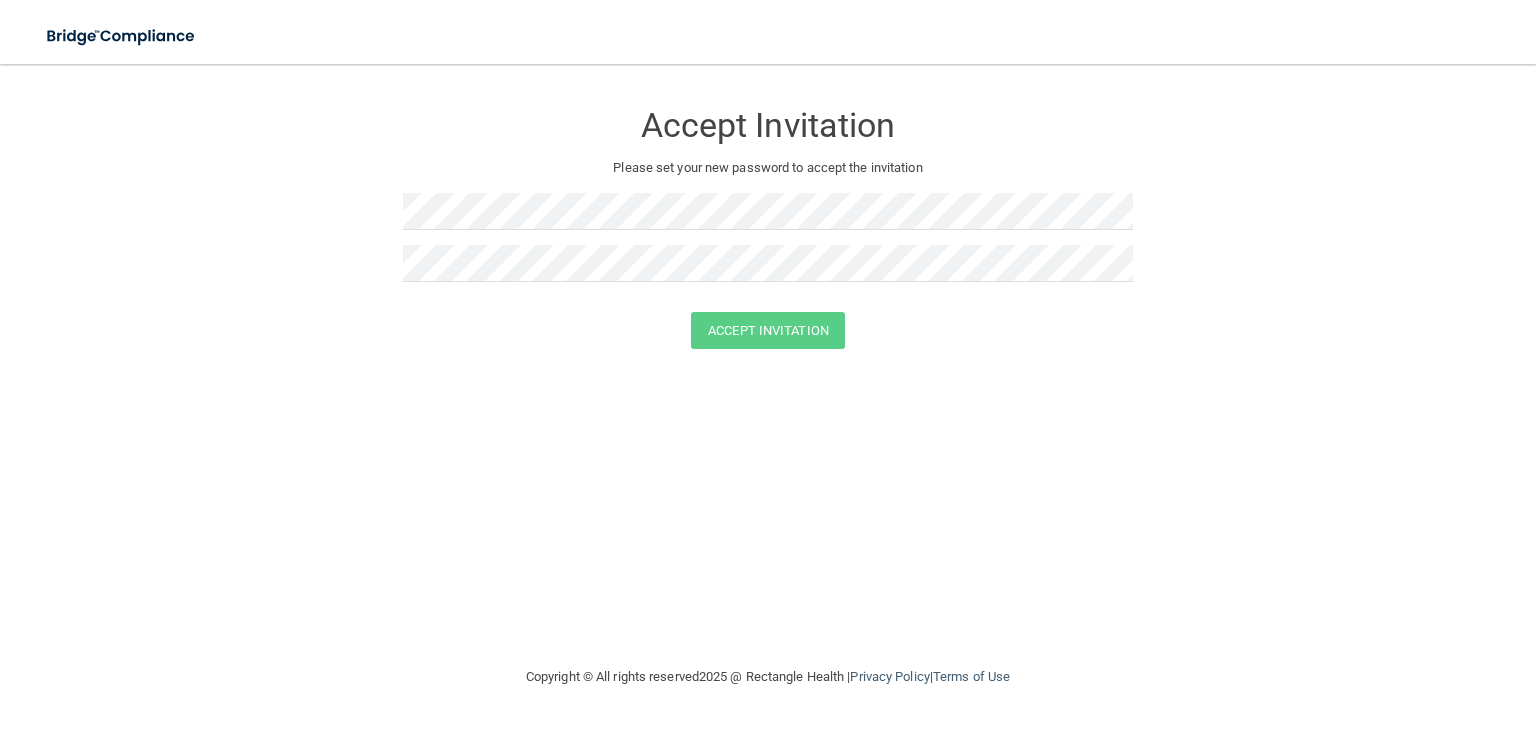 scroll, scrollTop: 0, scrollLeft: 0, axis: both 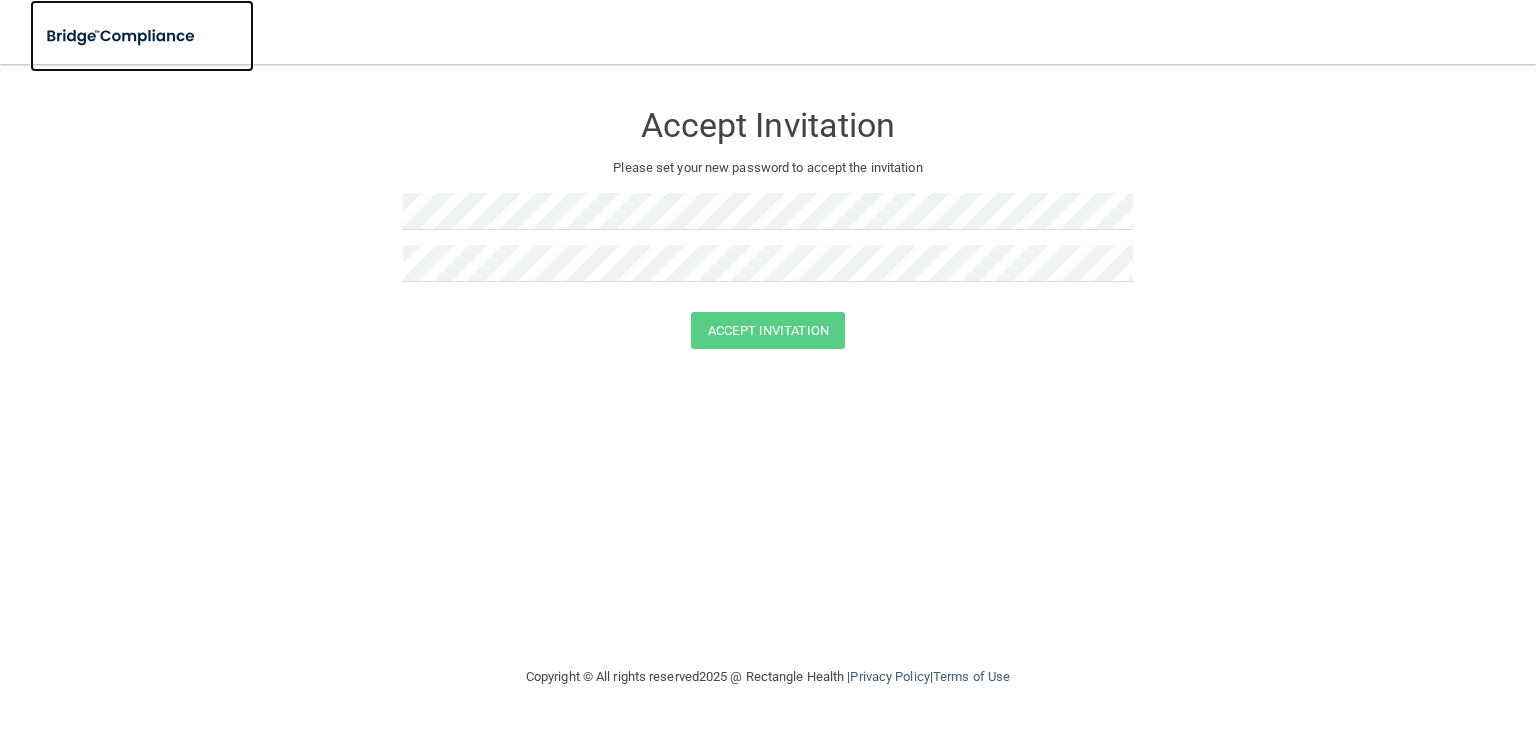 click at bounding box center [122, 36] 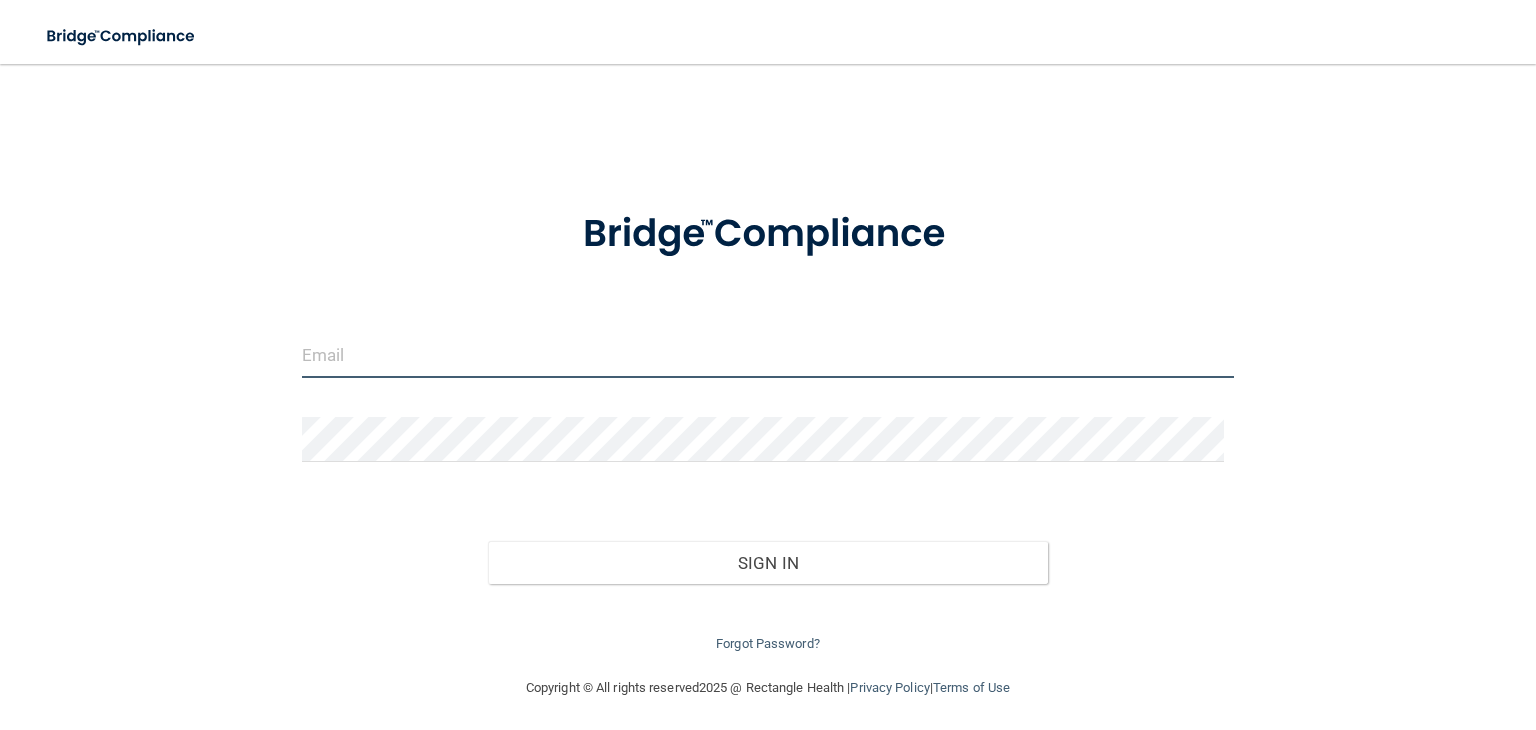 click at bounding box center [768, 355] 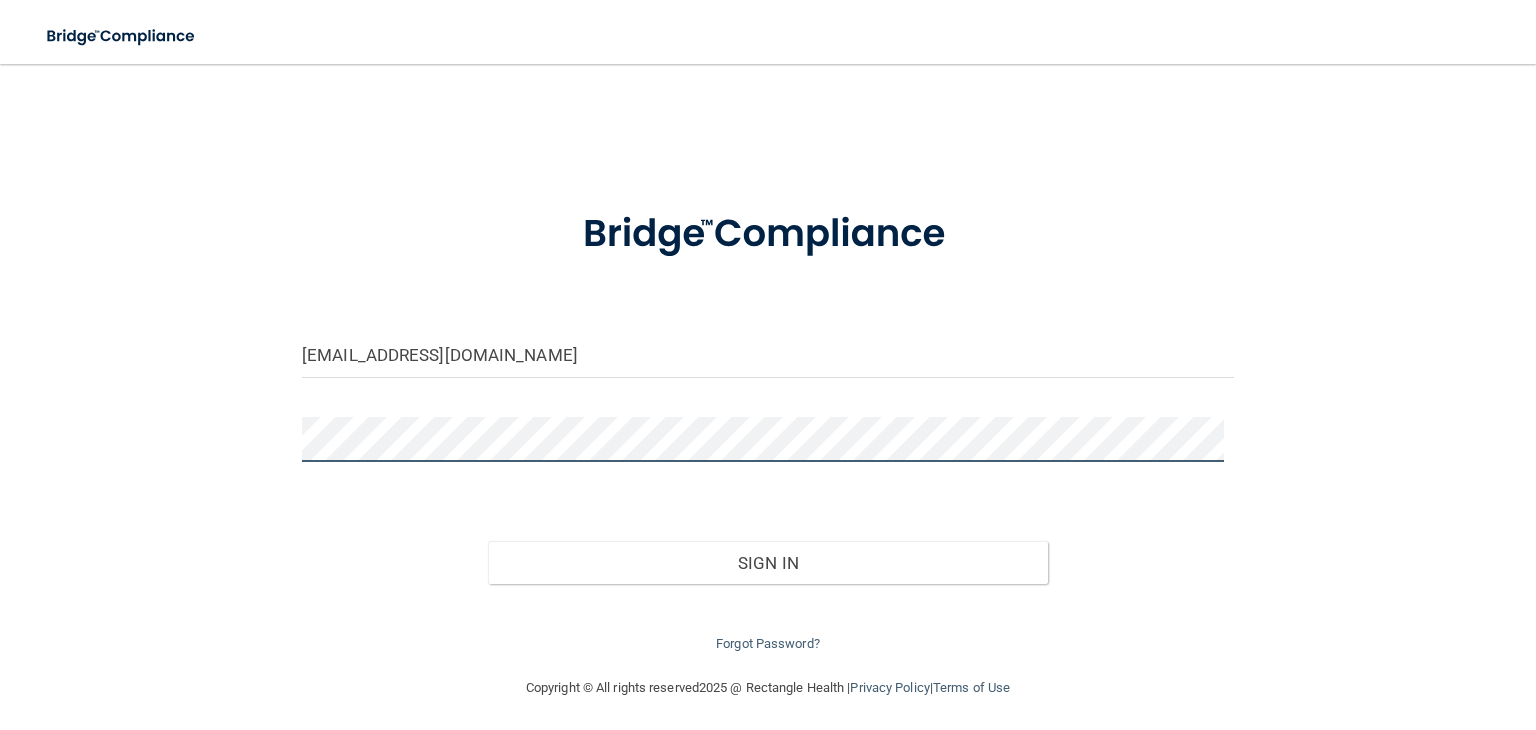 click on "Sign In" at bounding box center [767, 563] 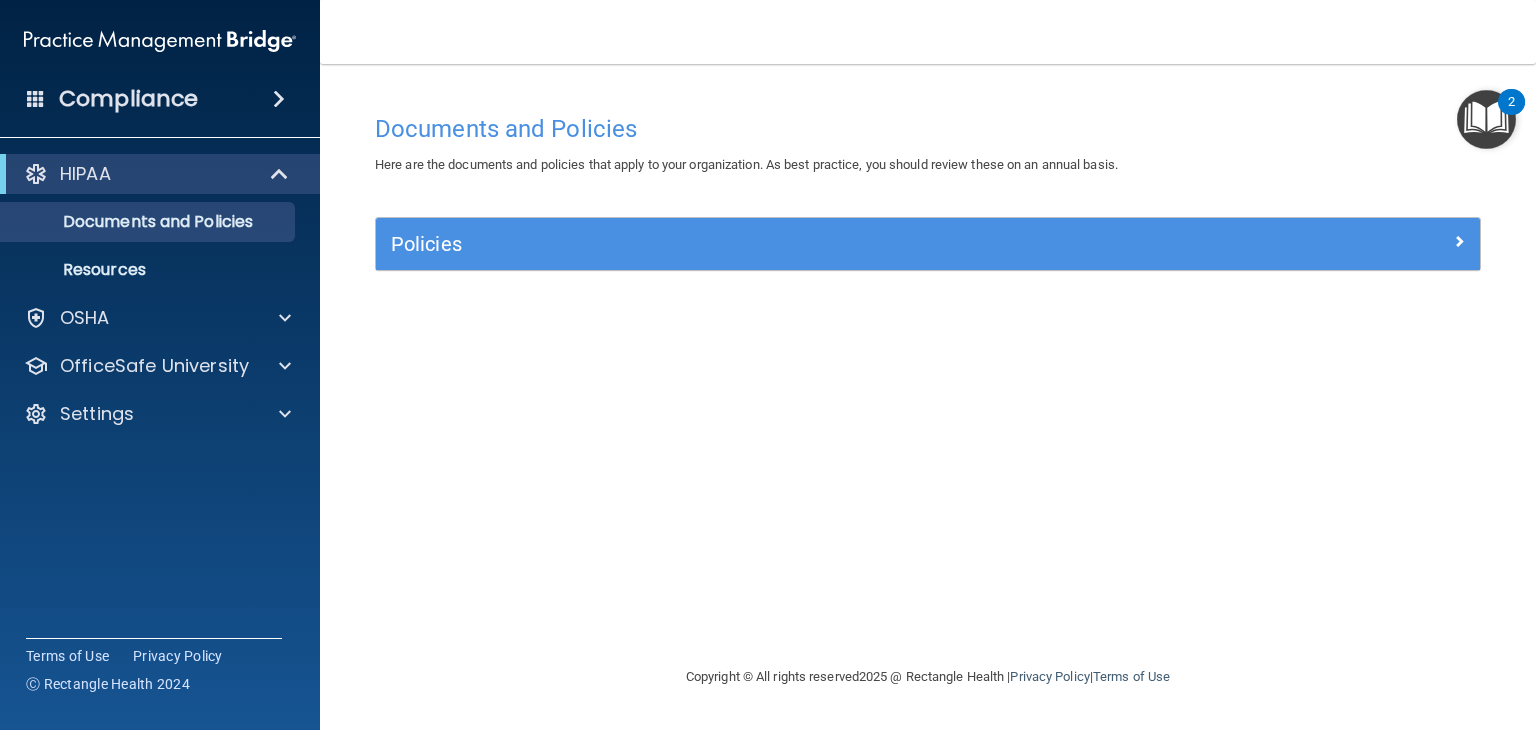 click at bounding box center (279, 99) 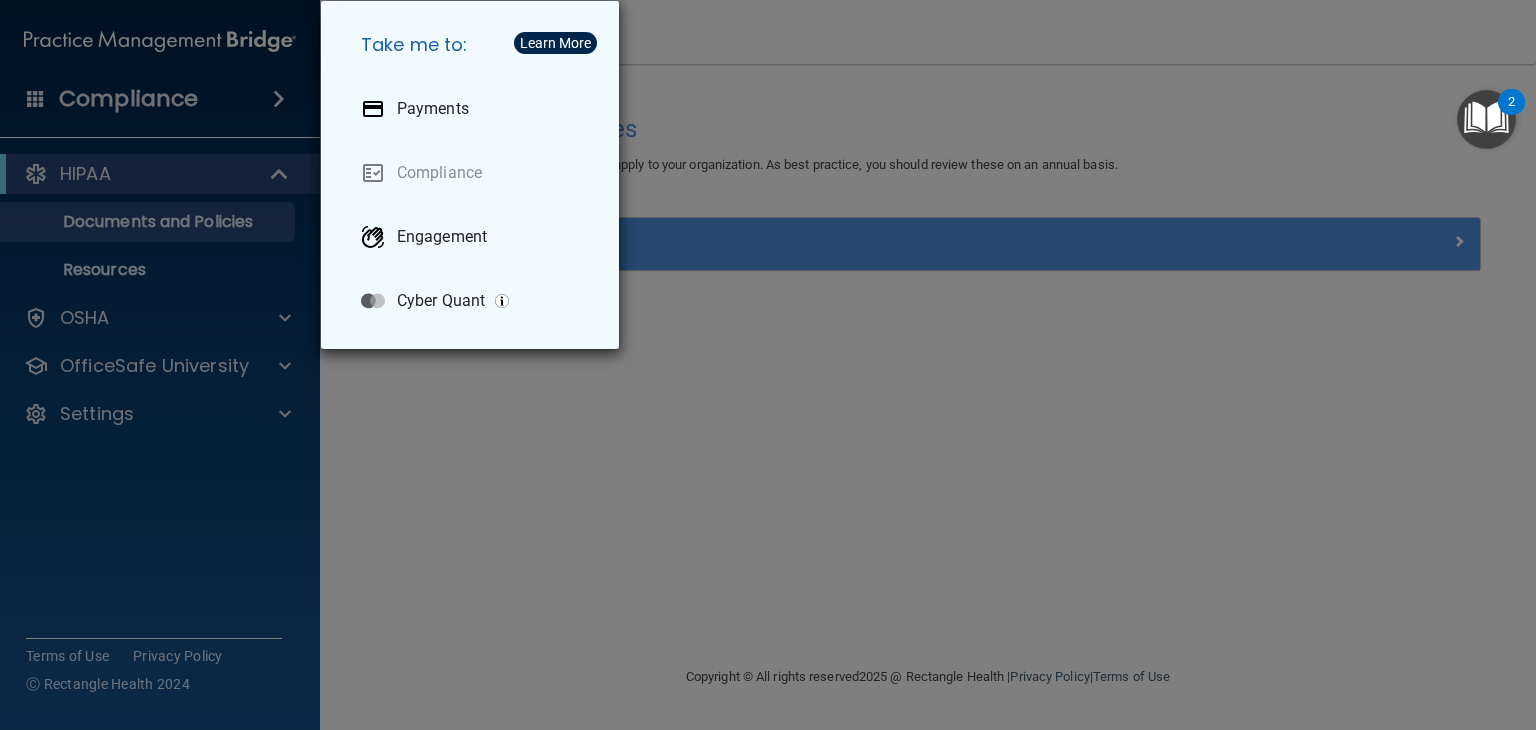 click on "Take me to:             Payments                   Compliance                     Engagement                     Cyber Quant" at bounding box center (768, 365) 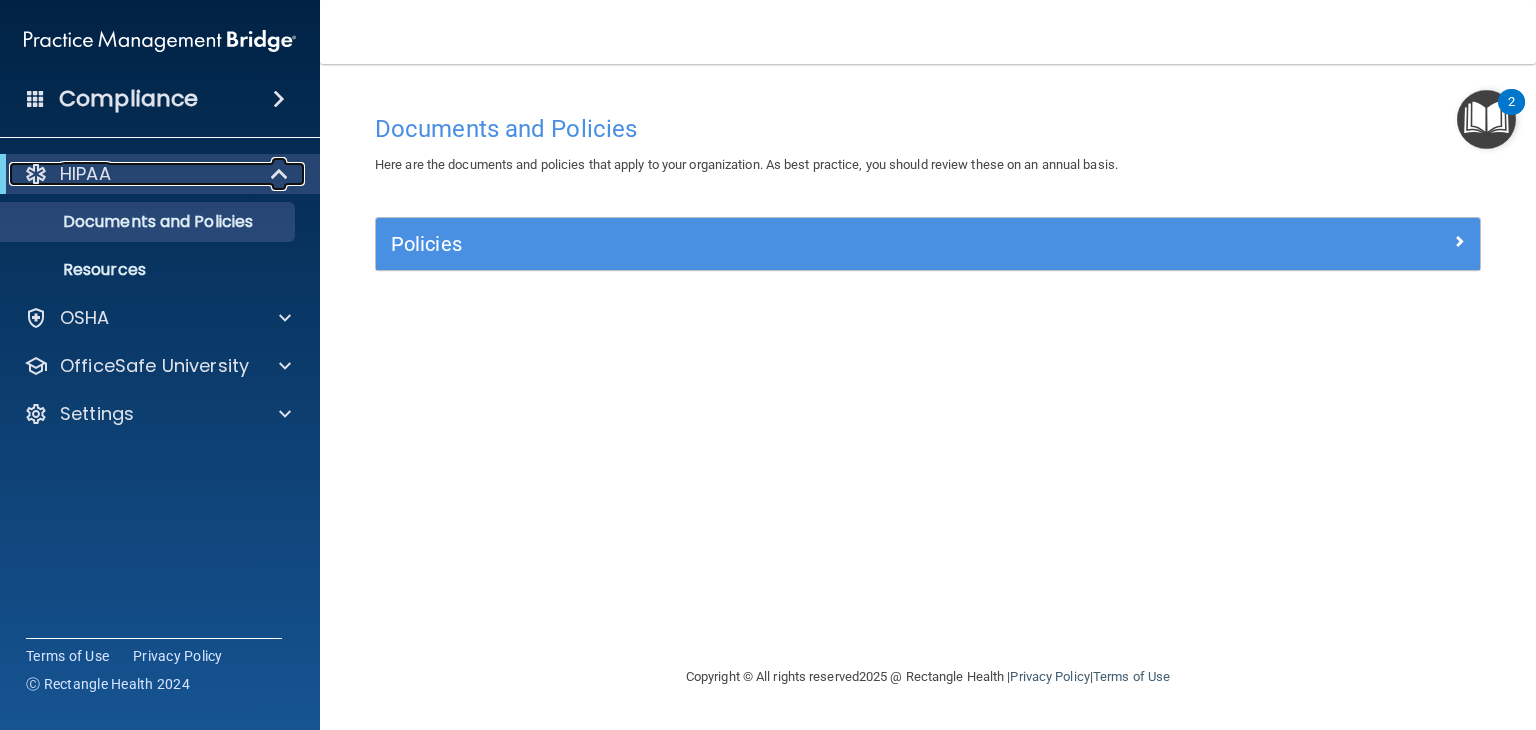 click on "HIPAA" at bounding box center [132, 174] 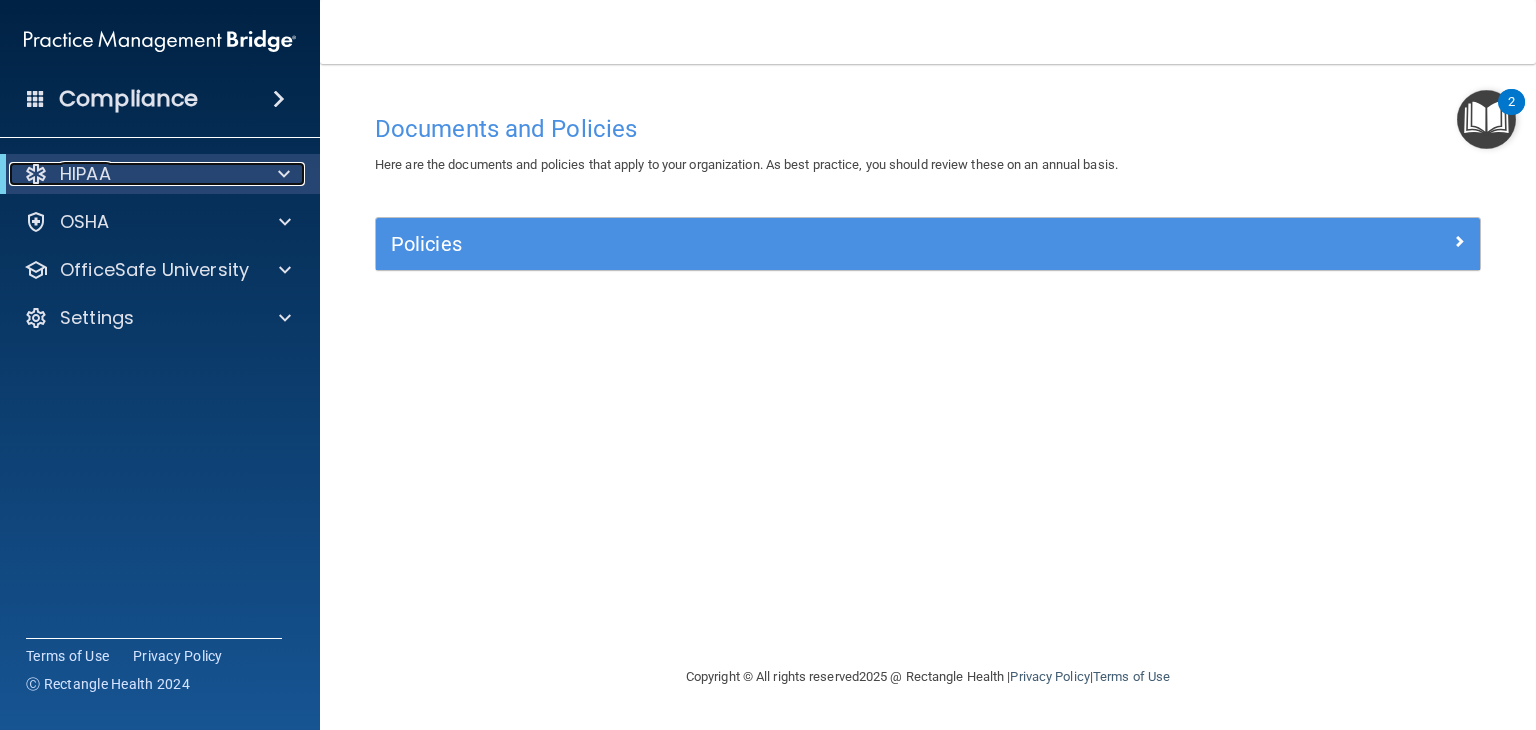 click on "HIPAA" at bounding box center [132, 174] 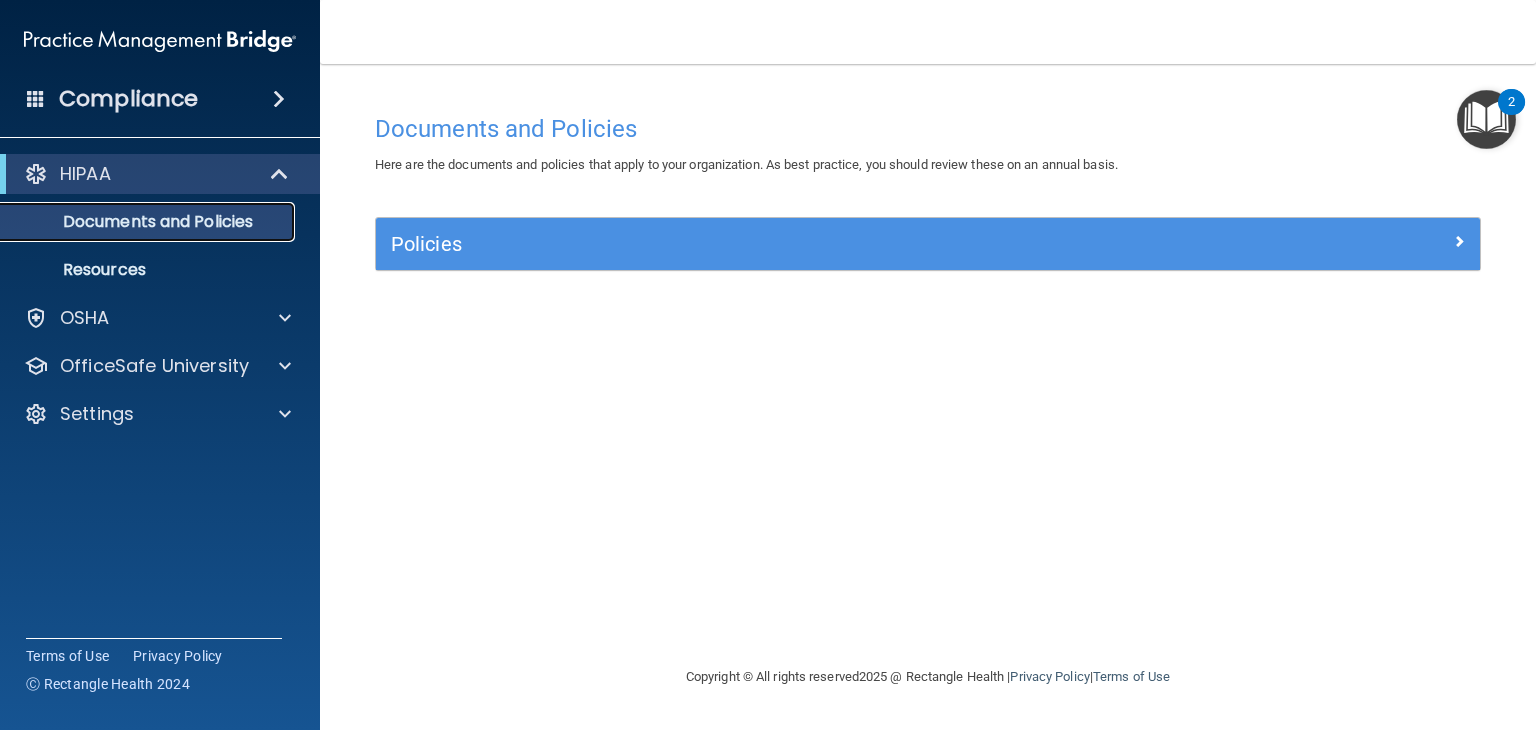 click on "Documents and Policies" at bounding box center [149, 222] 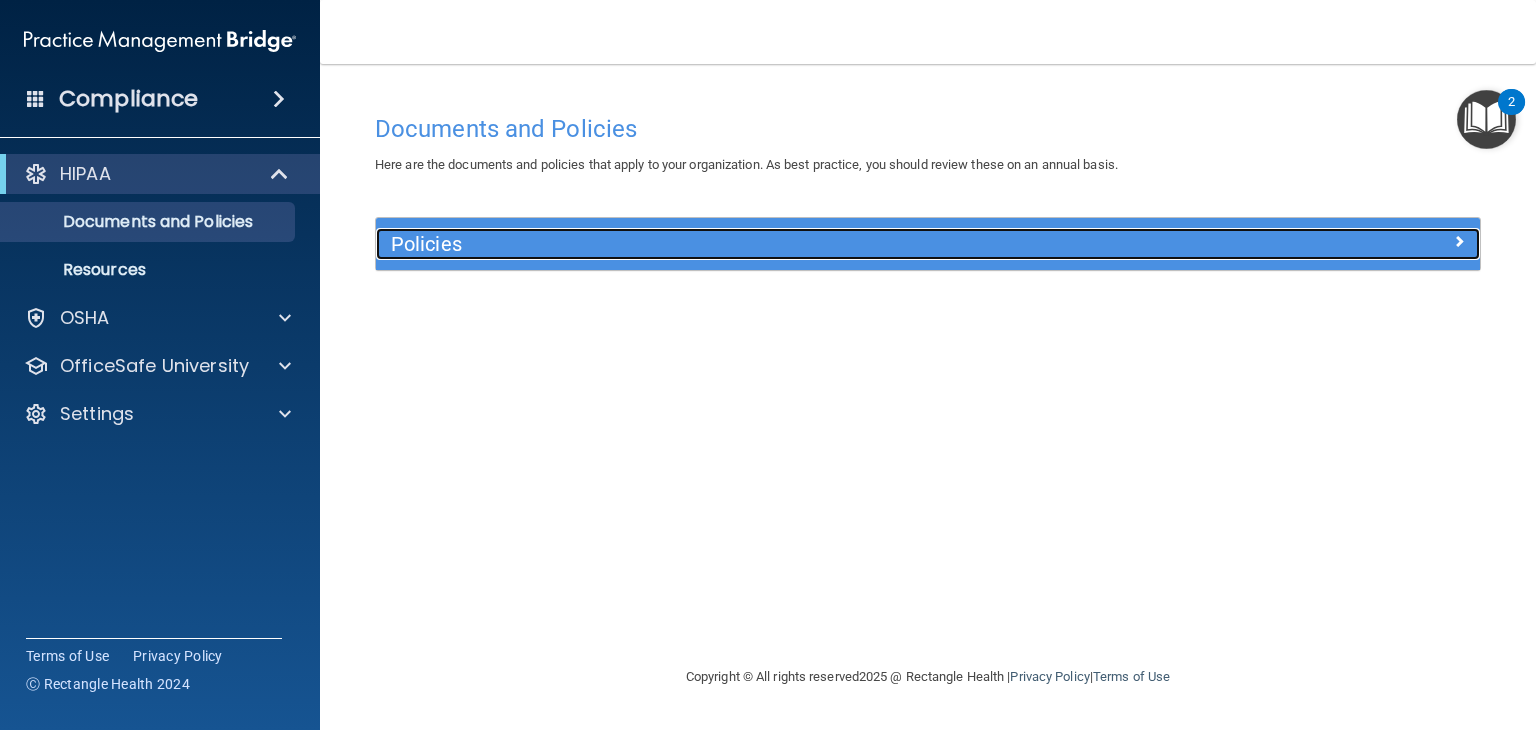 click on "Policies" at bounding box center [790, 244] 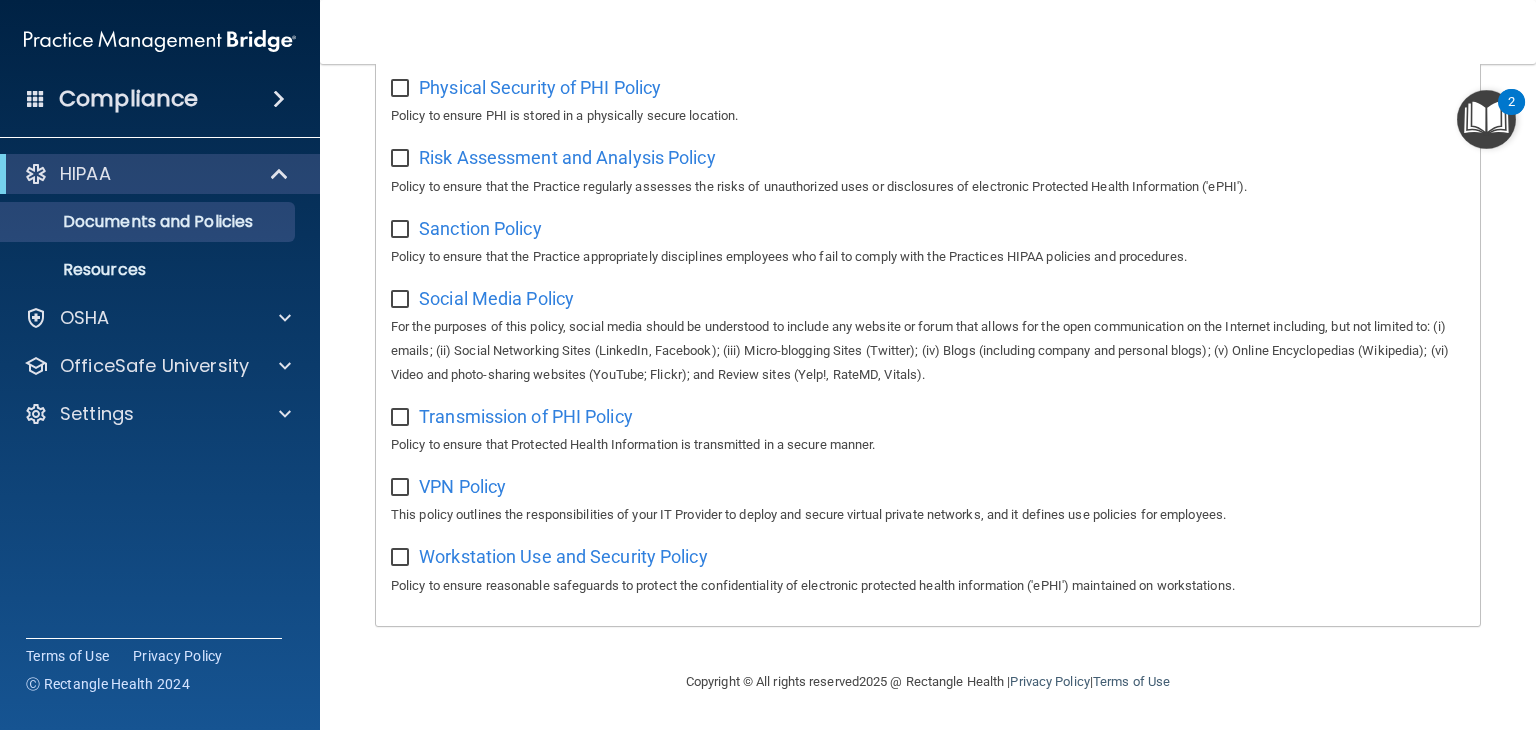 scroll, scrollTop: 0, scrollLeft: 0, axis: both 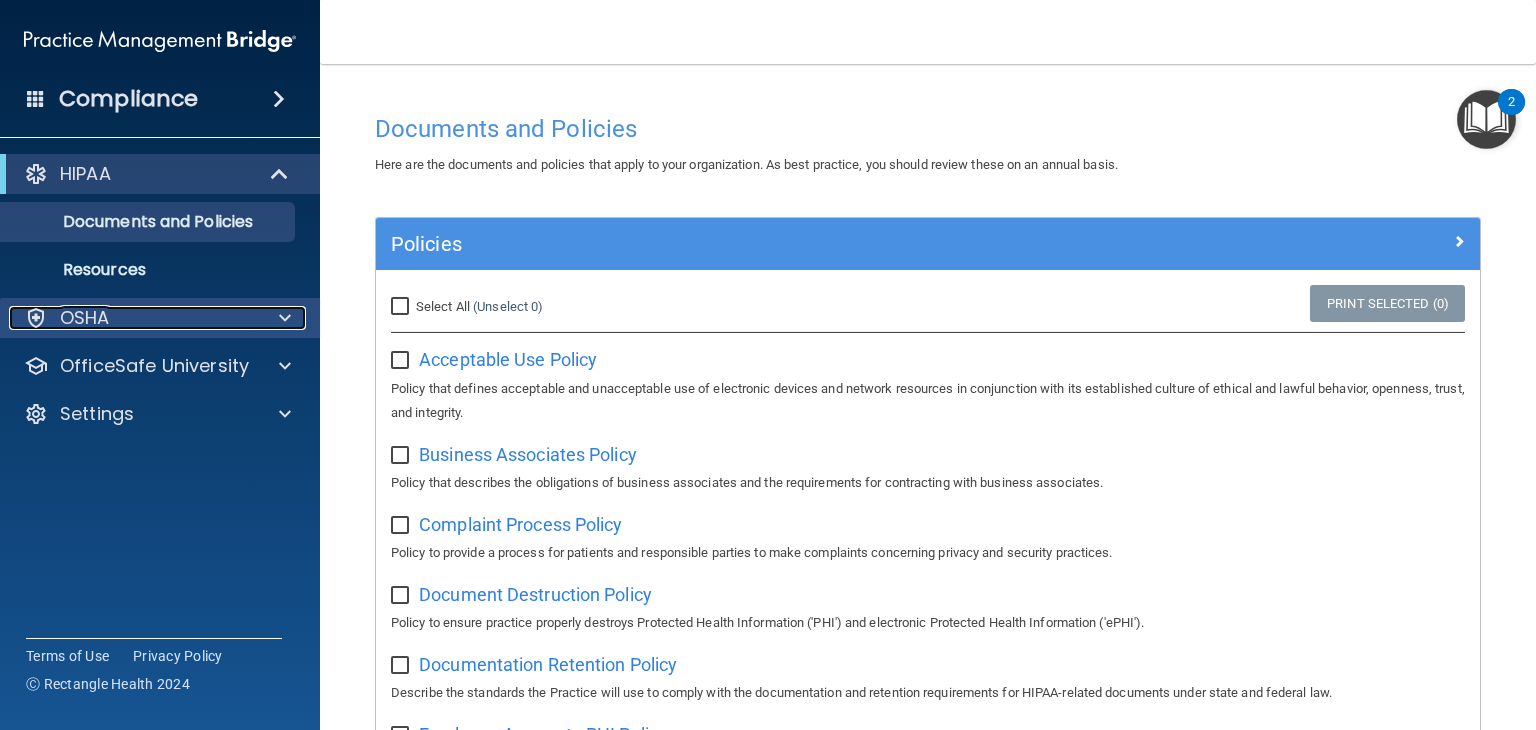 click on "OSHA" at bounding box center (133, 318) 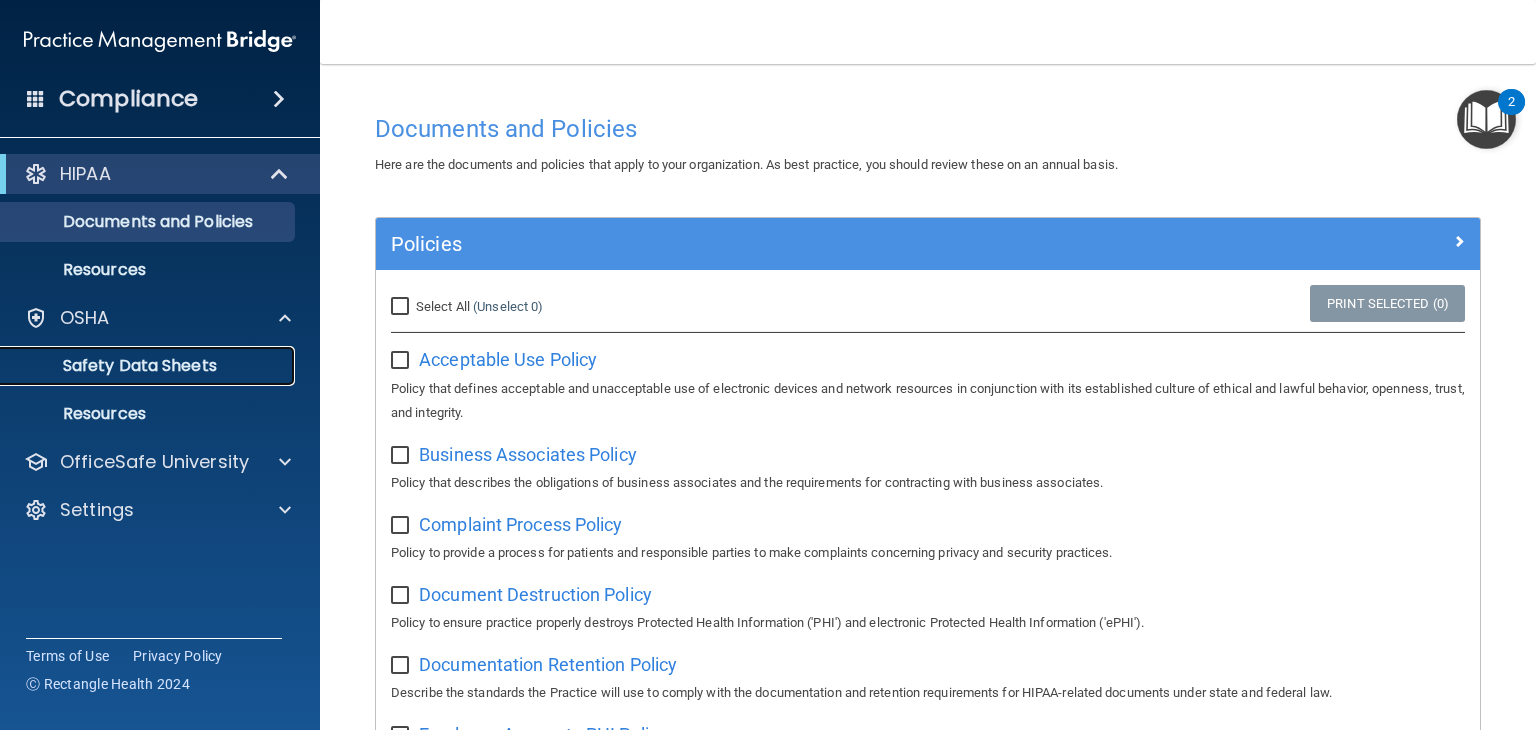 click on "Safety Data Sheets" at bounding box center (149, 366) 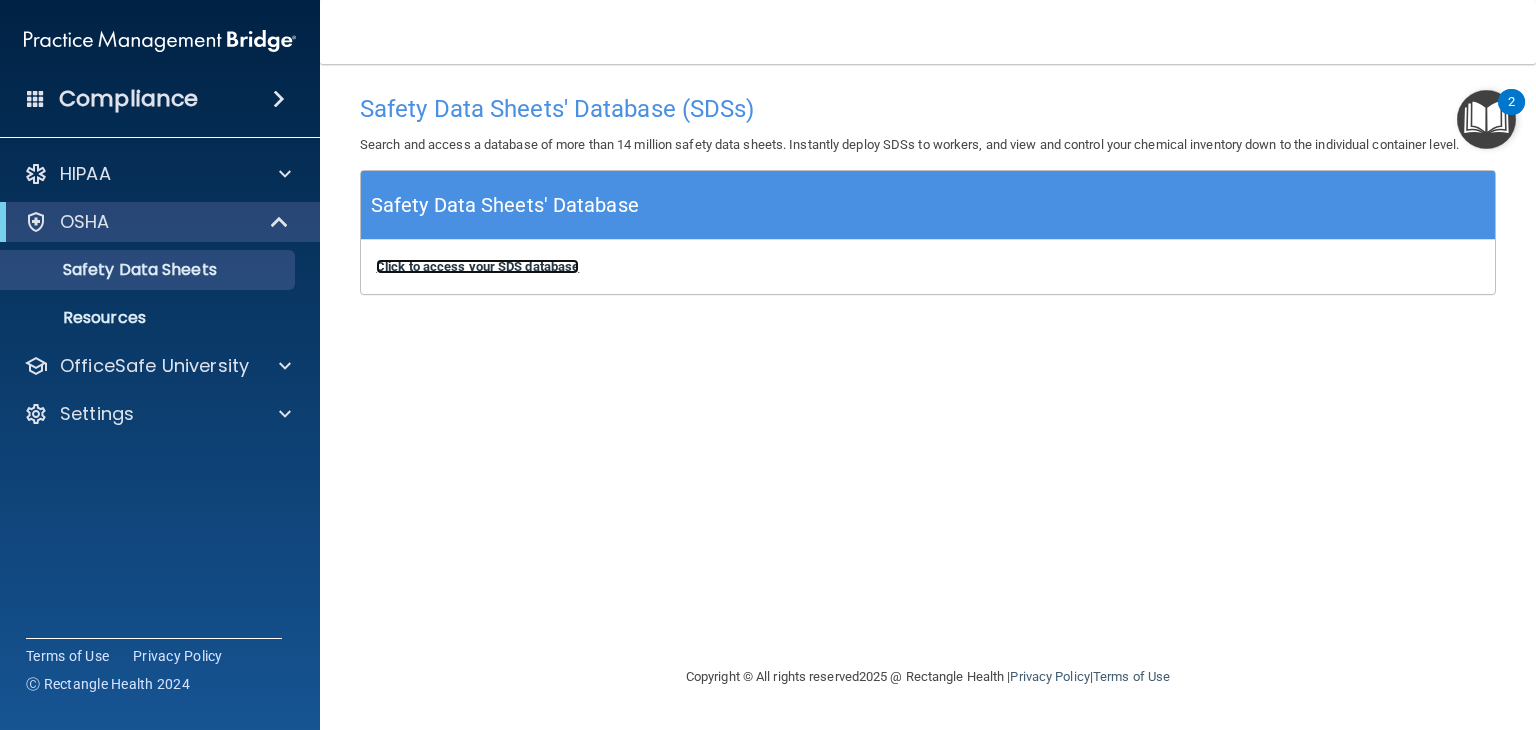 click on "Click to access your SDS database" at bounding box center [477, 266] 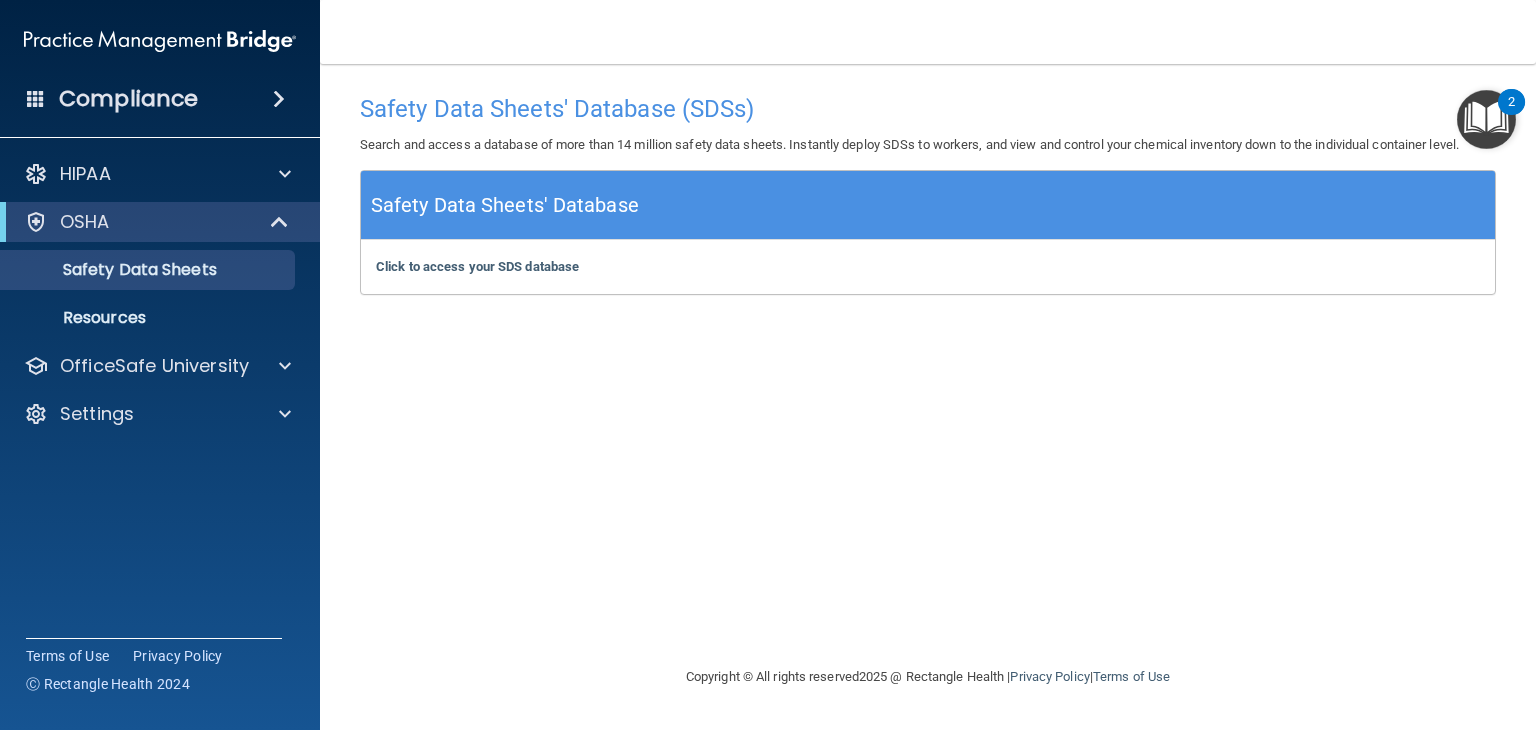 click at bounding box center [1486, 119] 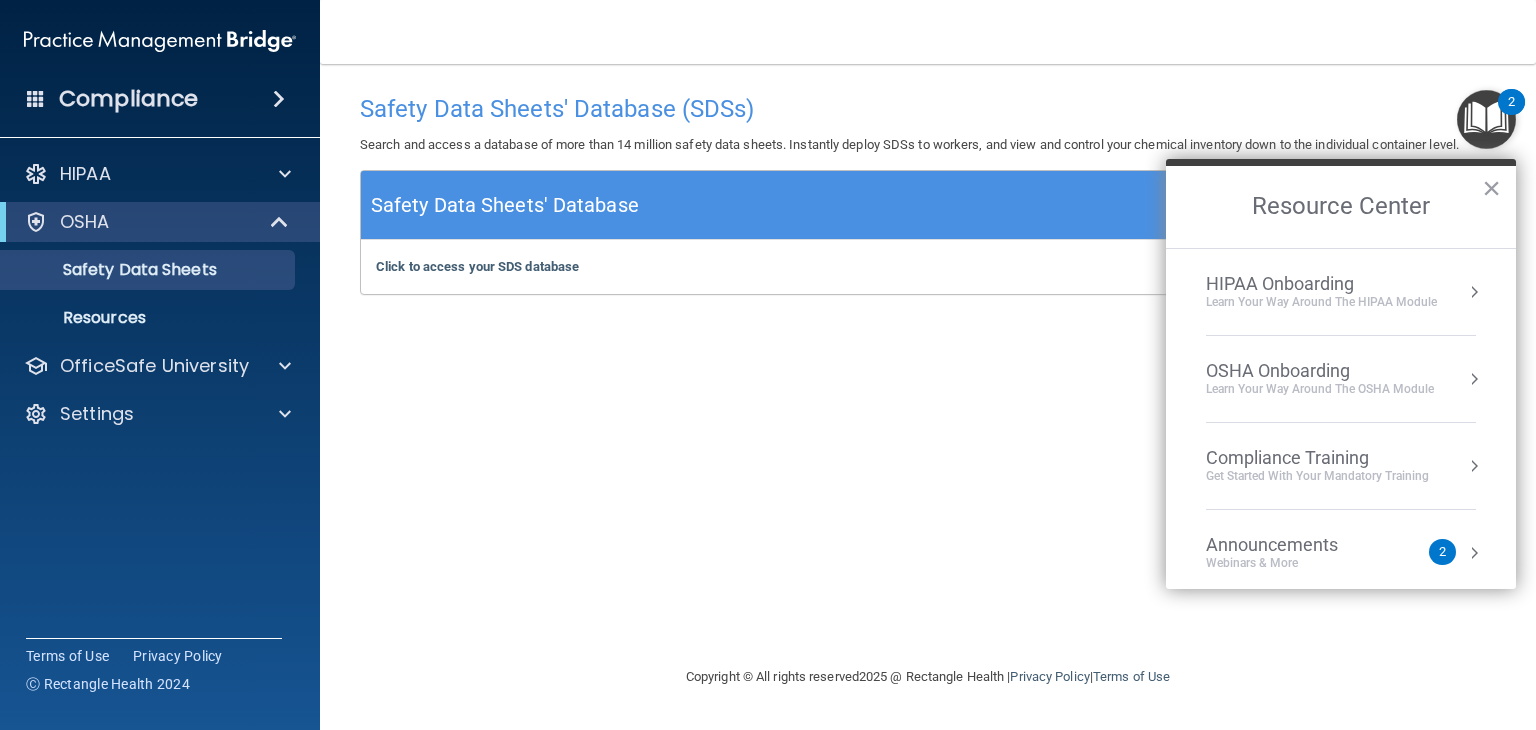 scroll, scrollTop: 109, scrollLeft: 0, axis: vertical 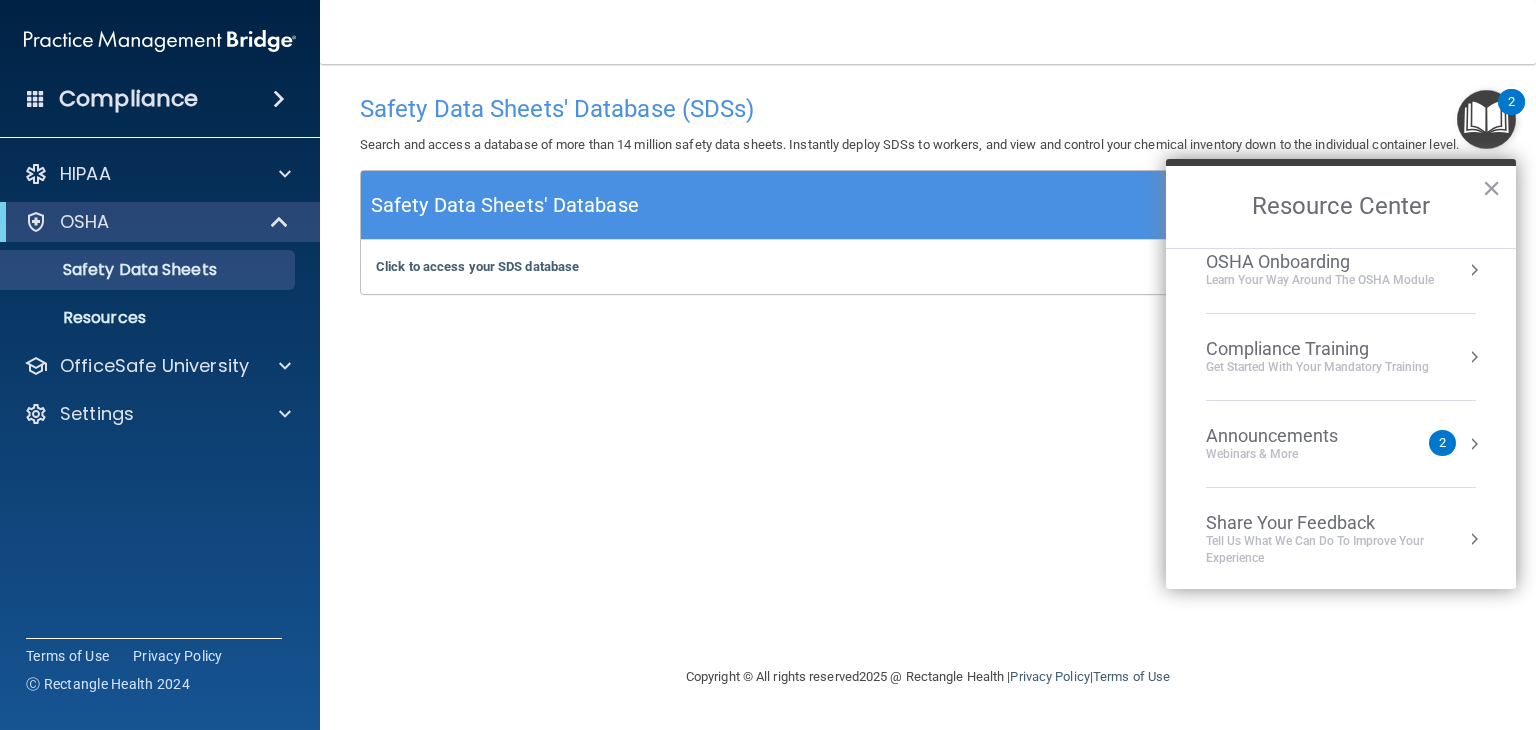 click on "Announcements Webinars & More 2" at bounding box center [1341, 444] 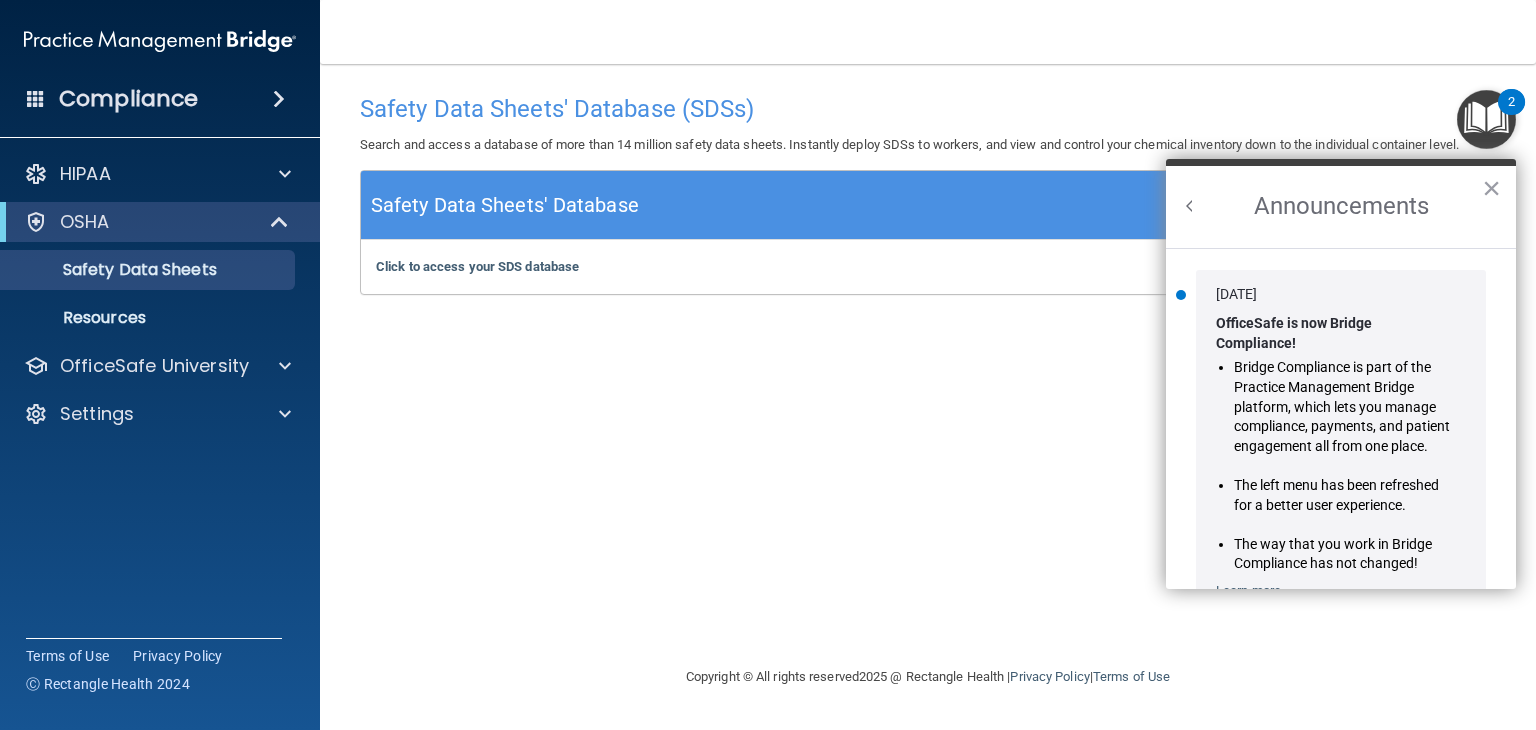 scroll, scrollTop: 0, scrollLeft: 0, axis: both 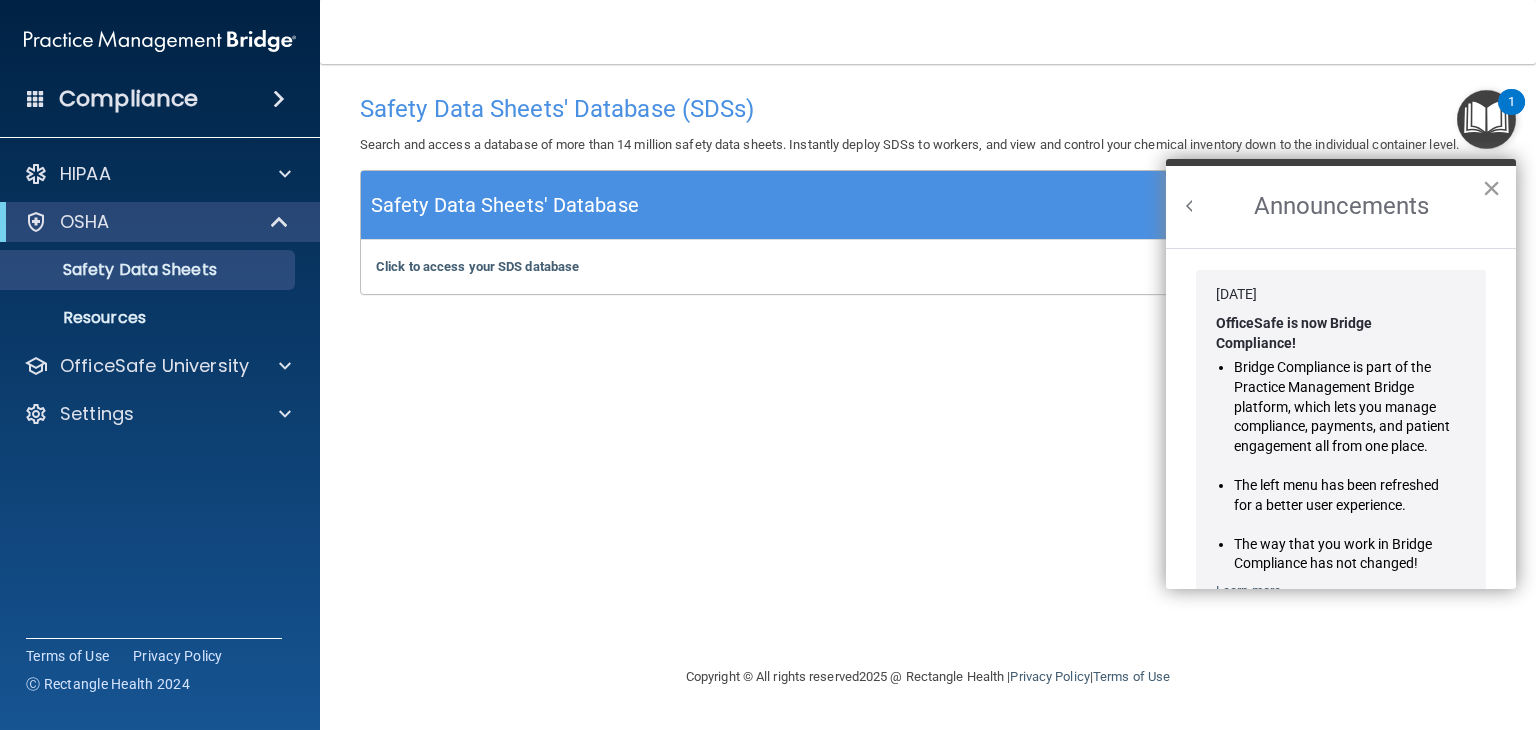 click on "×" at bounding box center [1491, 188] 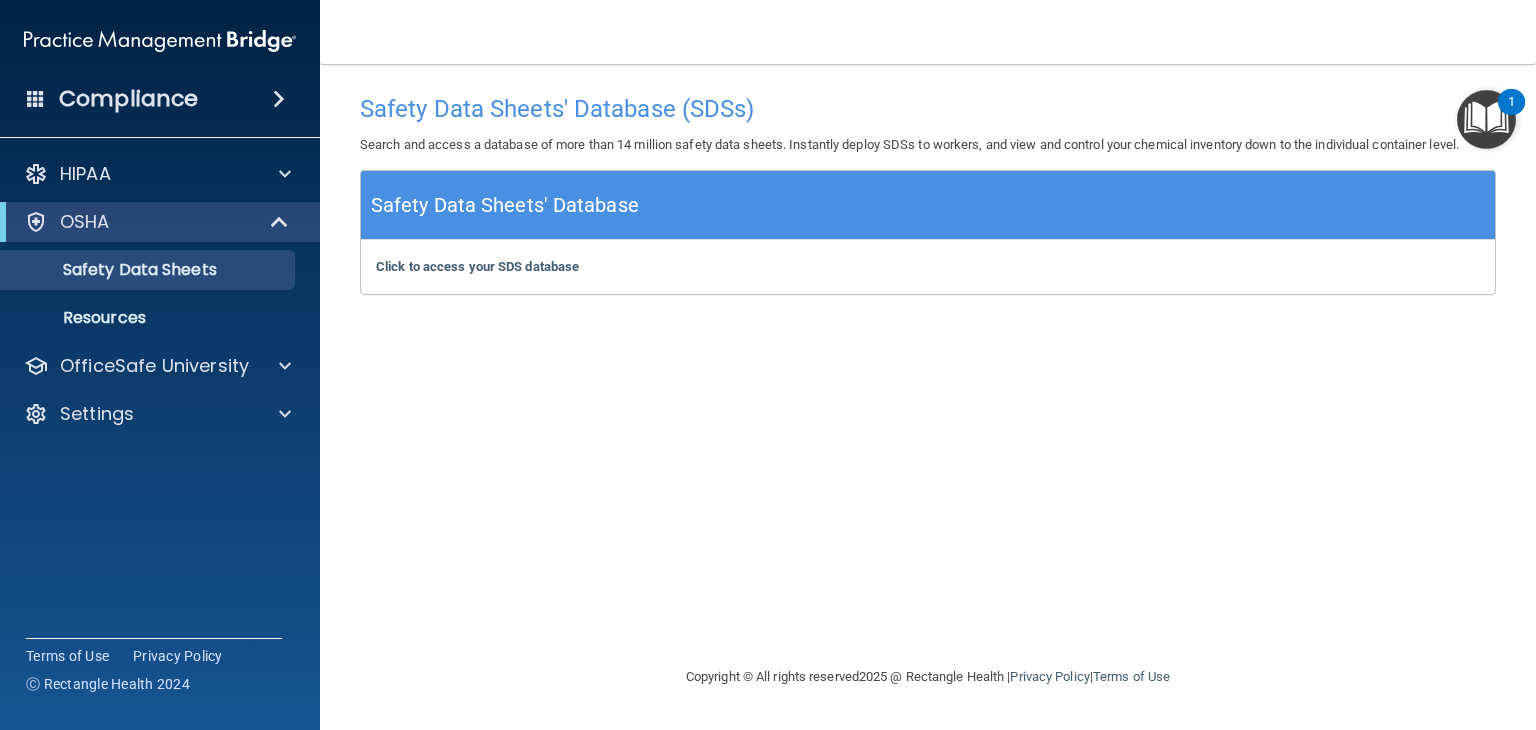 click at bounding box center (1486, 119) 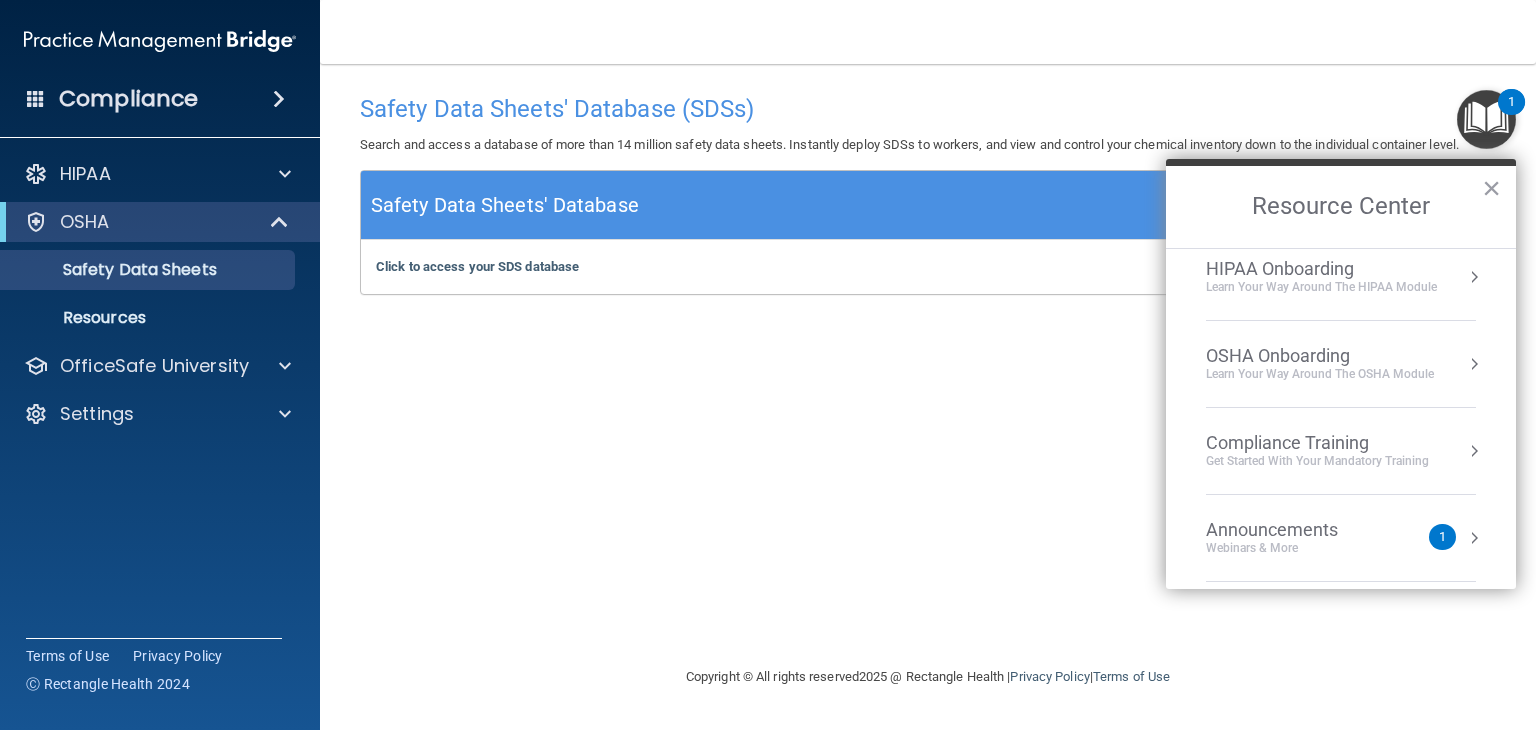 scroll, scrollTop: 0, scrollLeft: 0, axis: both 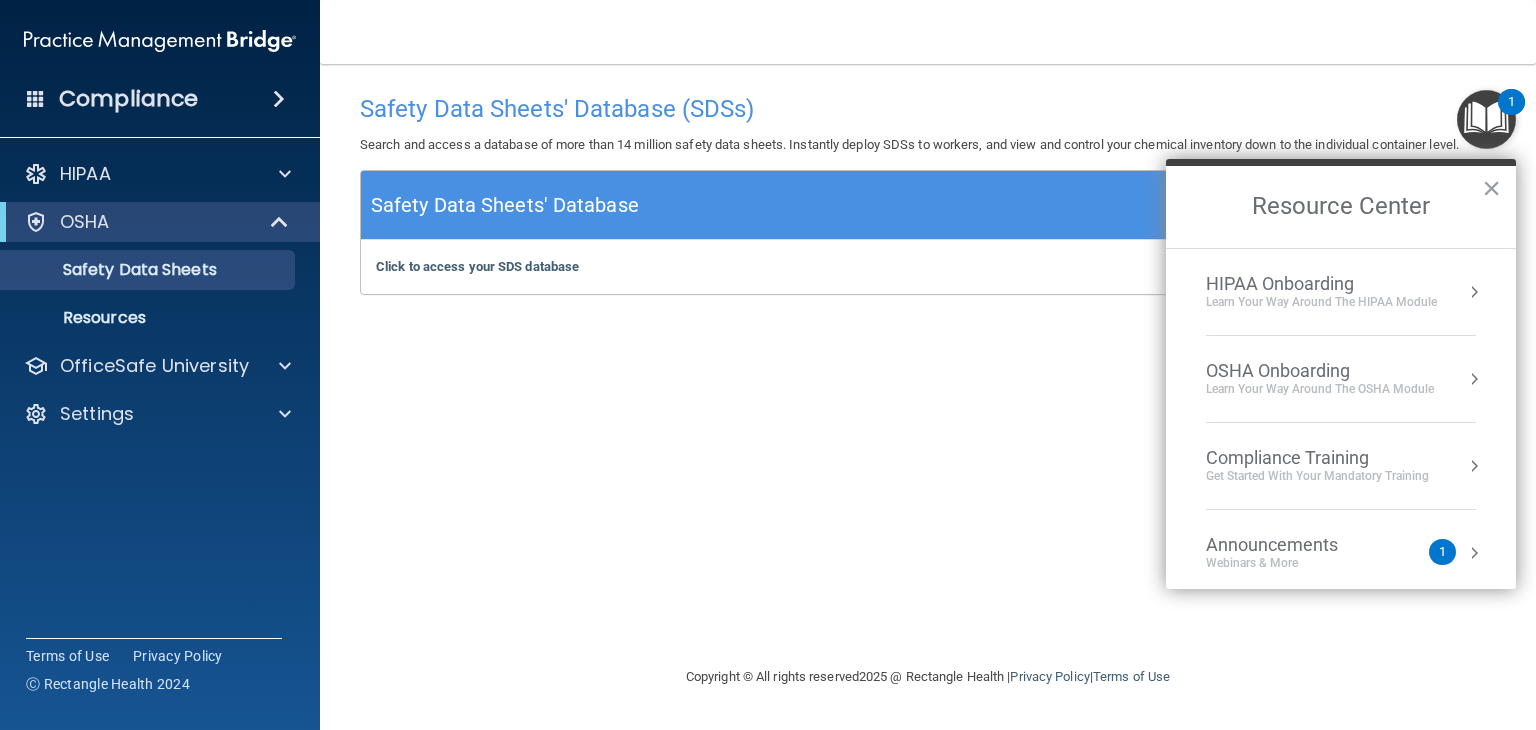 click on "Compliance Training Get Started with your mandatory training" at bounding box center [1341, 466] 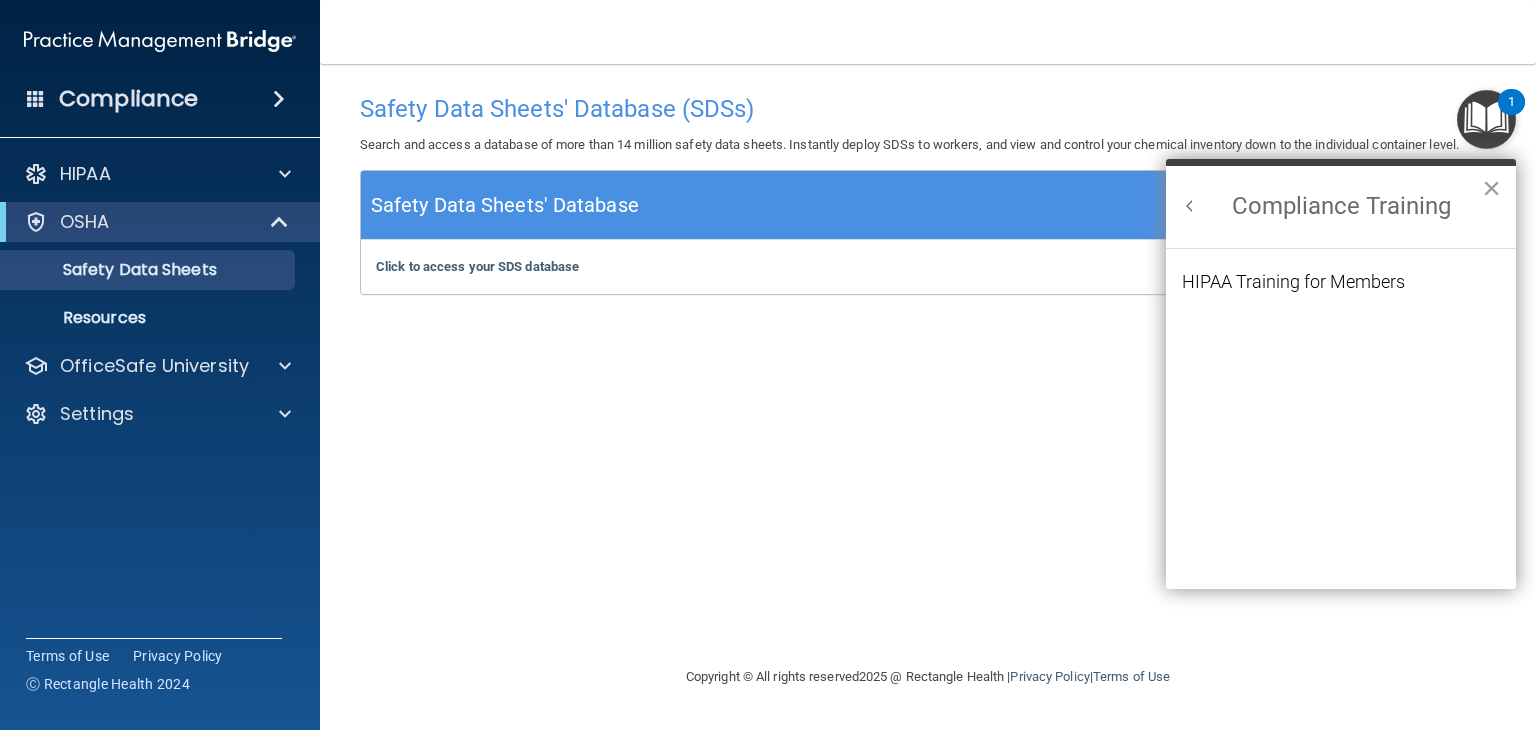 scroll, scrollTop: 0, scrollLeft: 0, axis: both 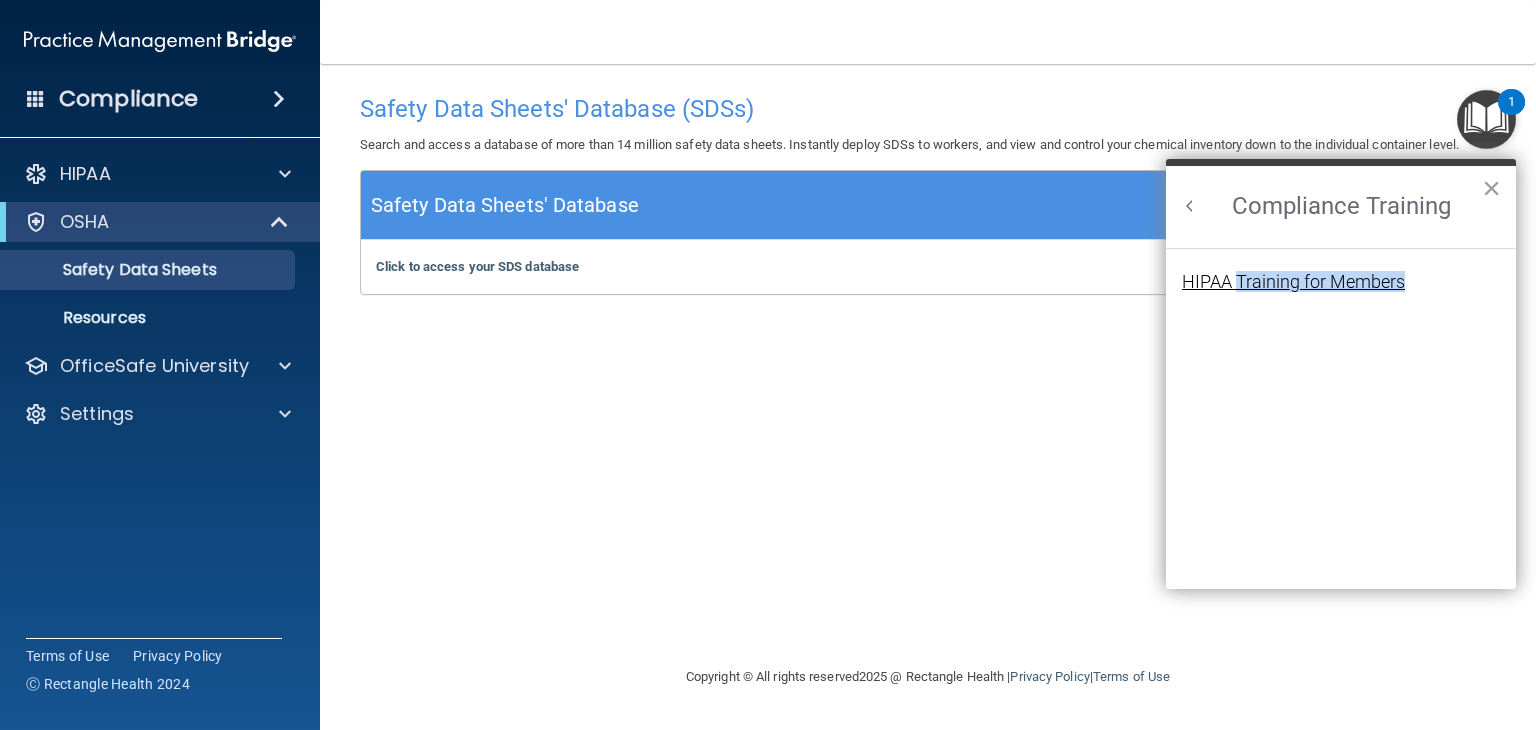 drag, startPoint x: 1332, startPoint y: 435, endPoint x: 1236, endPoint y: 285, distance: 178.08986 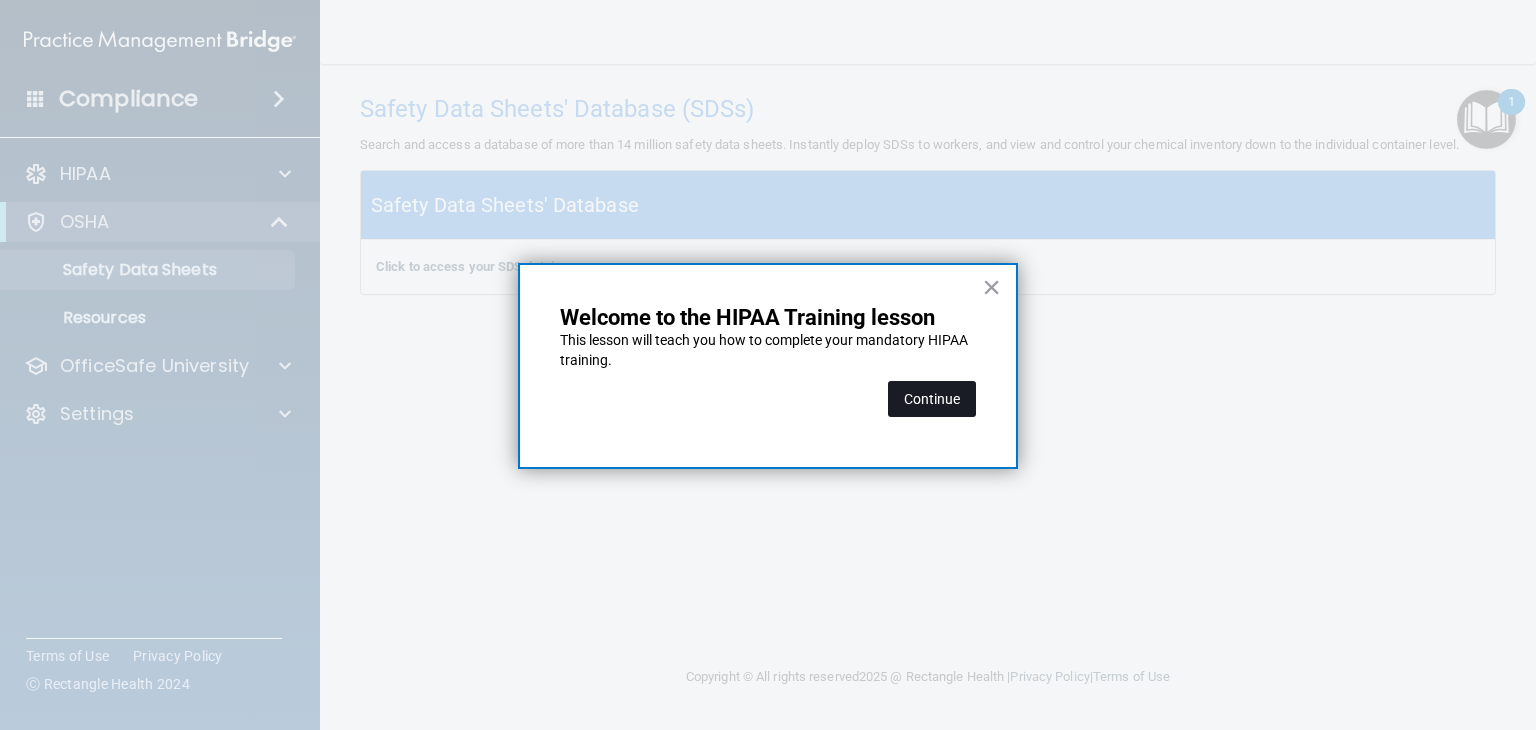 click on "Continue" at bounding box center (932, 399) 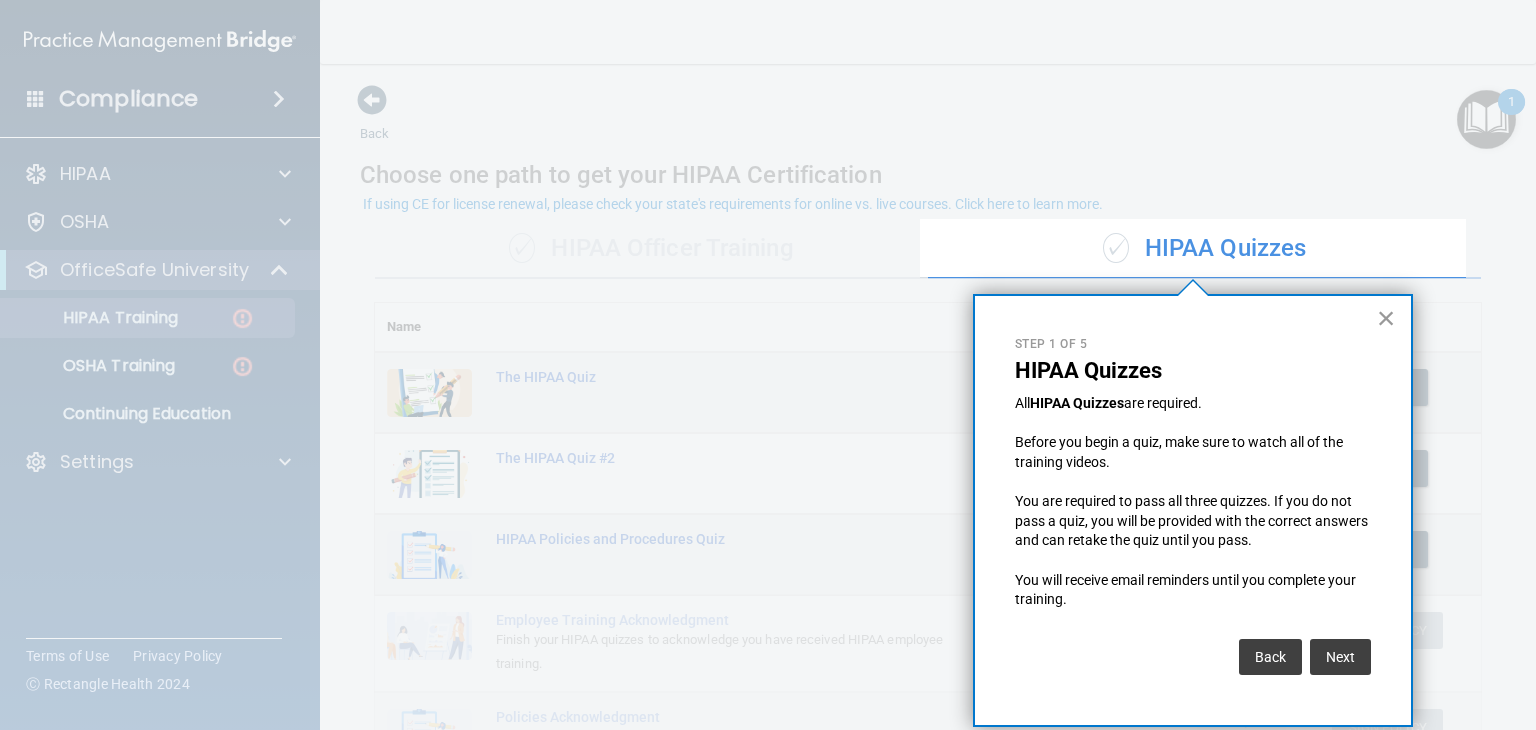 click on "×" at bounding box center [1386, 318] 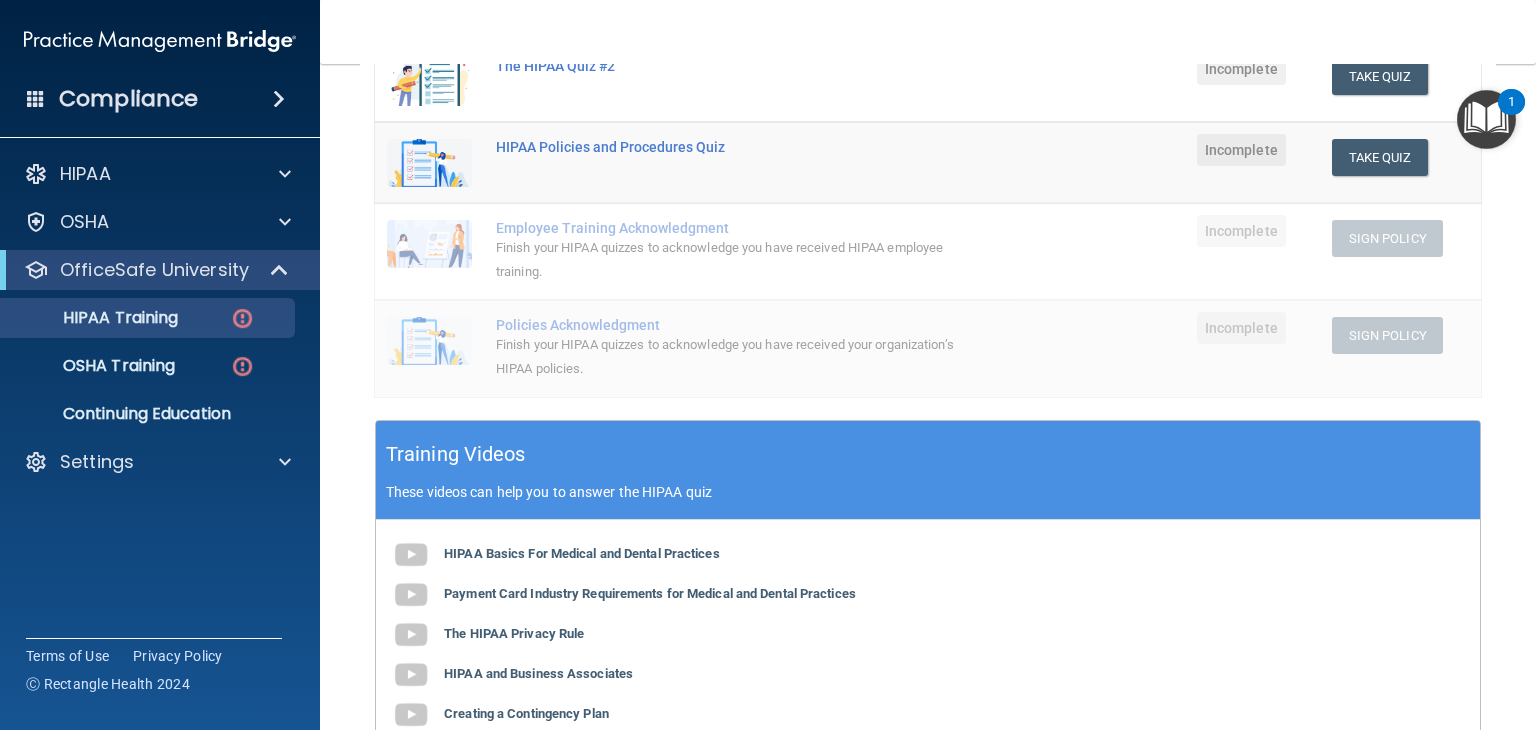 scroll, scrollTop: 0, scrollLeft: 0, axis: both 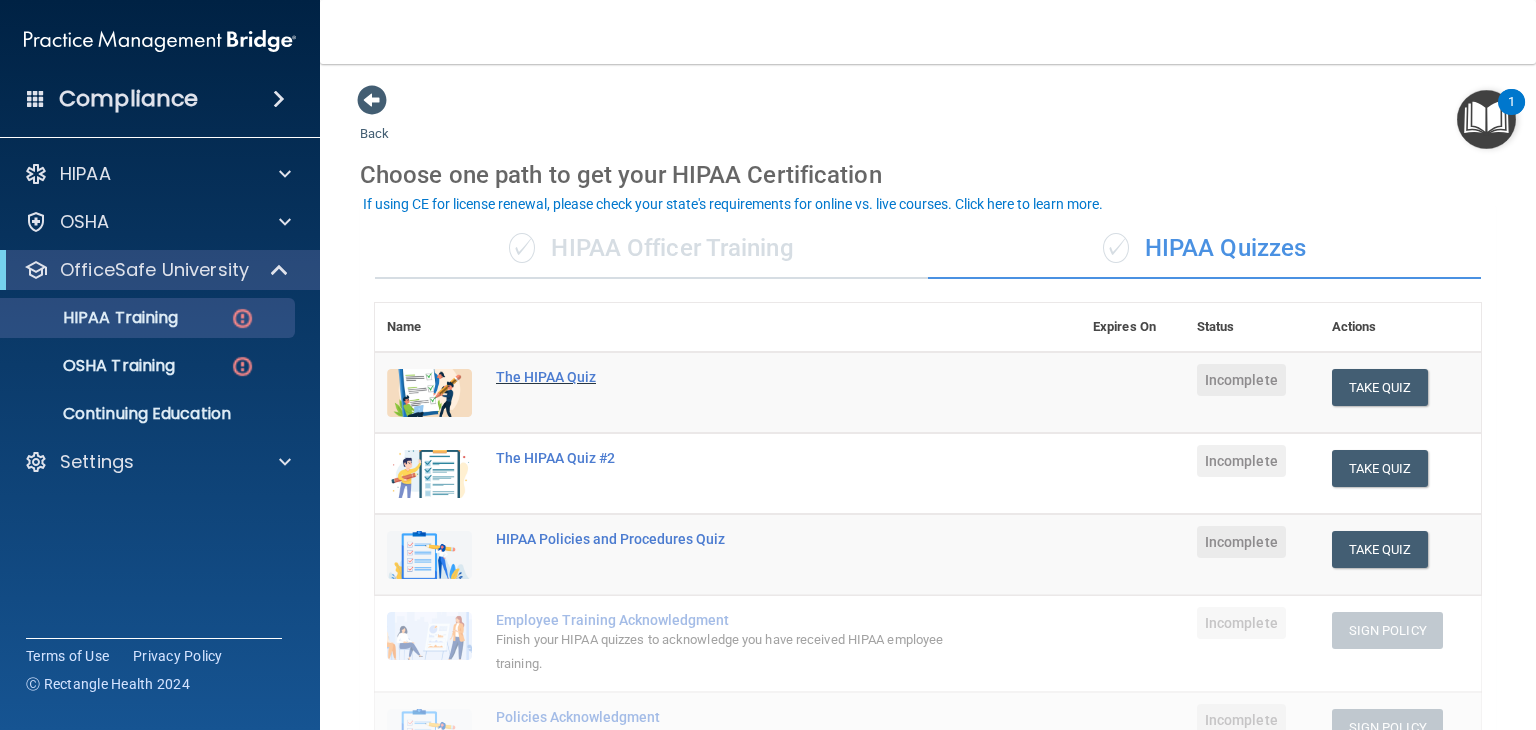 click on "The HIPAA Quiz" at bounding box center [738, 377] 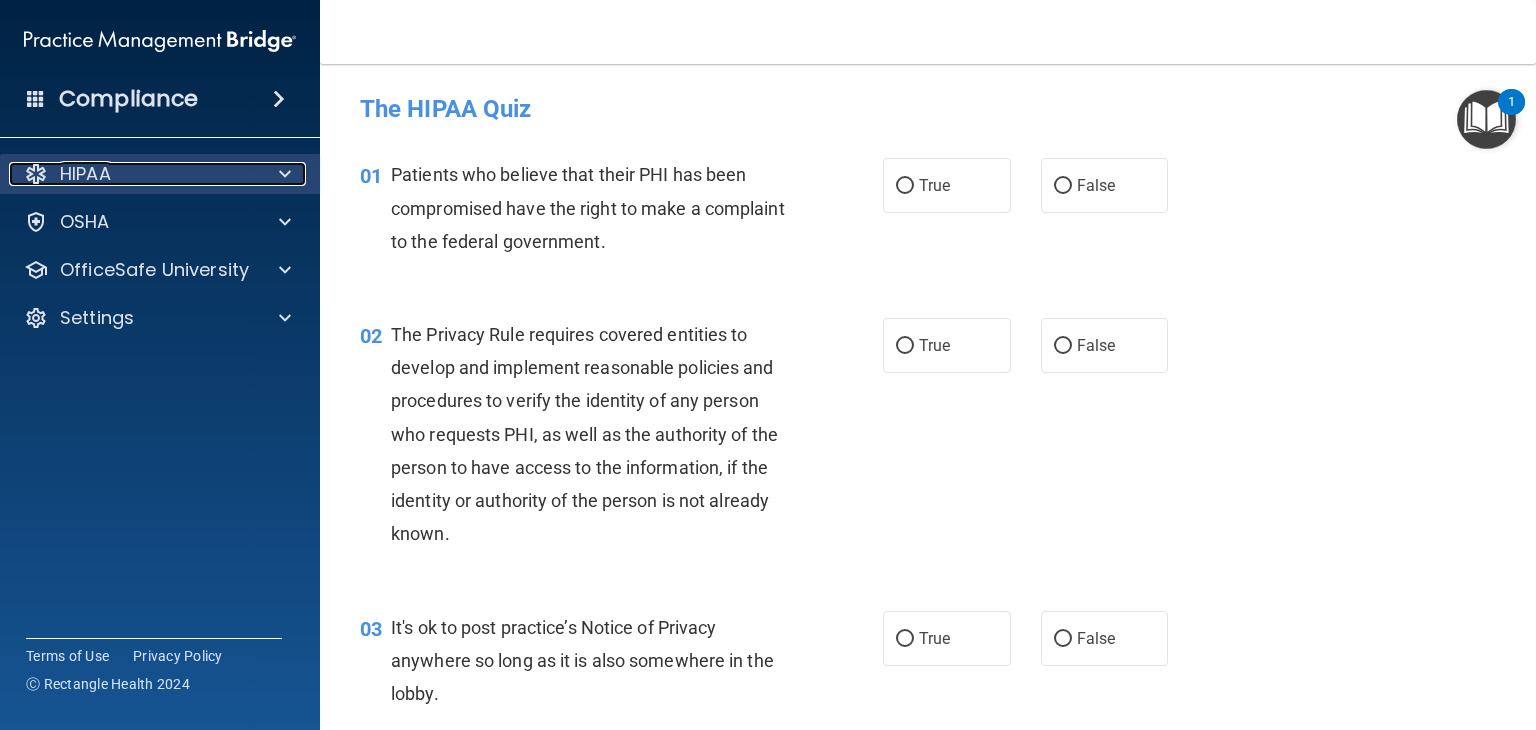 click on "HIPAA" at bounding box center (133, 174) 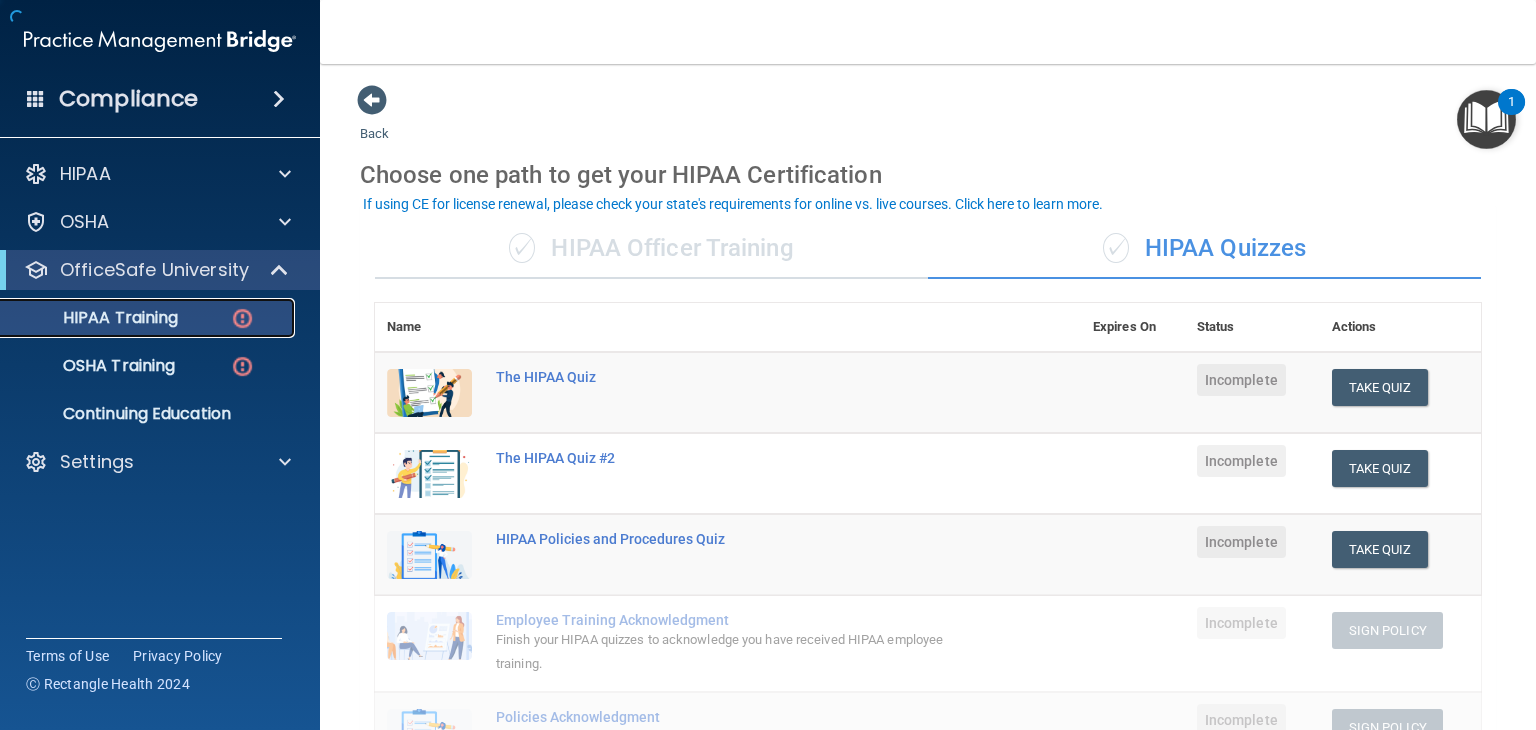click on "HIPAA Training" at bounding box center (95, 318) 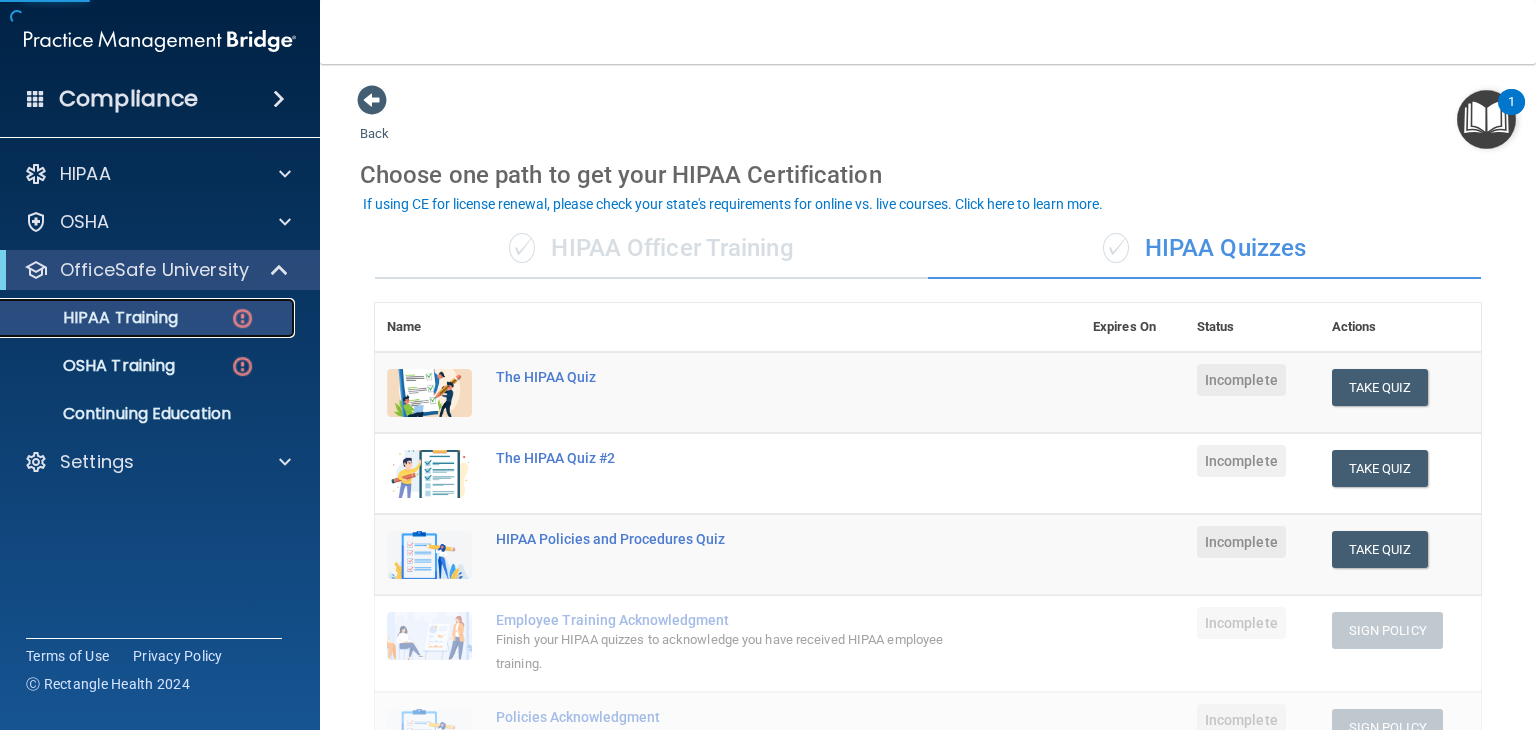 click on "HIPAA Training" at bounding box center (95, 318) 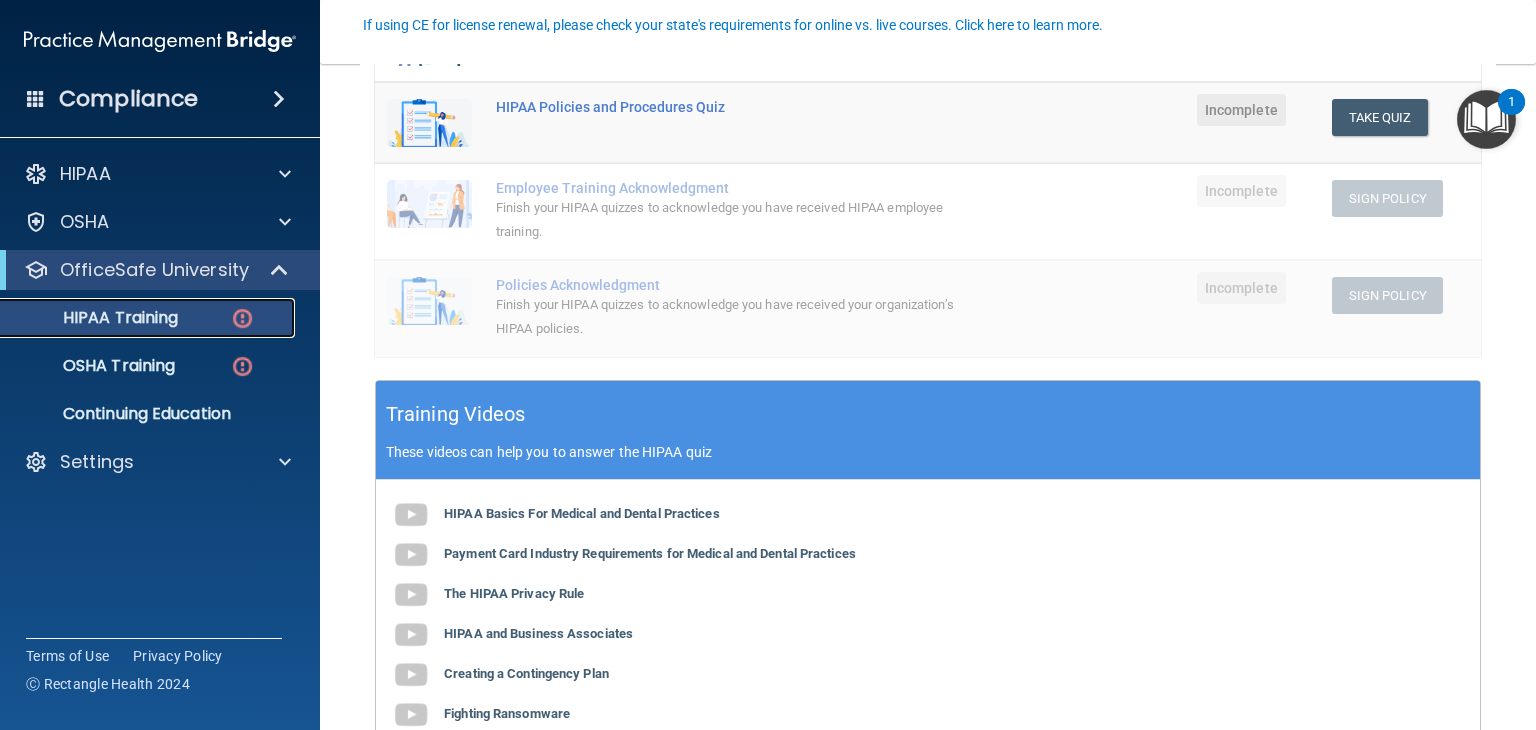 scroll, scrollTop: 454, scrollLeft: 0, axis: vertical 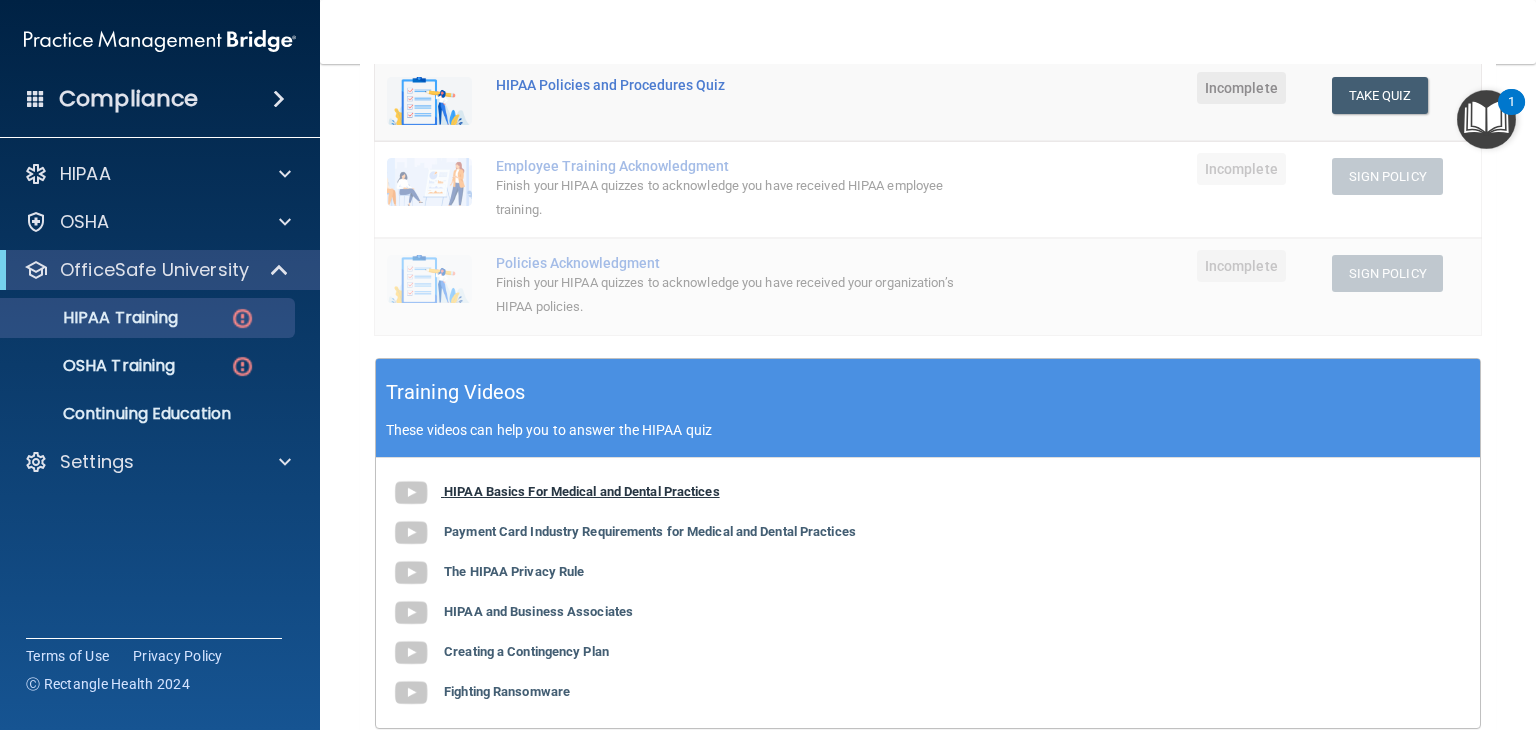 click on "HIPAA Basics For Medical and Dental Practices" at bounding box center (582, 491) 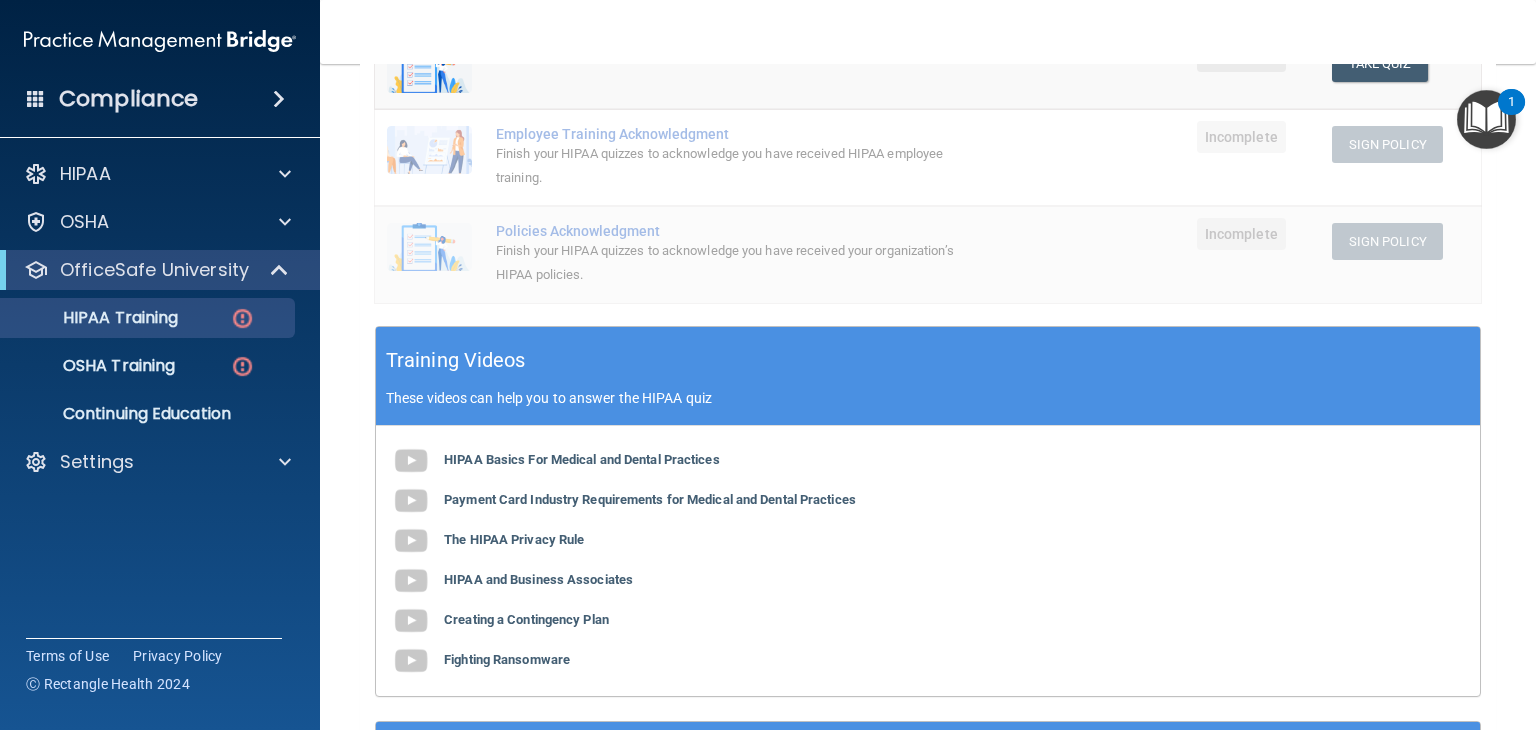scroll, scrollTop: 488, scrollLeft: 0, axis: vertical 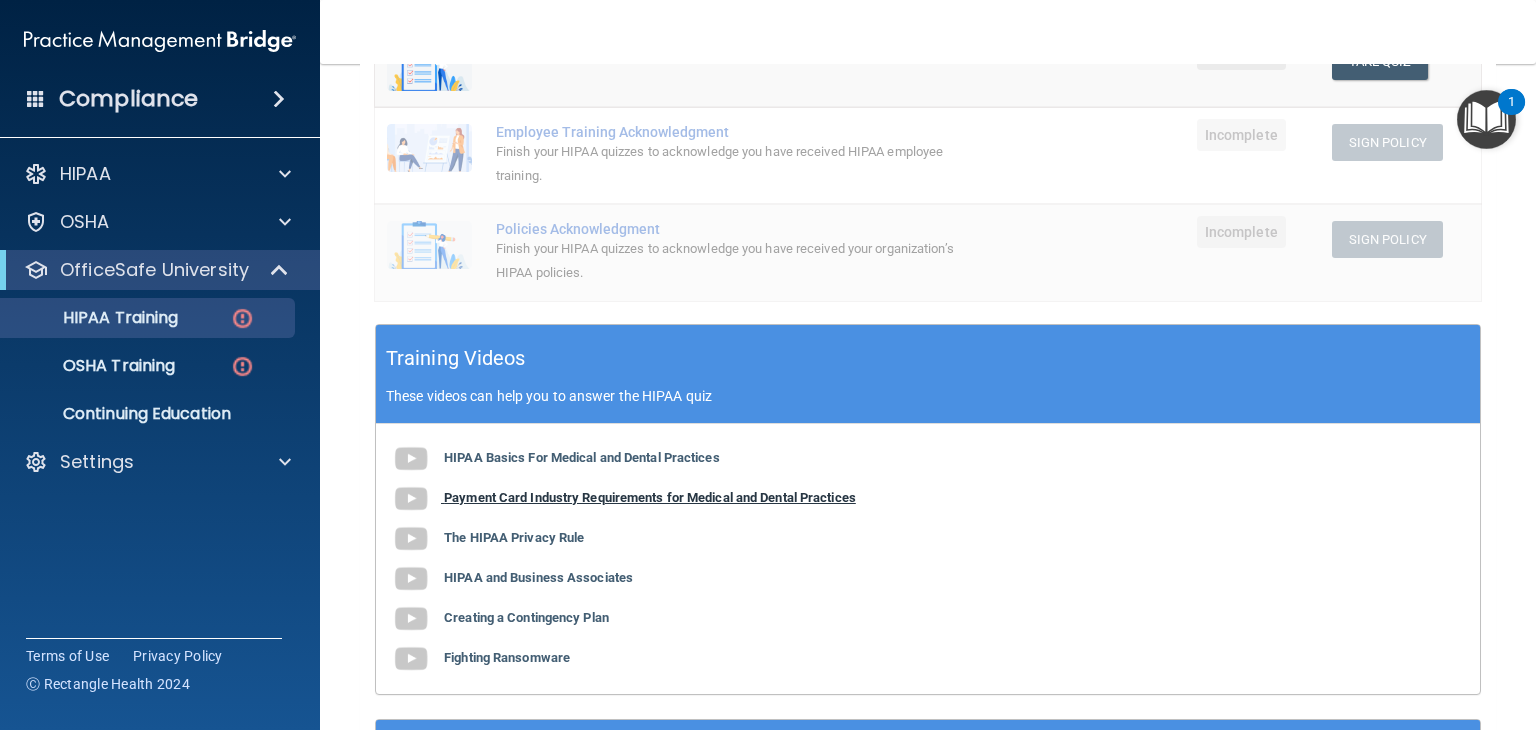 click on "Payment Card Industry Requirements for Medical and Dental Practices" at bounding box center [650, 497] 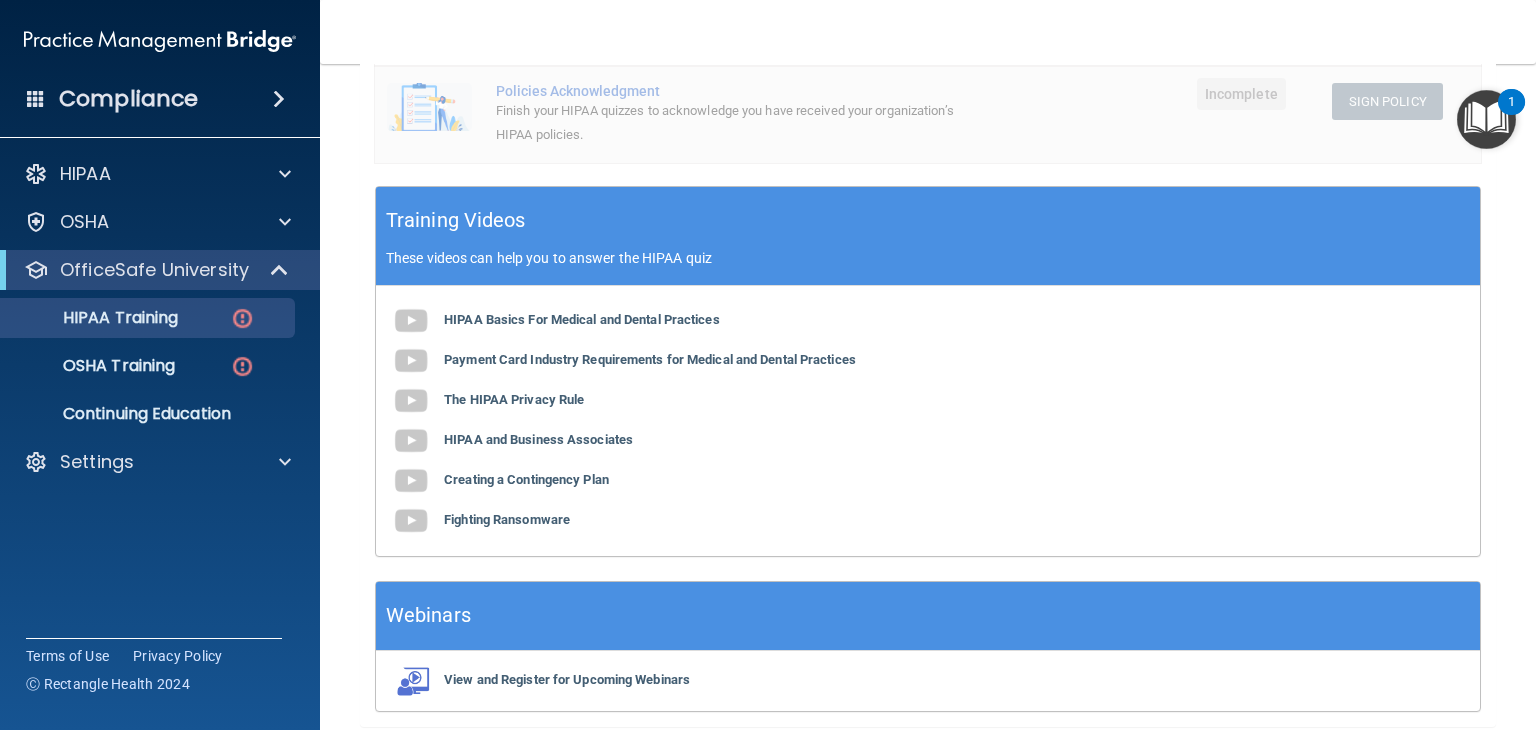 scroll, scrollTop: 701, scrollLeft: 0, axis: vertical 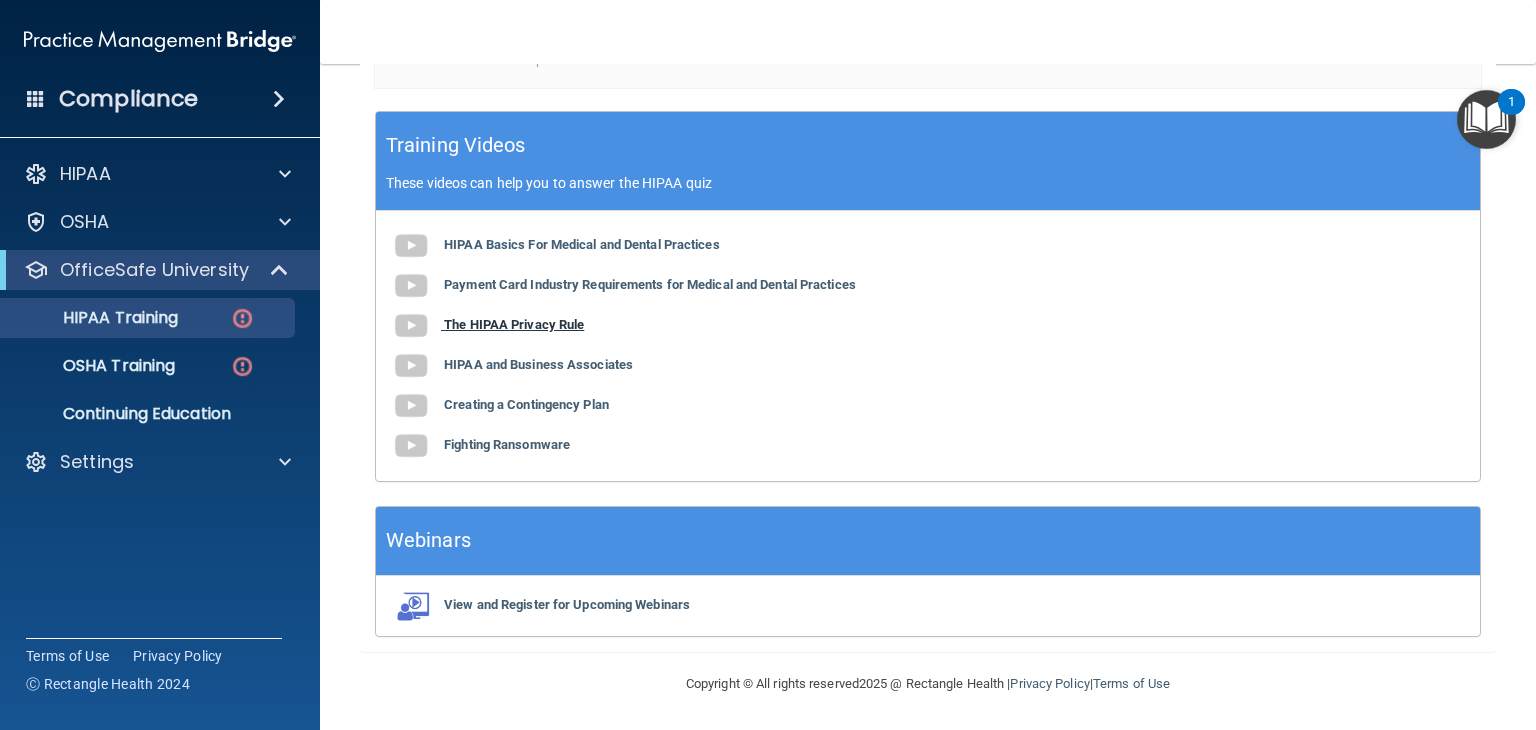click on "The HIPAA Privacy Rule" at bounding box center (514, 324) 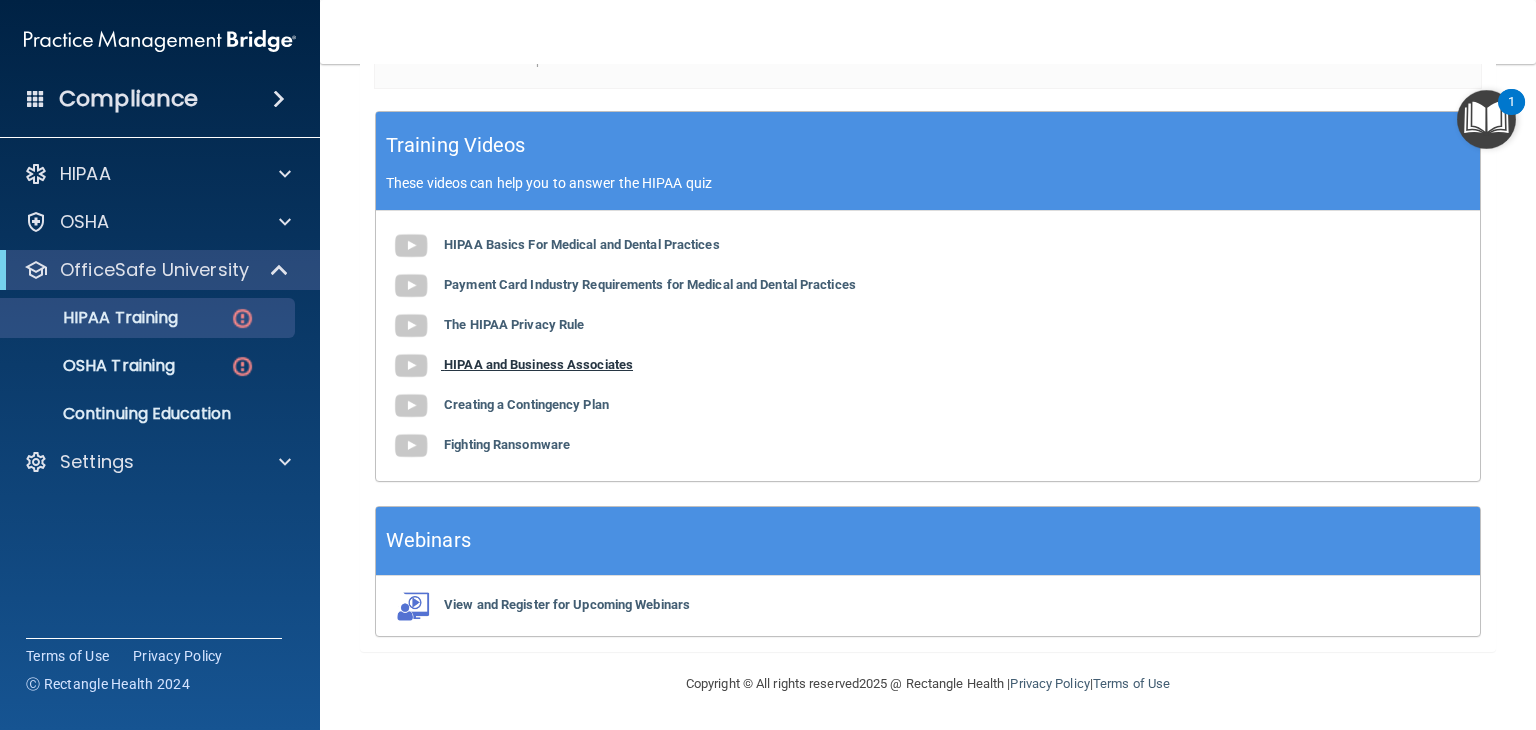 click on "HIPAA and Business Associates" at bounding box center [538, 364] 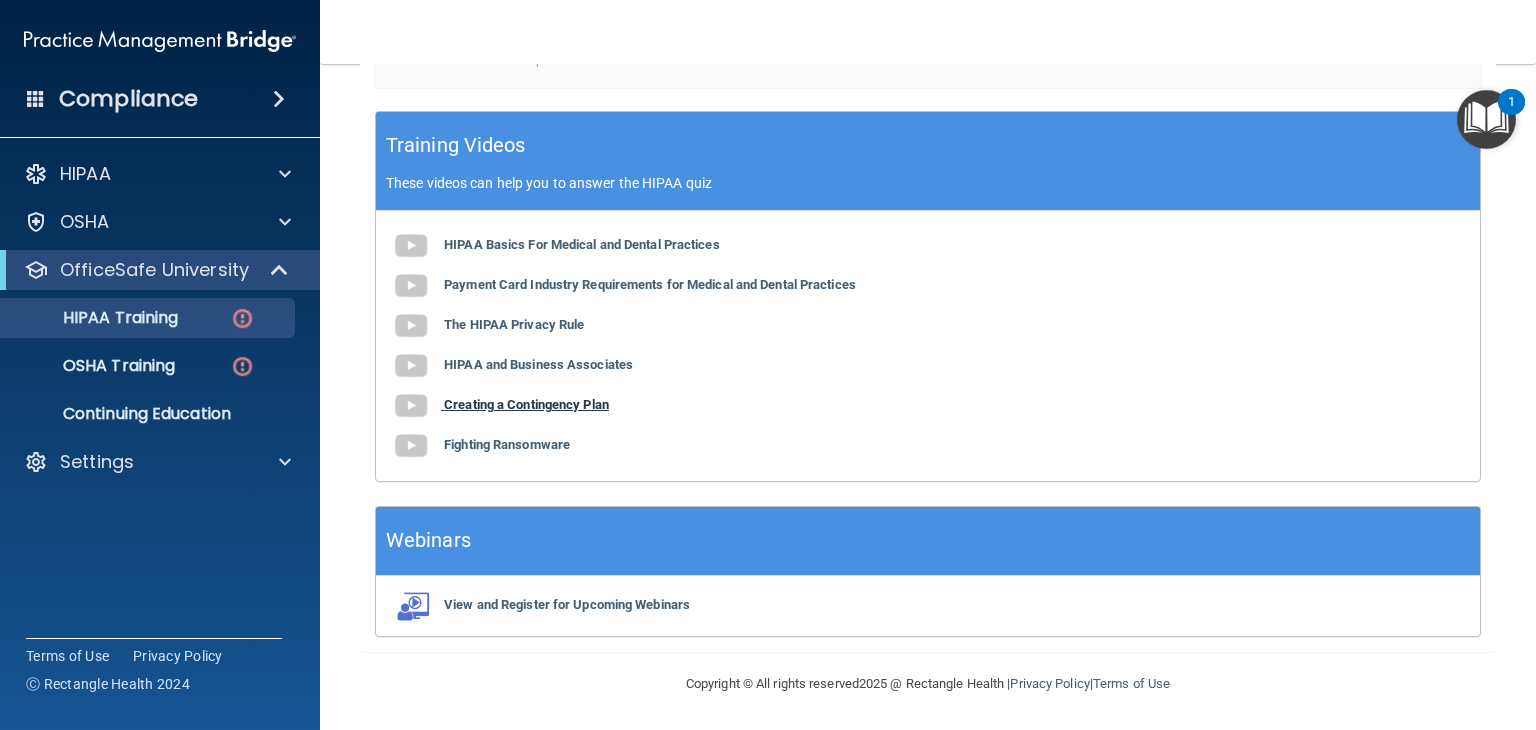 click on "Creating a Contingency Plan" at bounding box center (526, 404) 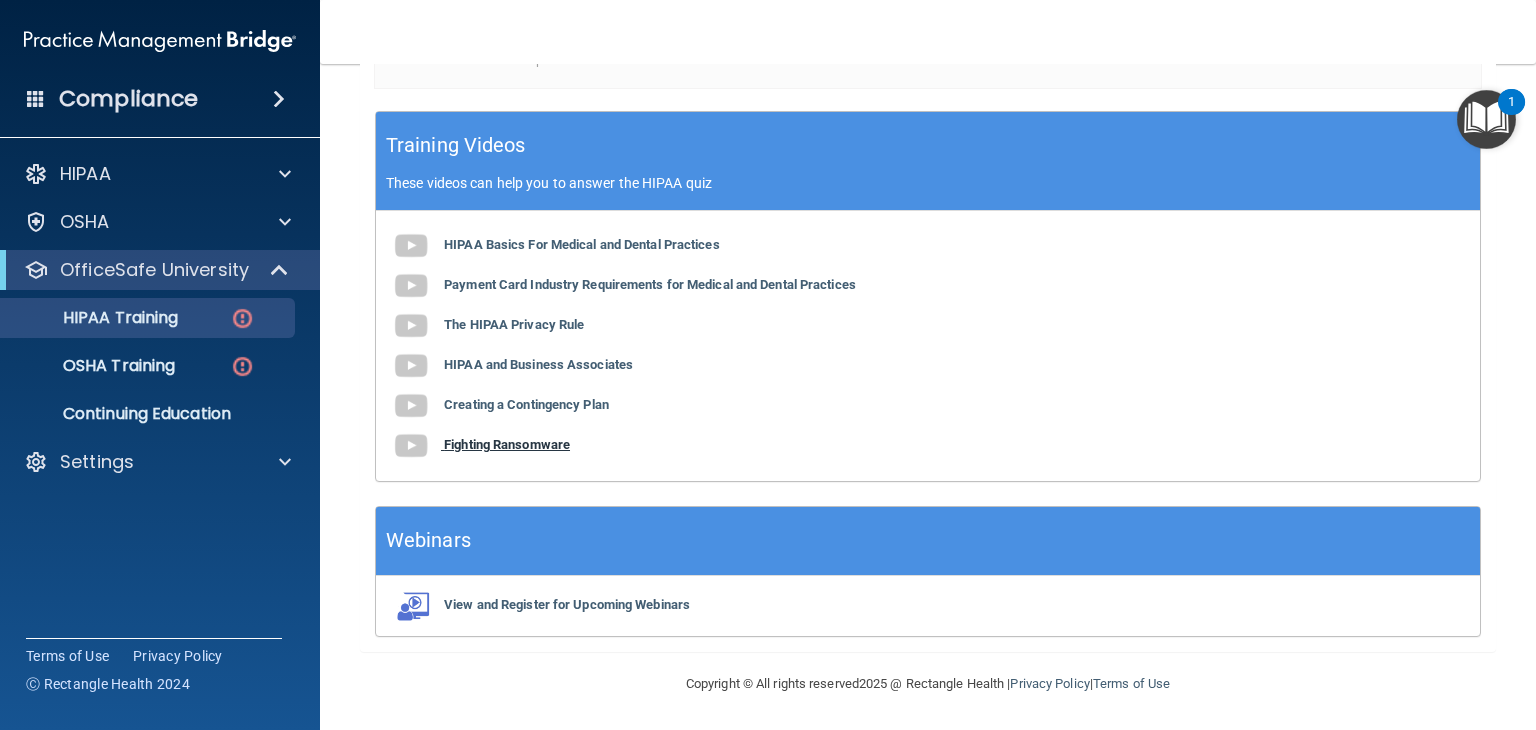 click on "Fighting Ransomware" at bounding box center [507, 444] 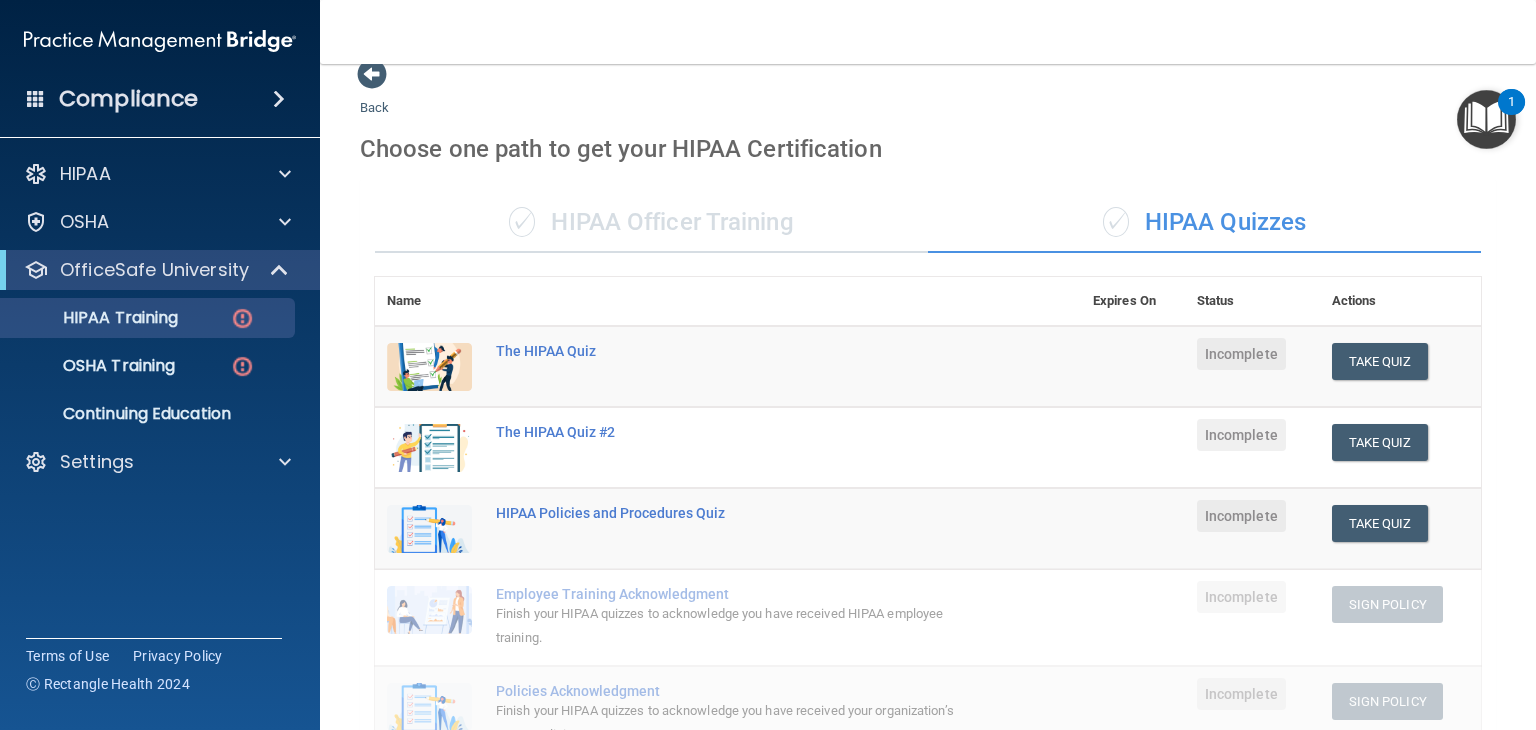 scroll, scrollTop: 0, scrollLeft: 0, axis: both 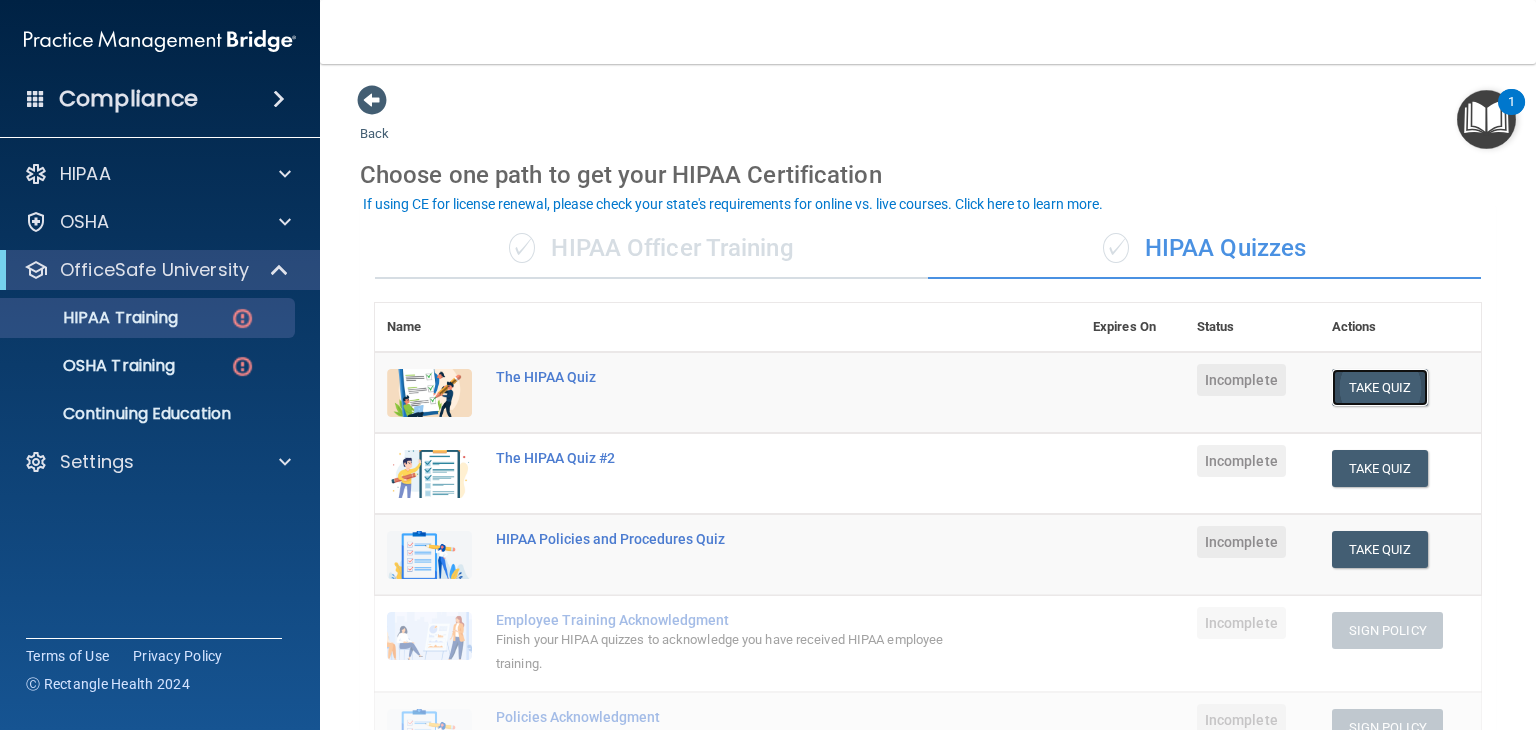 click on "Take Quiz" at bounding box center [1380, 387] 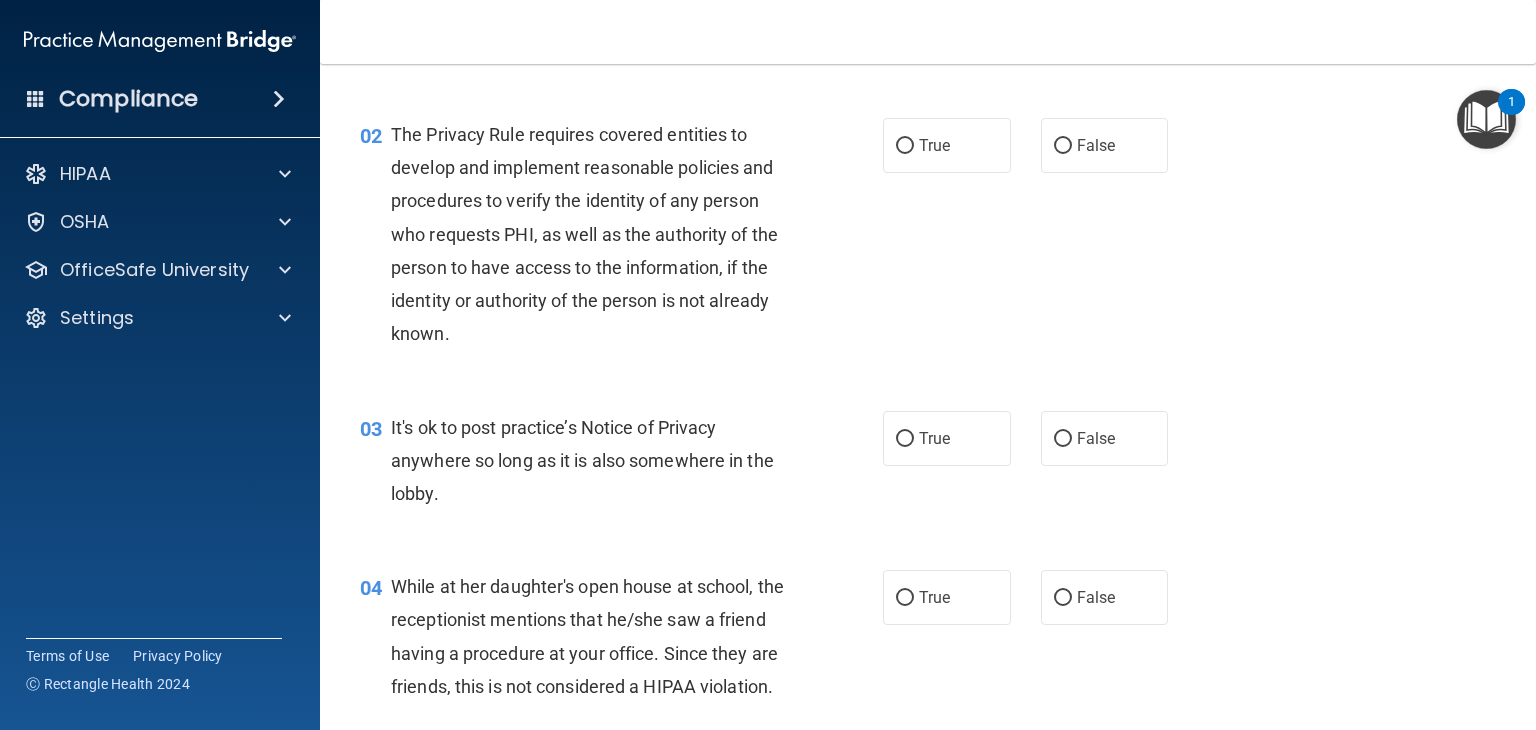 scroll, scrollTop: 0, scrollLeft: 0, axis: both 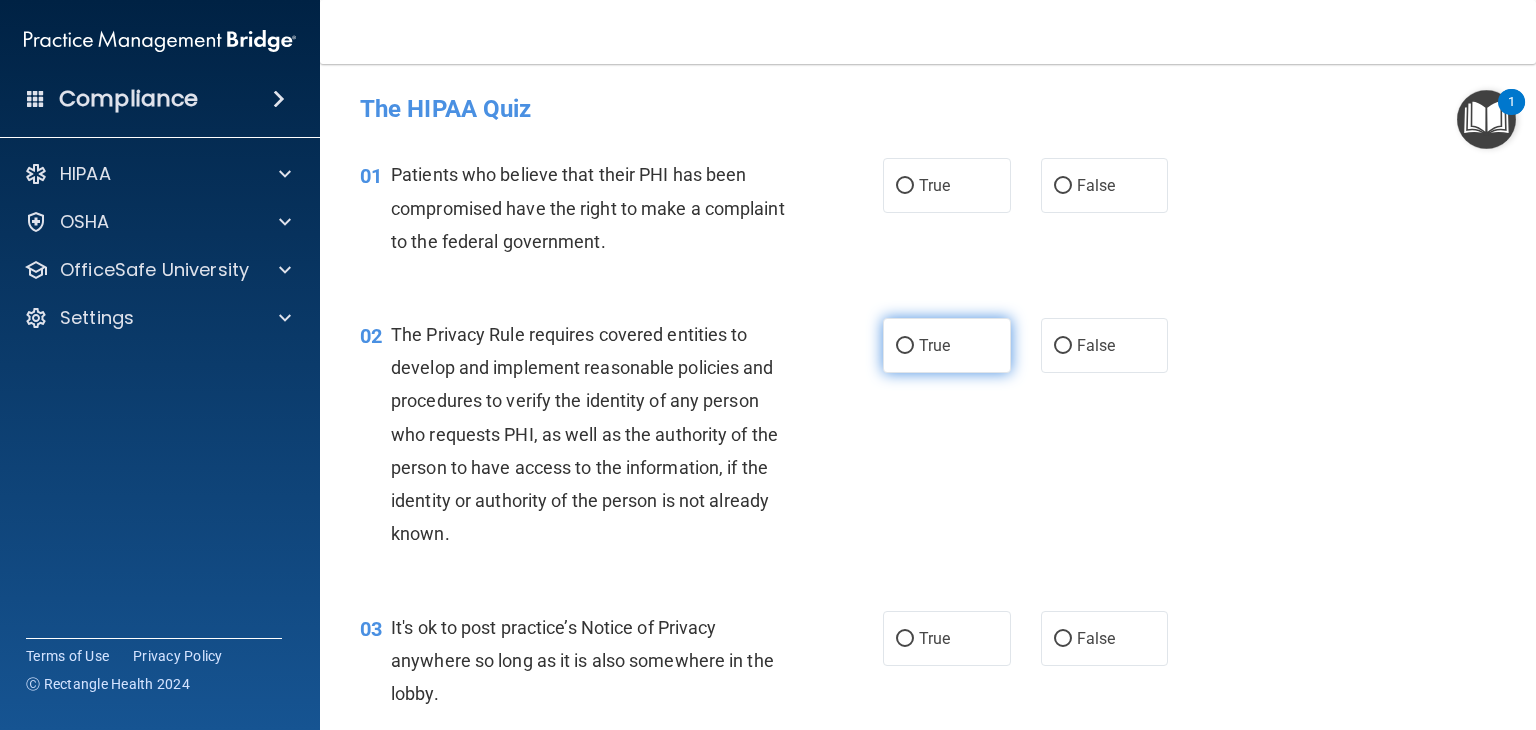 click on "True" at bounding box center (934, 345) 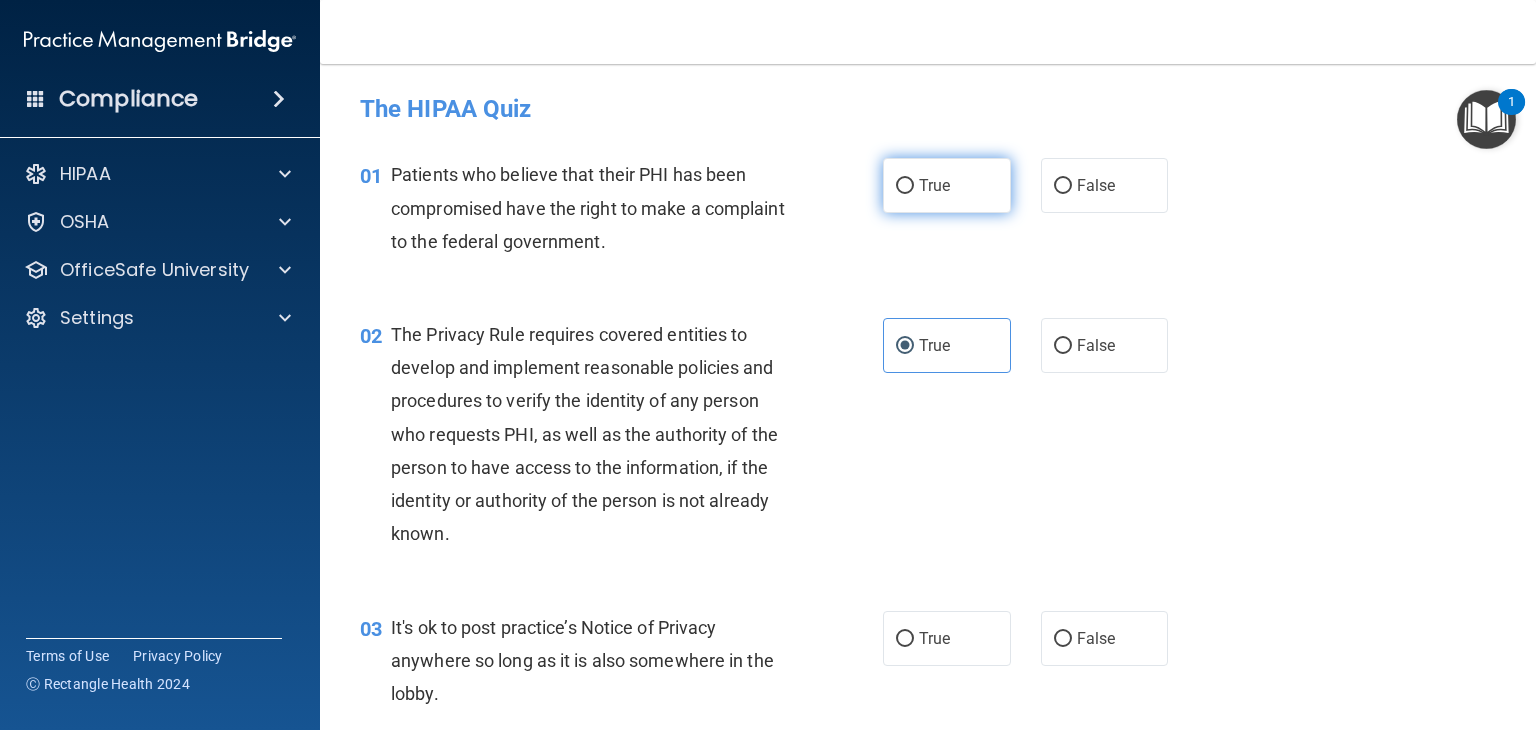 click on "True" at bounding box center (947, 185) 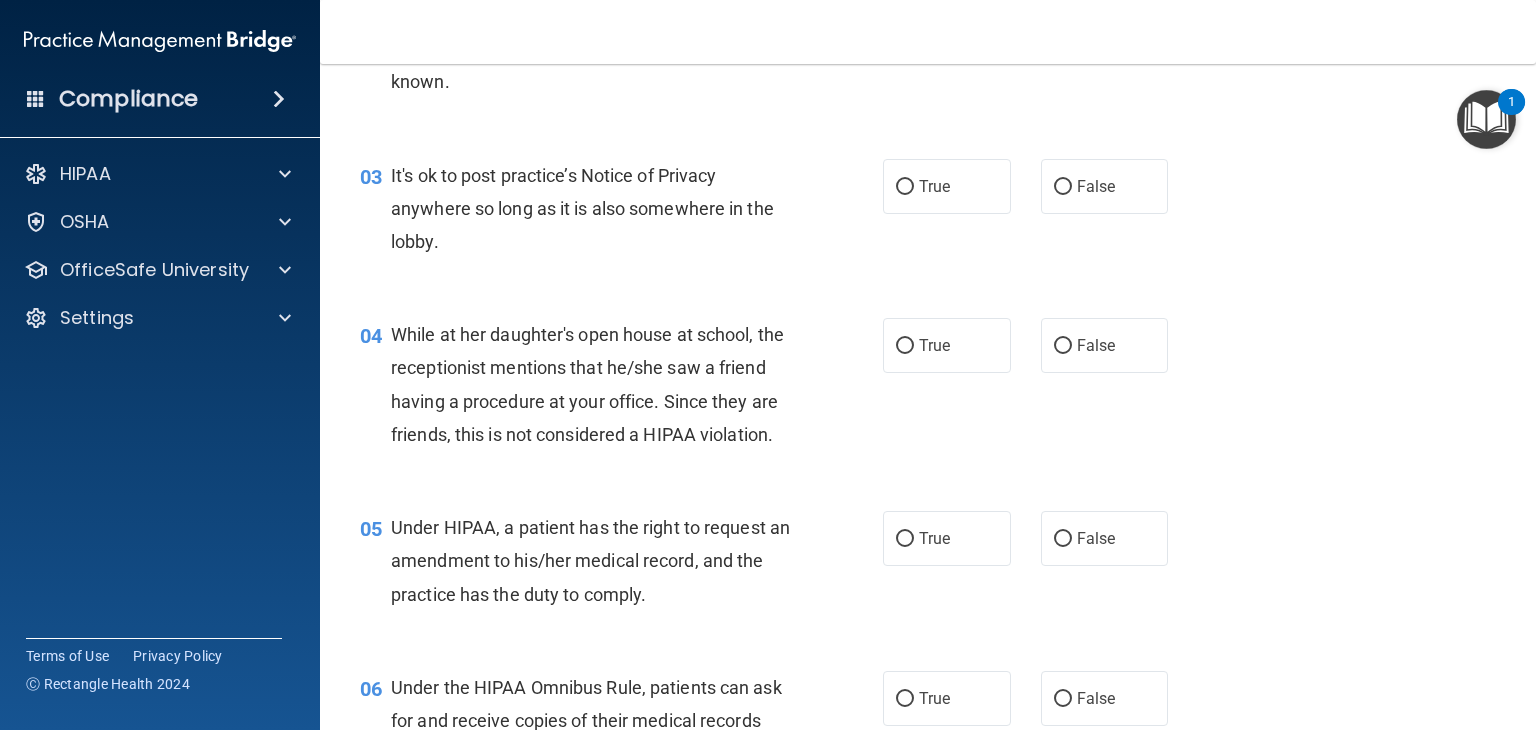 scroll, scrollTop: 455, scrollLeft: 0, axis: vertical 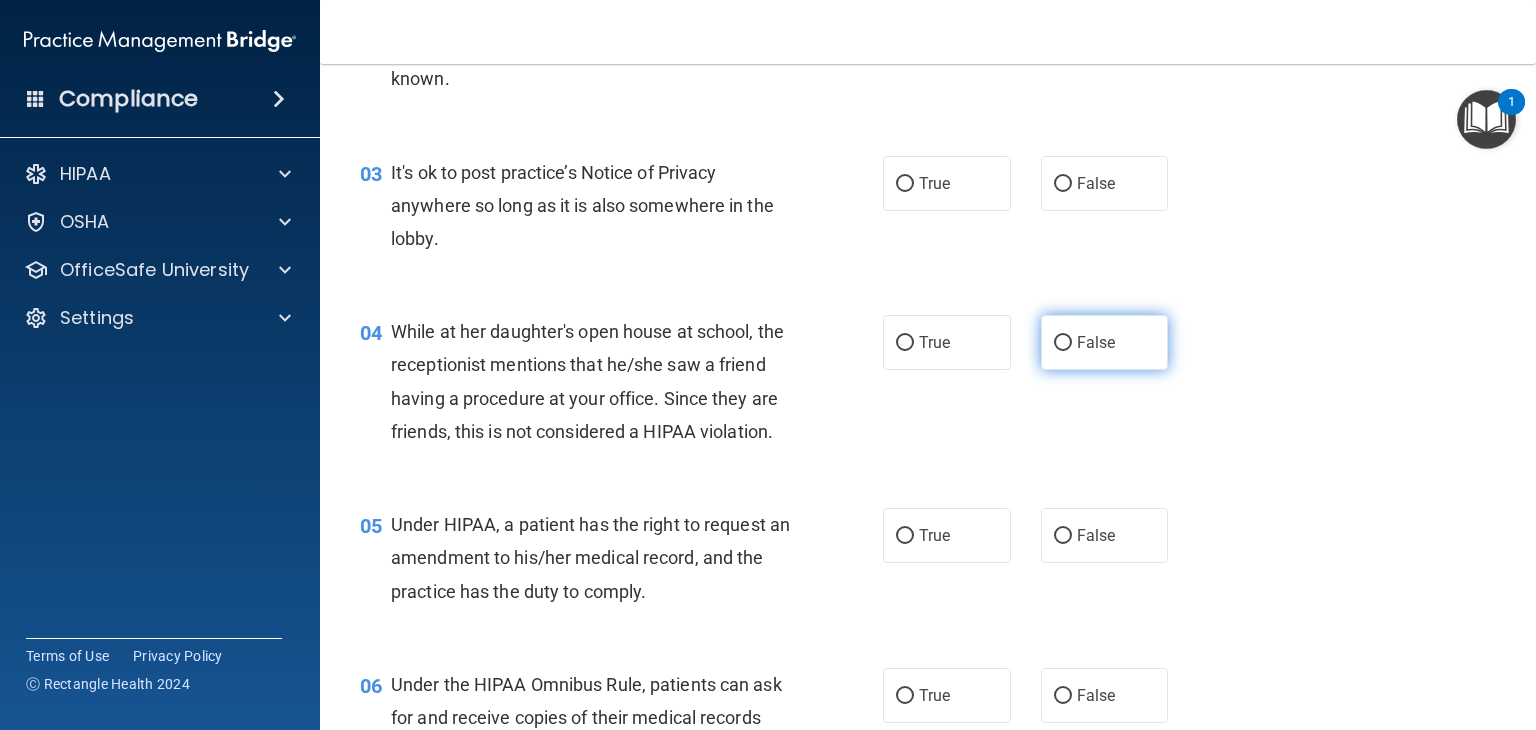 click on "False" at bounding box center [1105, 342] 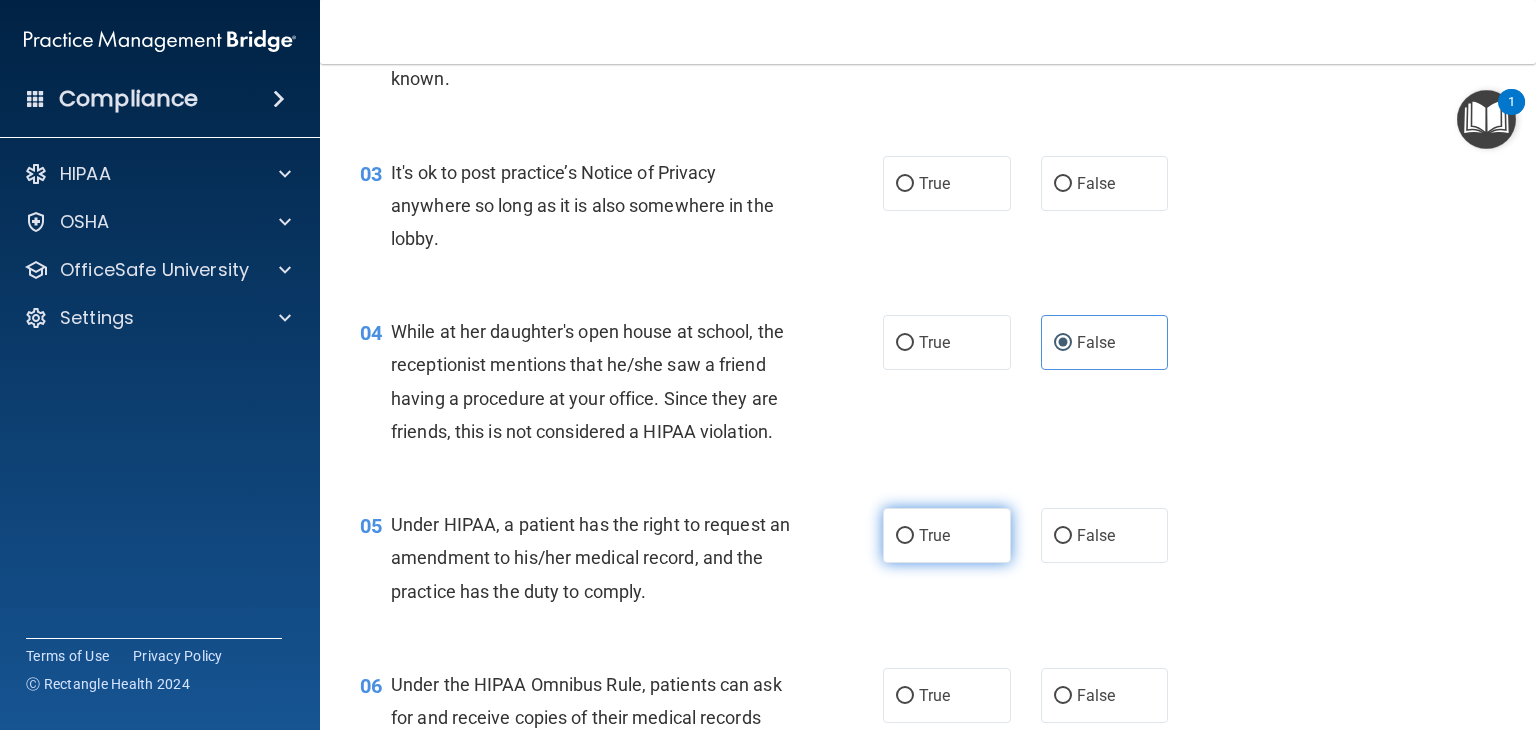 click on "True" at bounding box center [947, 535] 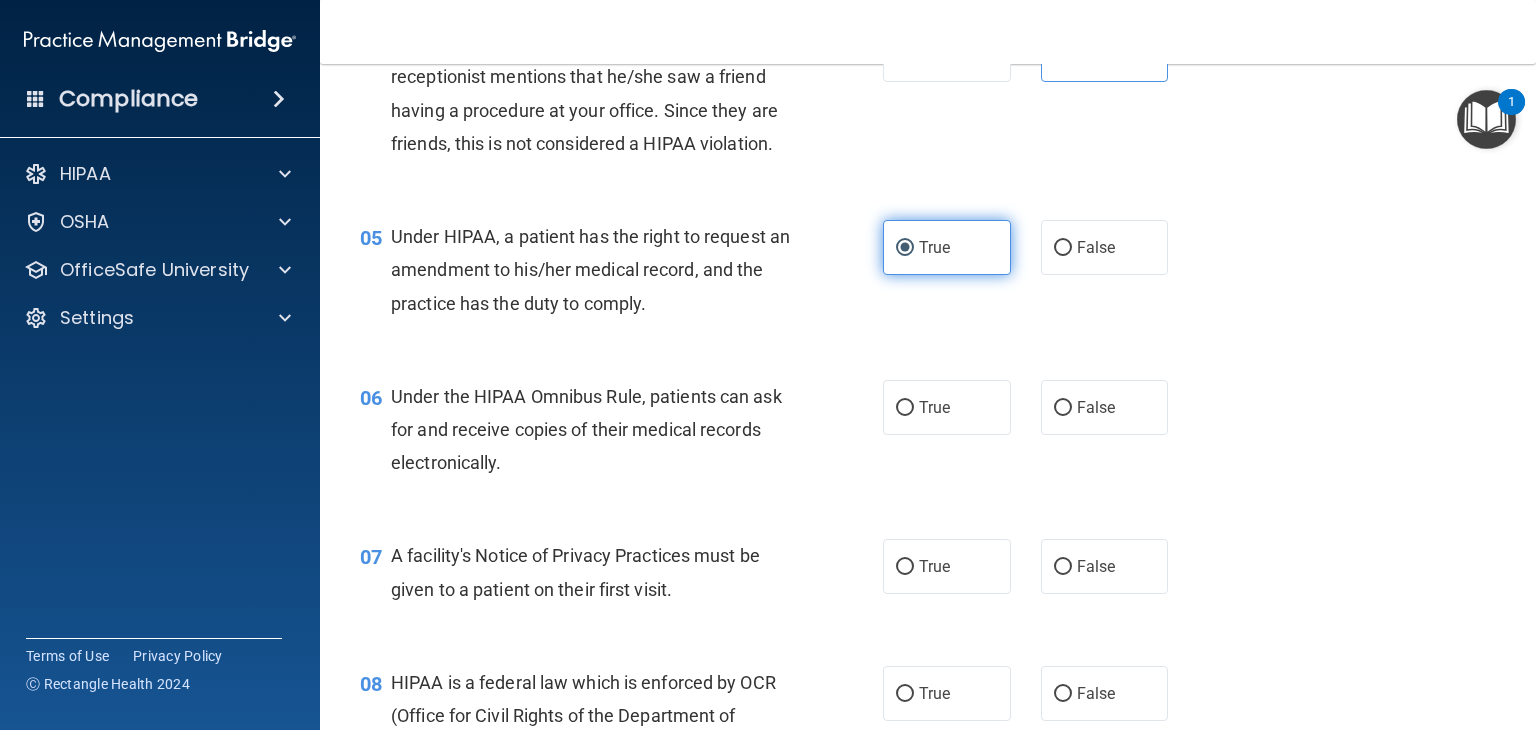 scroll, scrollTop: 744, scrollLeft: 0, axis: vertical 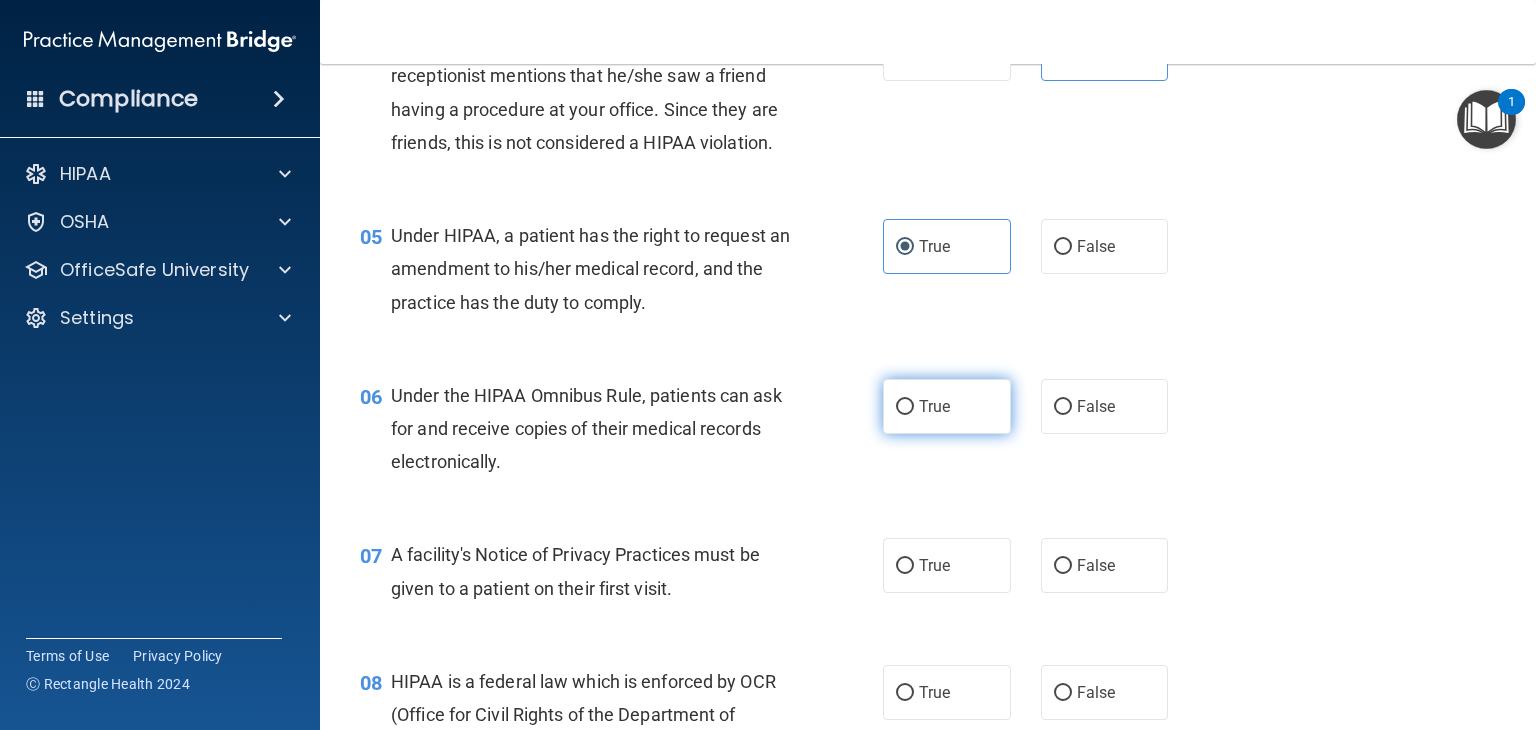 click on "True" at bounding box center (947, 406) 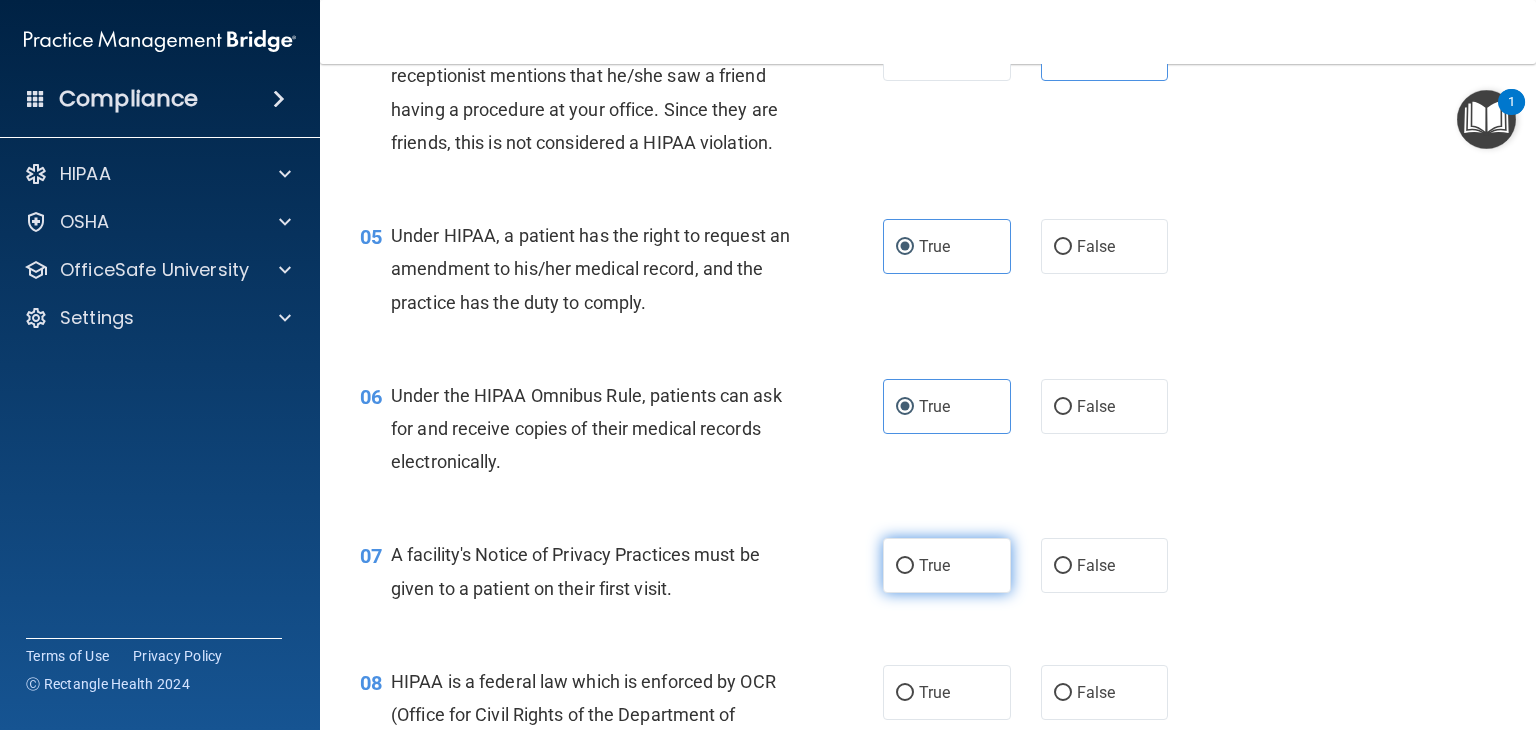 click on "True" at bounding box center (947, 565) 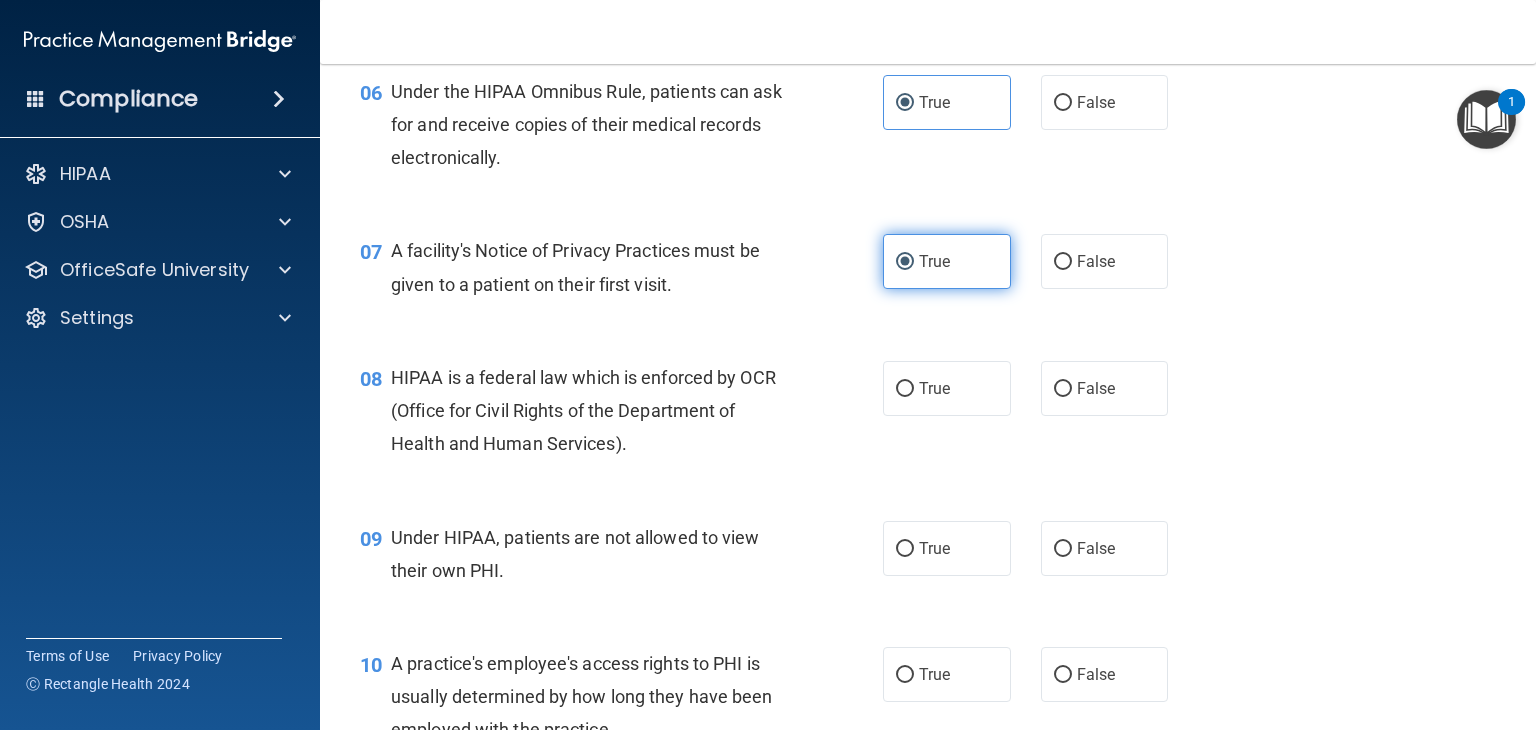 scroll, scrollTop: 1048, scrollLeft: 0, axis: vertical 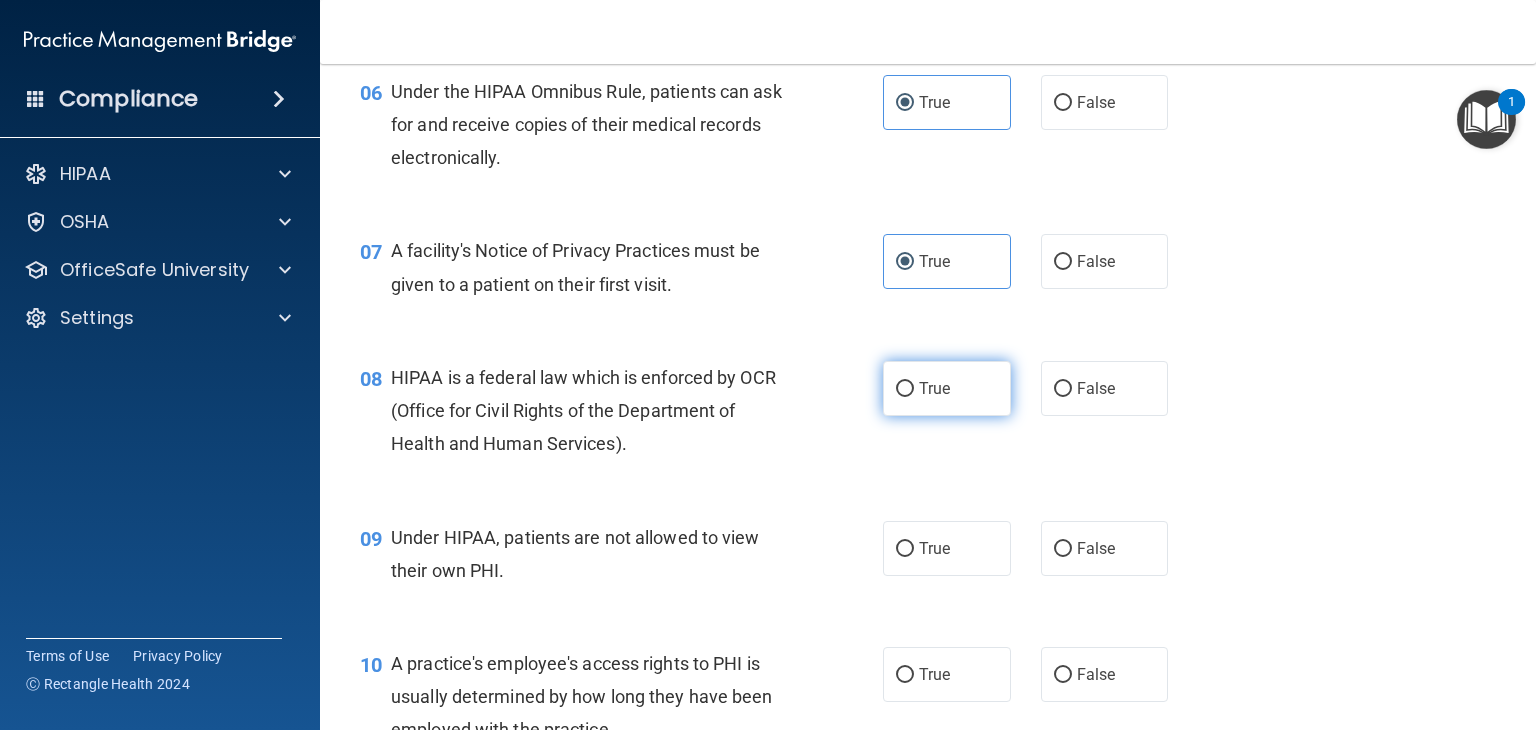 click on "True" at bounding box center [947, 388] 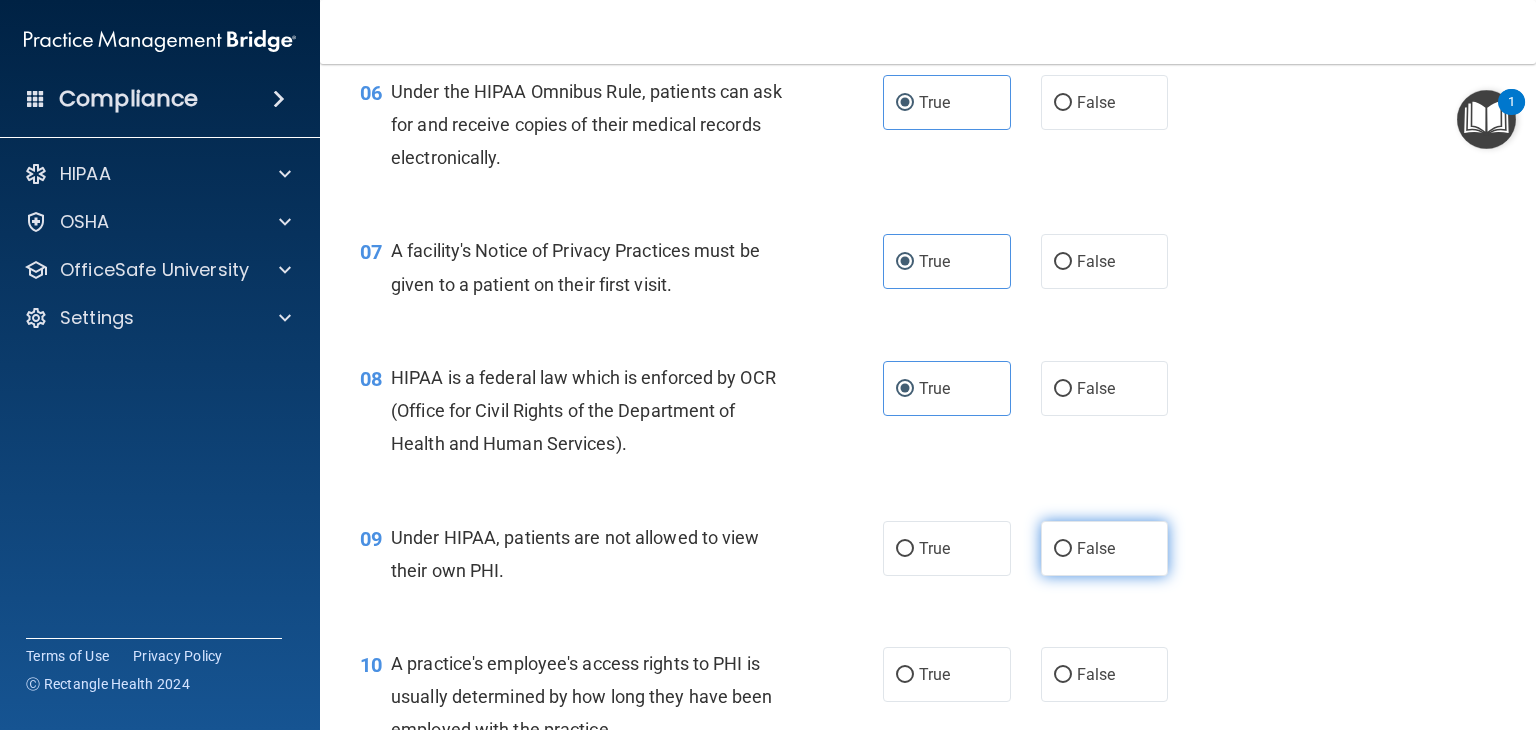 click on "False" at bounding box center [1105, 548] 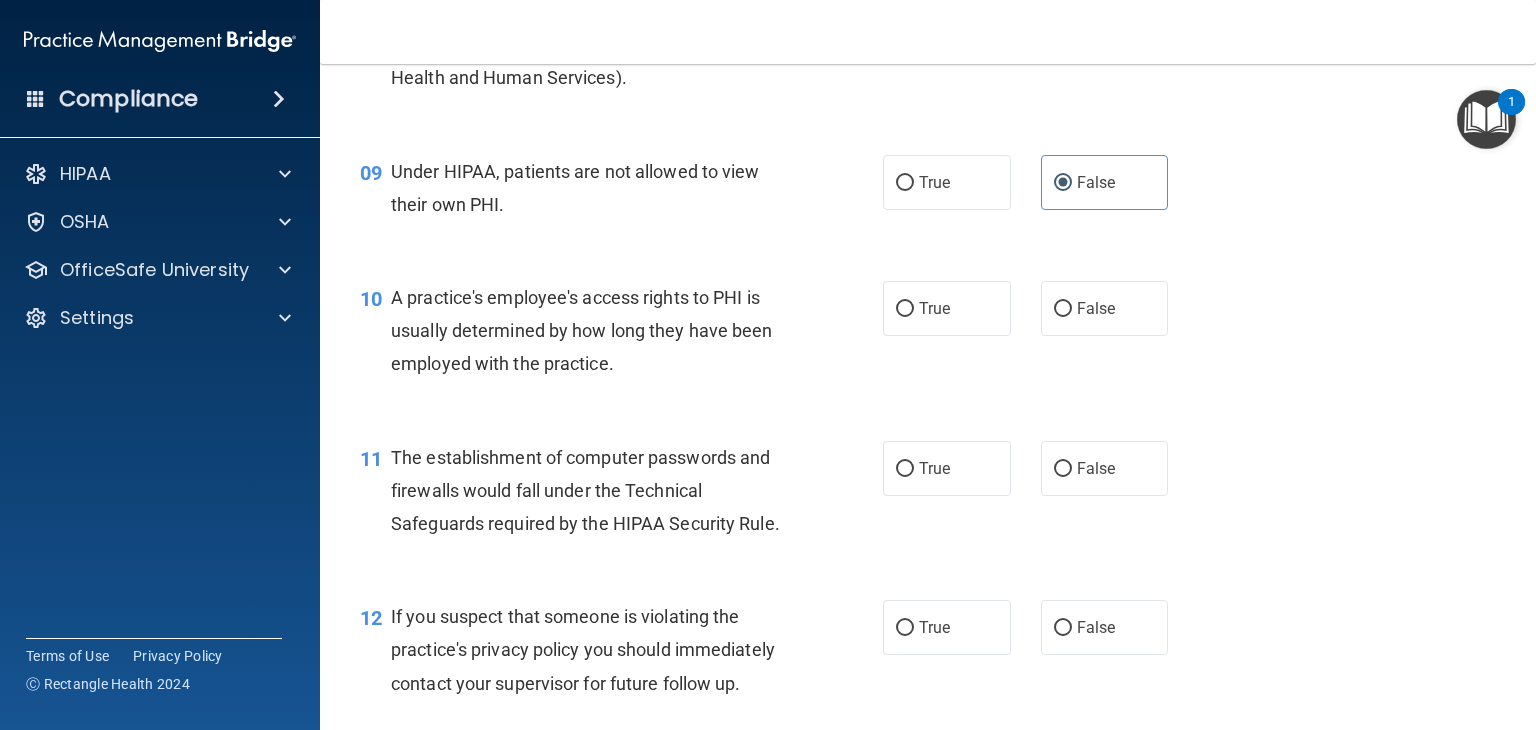 scroll, scrollTop: 1412, scrollLeft: 0, axis: vertical 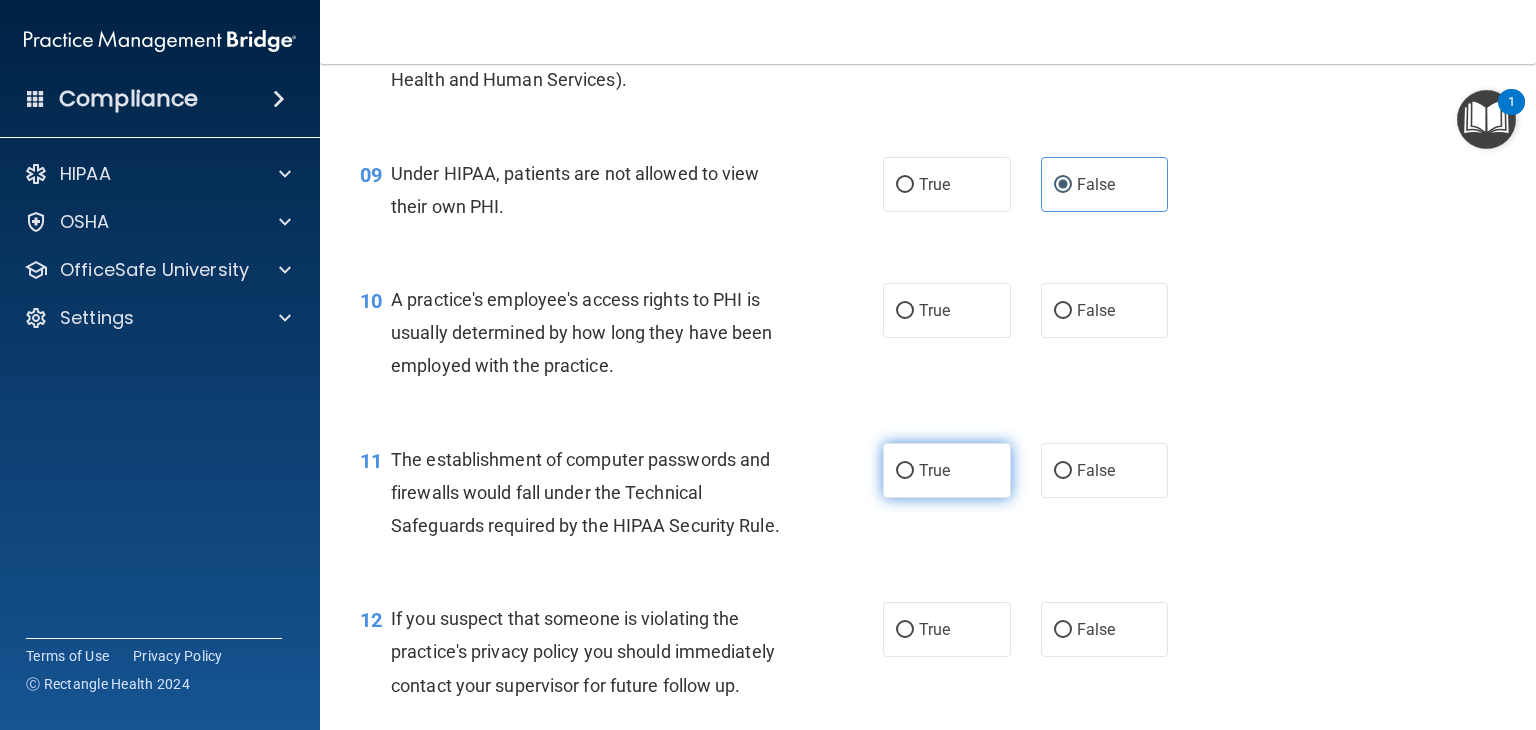 click on "True" at bounding box center [947, 470] 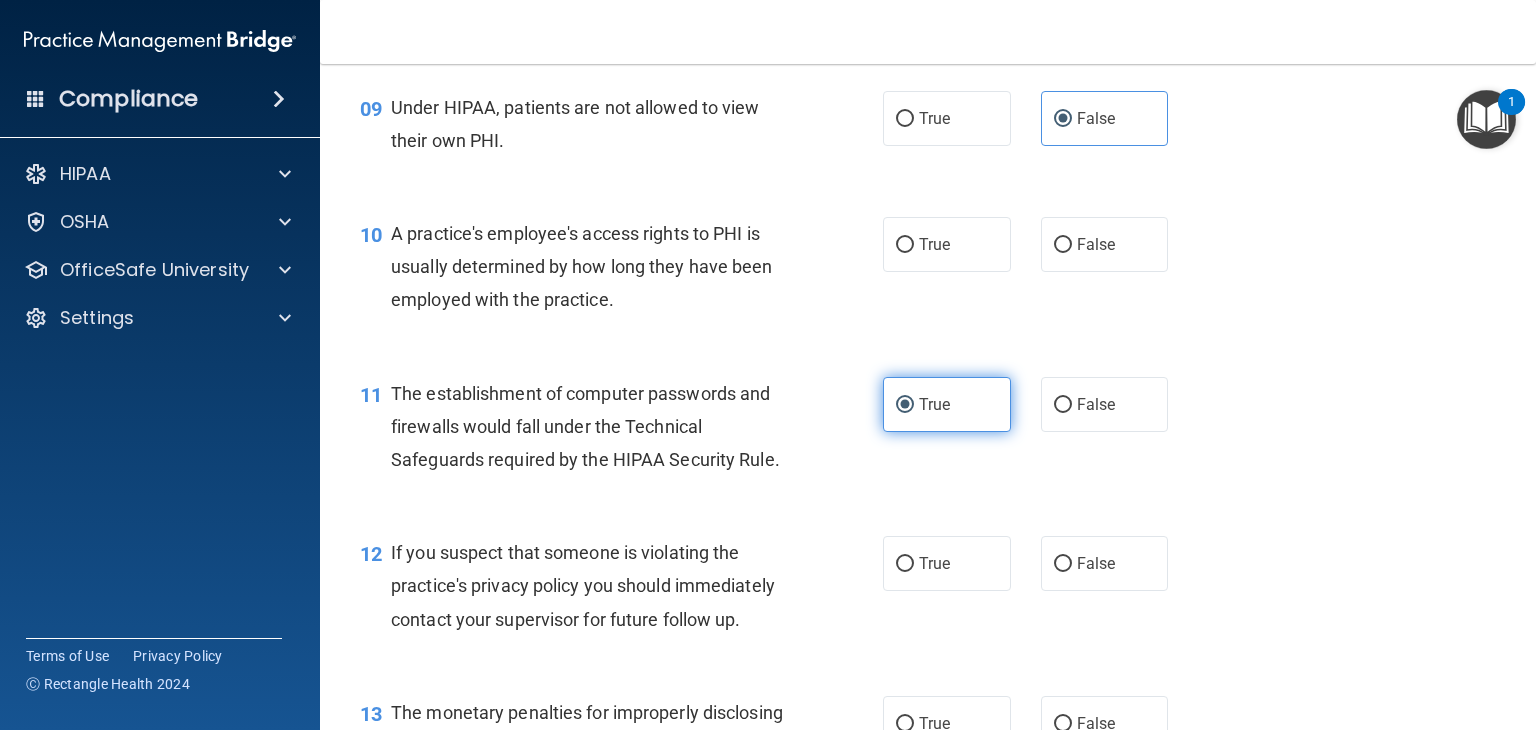 scroll, scrollTop: 1479, scrollLeft: 0, axis: vertical 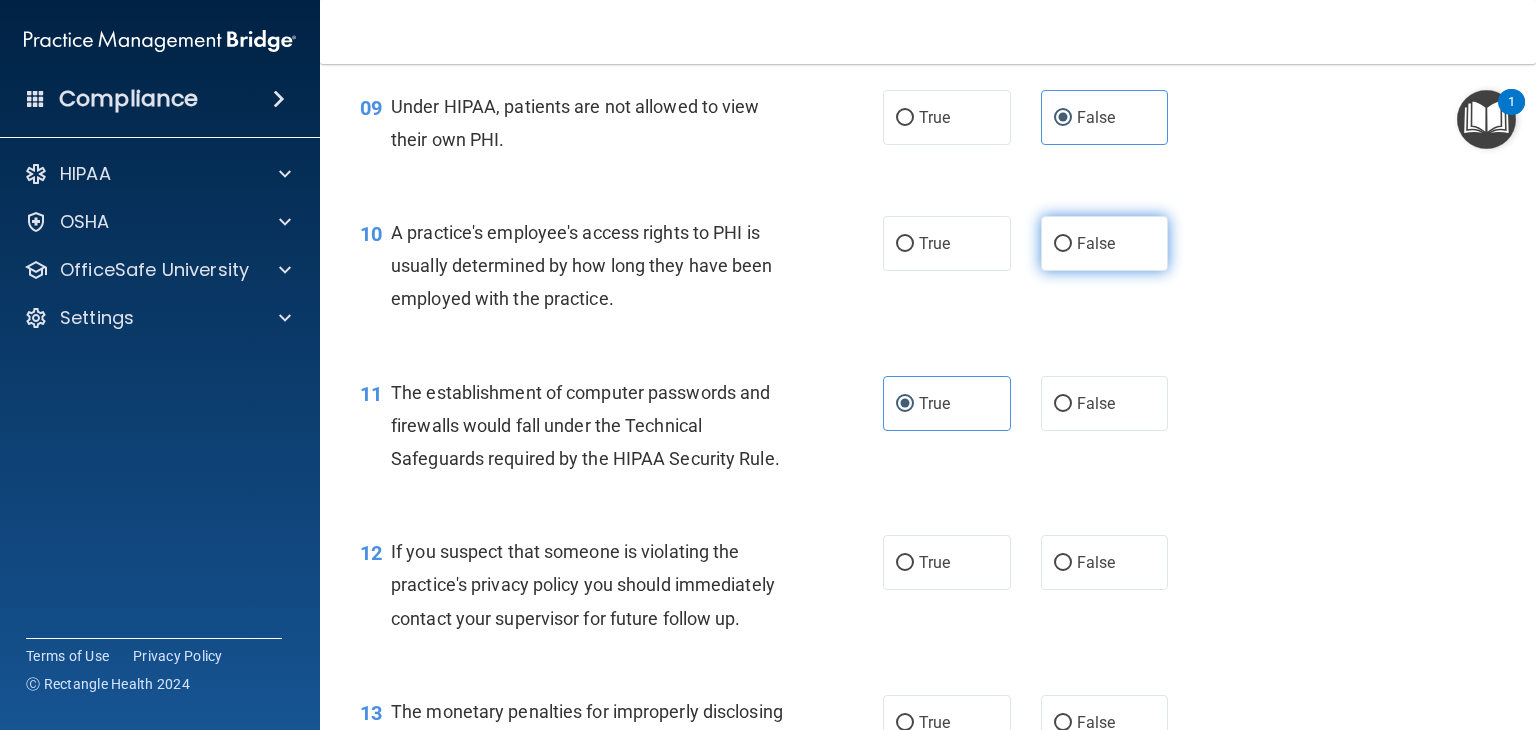 click on "False" at bounding box center [1105, 243] 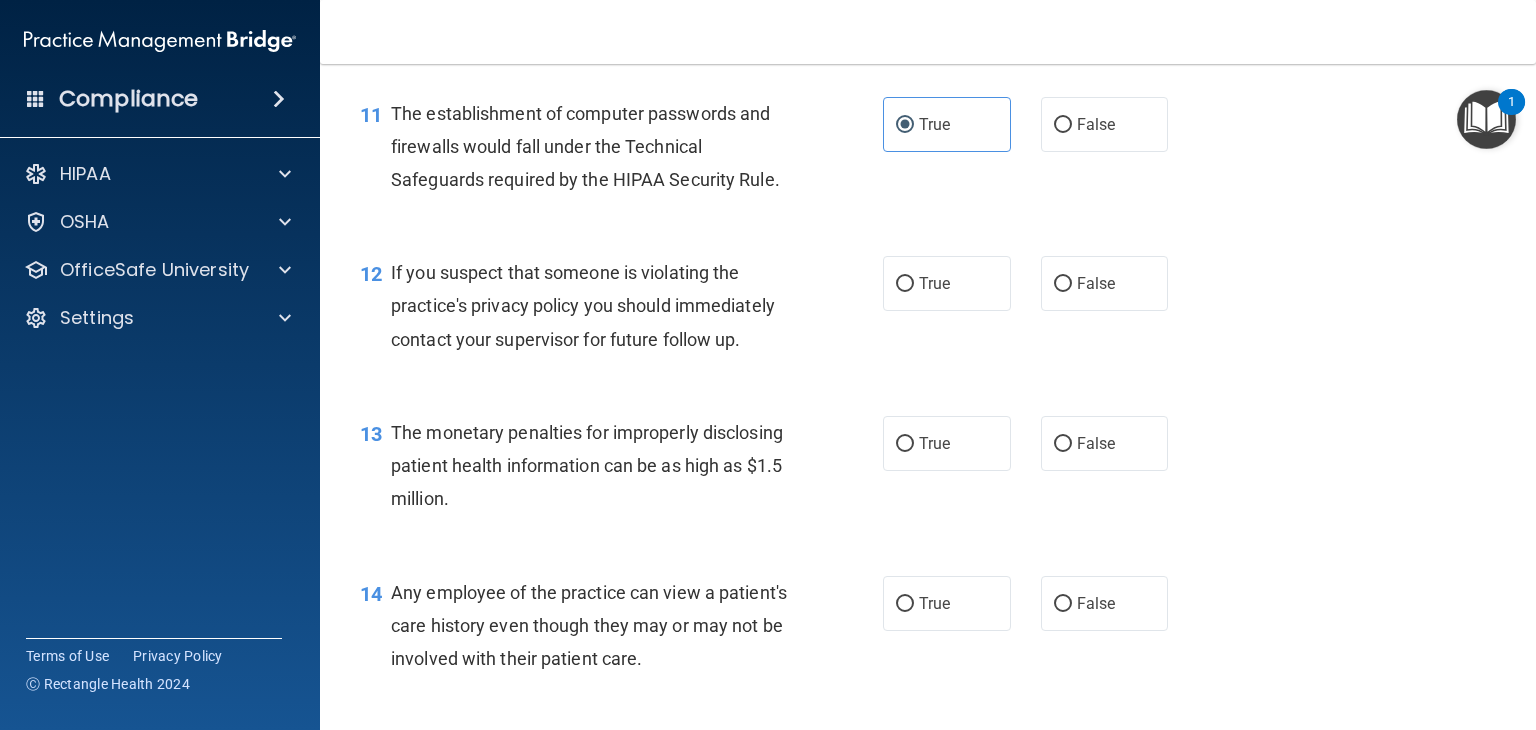 scroll, scrollTop: 1760, scrollLeft: 0, axis: vertical 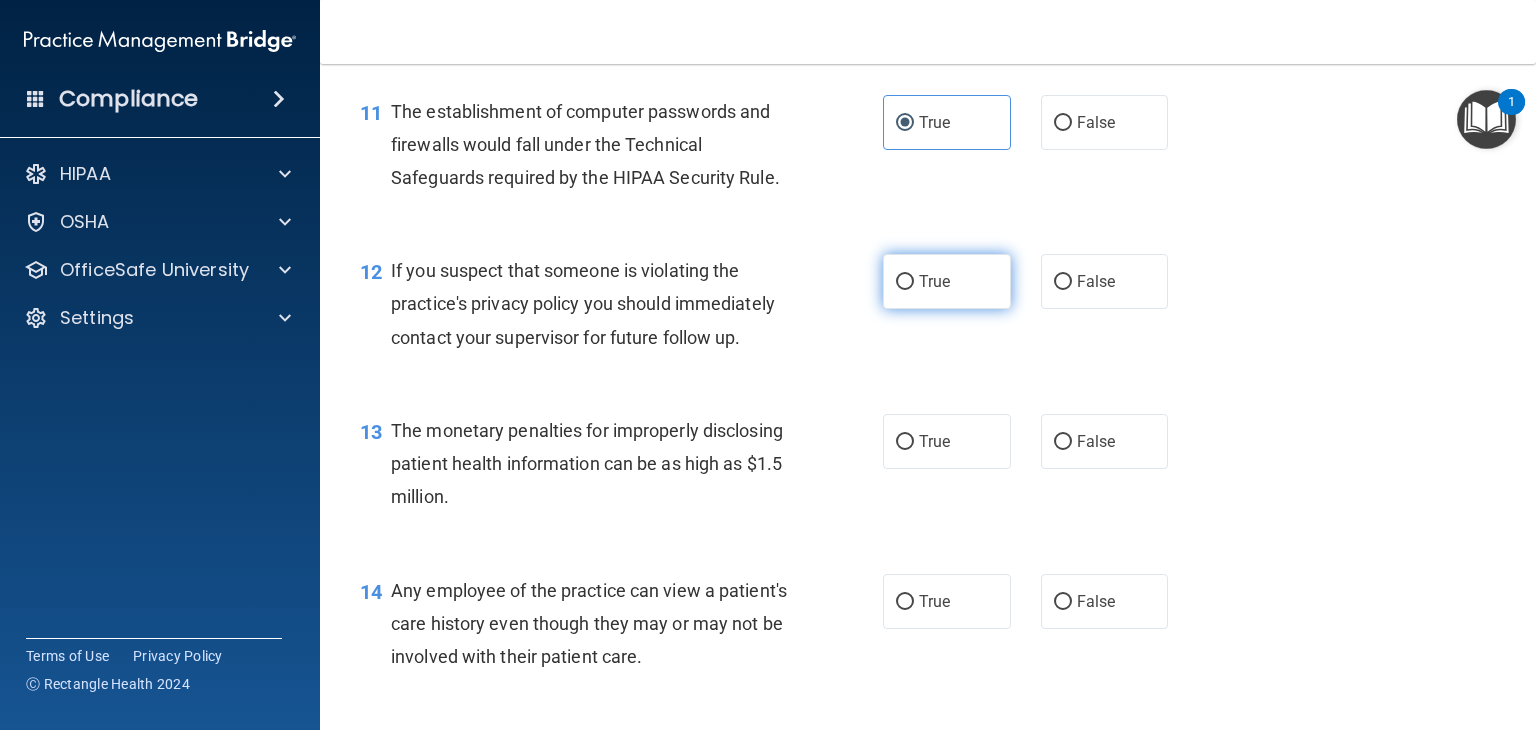 click on "True" at bounding box center (934, 281) 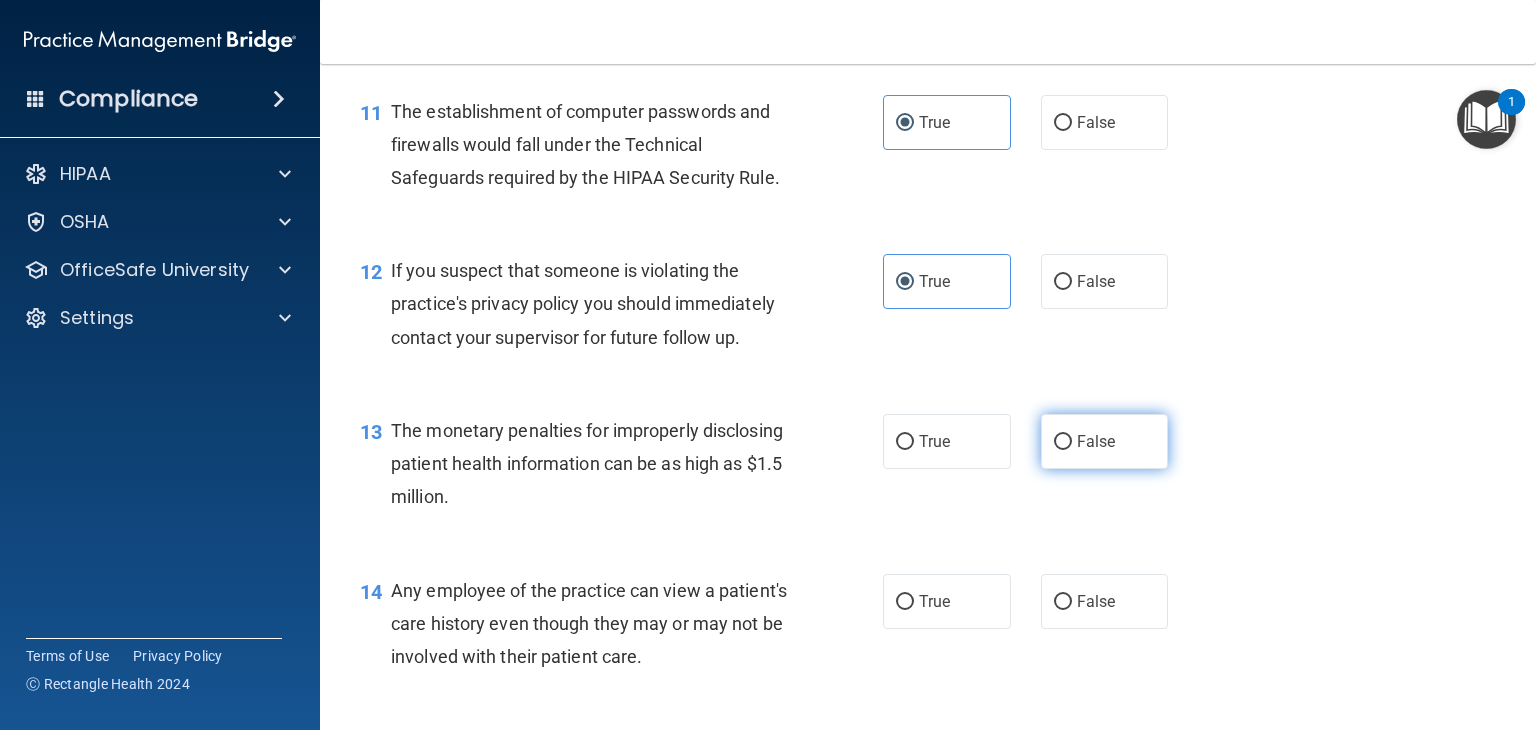 click on "False" at bounding box center [1105, 441] 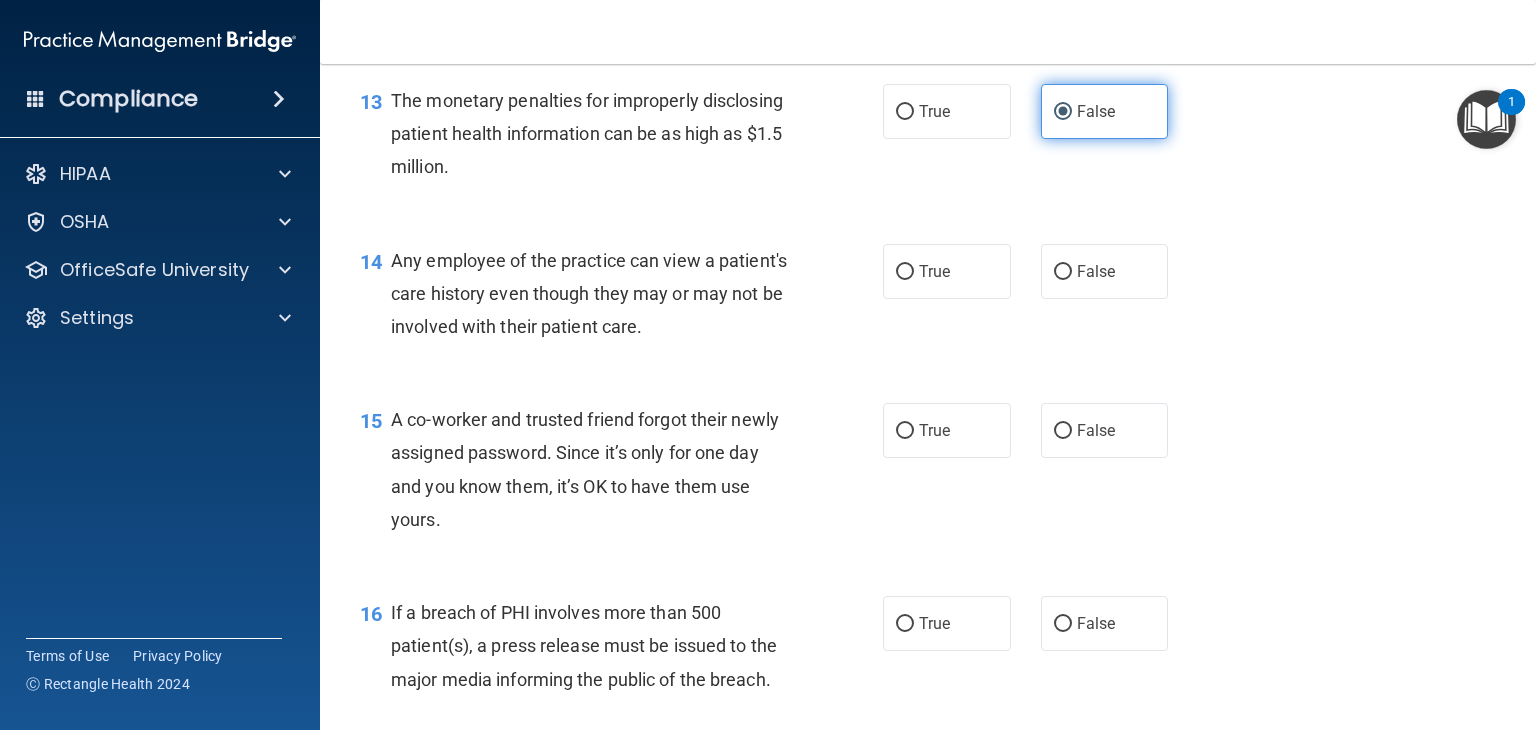scroll, scrollTop: 2091, scrollLeft: 0, axis: vertical 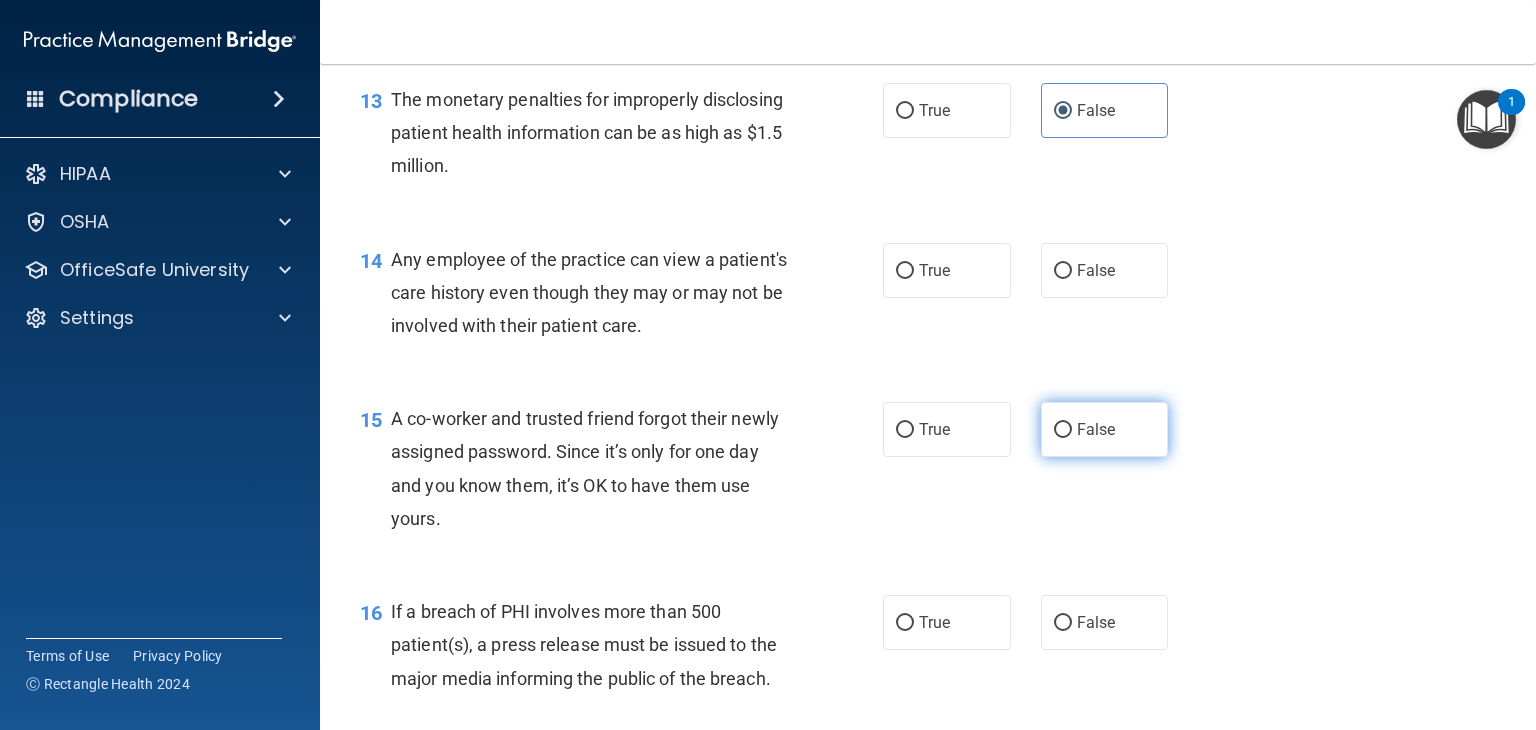 click on "False" at bounding box center (1105, 429) 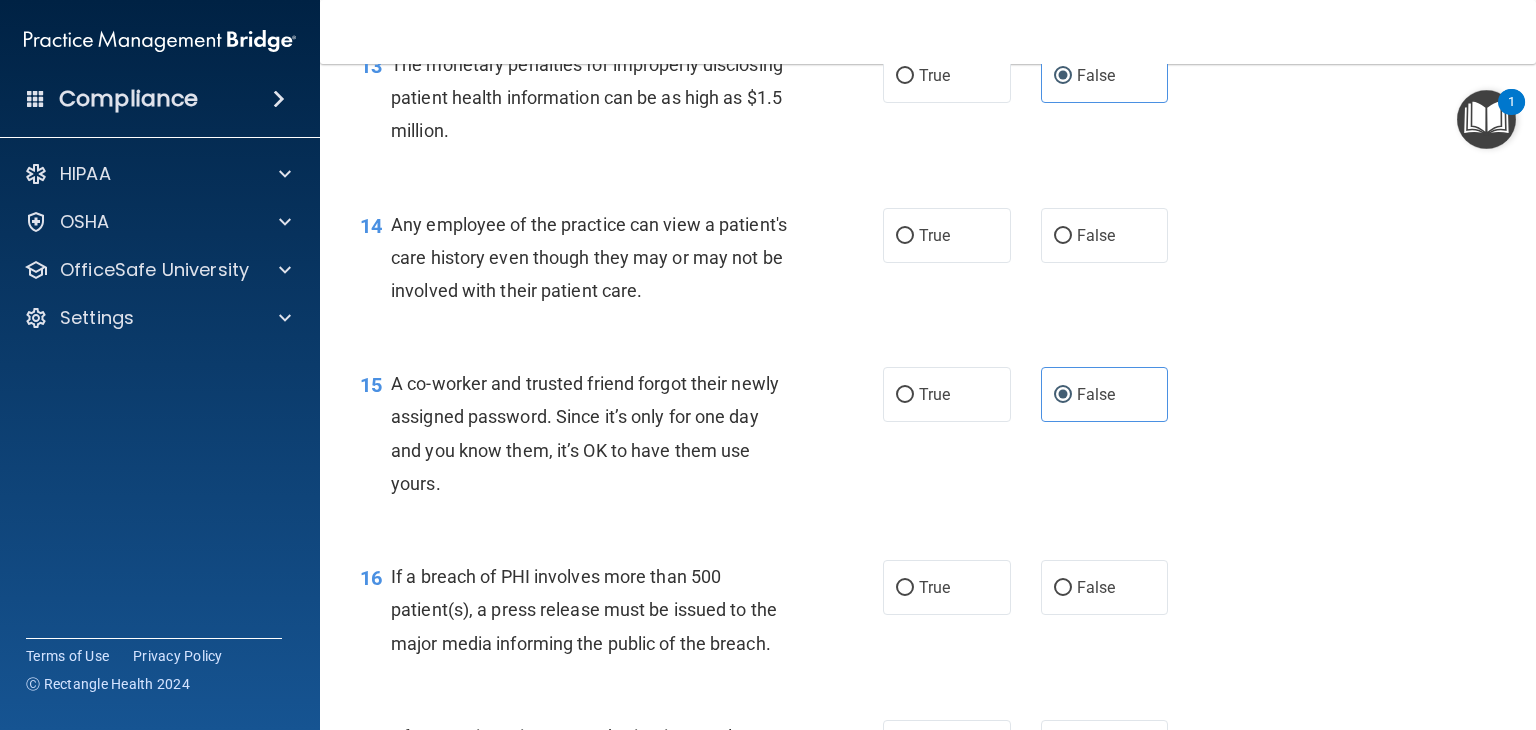 scroll, scrollTop: 2127, scrollLeft: 0, axis: vertical 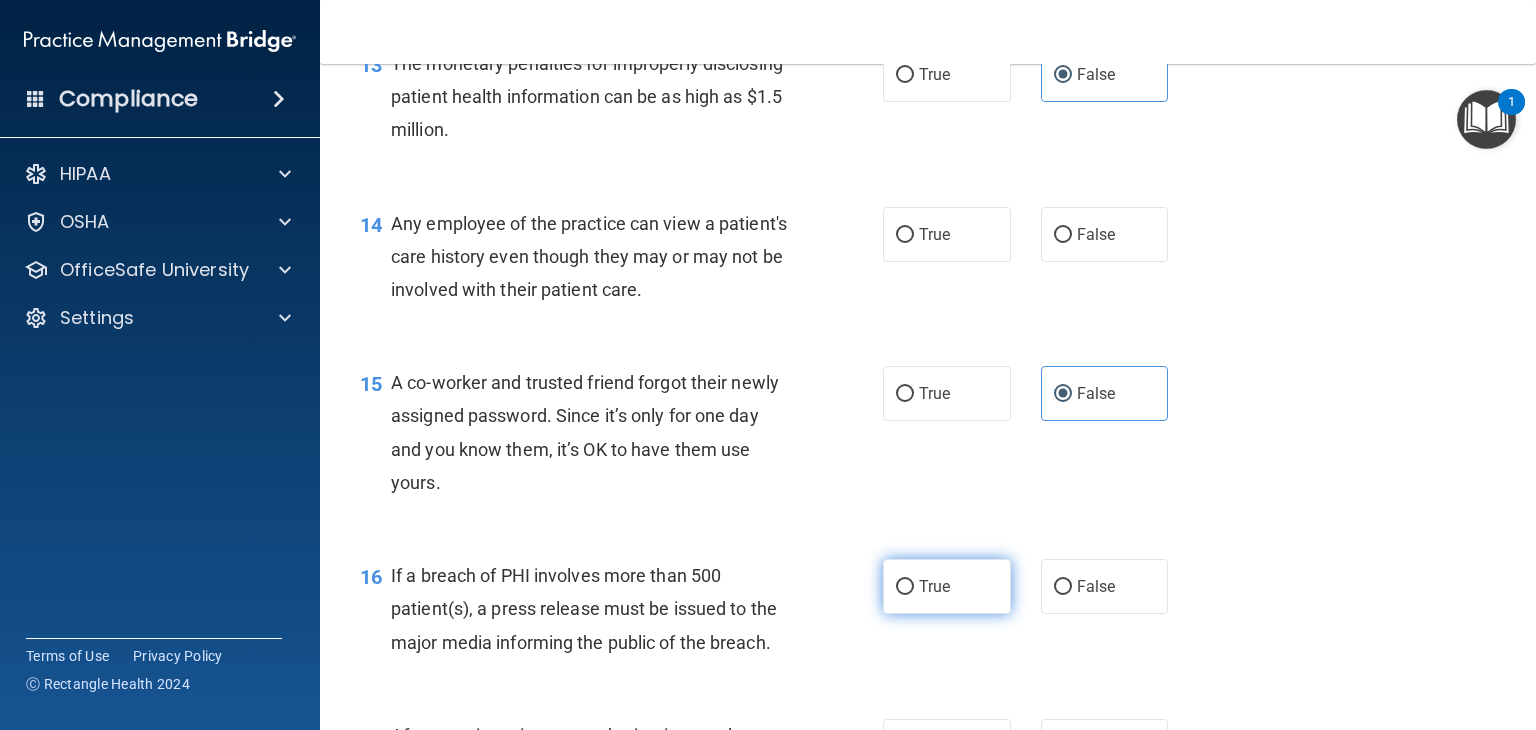 click on "True" at bounding box center [947, 586] 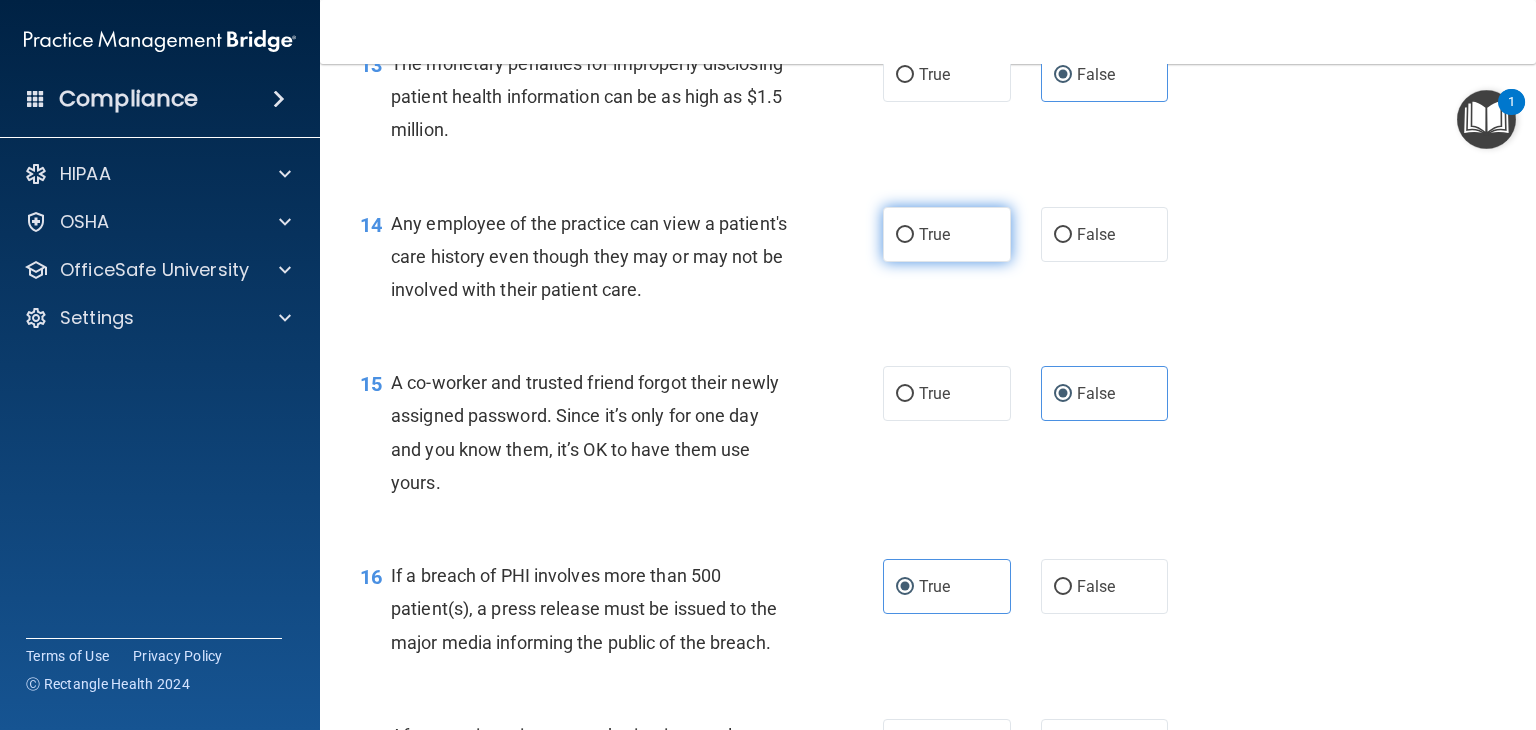 click on "True" at bounding box center [947, 234] 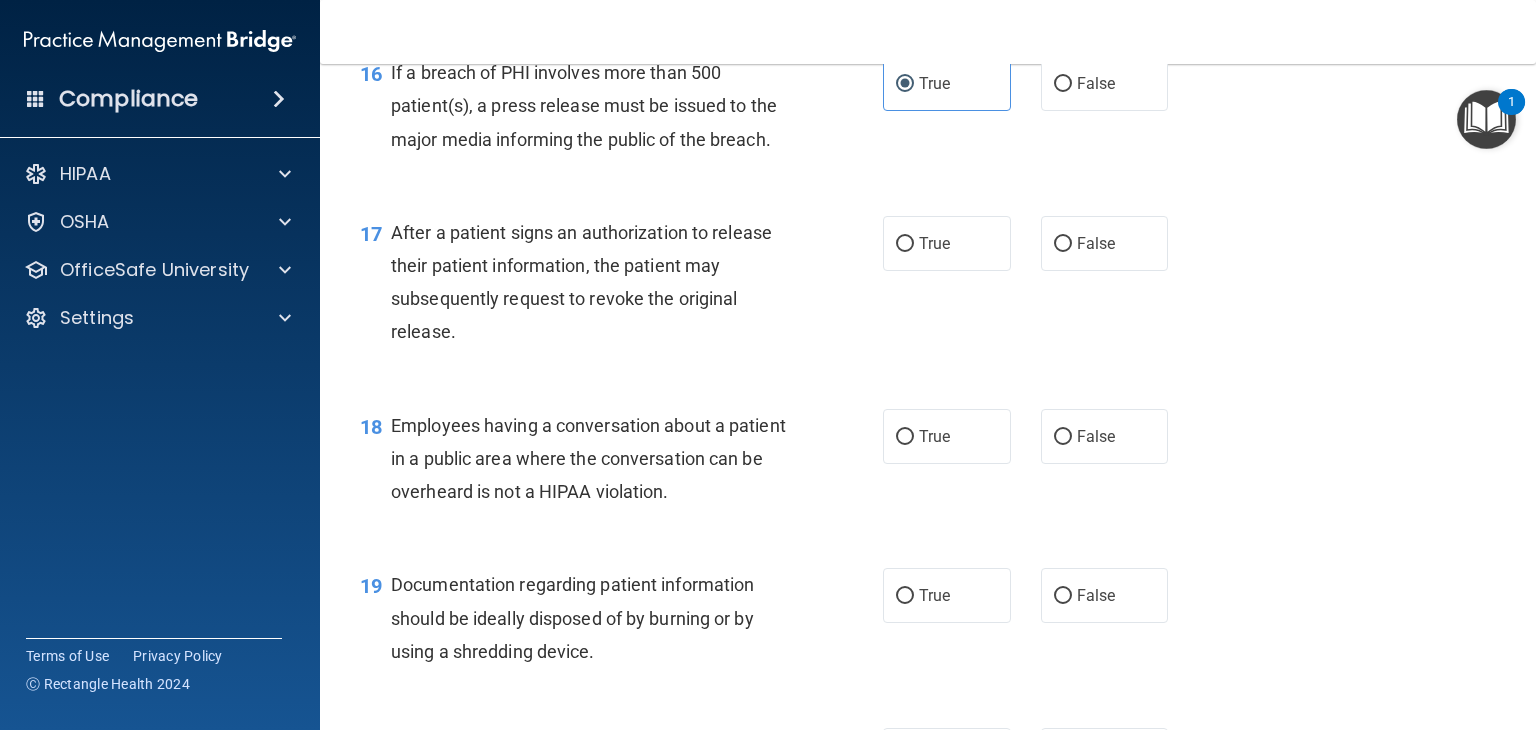 scroll, scrollTop: 2631, scrollLeft: 0, axis: vertical 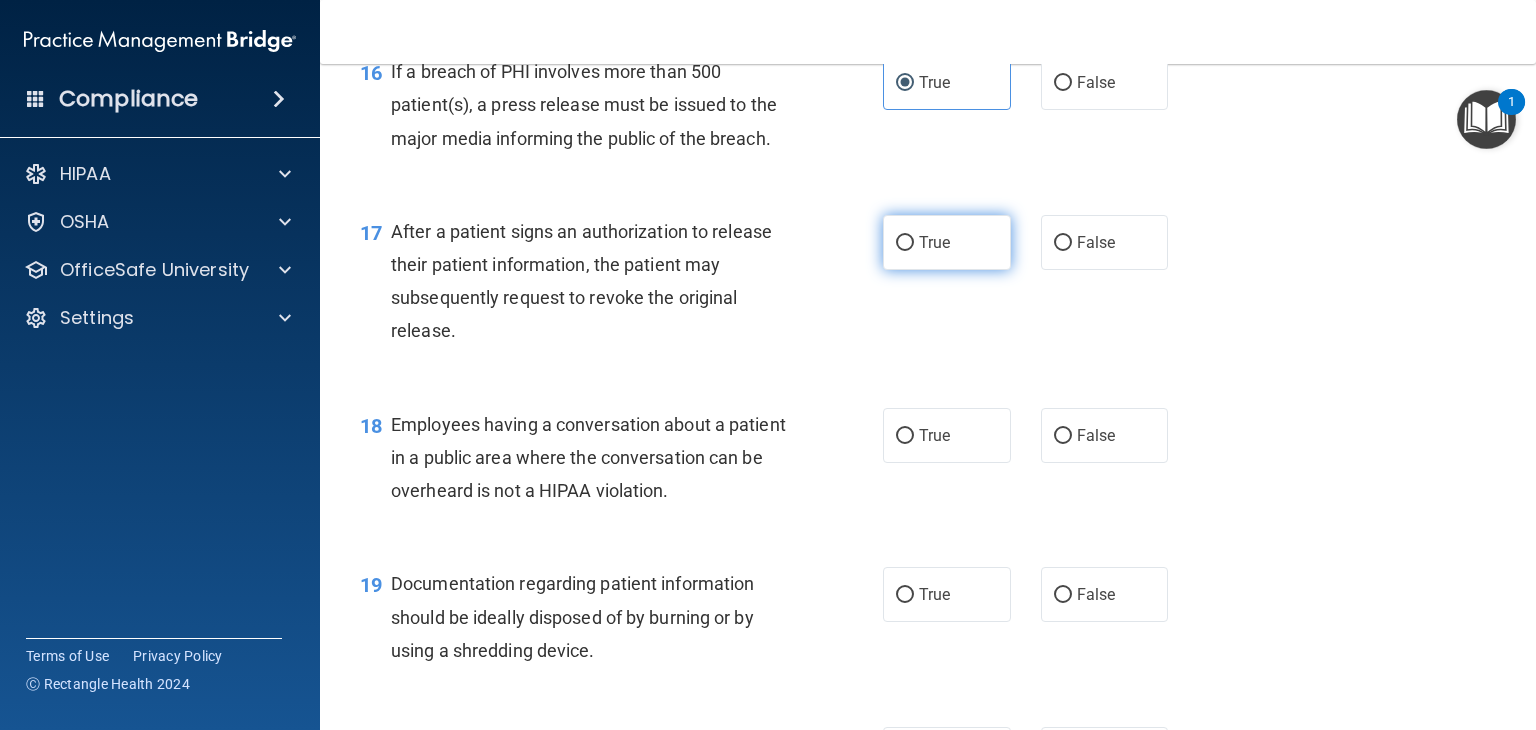 click on "True" at bounding box center (947, 242) 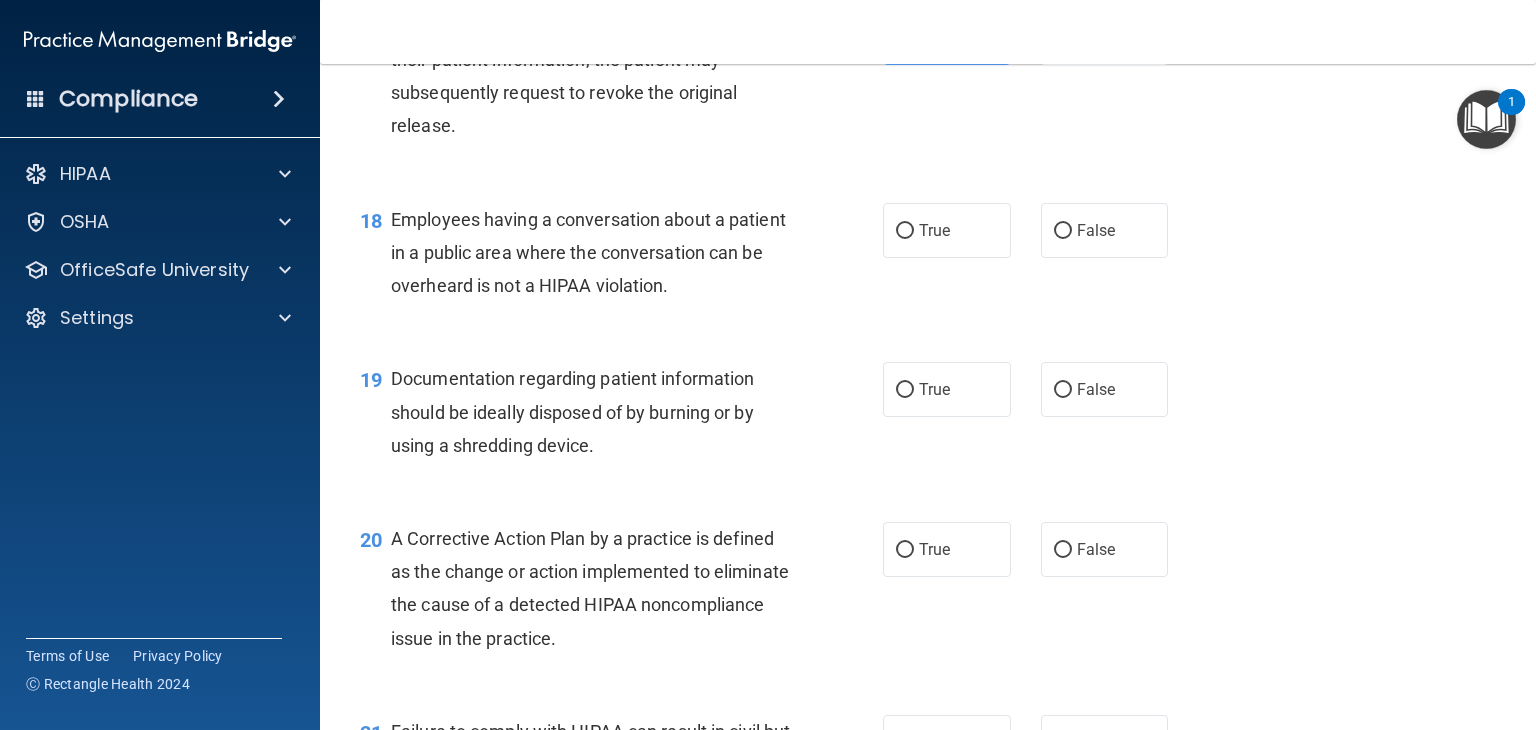 scroll, scrollTop: 2840, scrollLeft: 0, axis: vertical 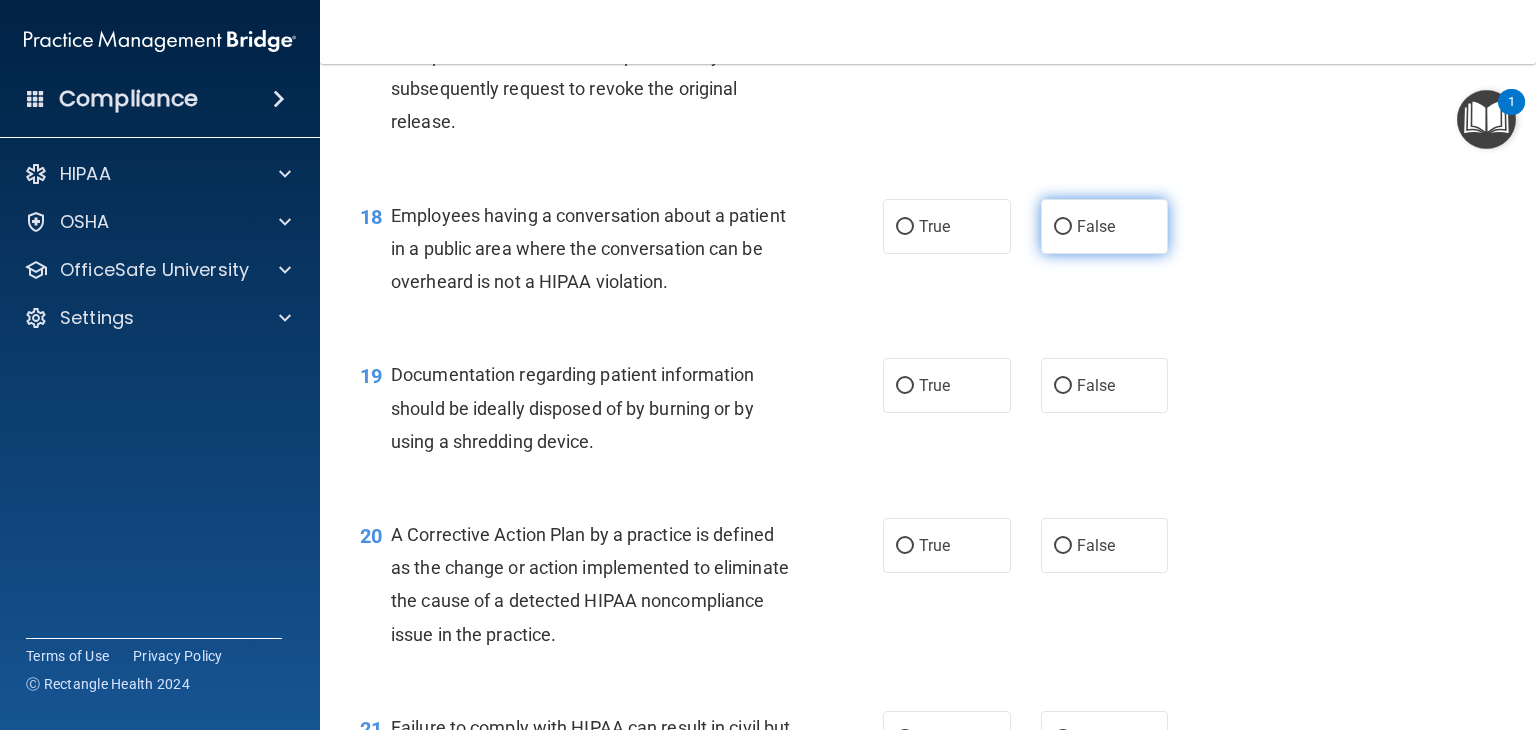 click on "False" at bounding box center [1063, 227] 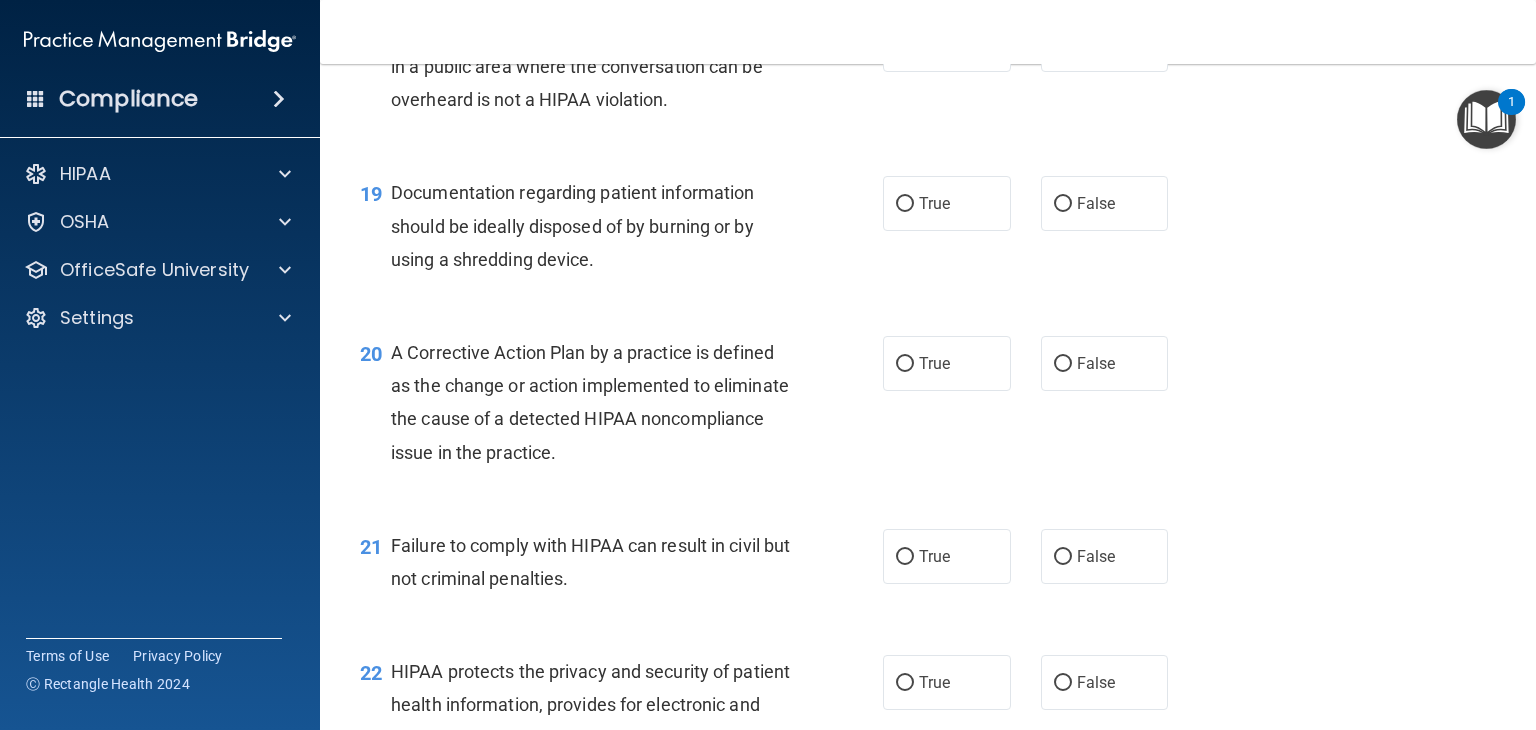 scroll, scrollTop: 3023, scrollLeft: 0, axis: vertical 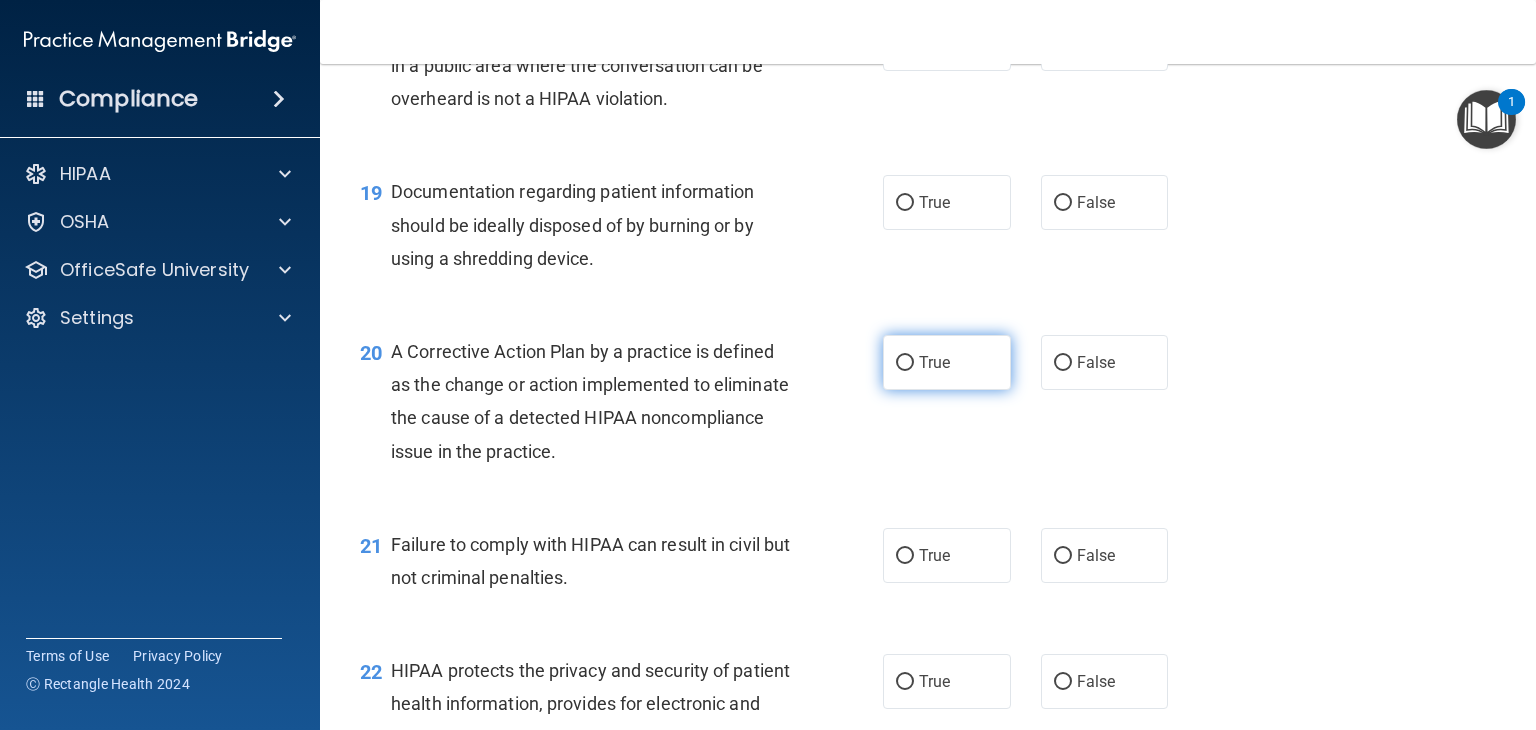 click on "True" at bounding box center [947, 362] 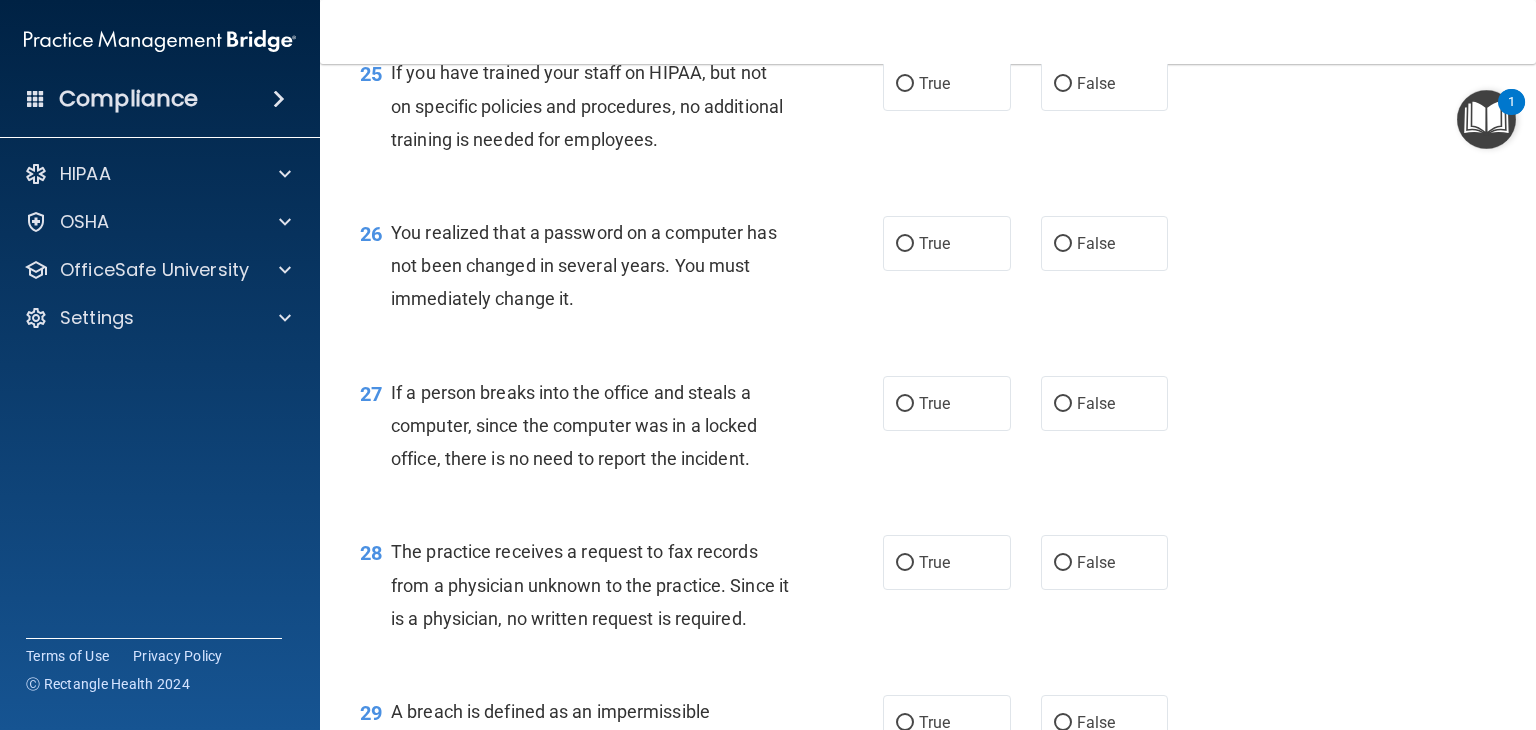 scroll, scrollTop: 4789, scrollLeft: 0, axis: vertical 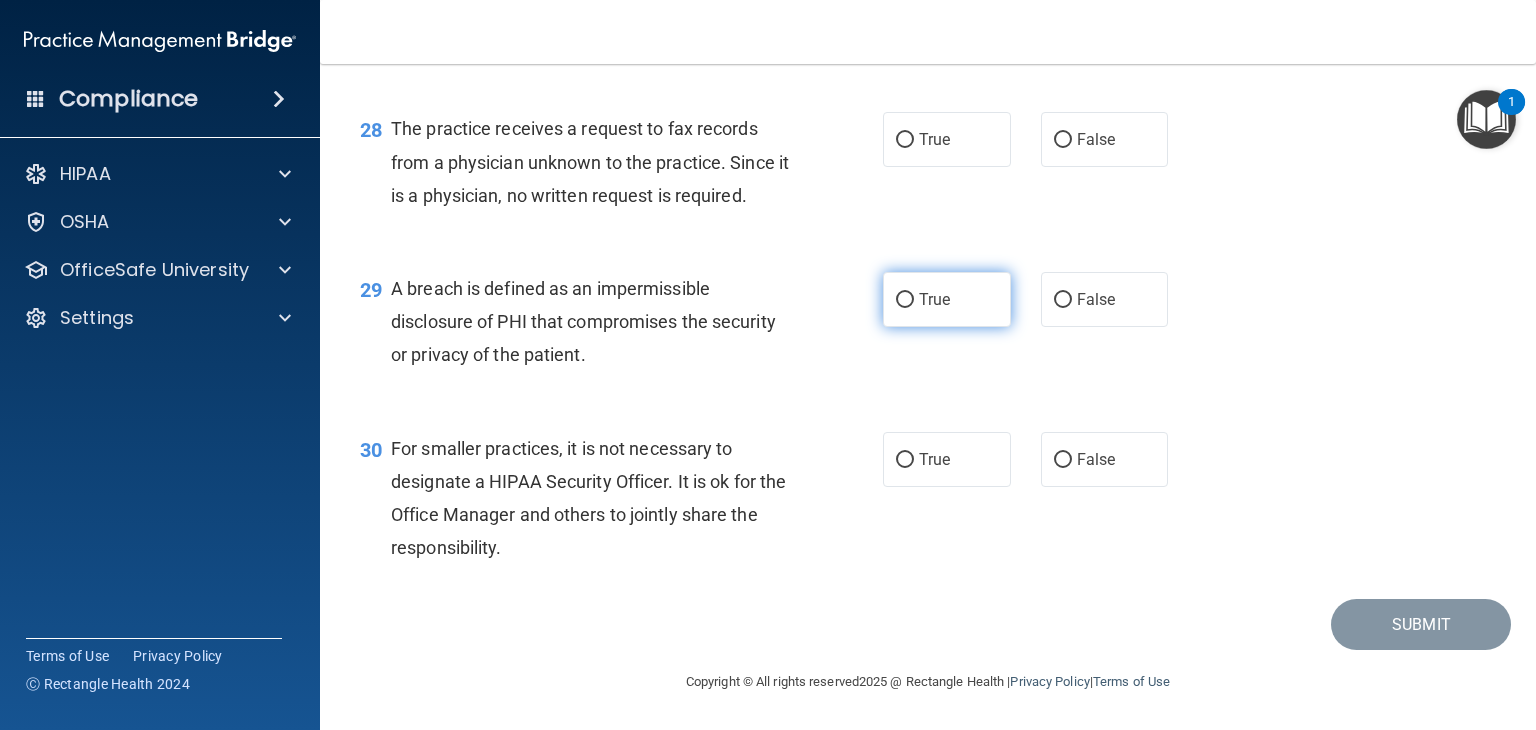 click on "True" at bounding box center [947, 299] 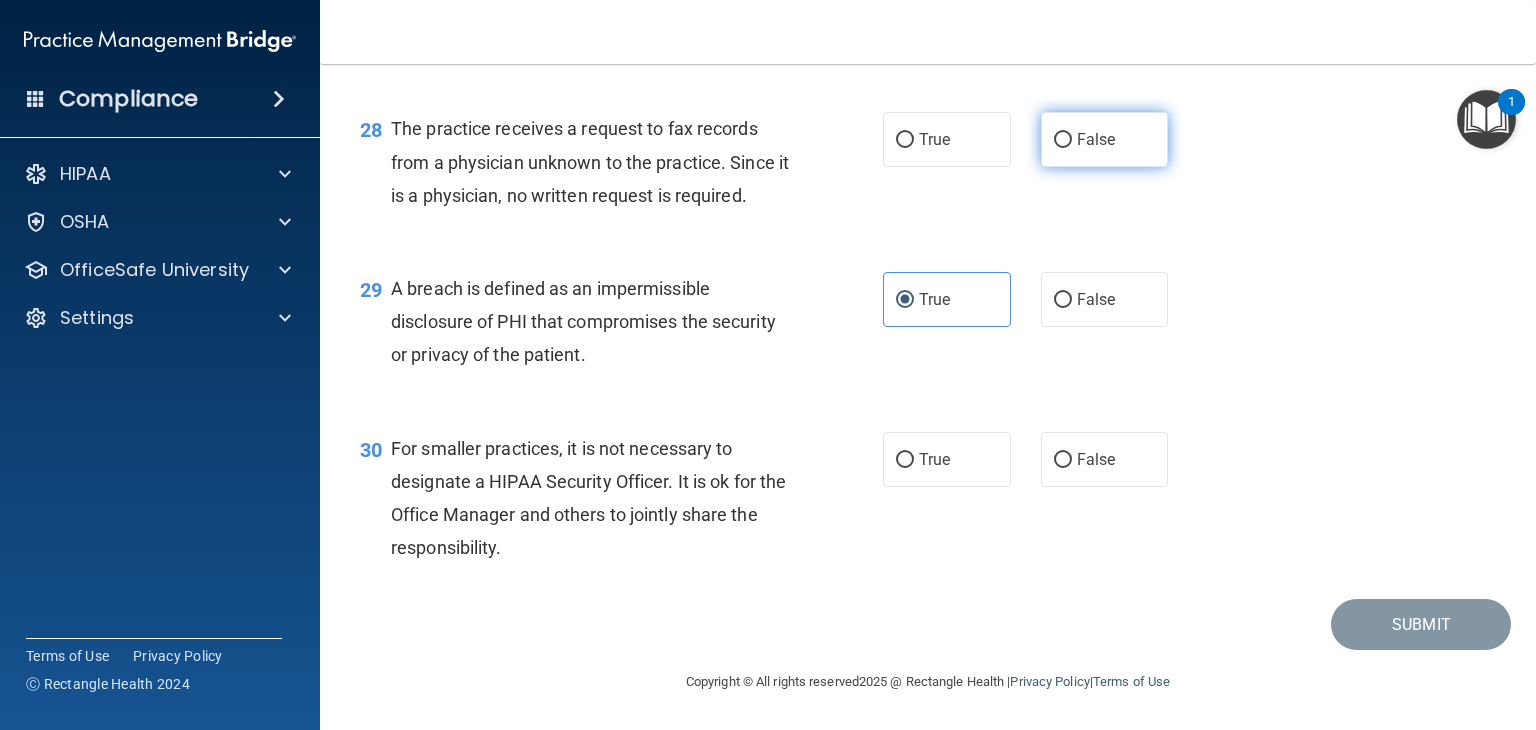 click on "False" at bounding box center [1096, 139] 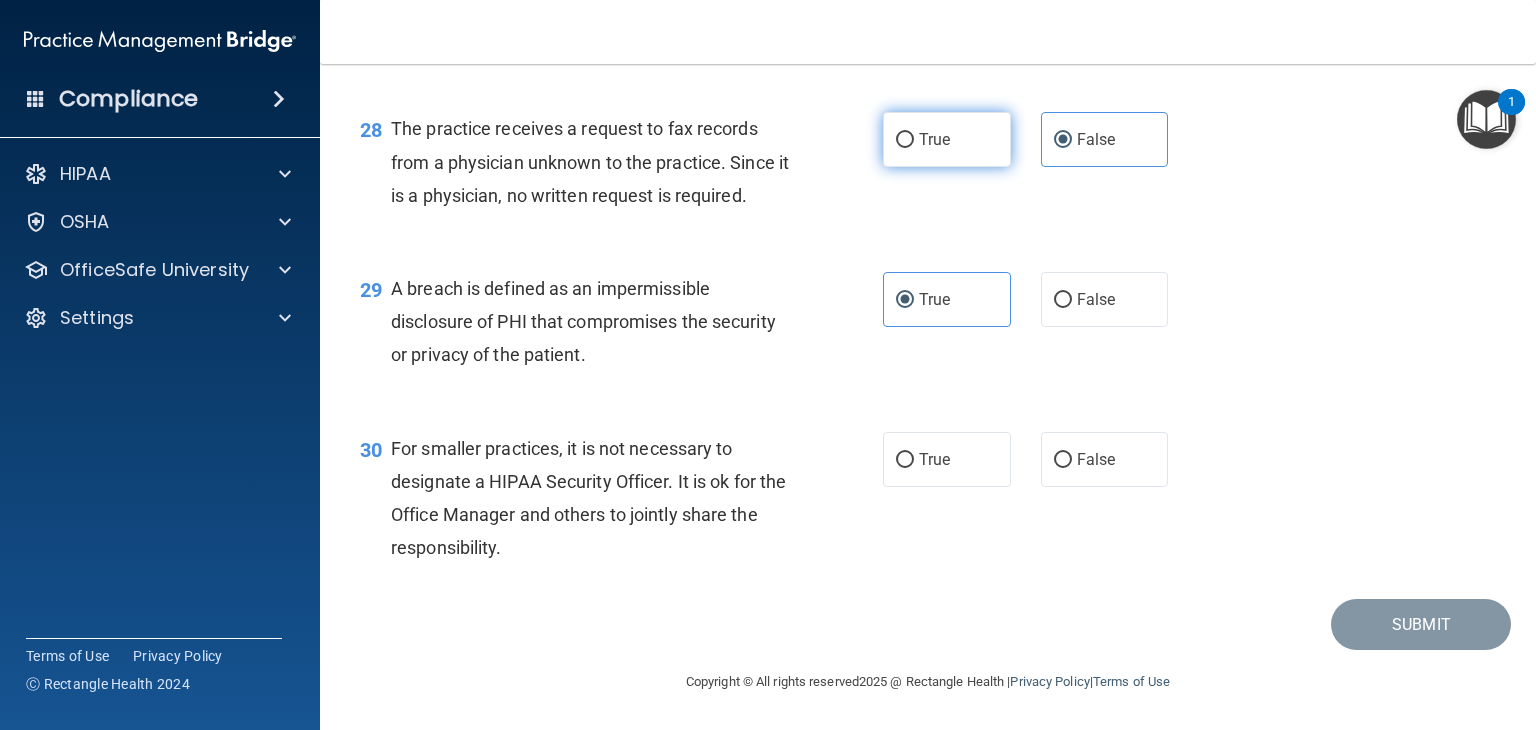 click on "True" at bounding box center (947, 139) 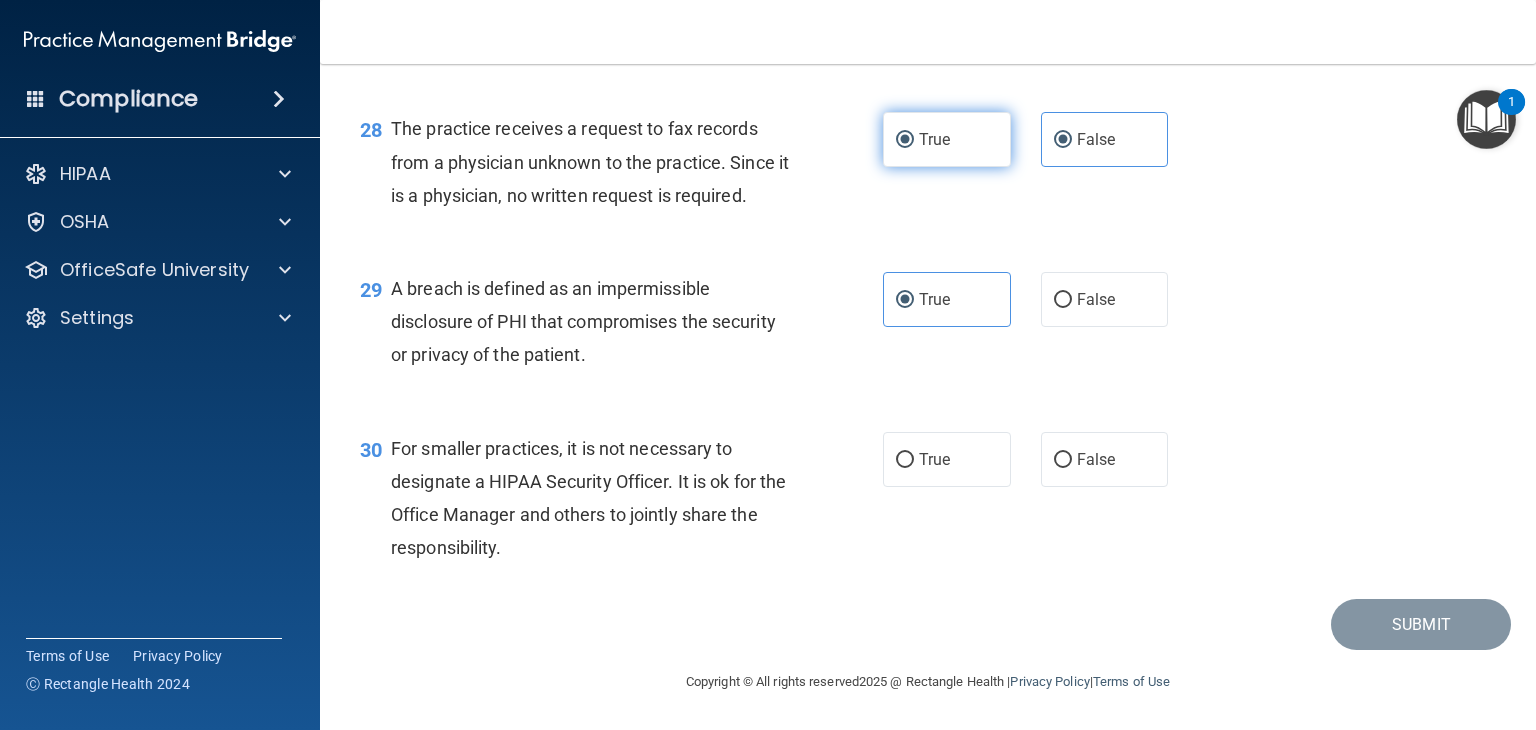 radio on "false" 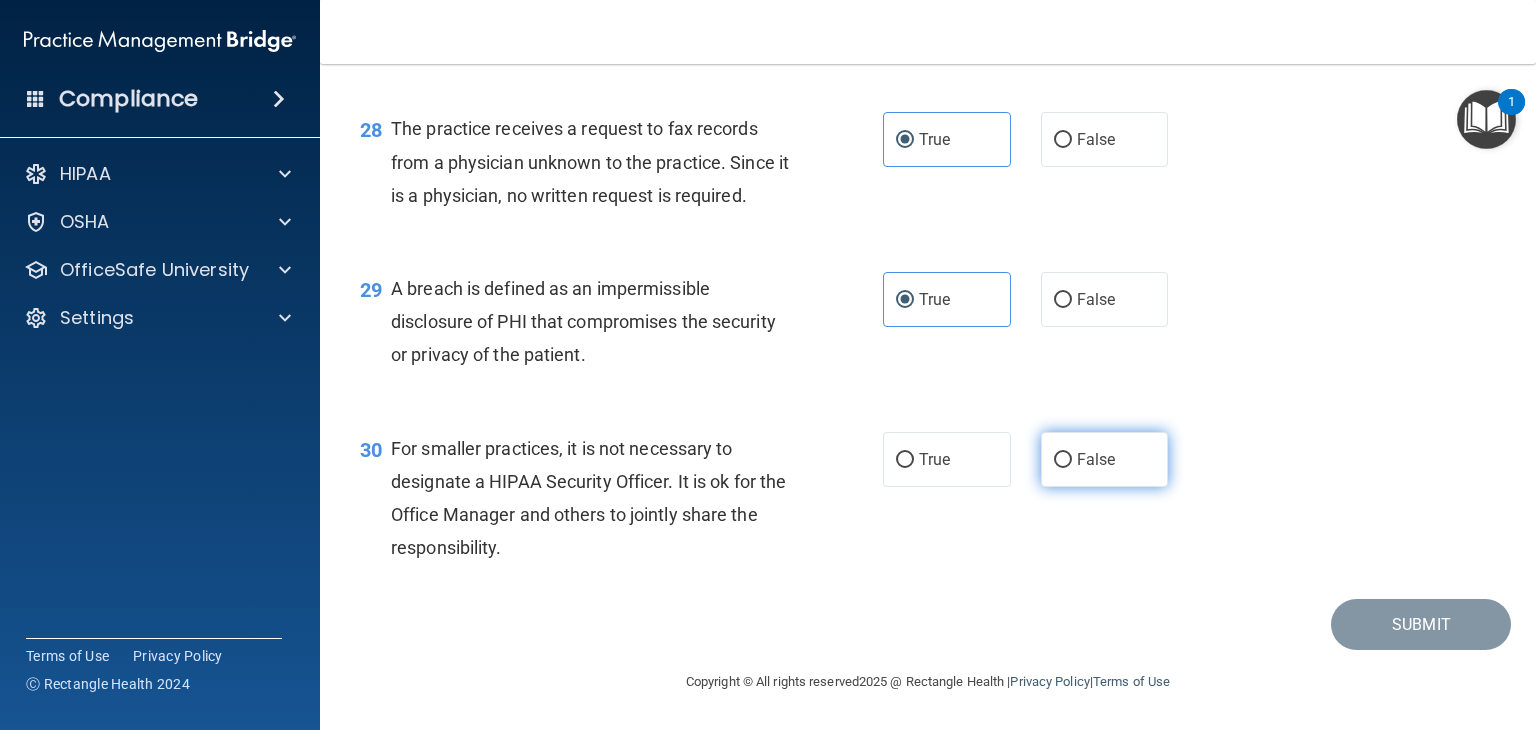 click on "False" at bounding box center (1105, 459) 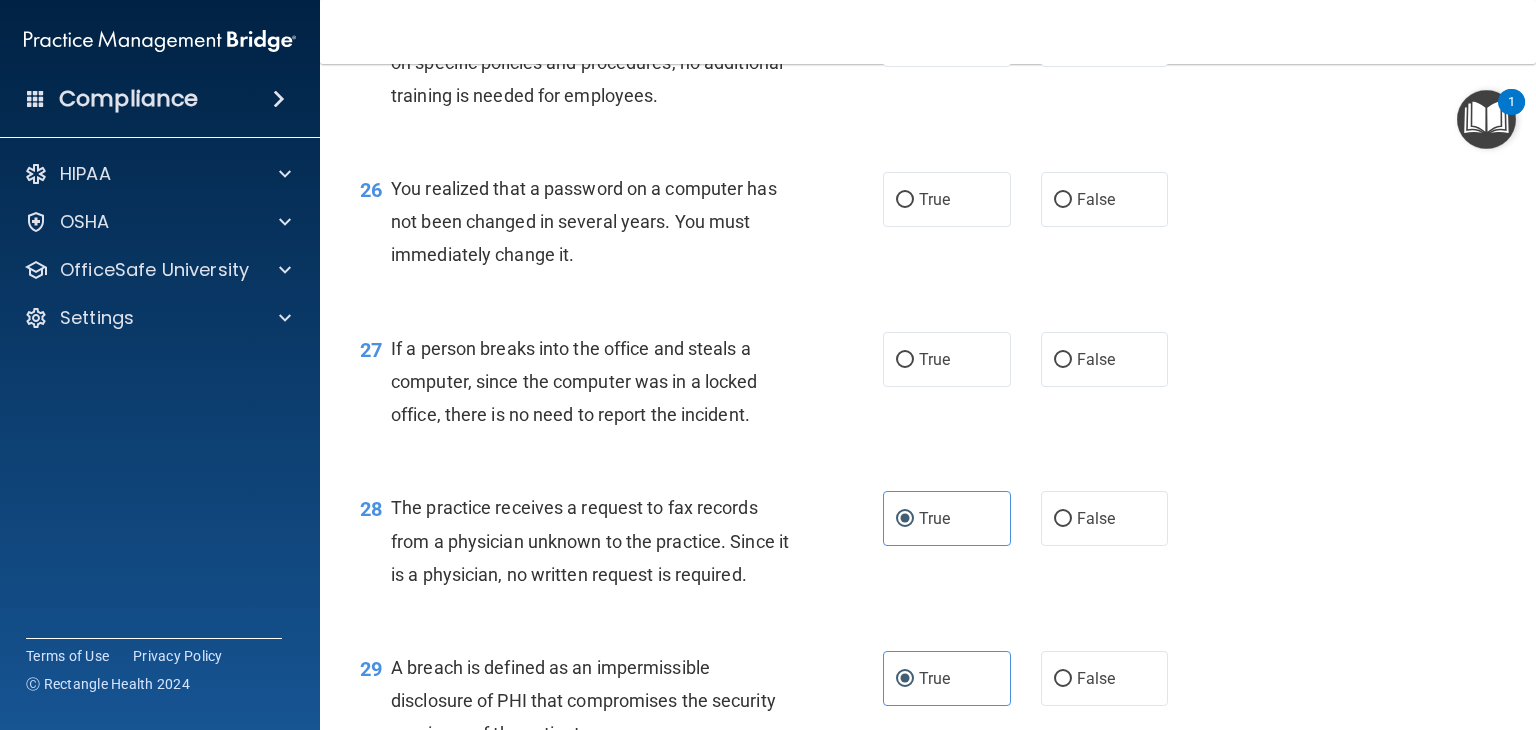 scroll, scrollTop: 4308, scrollLeft: 0, axis: vertical 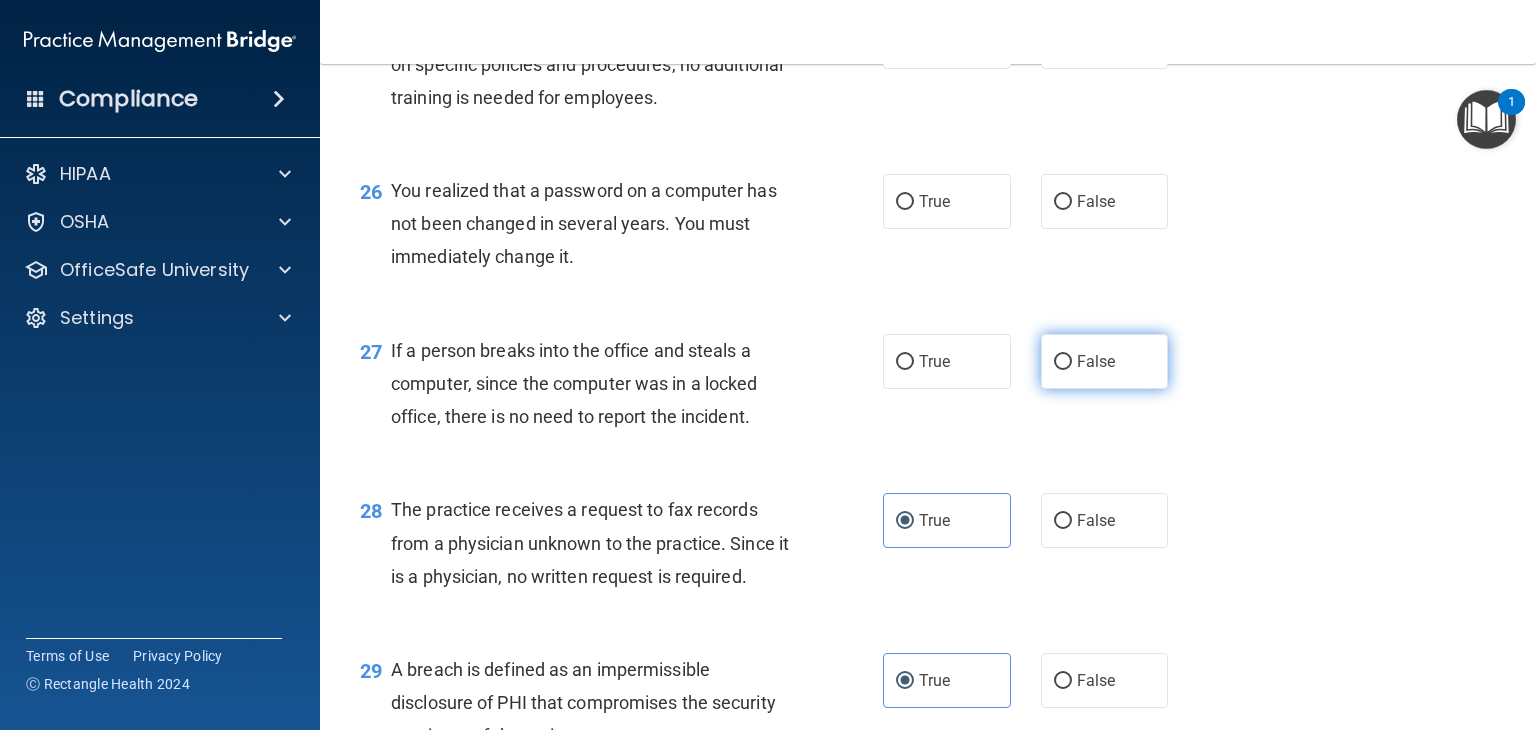 click on "False" at bounding box center [1105, 361] 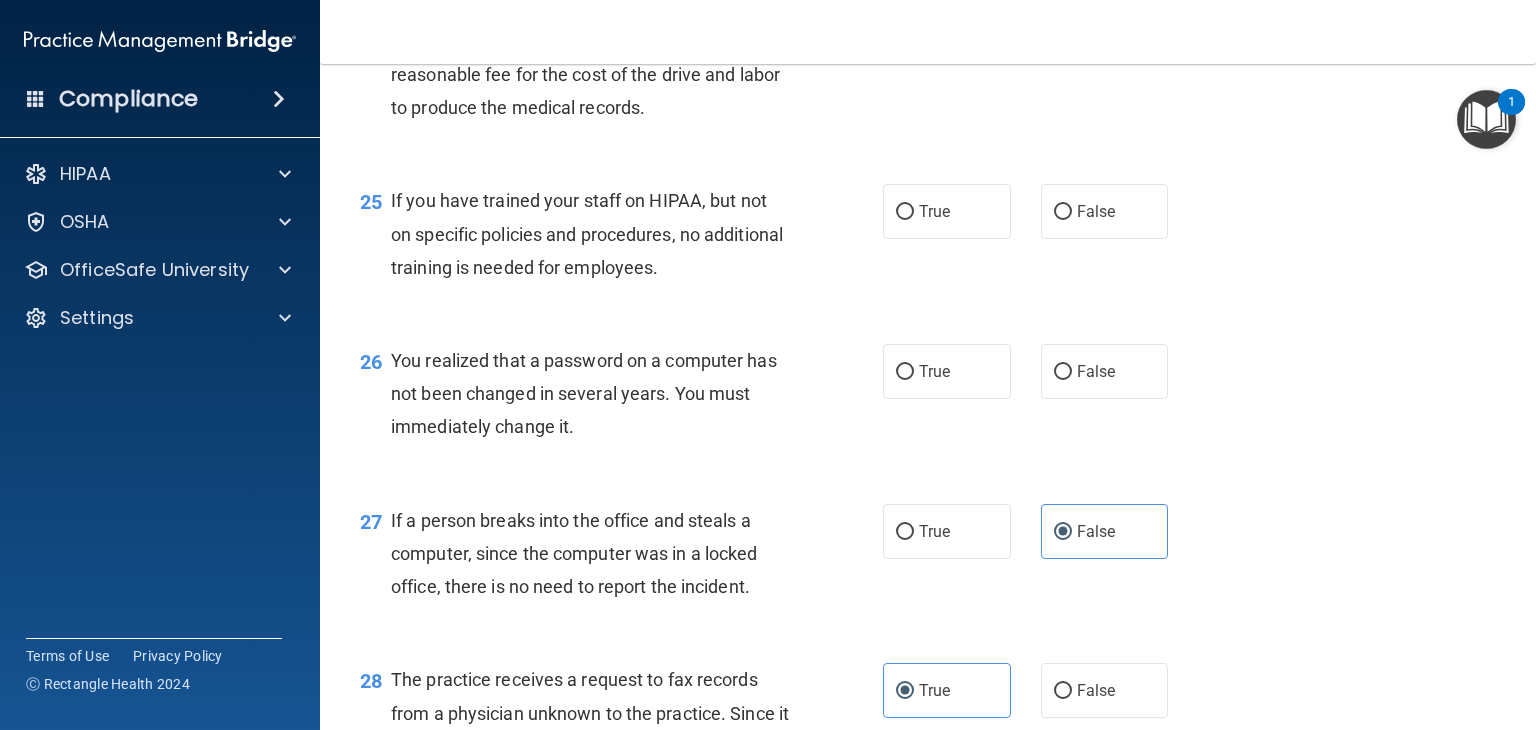 scroll, scrollTop: 4140, scrollLeft: 0, axis: vertical 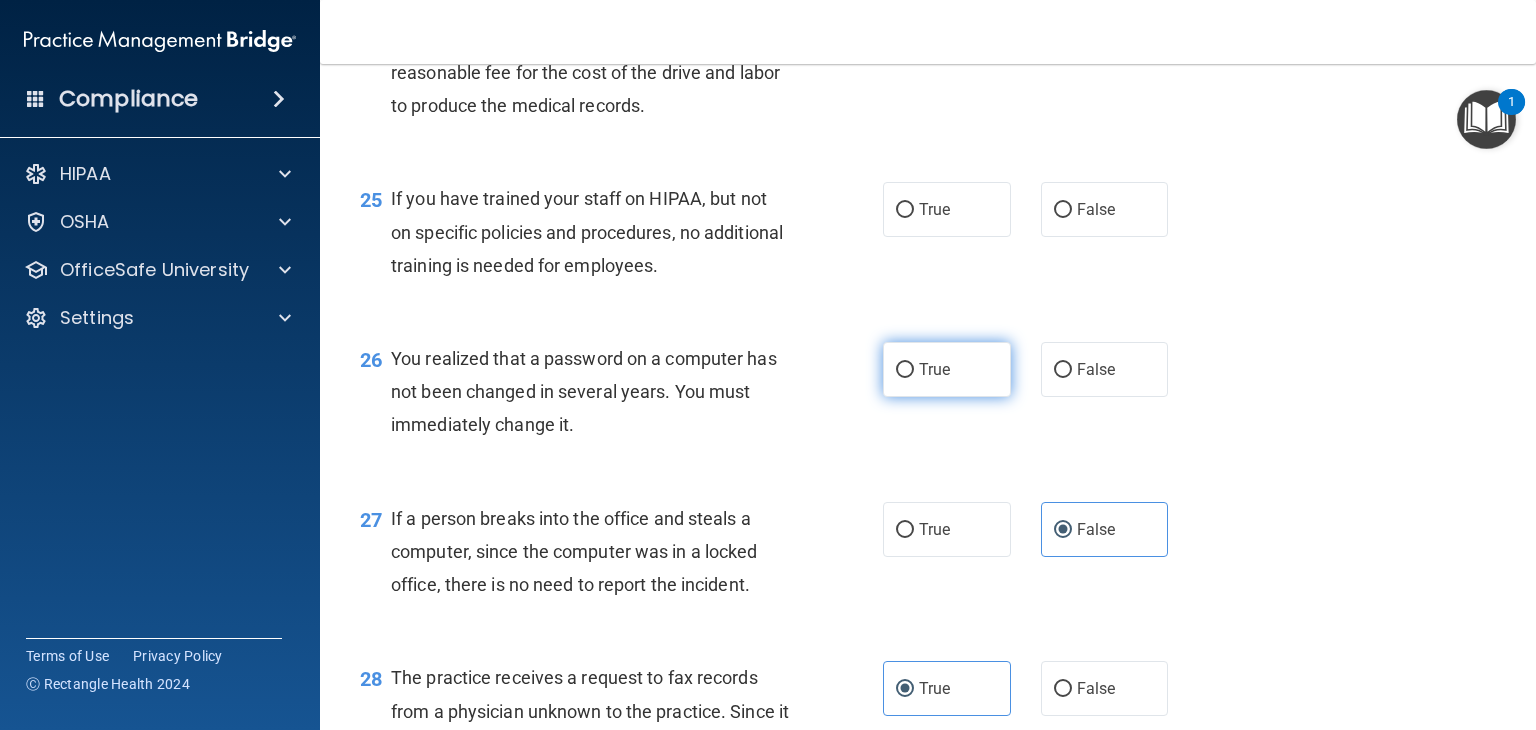 click on "True" at bounding box center (947, 369) 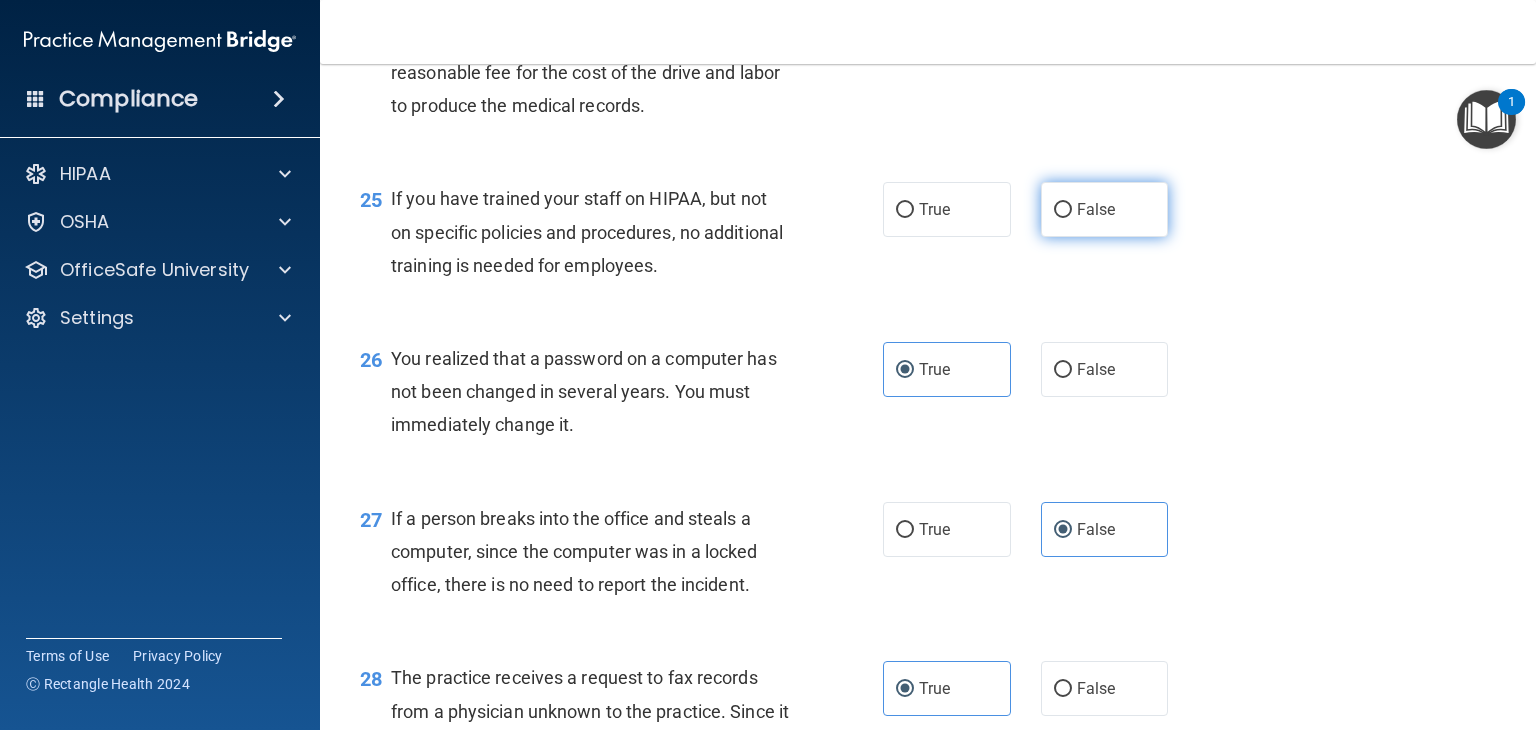 click on "False" at bounding box center (1105, 209) 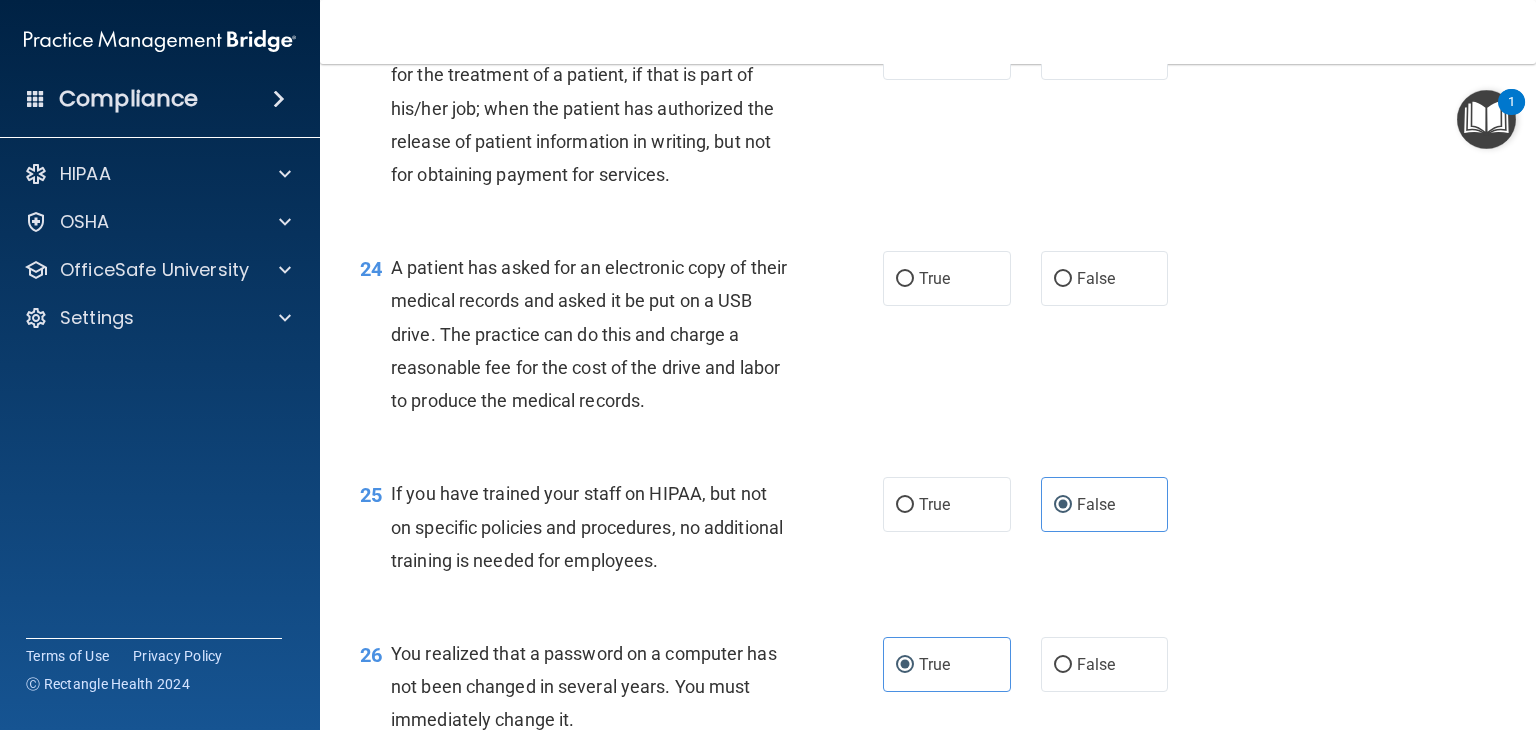 scroll, scrollTop: 3844, scrollLeft: 0, axis: vertical 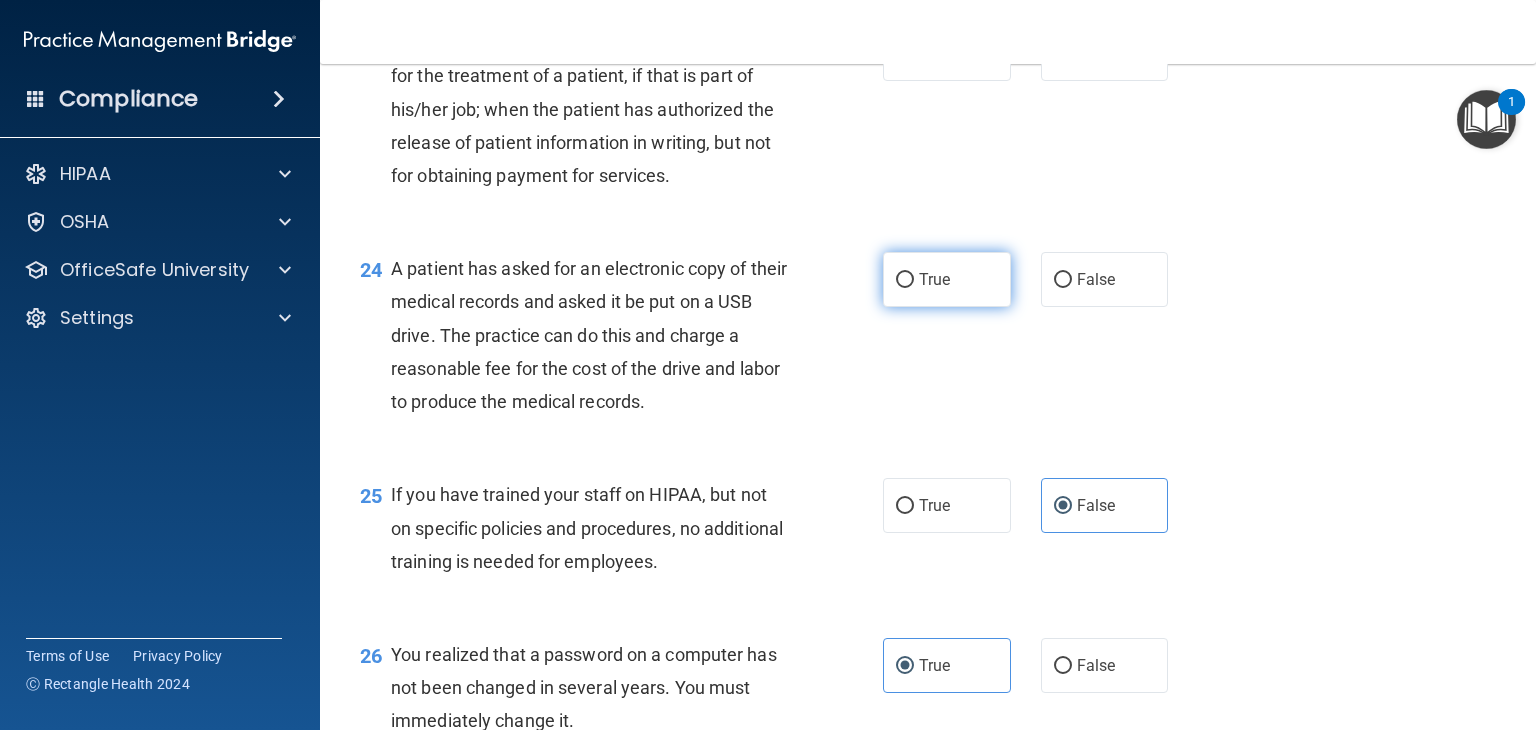 click on "True" at bounding box center (947, 279) 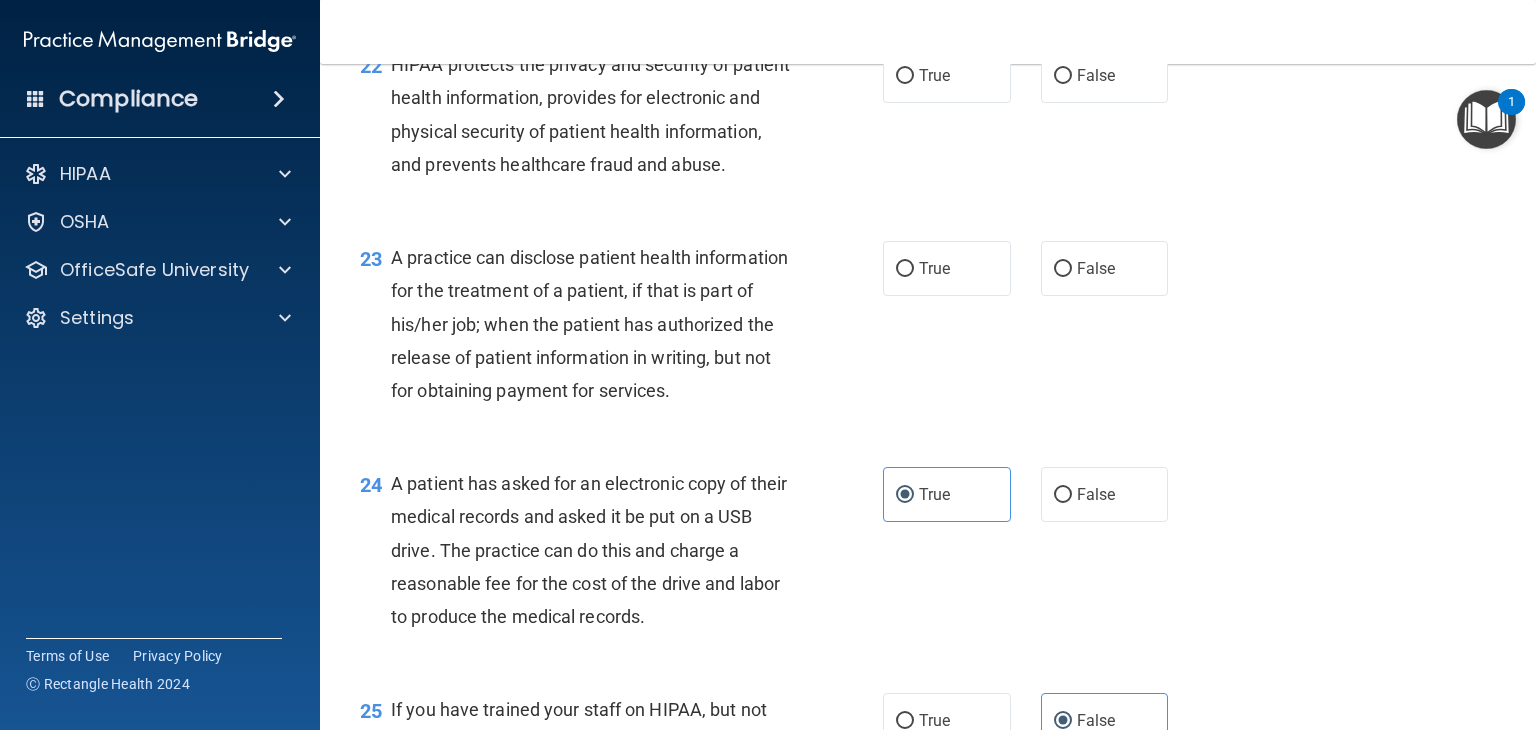scroll, scrollTop: 3628, scrollLeft: 0, axis: vertical 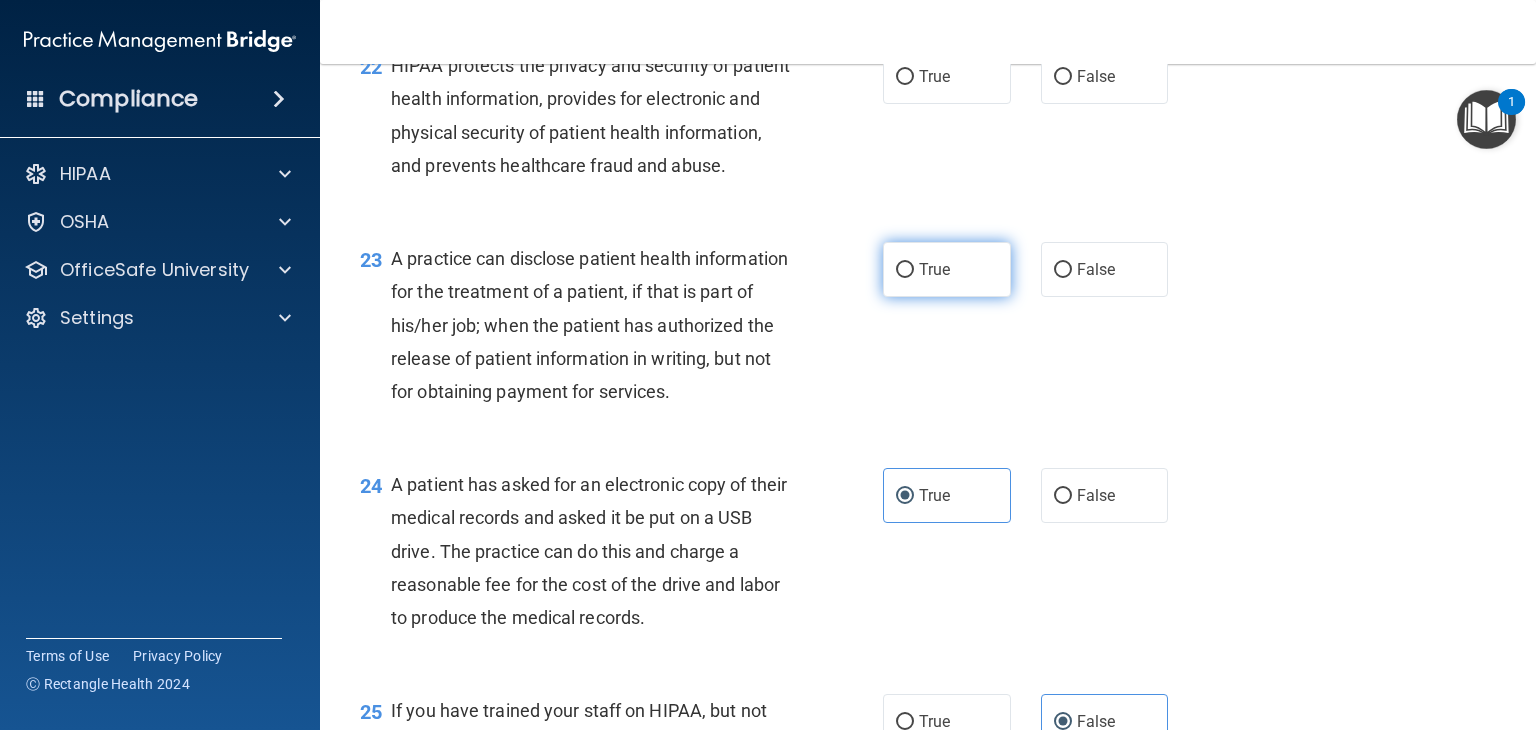 click on "True" at bounding box center [947, 269] 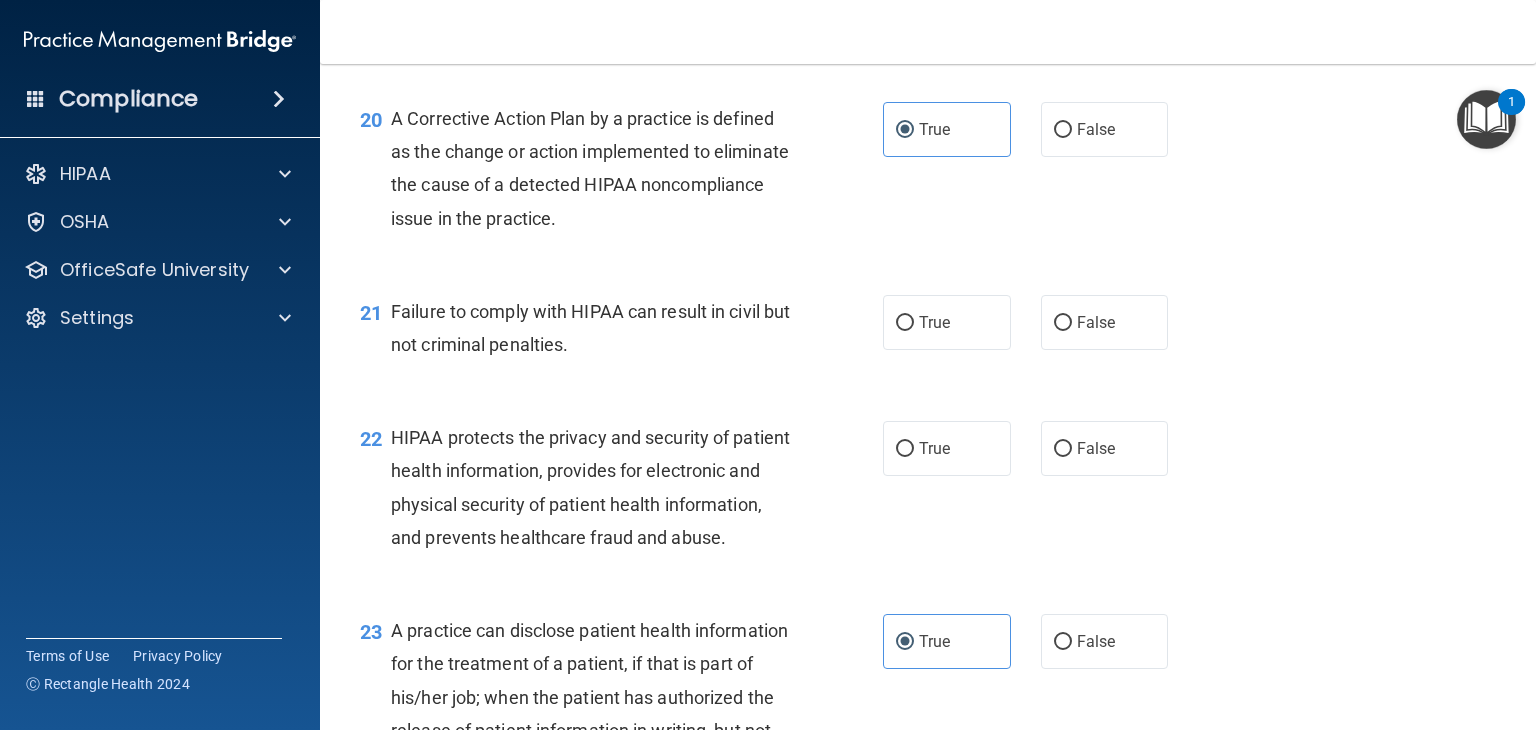 scroll, scrollTop: 3256, scrollLeft: 0, axis: vertical 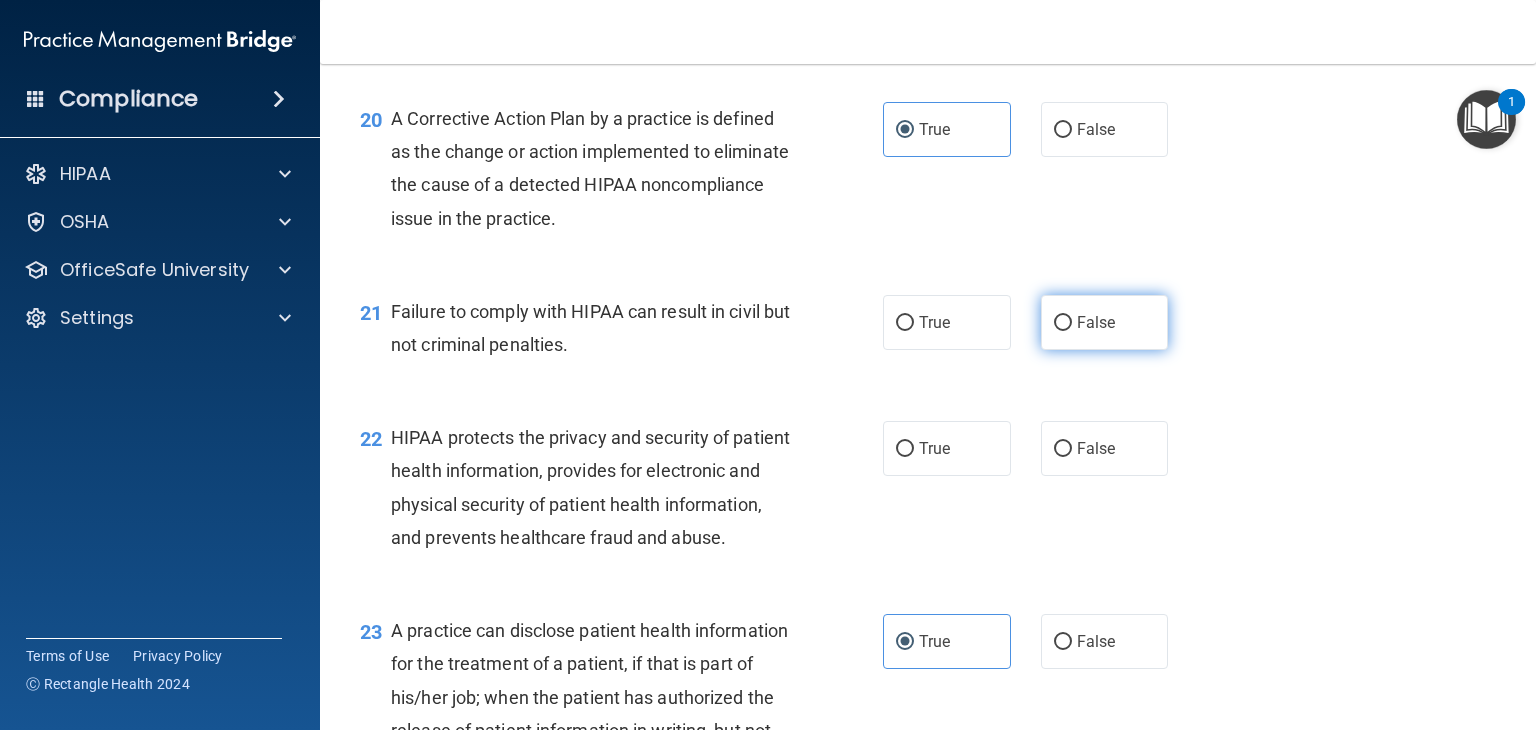 click on "False" at bounding box center [1096, 322] 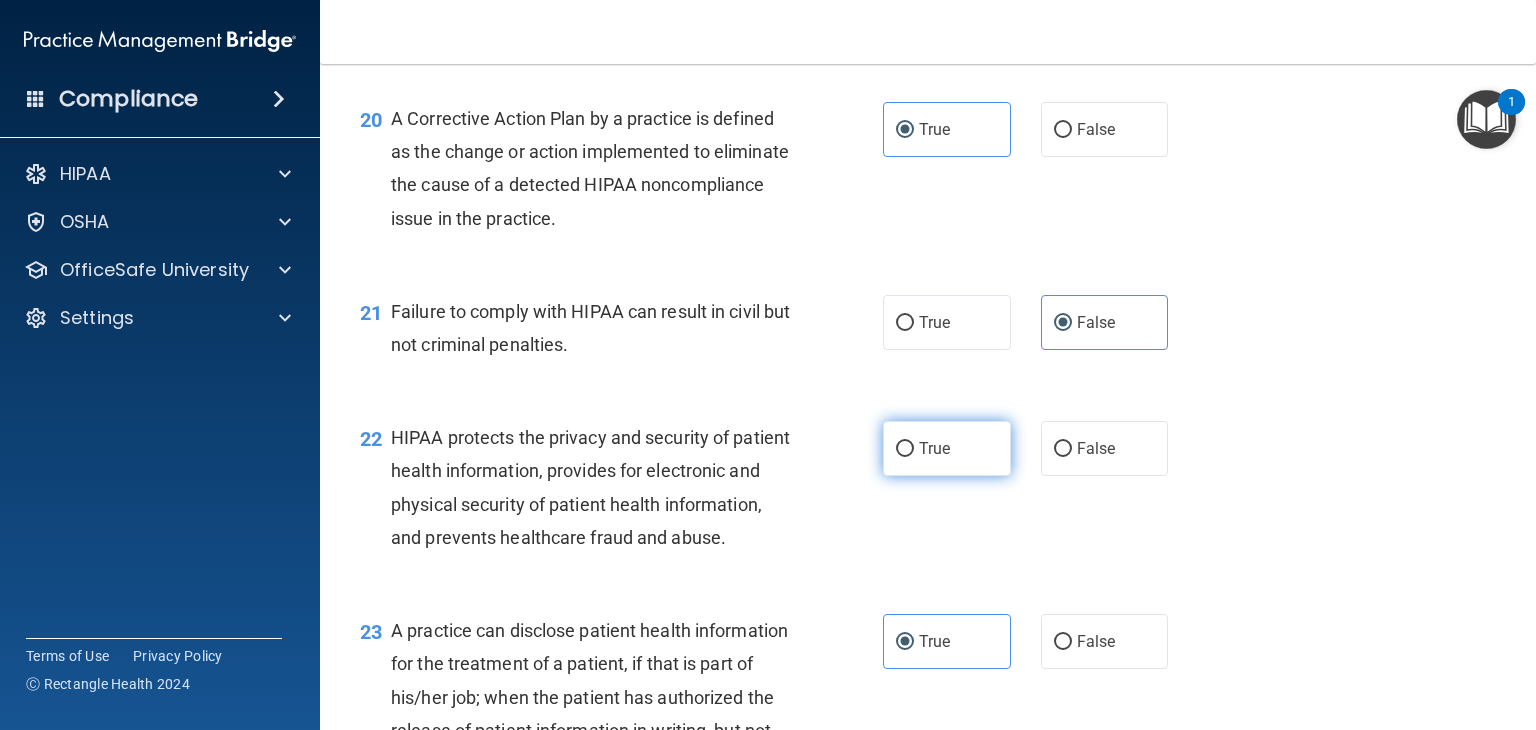 click on "True" at bounding box center [947, 448] 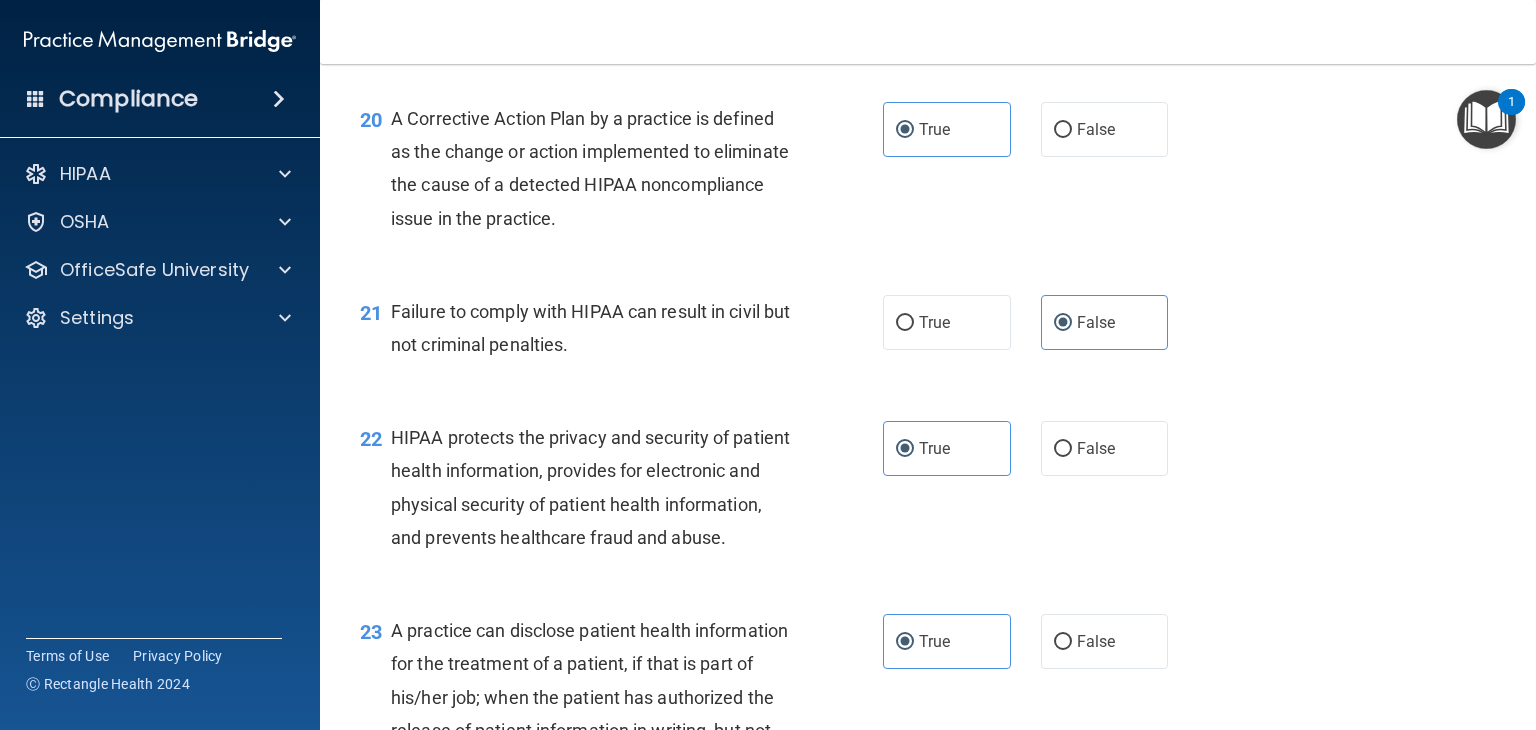 scroll, scrollTop: 4789, scrollLeft: 0, axis: vertical 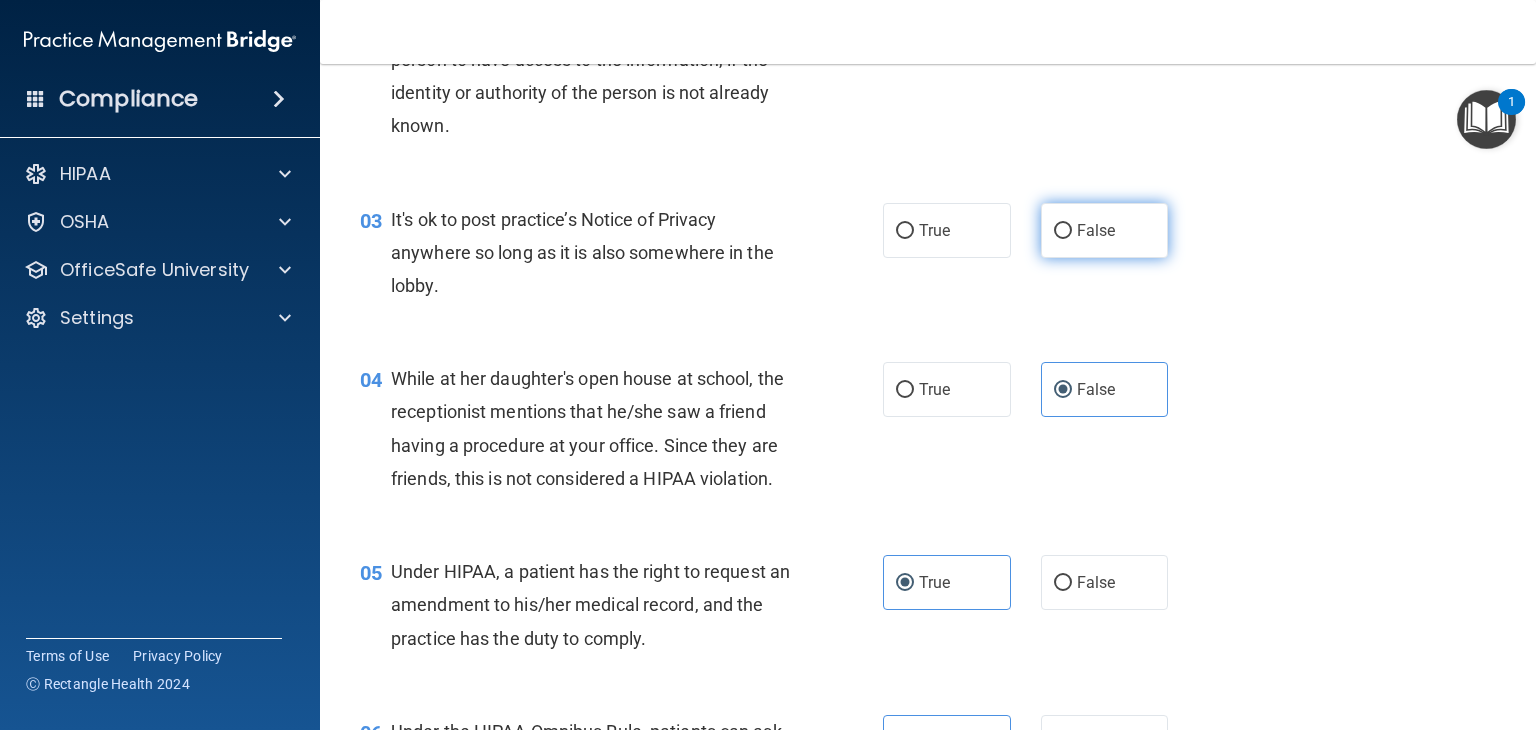 click on "False" at bounding box center (1105, 230) 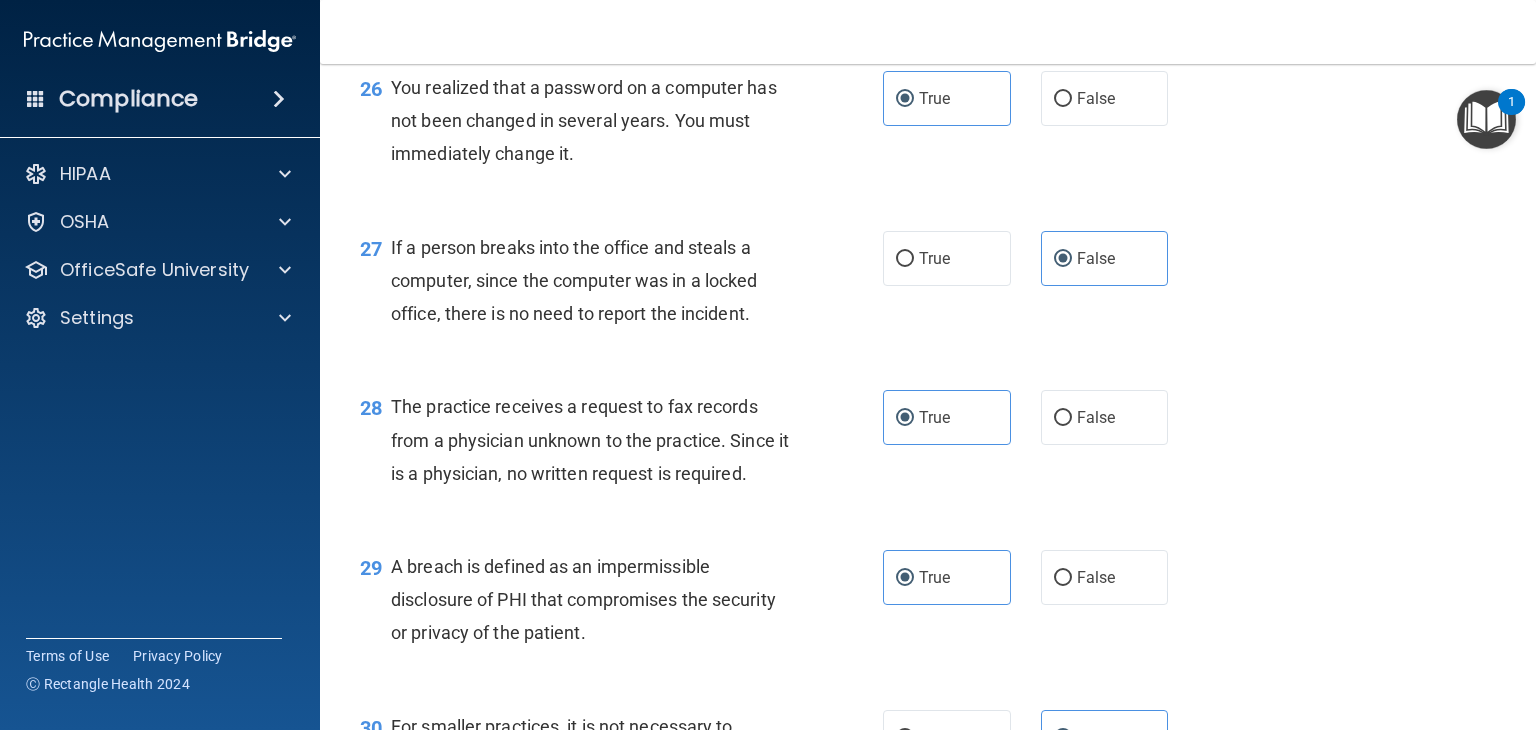 scroll, scrollTop: 4789, scrollLeft: 0, axis: vertical 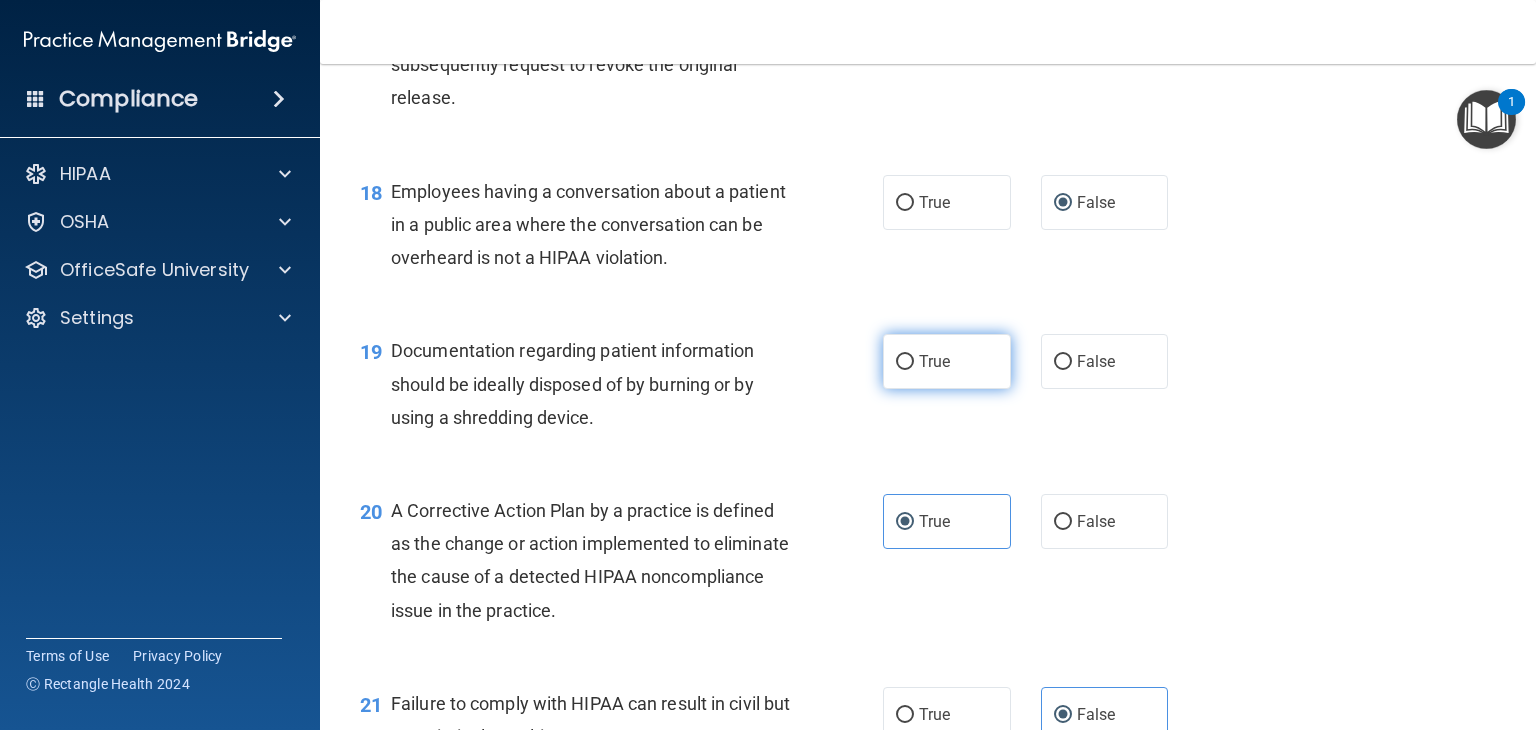 click on "True" at bounding box center (947, 361) 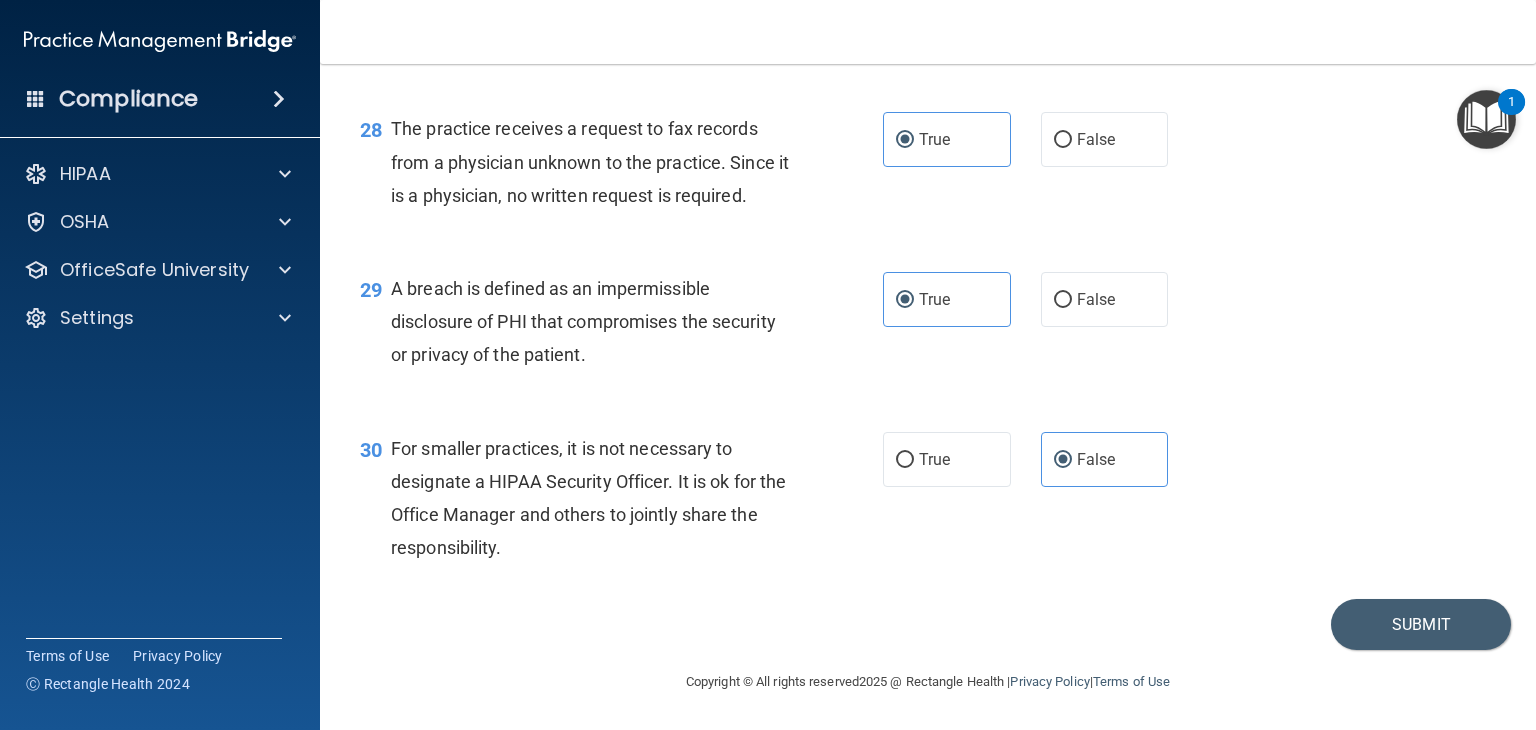 scroll, scrollTop: 4789, scrollLeft: 0, axis: vertical 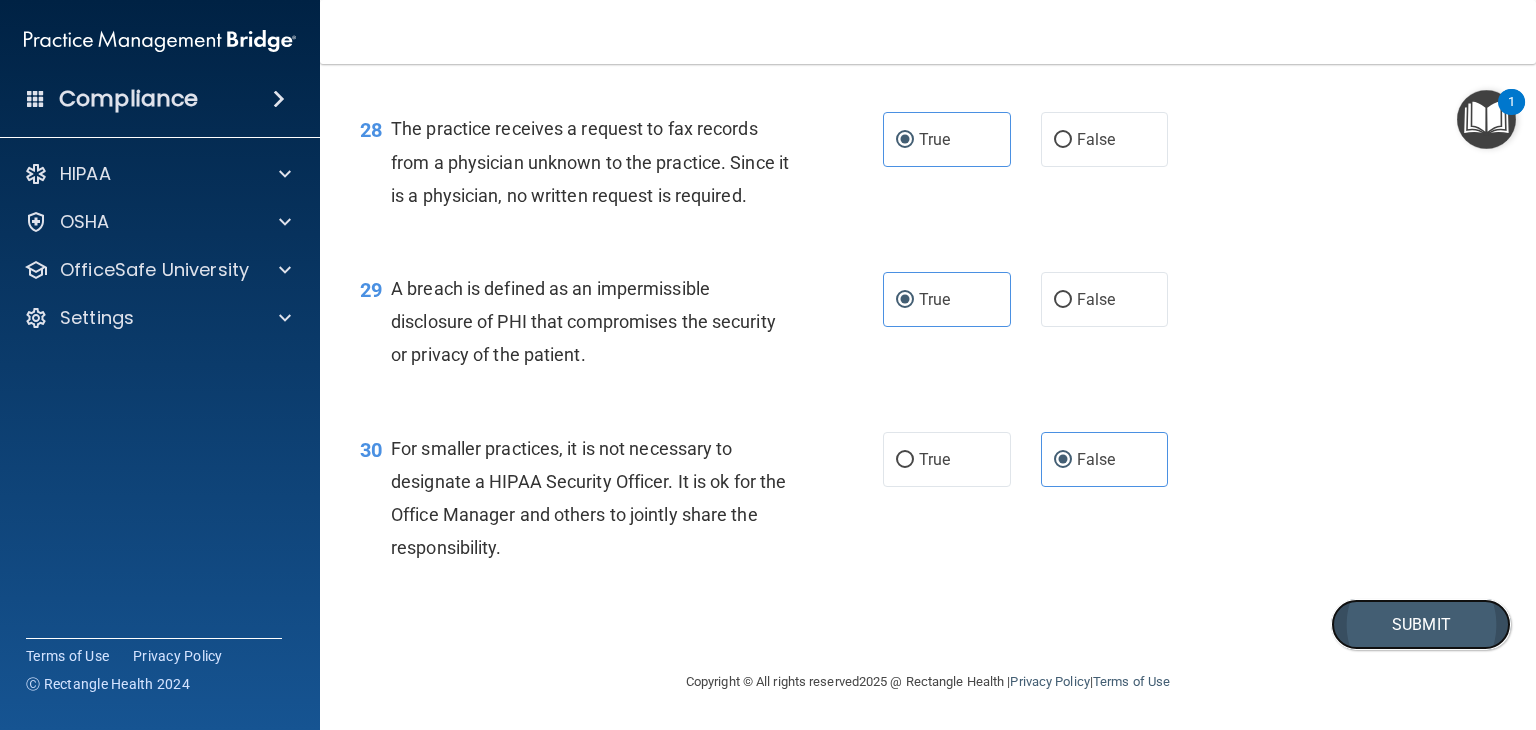 click on "Submit" at bounding box center (1421, 624) 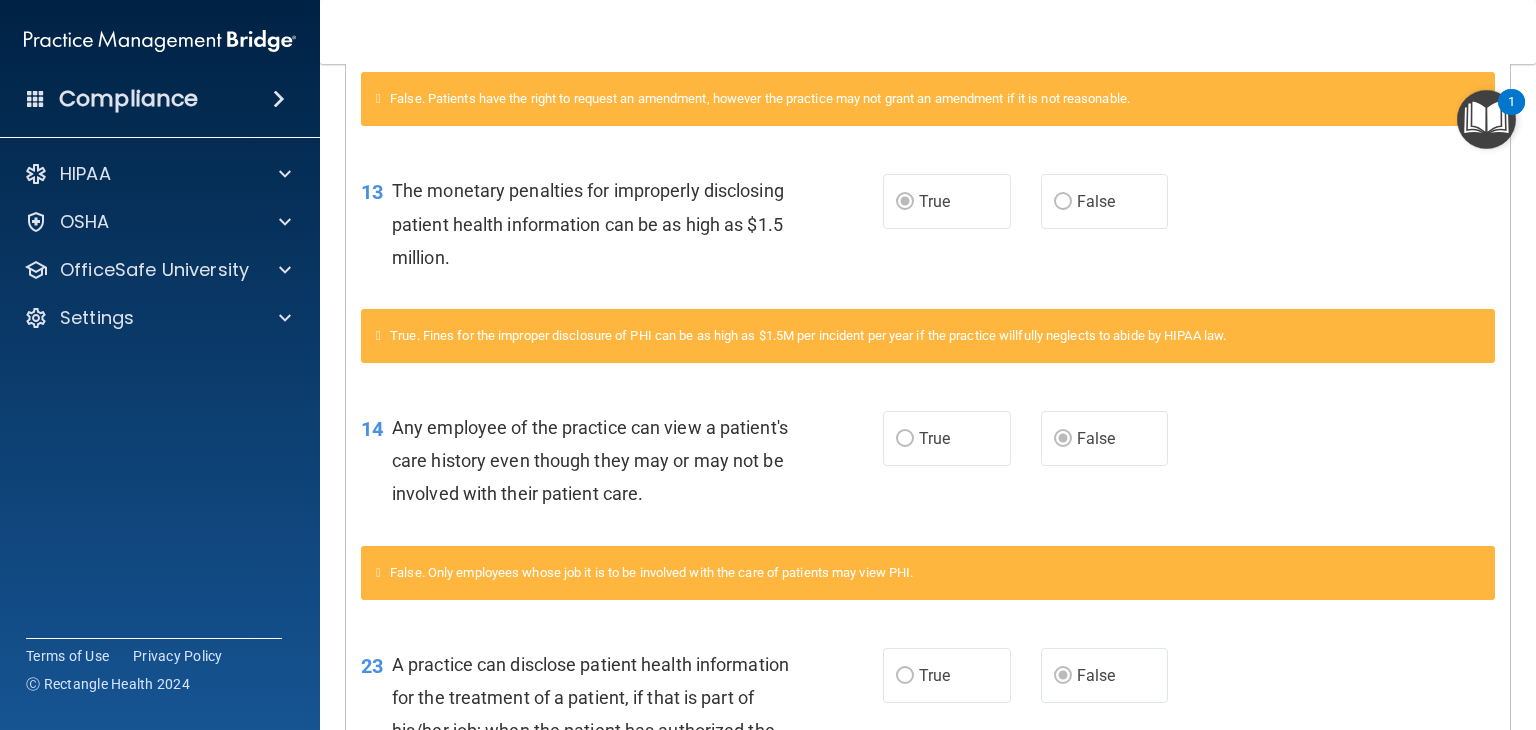 scroll, scrollTop: 0, scrollLeft: 0, axis: both 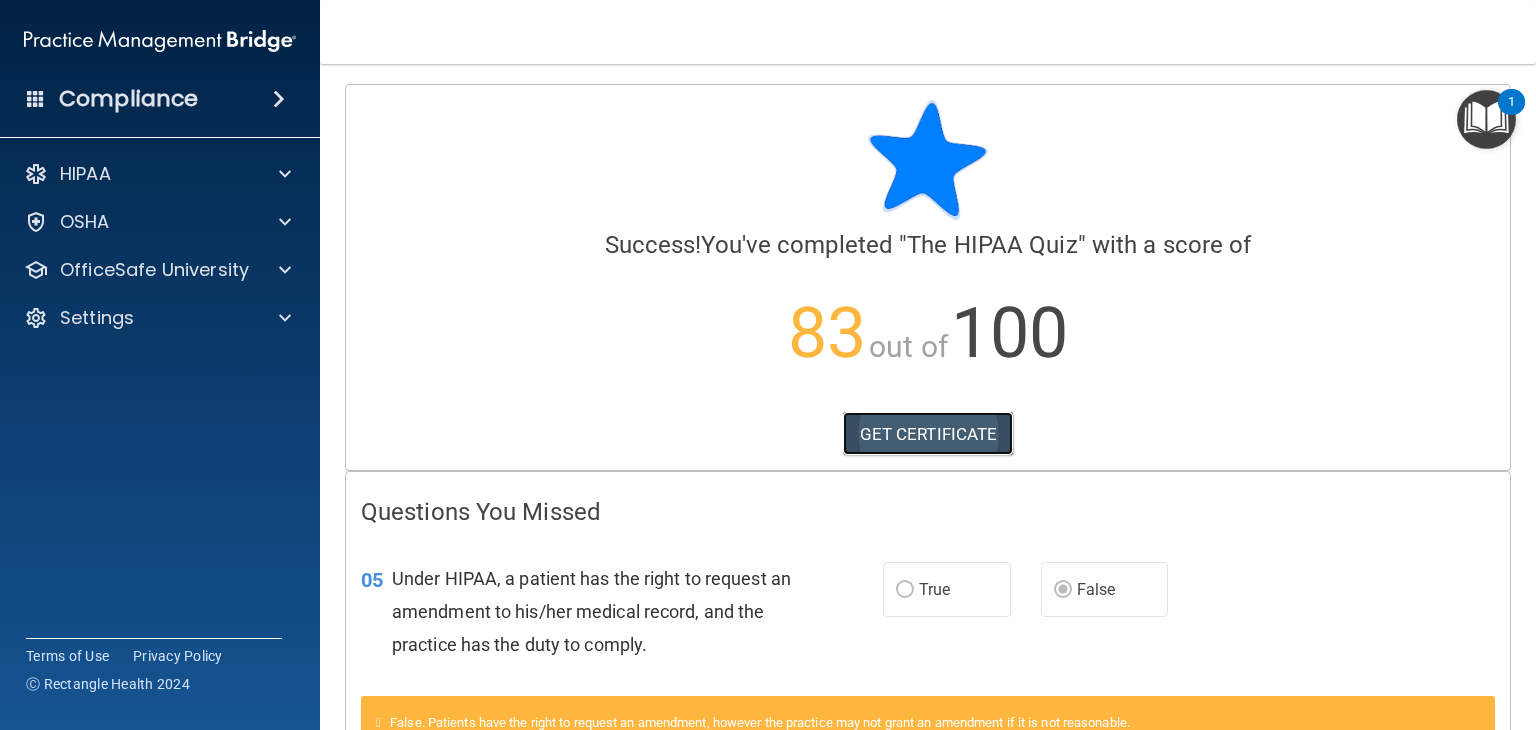 click on "GET CERTIFICATE" at bounding box center (928, 434) 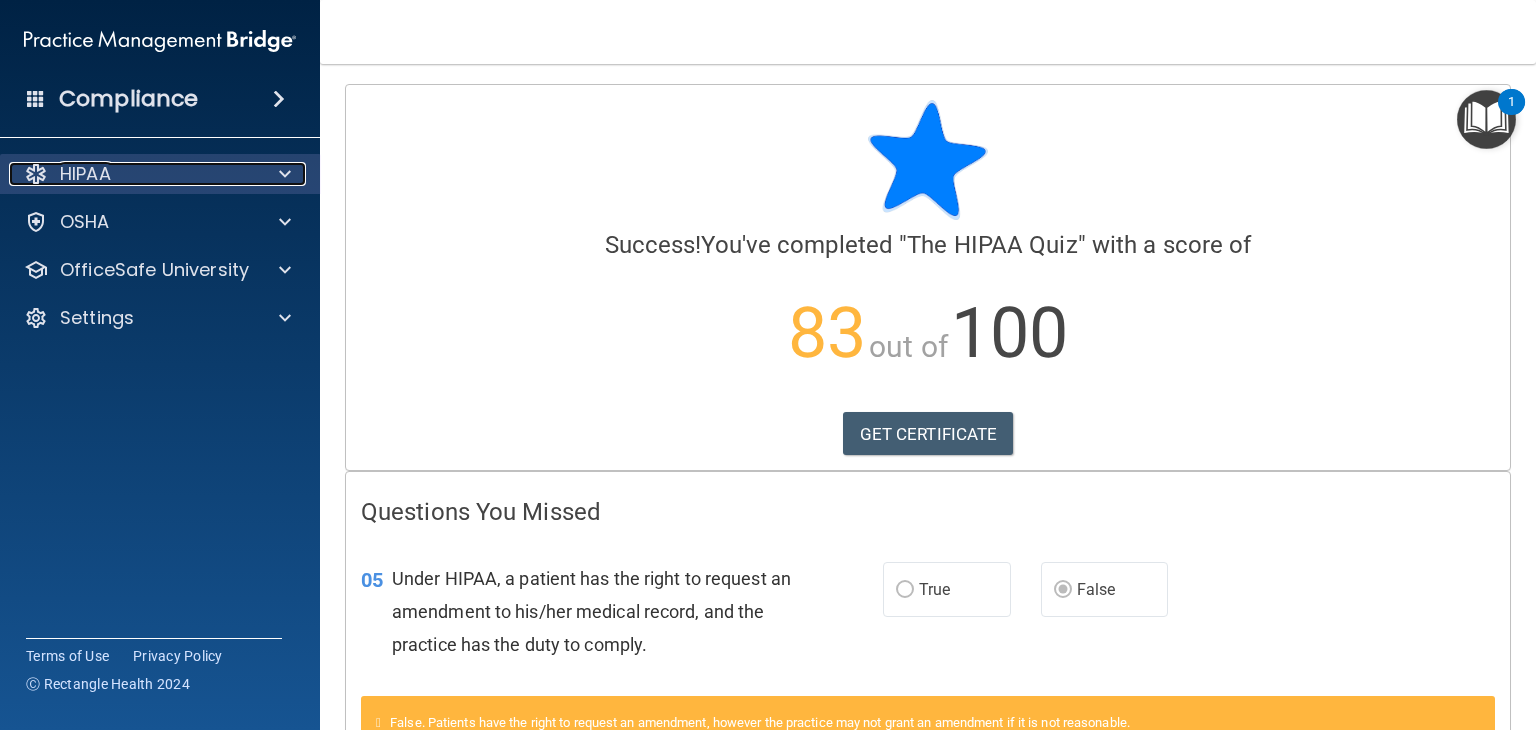 click at bounding box center [285, 174] 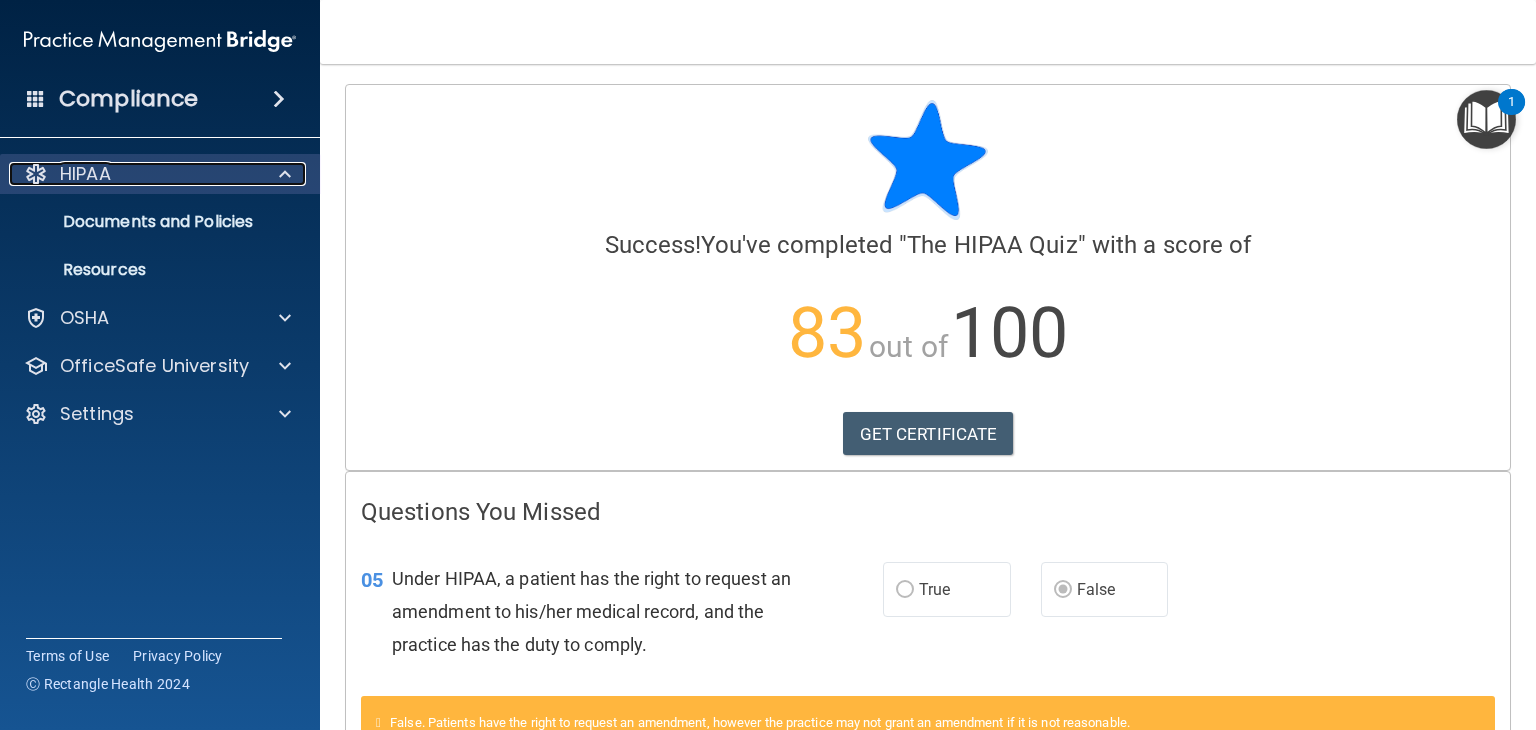 click at bounding box center (285, 174) 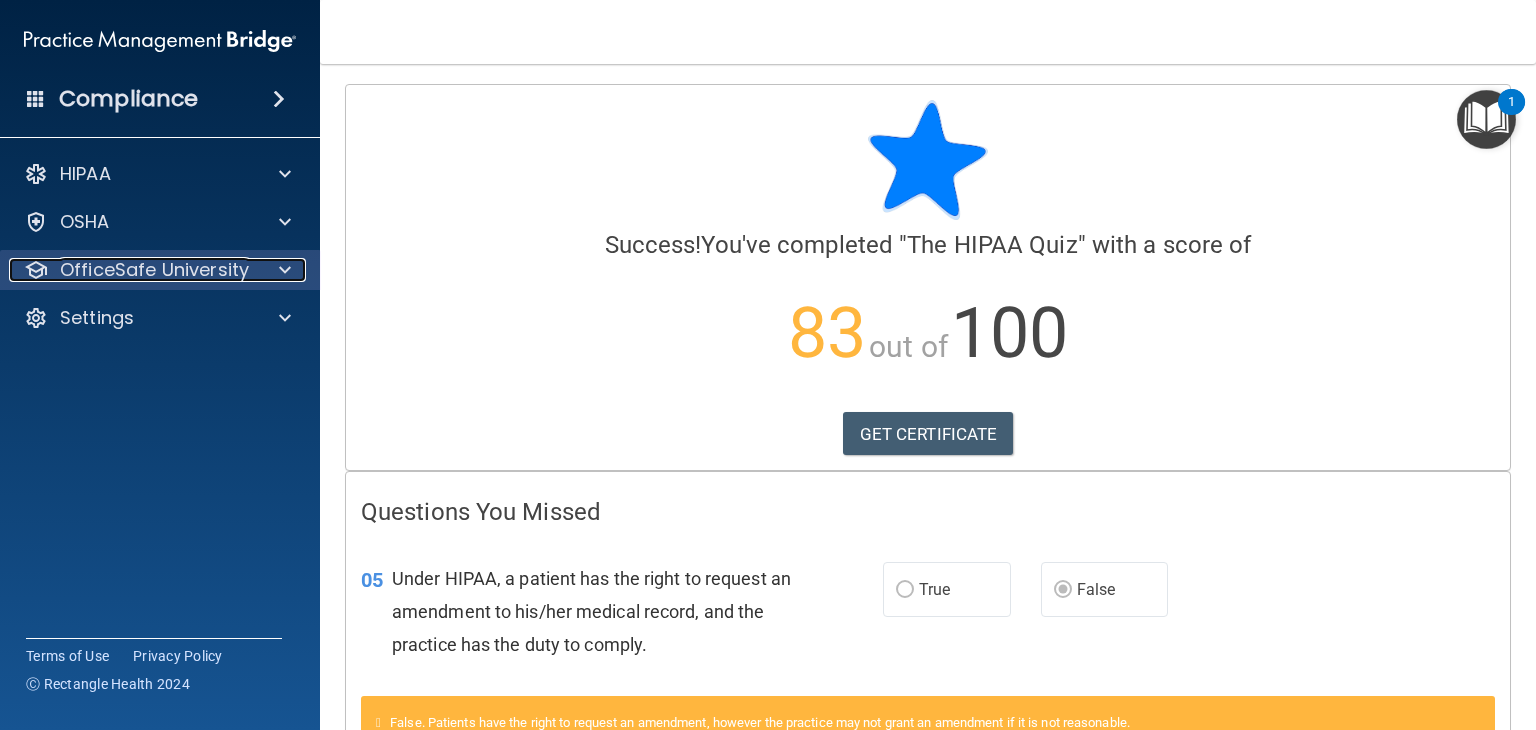 click at bounding box center [285, 270] 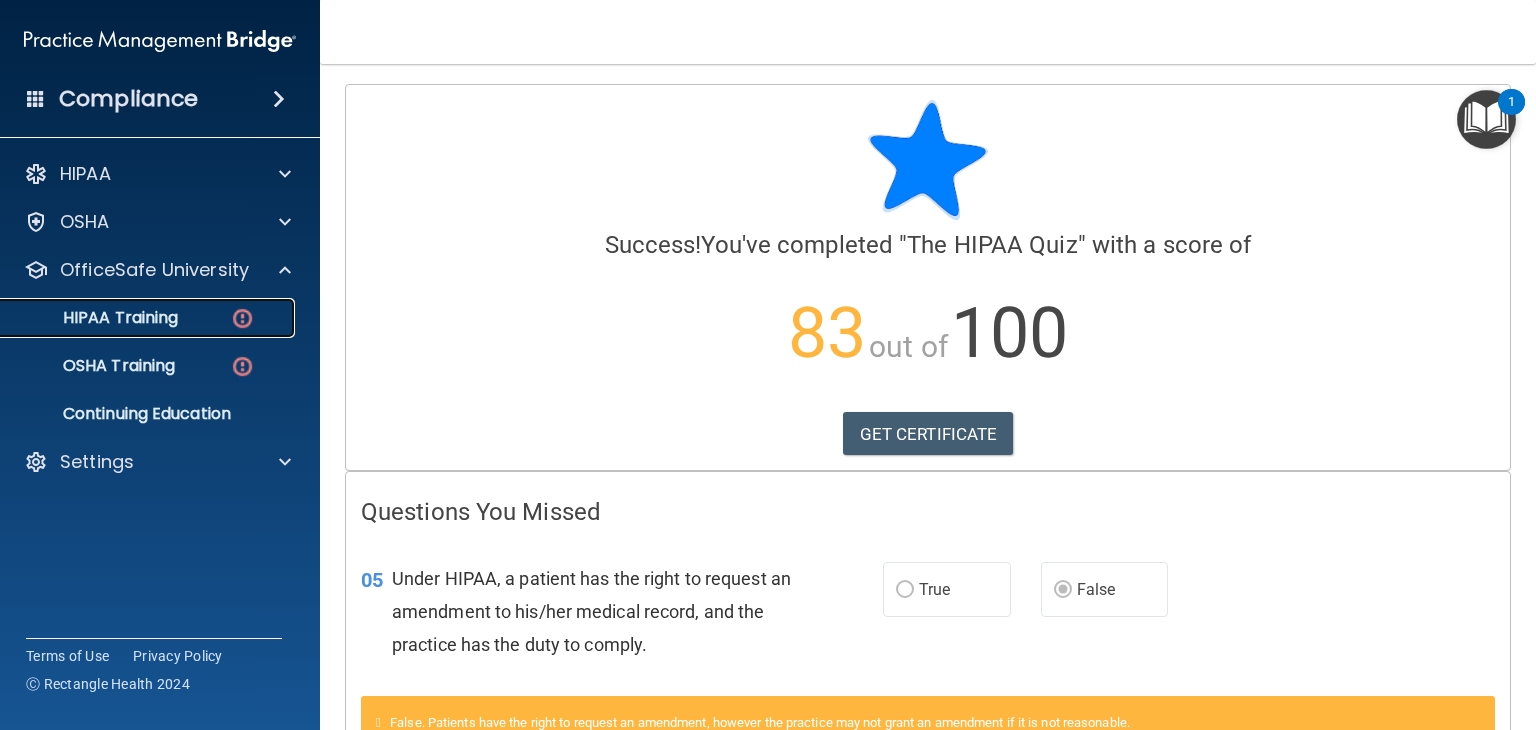 click on "HIPAA Training" at bounding box center (137, 318) 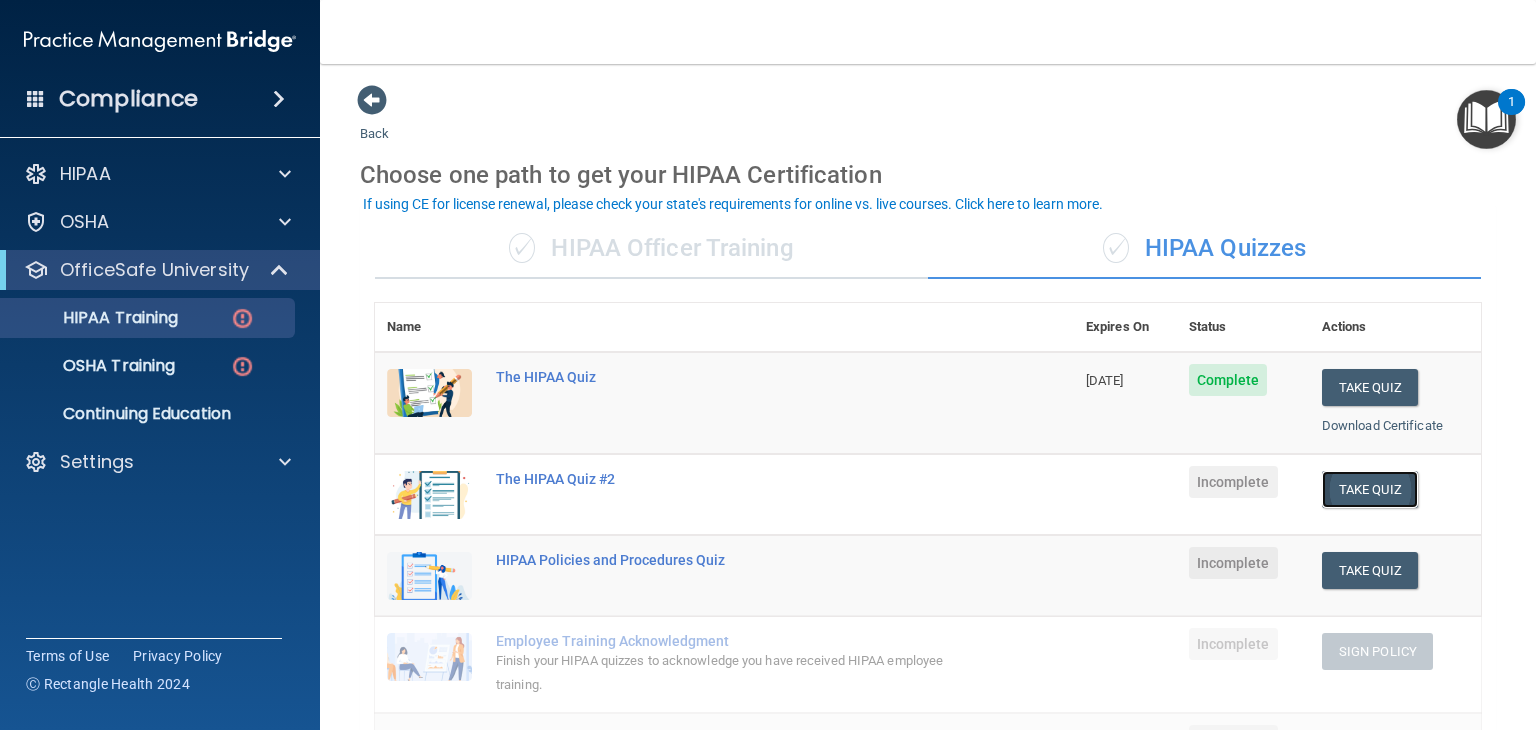 click on "Take Quiz" at bounding box center [1370, 489] 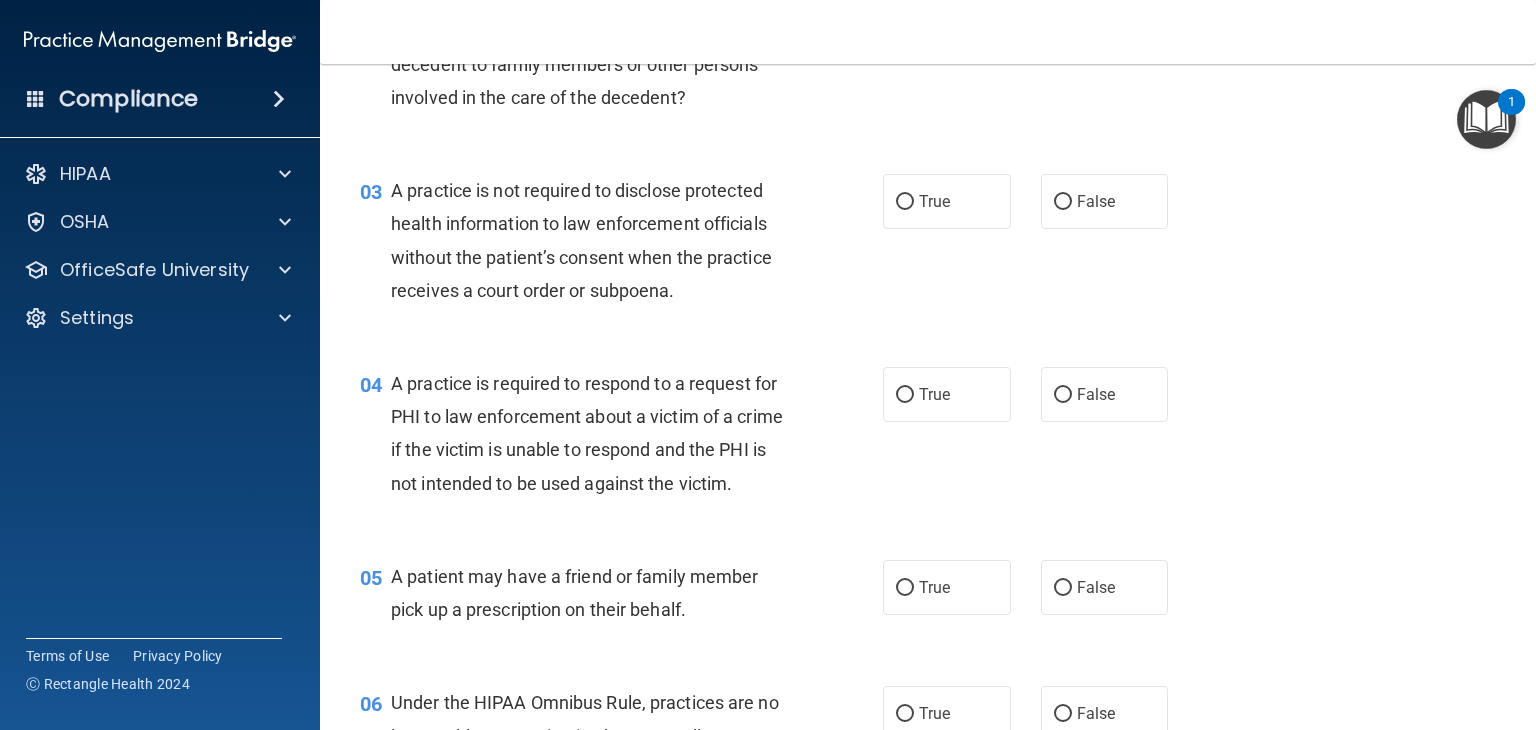 scroll, scrollTop: 0, scrollLeft: 0, axis: both 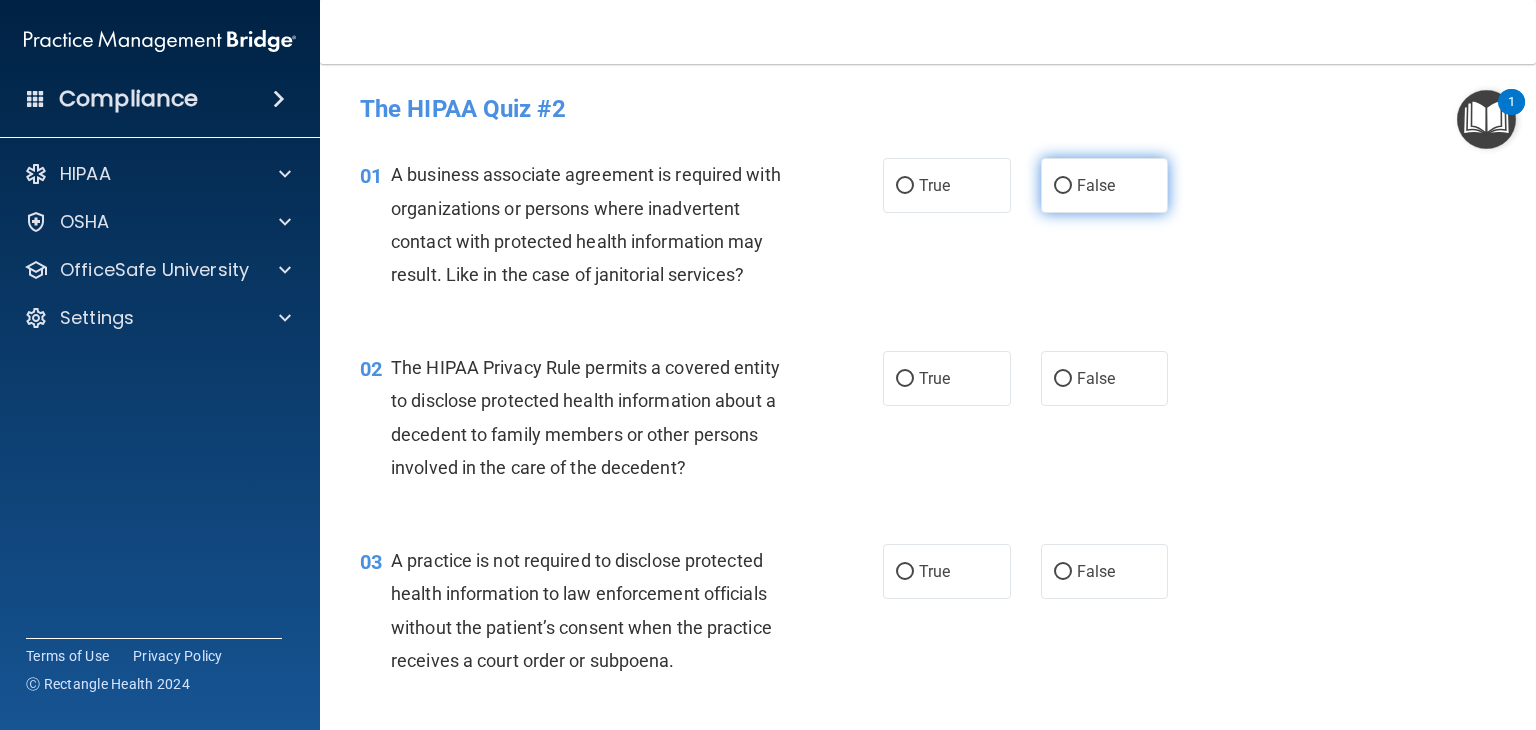 click on "False" at bounding box center (1105, 185) 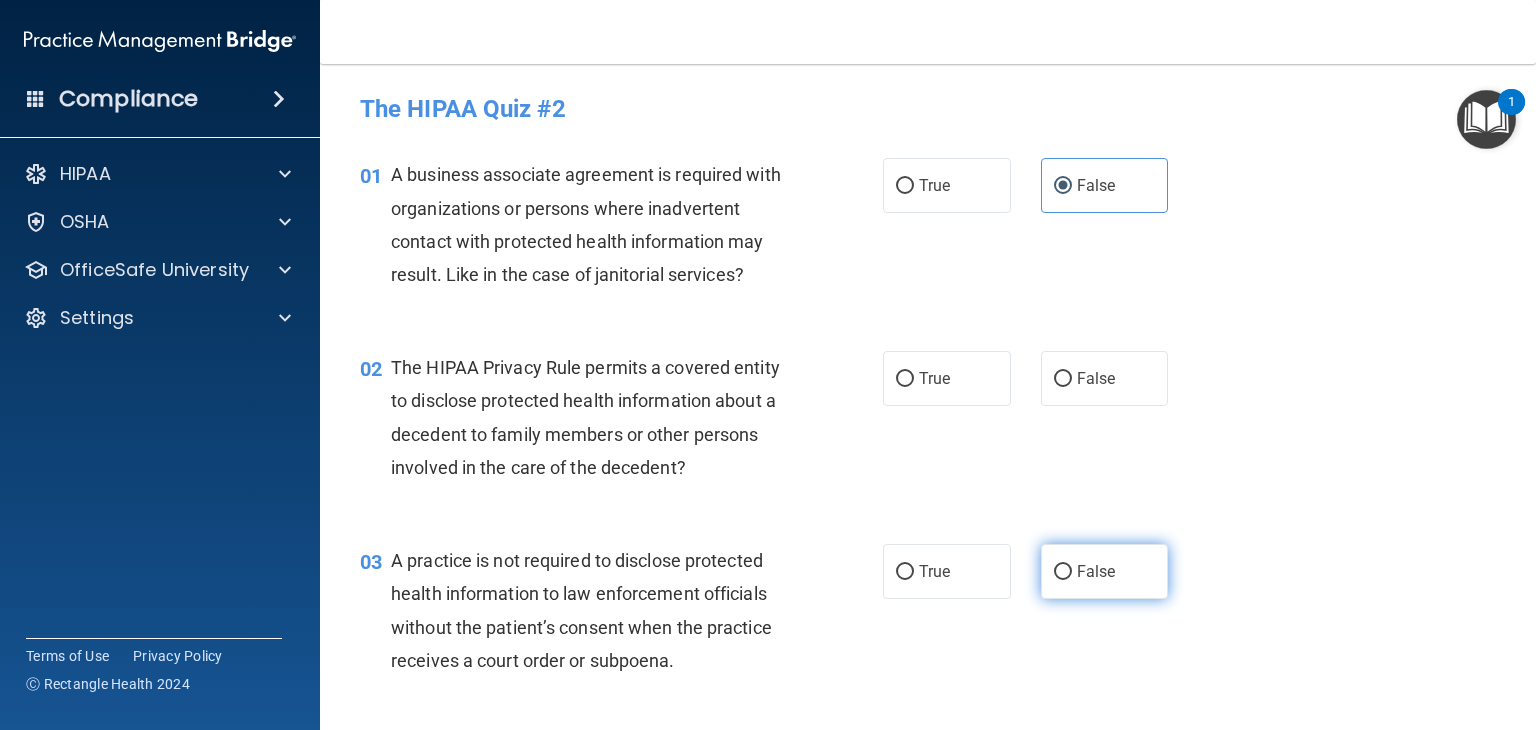 click on "False" at bounding box center [1105, 571] 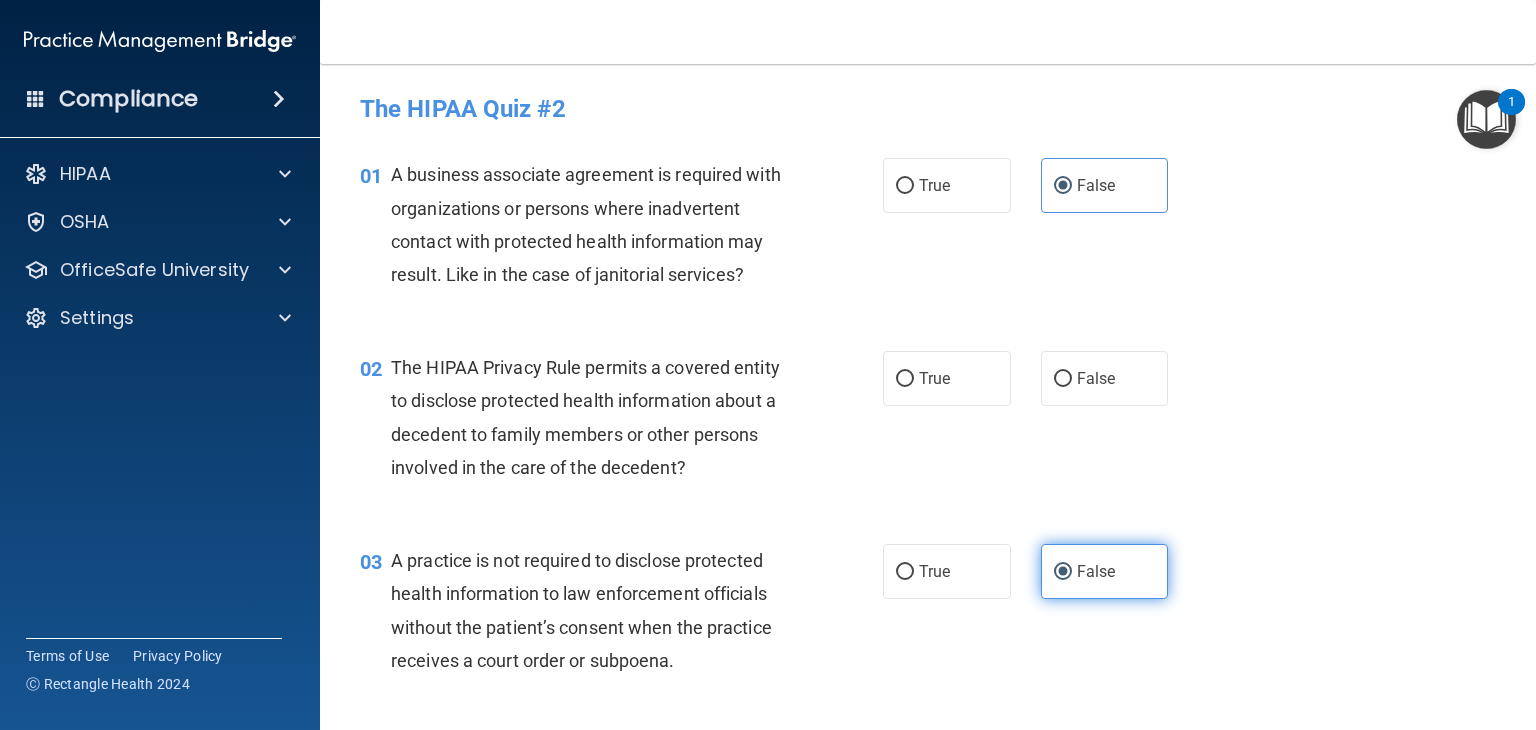 click on "False" at bounding box center (1105, 571) 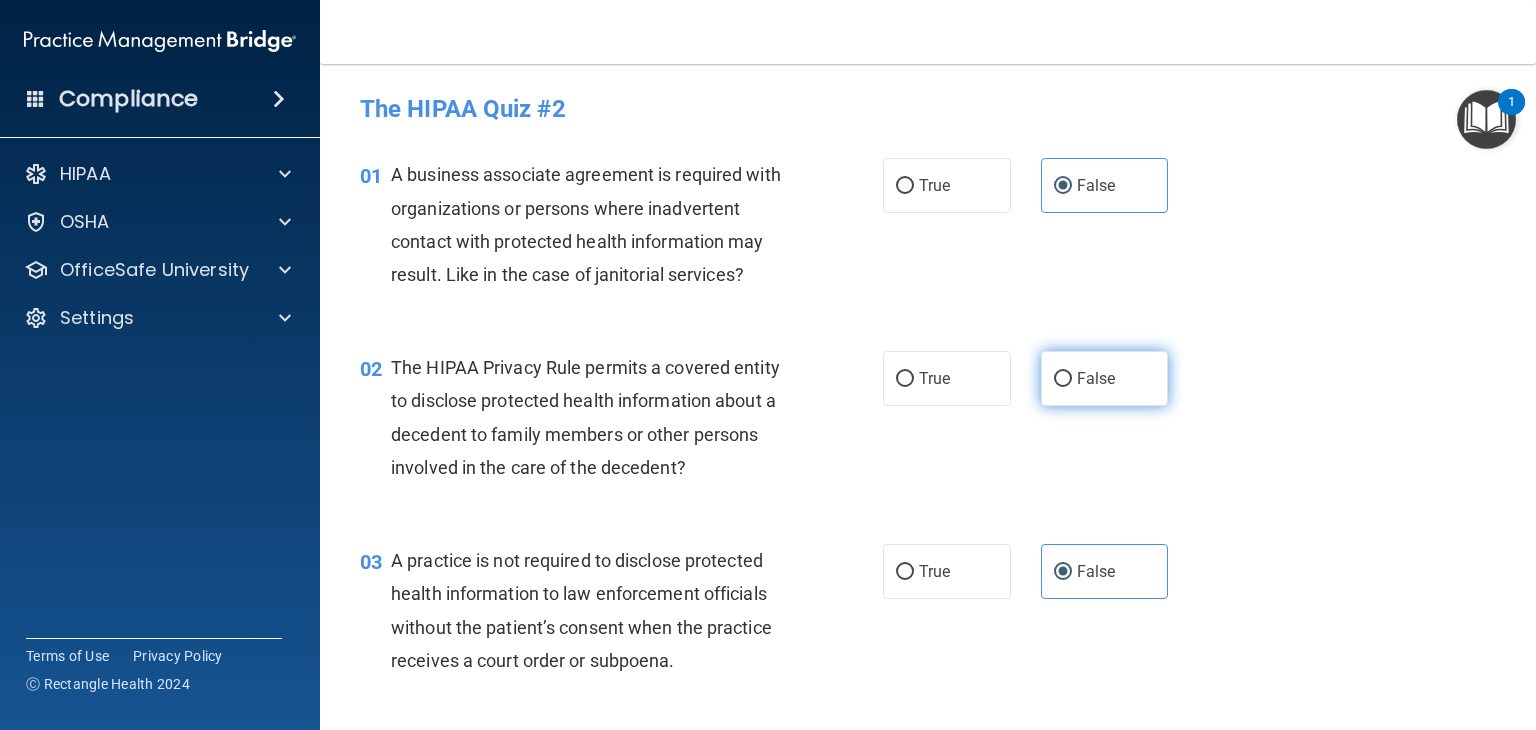 click on "False" at bounding box center [1105, 378] 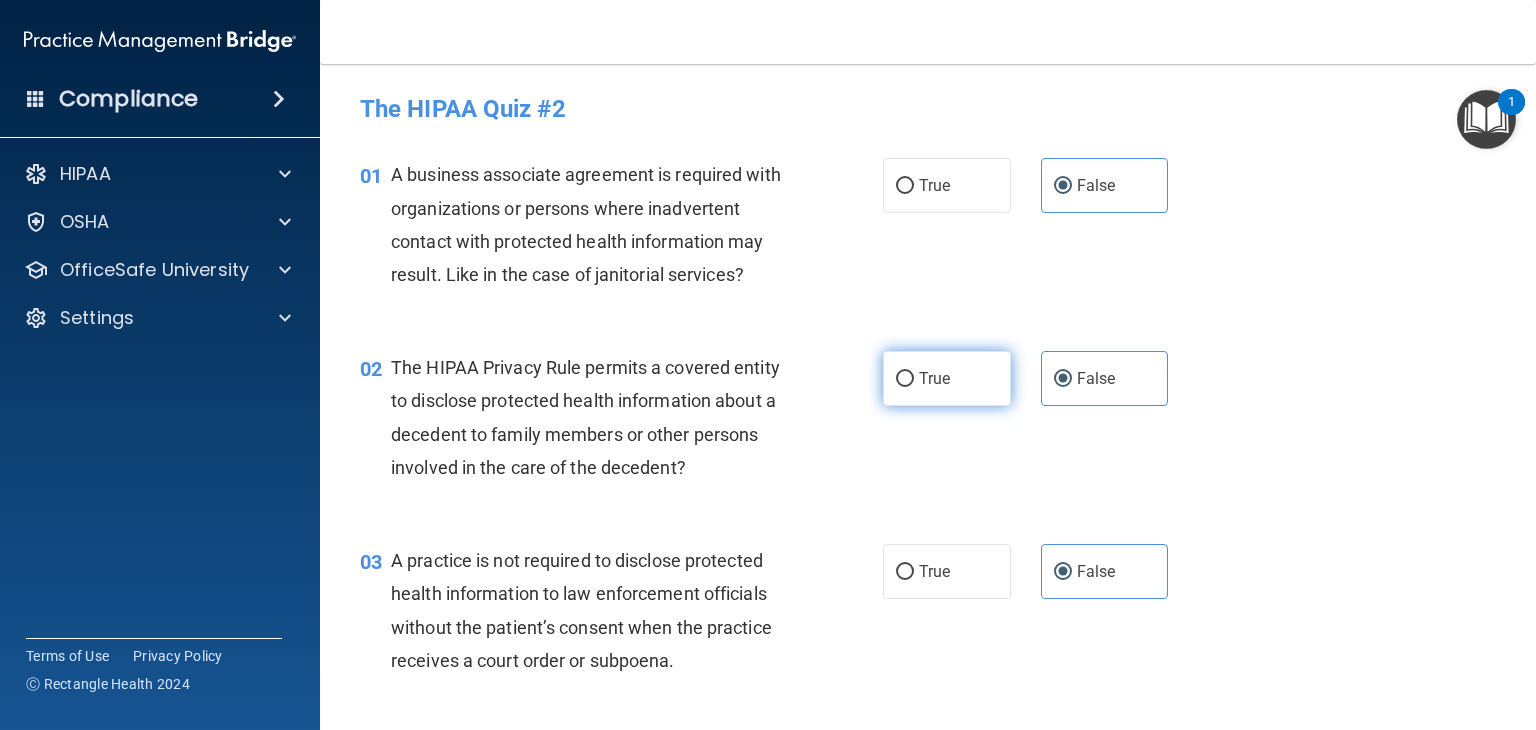 click on "True" at bounding box center (947, 378) 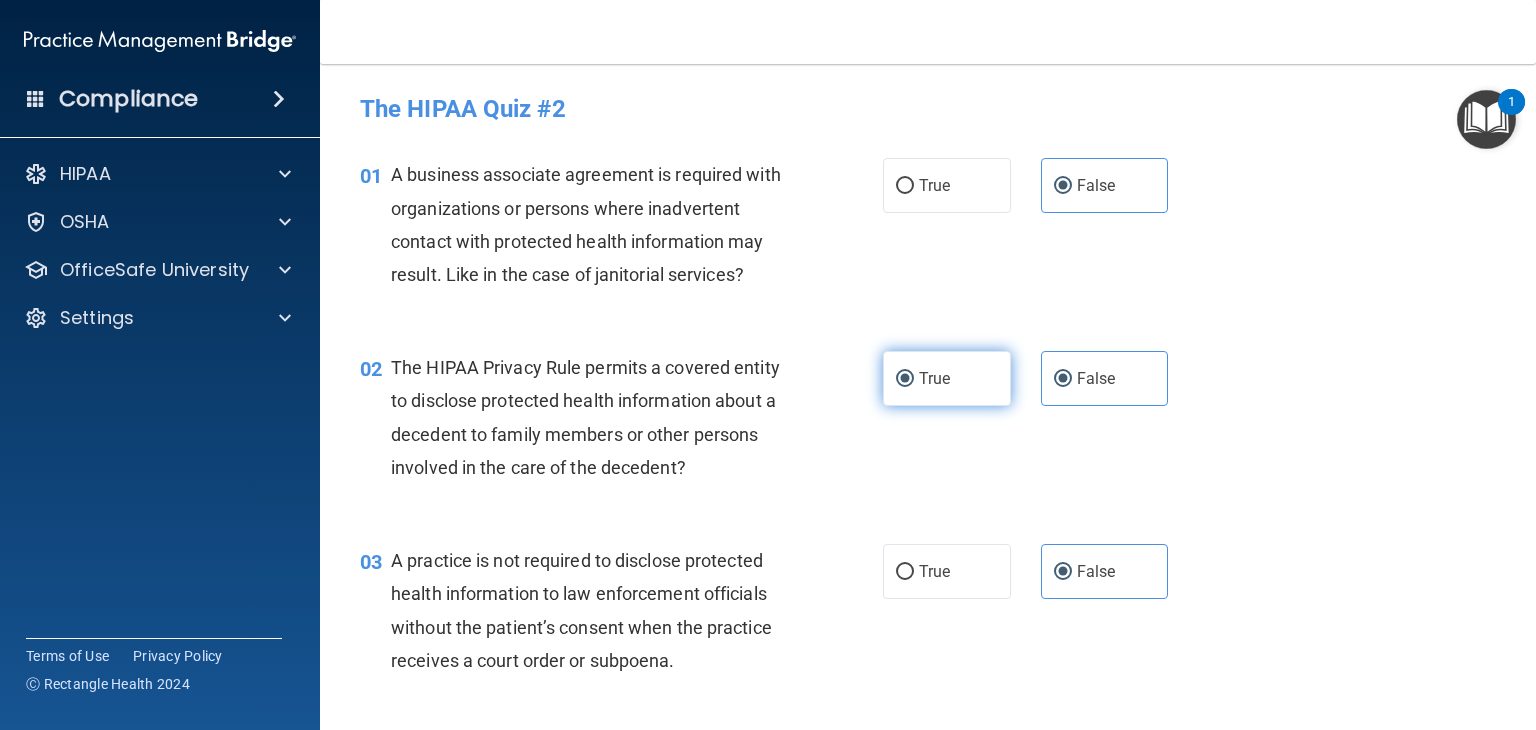 radio on "false" 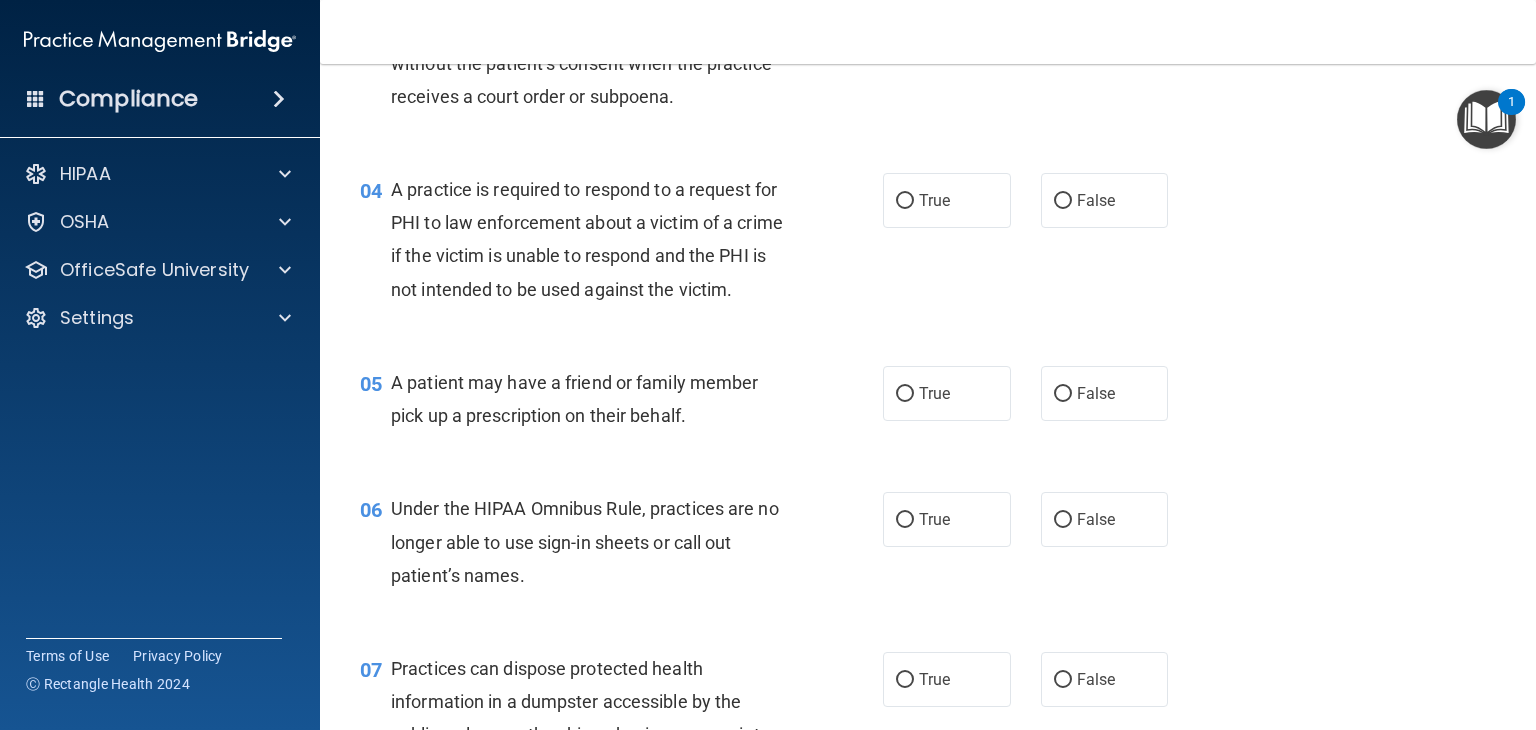 scroll, scrollTop: 566, scrollLeft: 0, axis: vertical 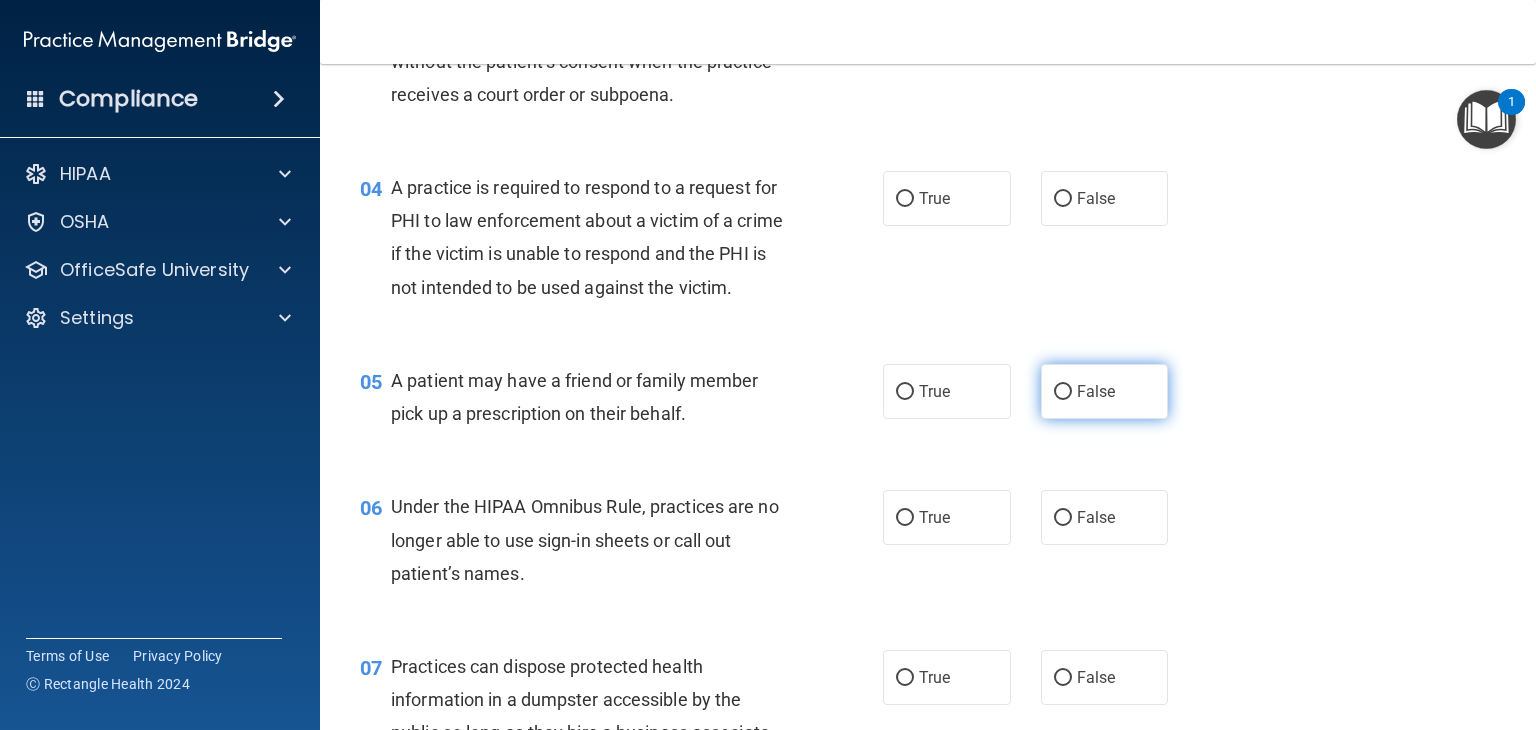 click on "False" at bounding box center [1105, 391] 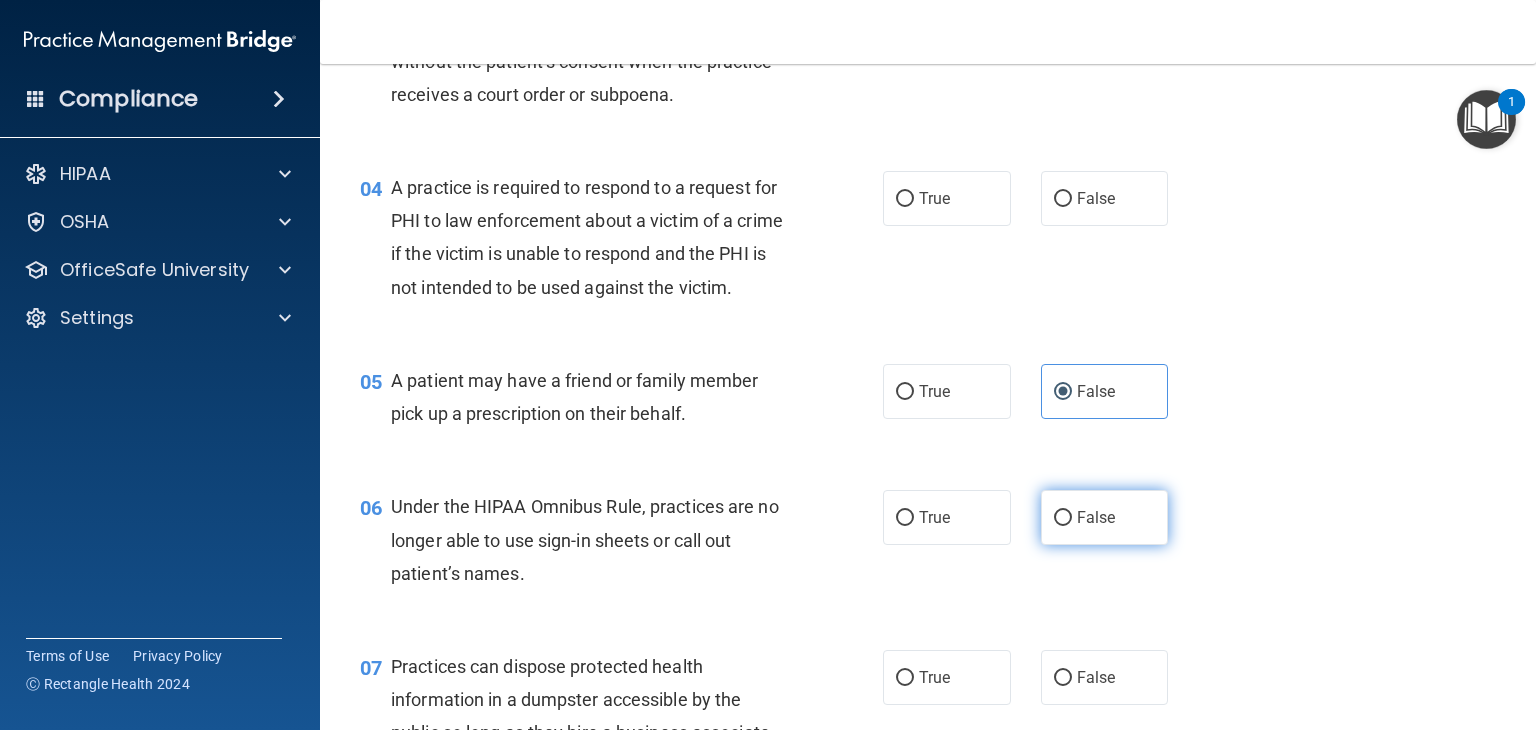 click on "False" at bounding box center (1096, 517) 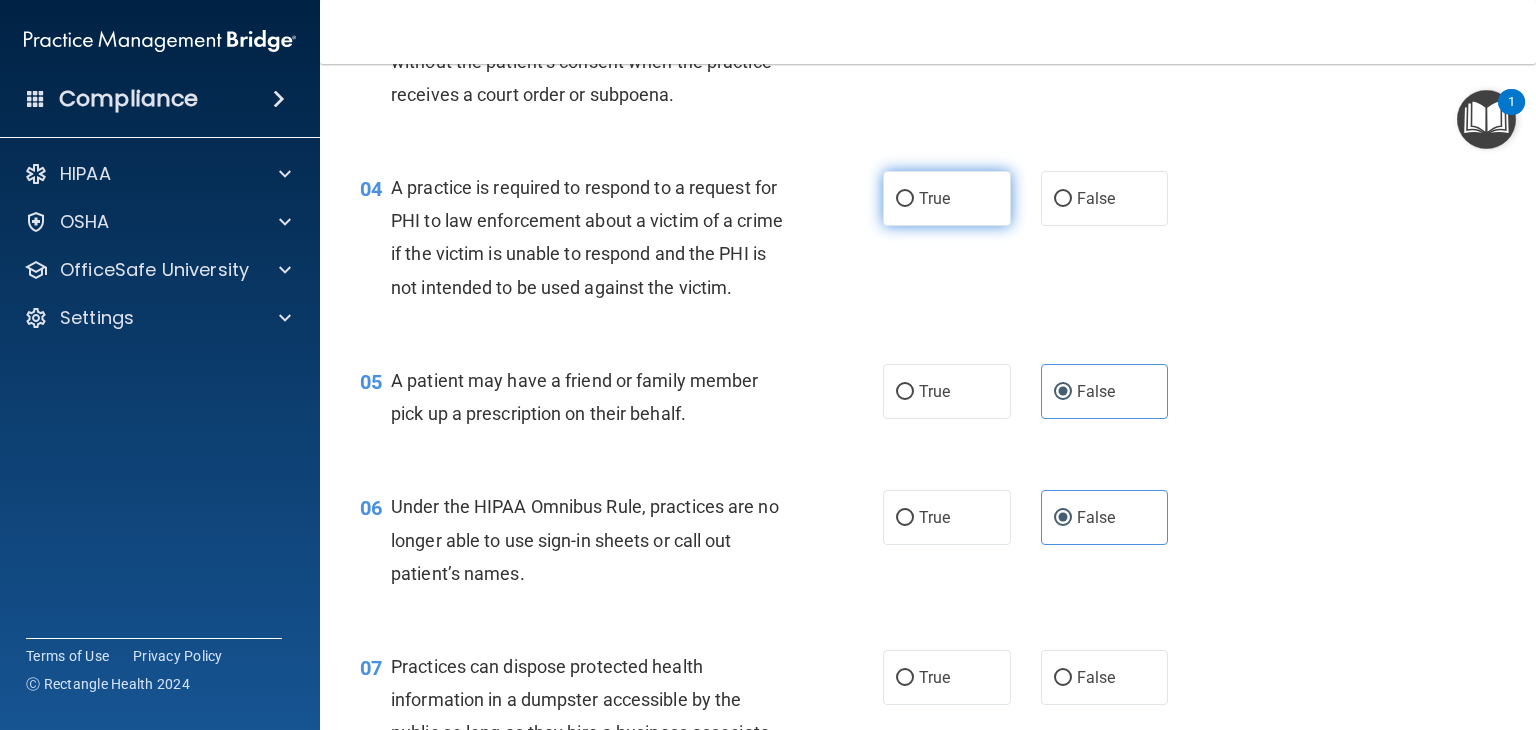 click on "True" at bounding box center [947, 198] 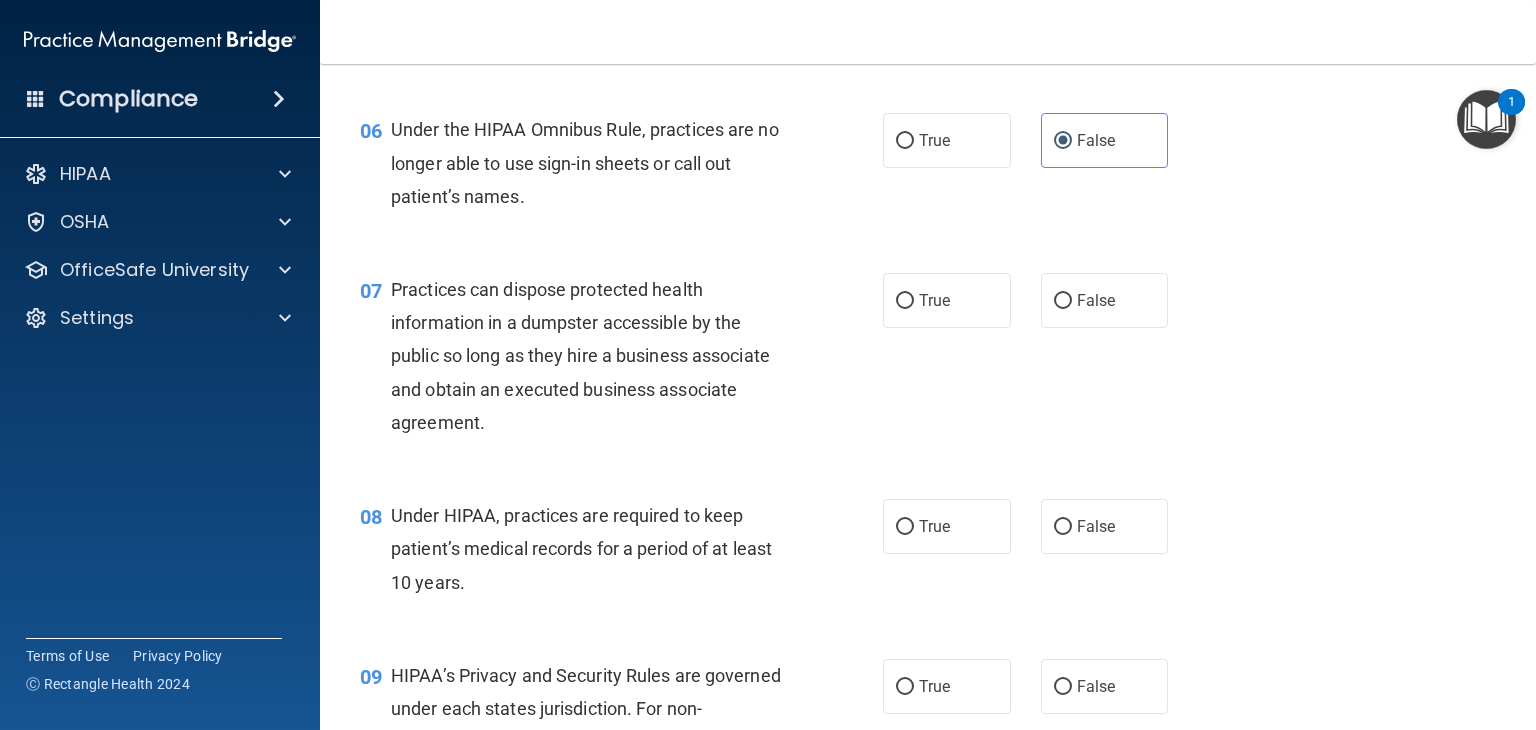 scroll, scrollTop: 950, scrollLeft: 0, axis: vertical 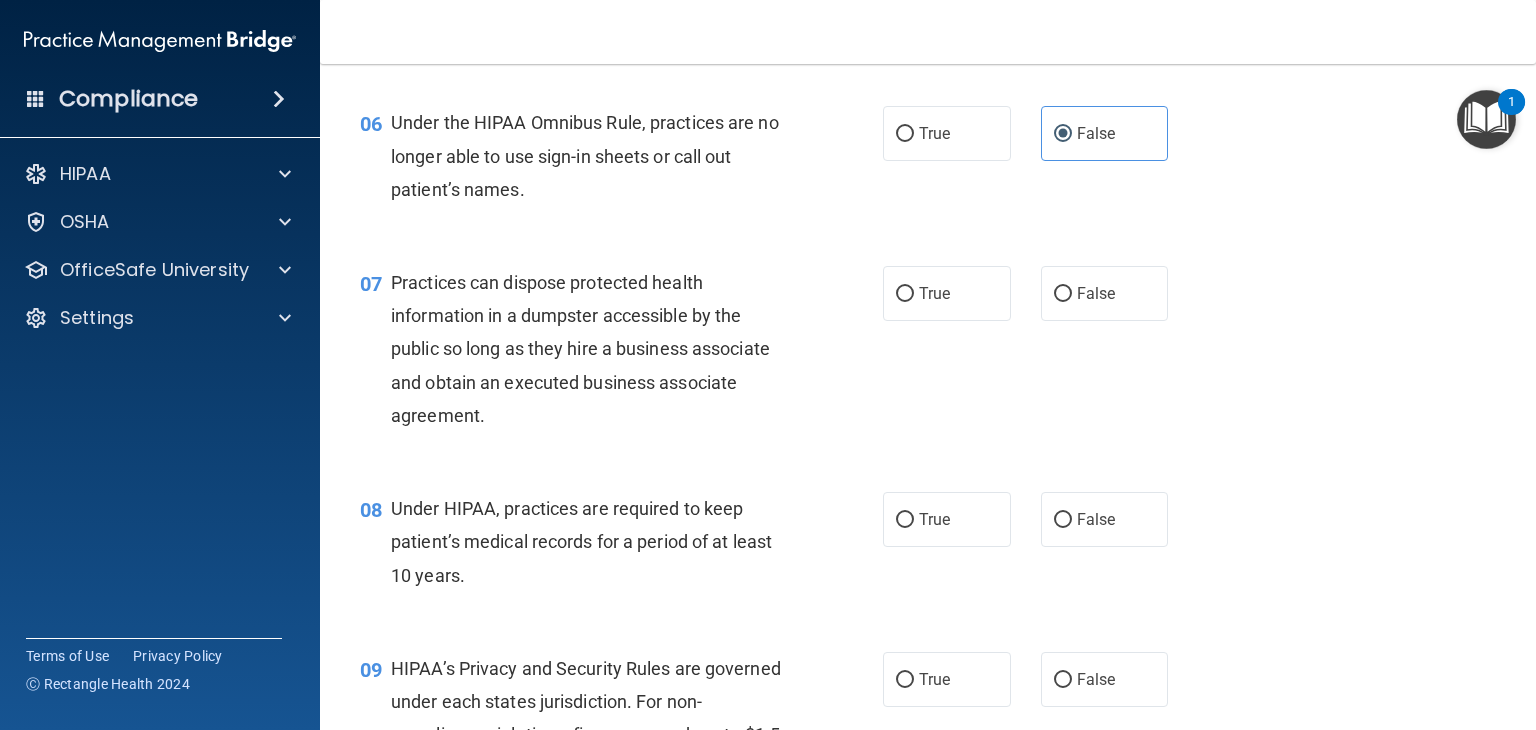 click on "False" at bounding box center (1105, 293) 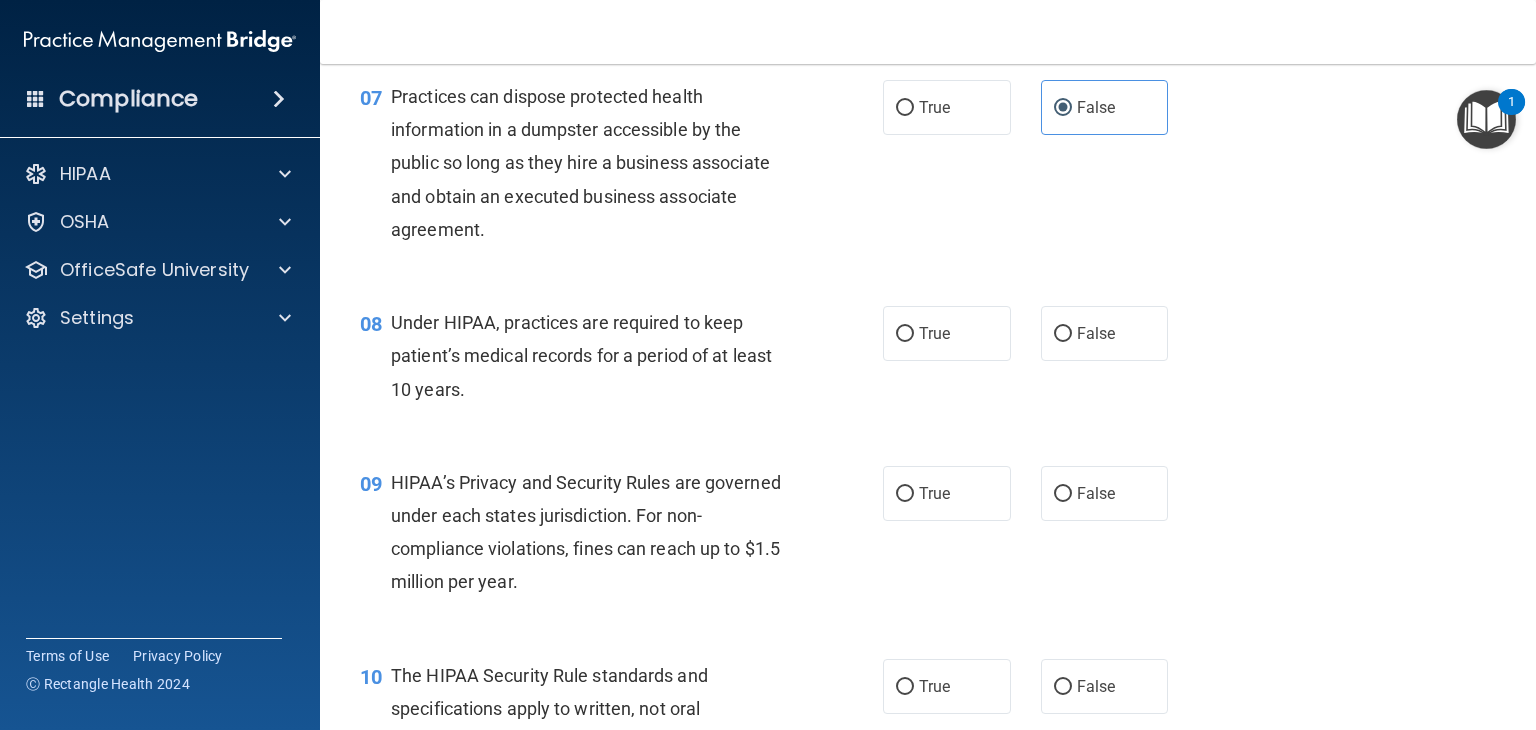 scroll, scrollTop: 1175, scrollLeft: 0, axis: vertical 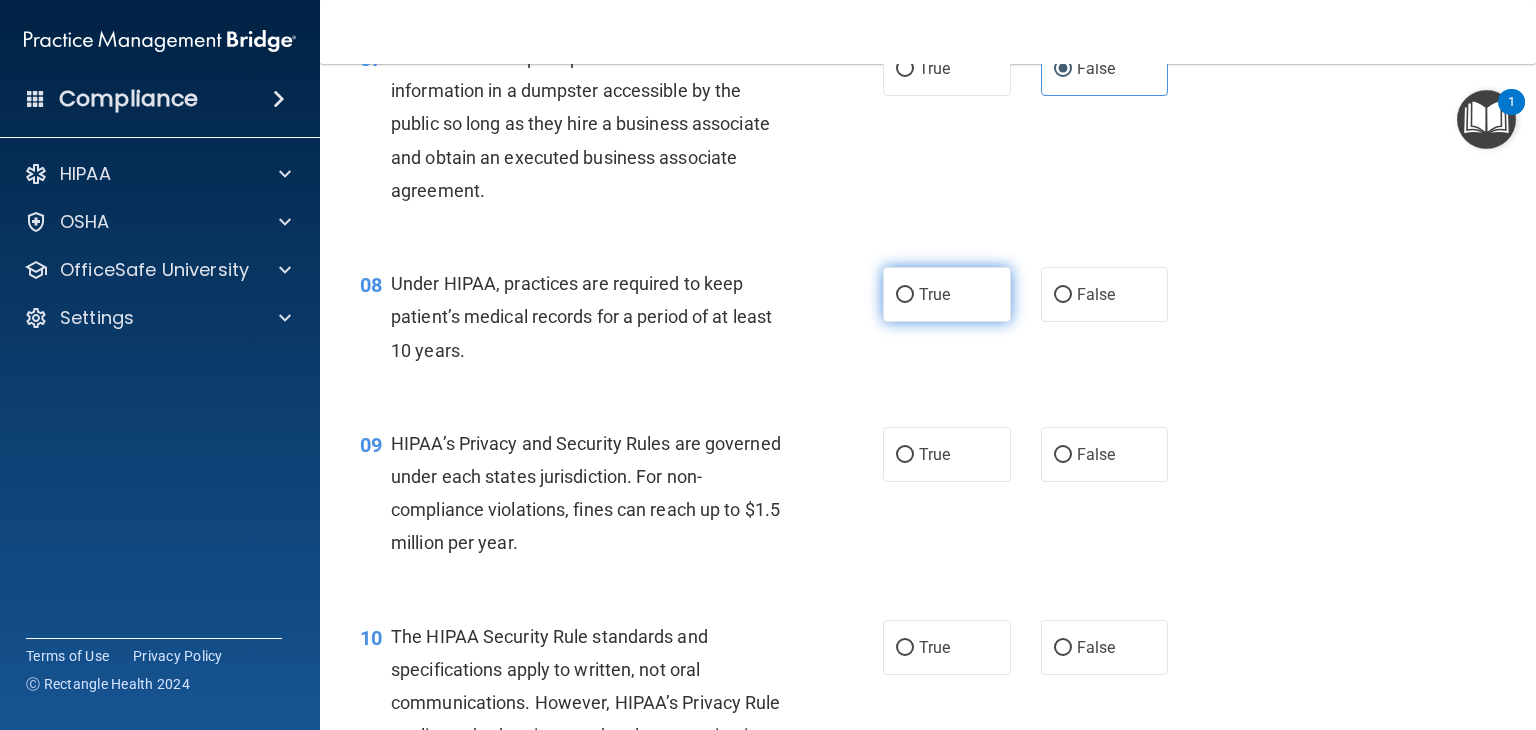 click on "True" at bounding box center [947, 294] 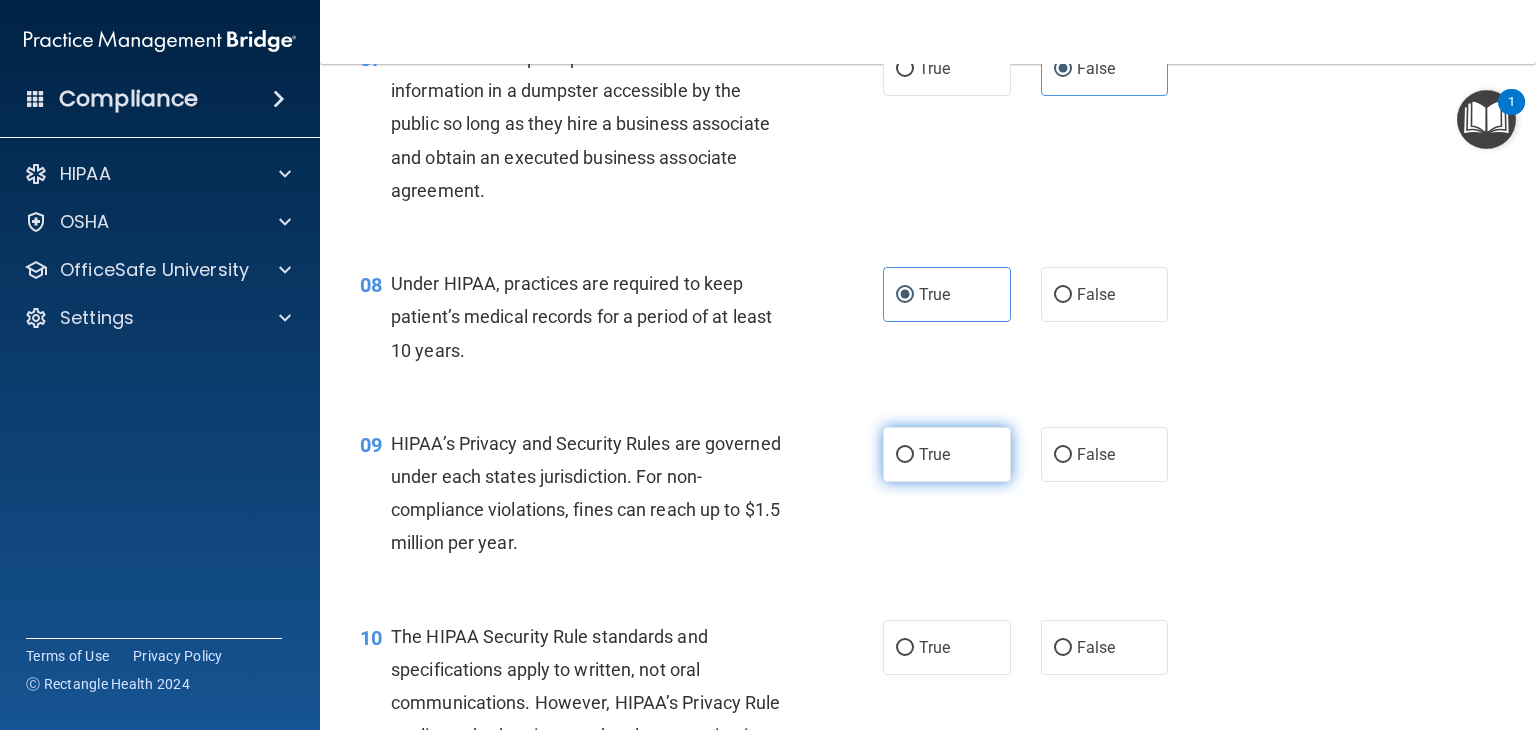 click on "True" at bounding box center [947, 454] 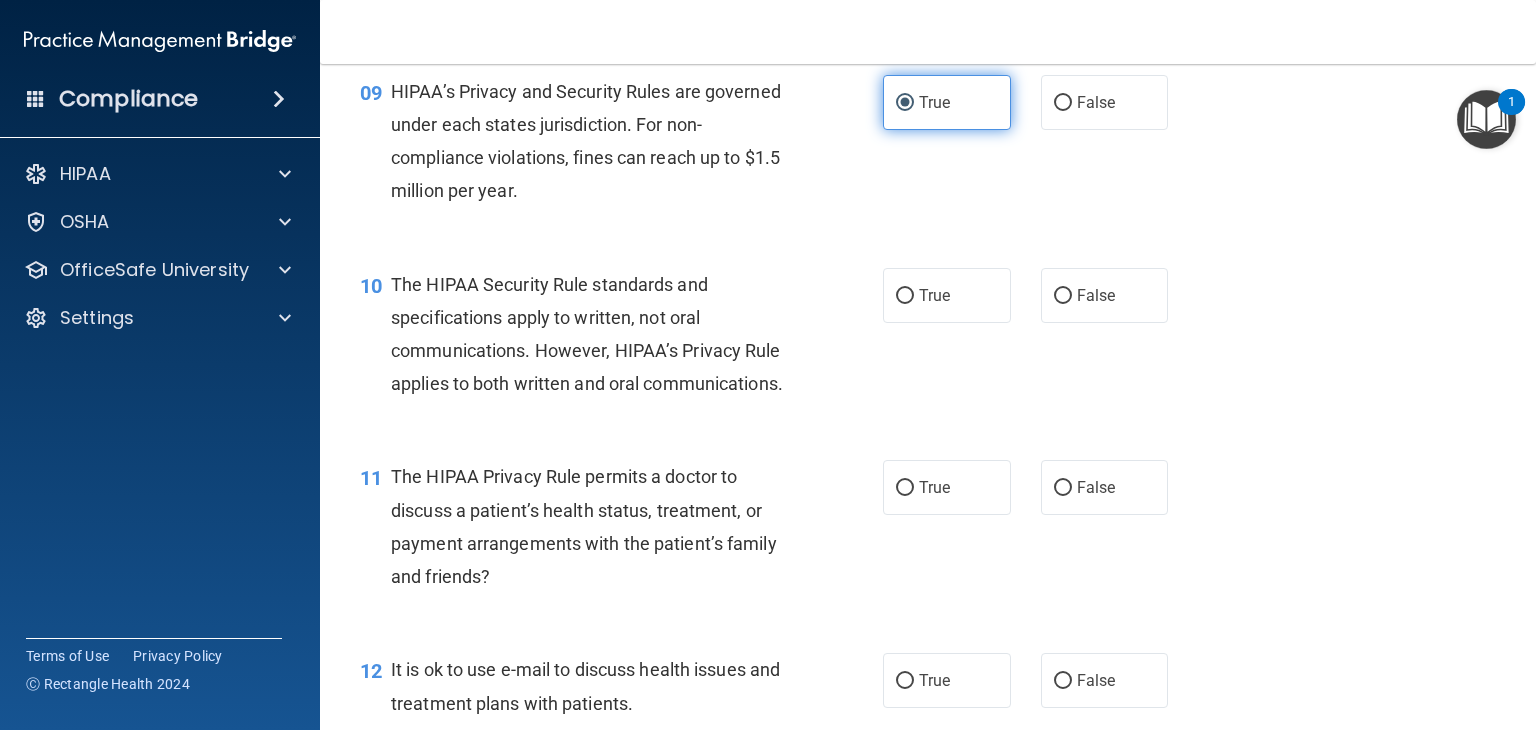 scroll, scrollTop: 1528, scrollLeft: 0, axis: vertical 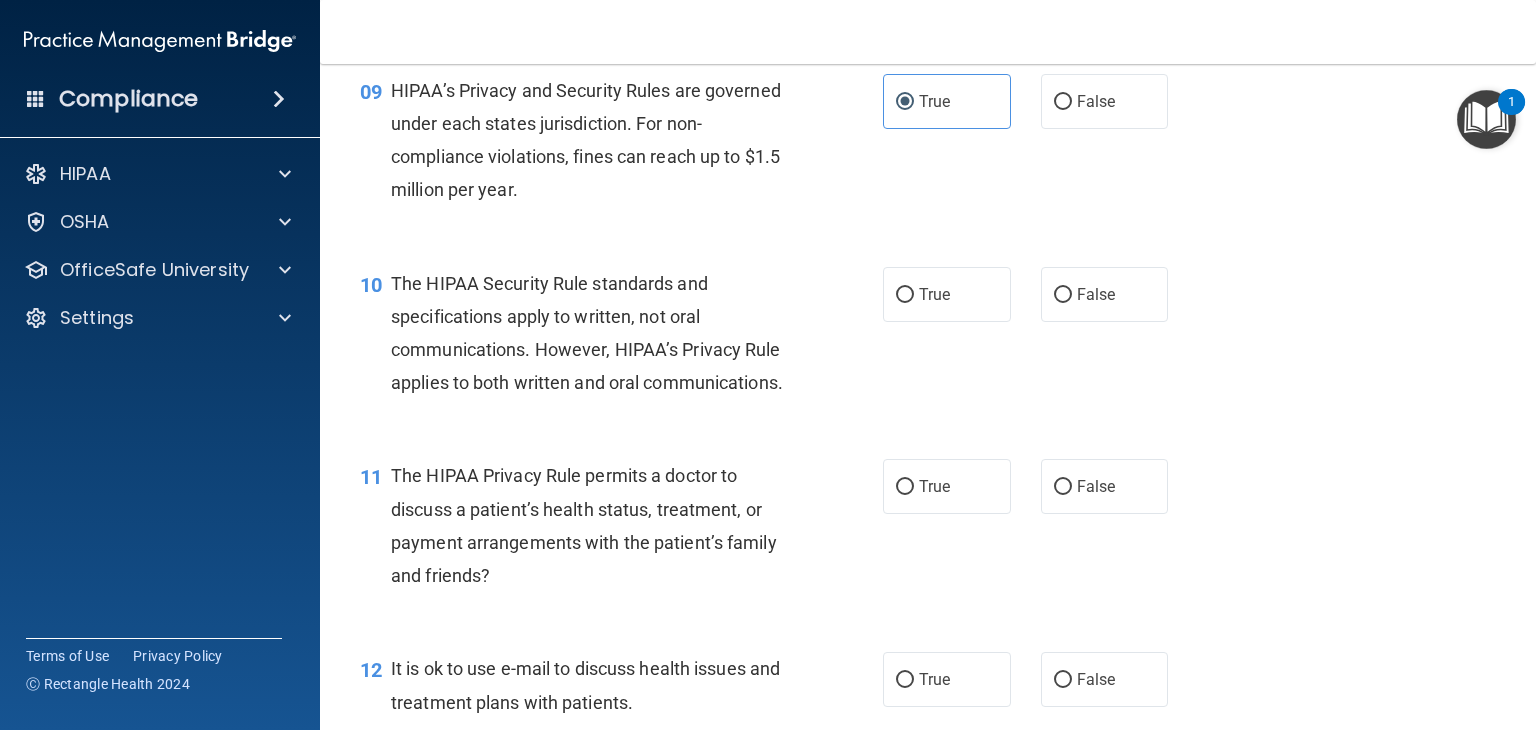 click on "True           False" at bounding box center [1036, 294] 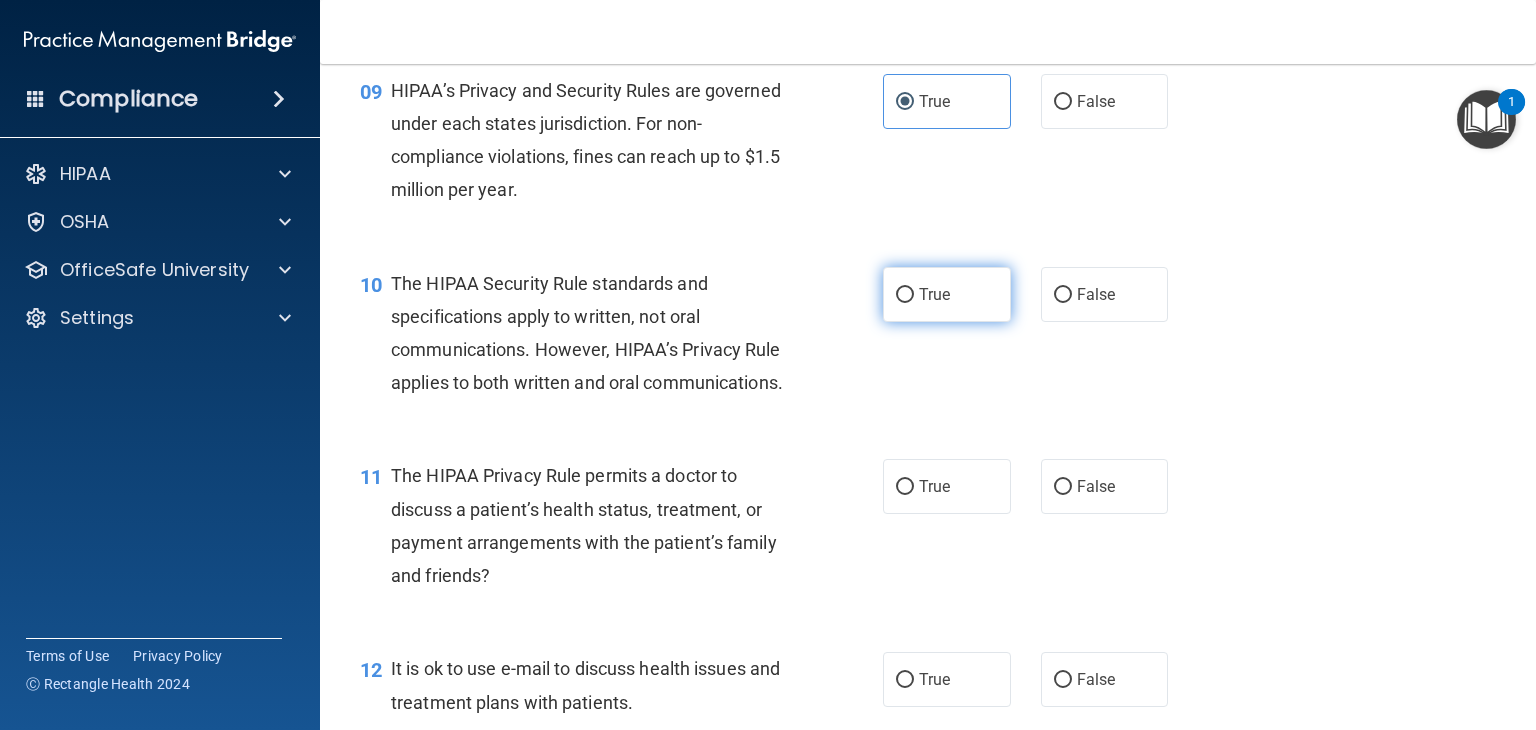click on "True" at bounding box center (947, 294) 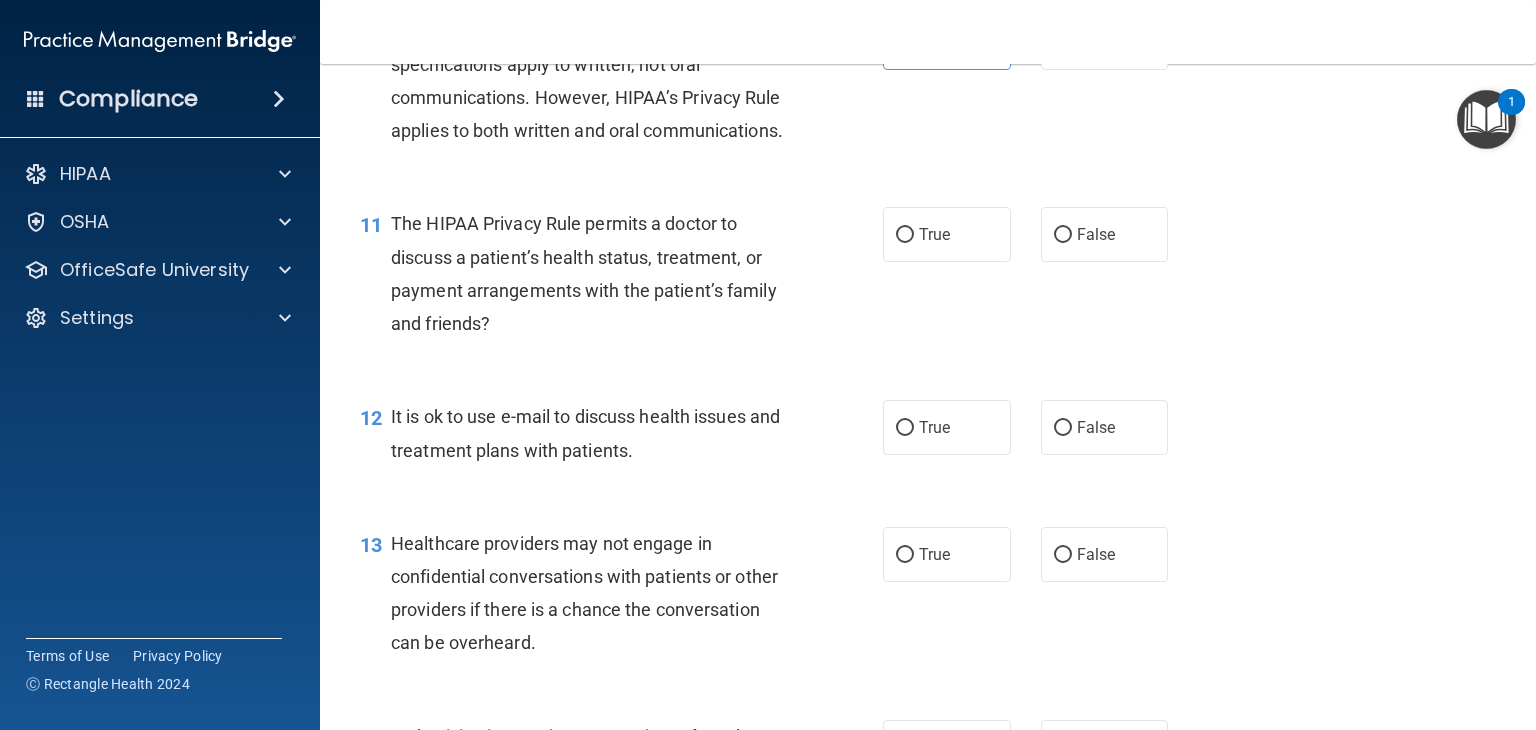 scroll, scrollTop: 1782, scrollLeft: 0, axis: vertical 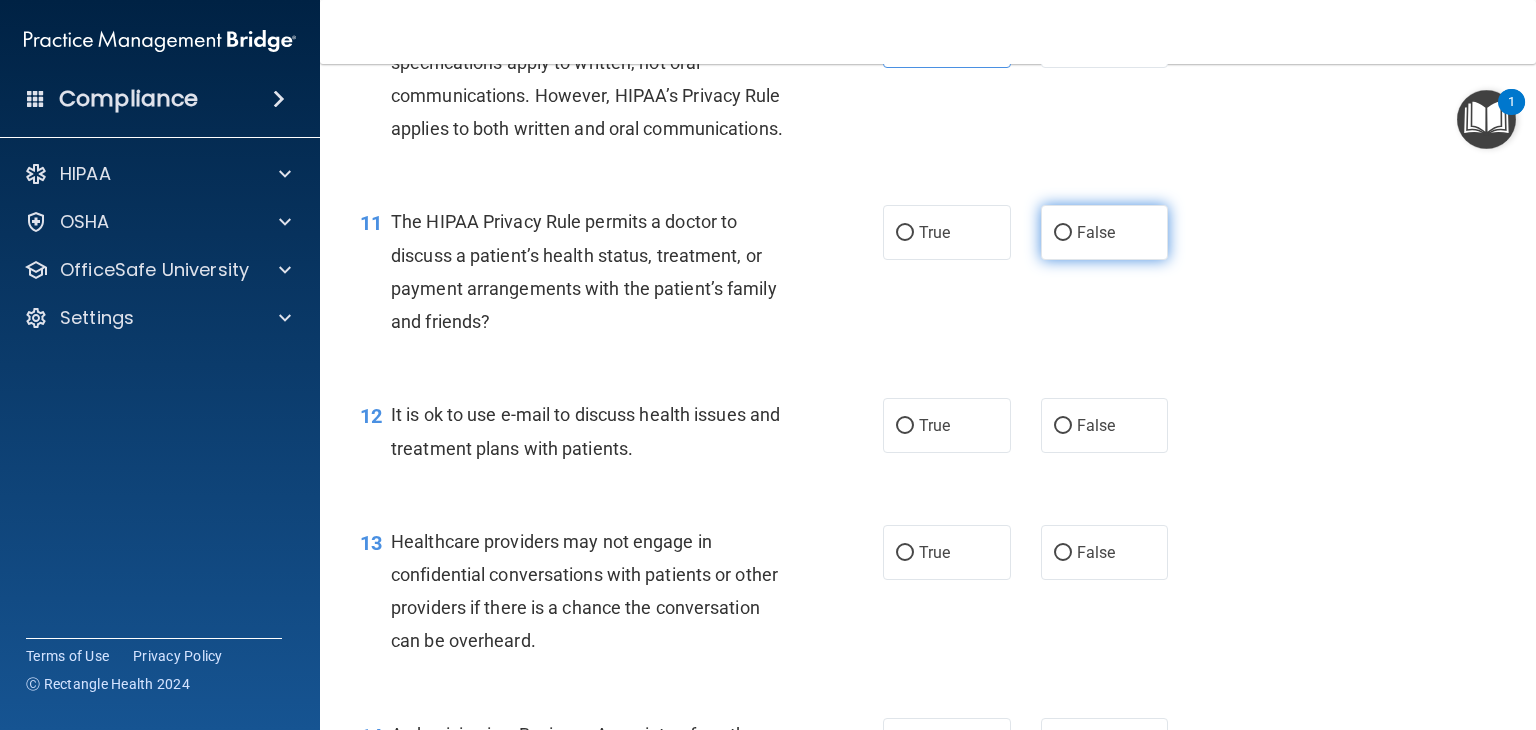 click on "False" at bounding box center [1105, 232] 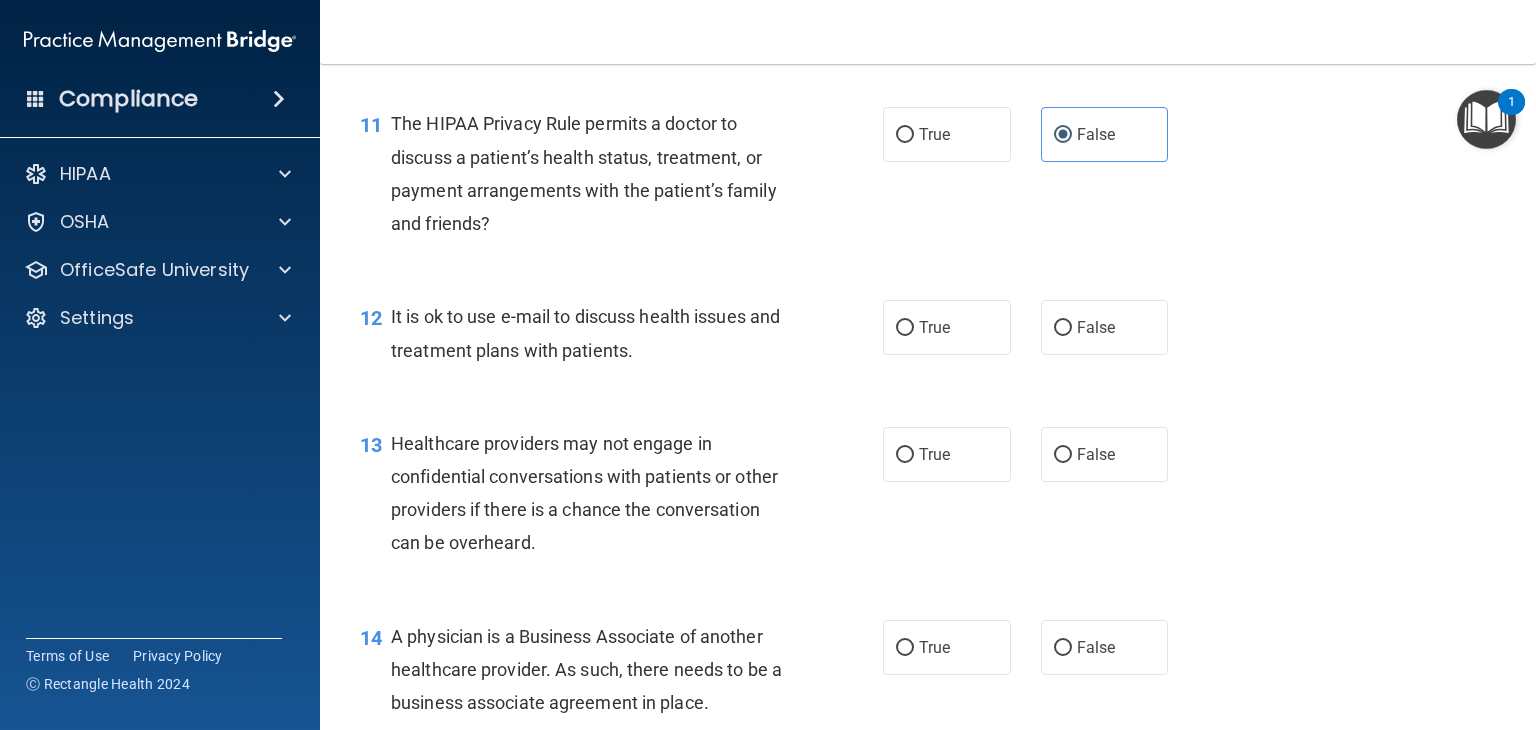 scroll, scrollTop: 1882, scrollLeft: 0, axis: vertical 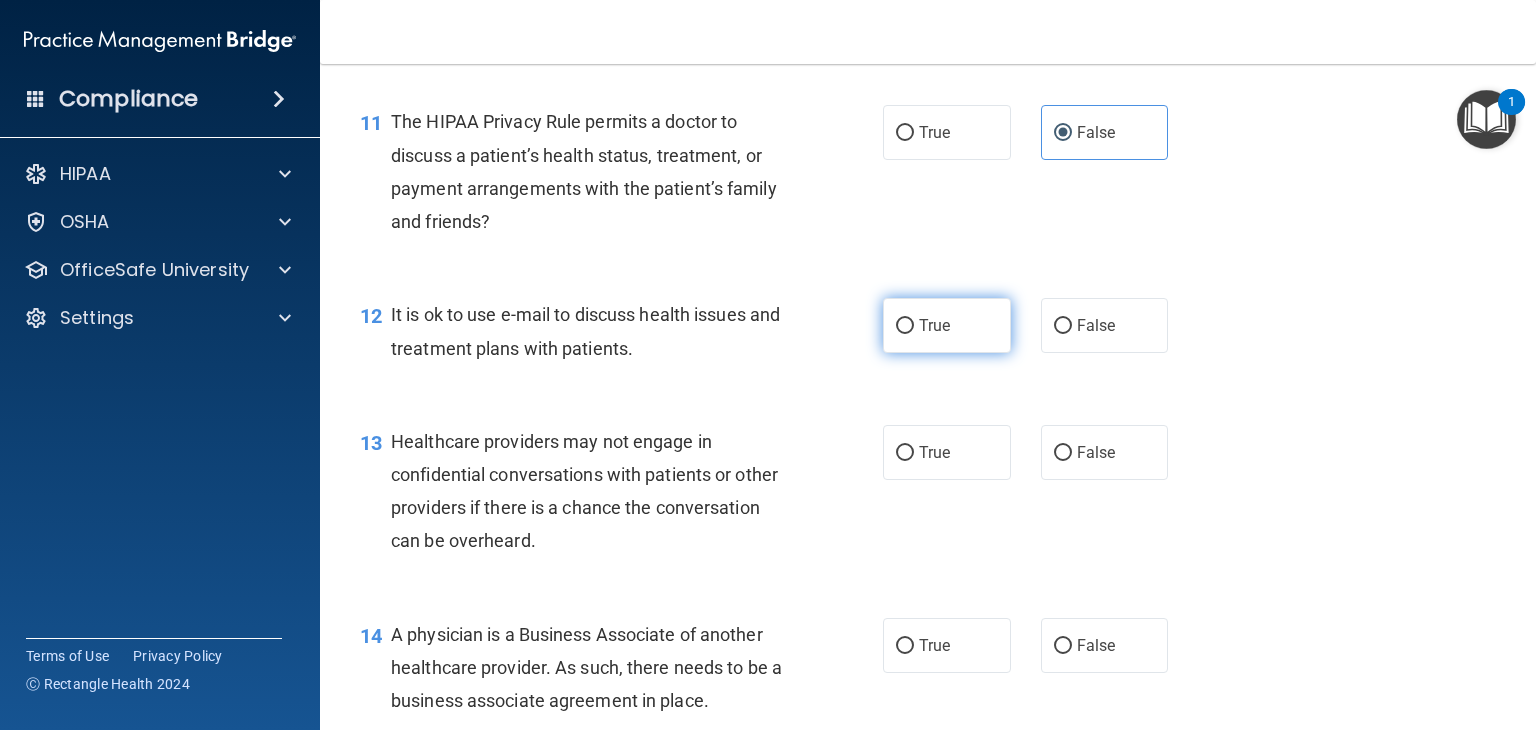click on "True" at bounding box center (947, 325) 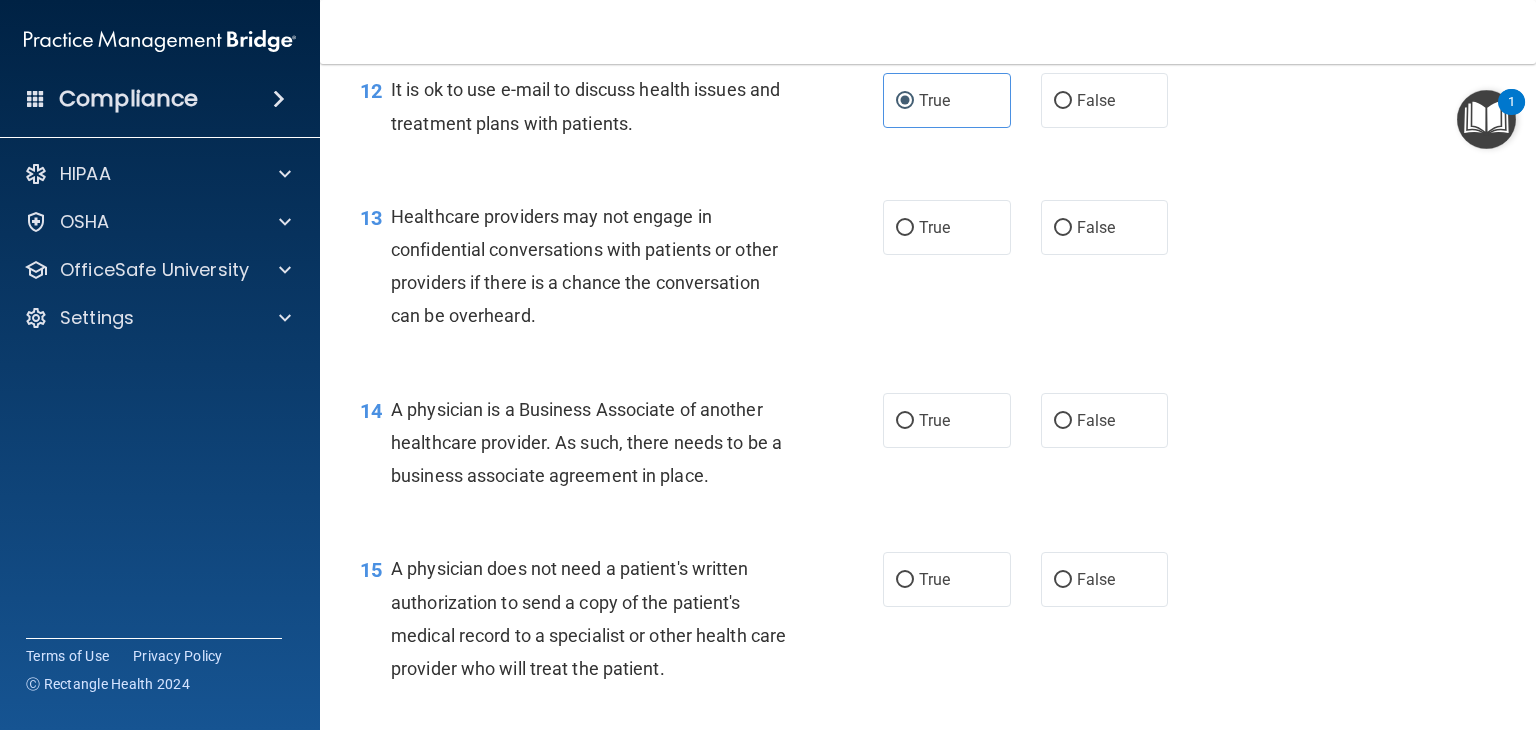 scroll, scrollTop: 2108, scrollLeft: 0, axis: vertical 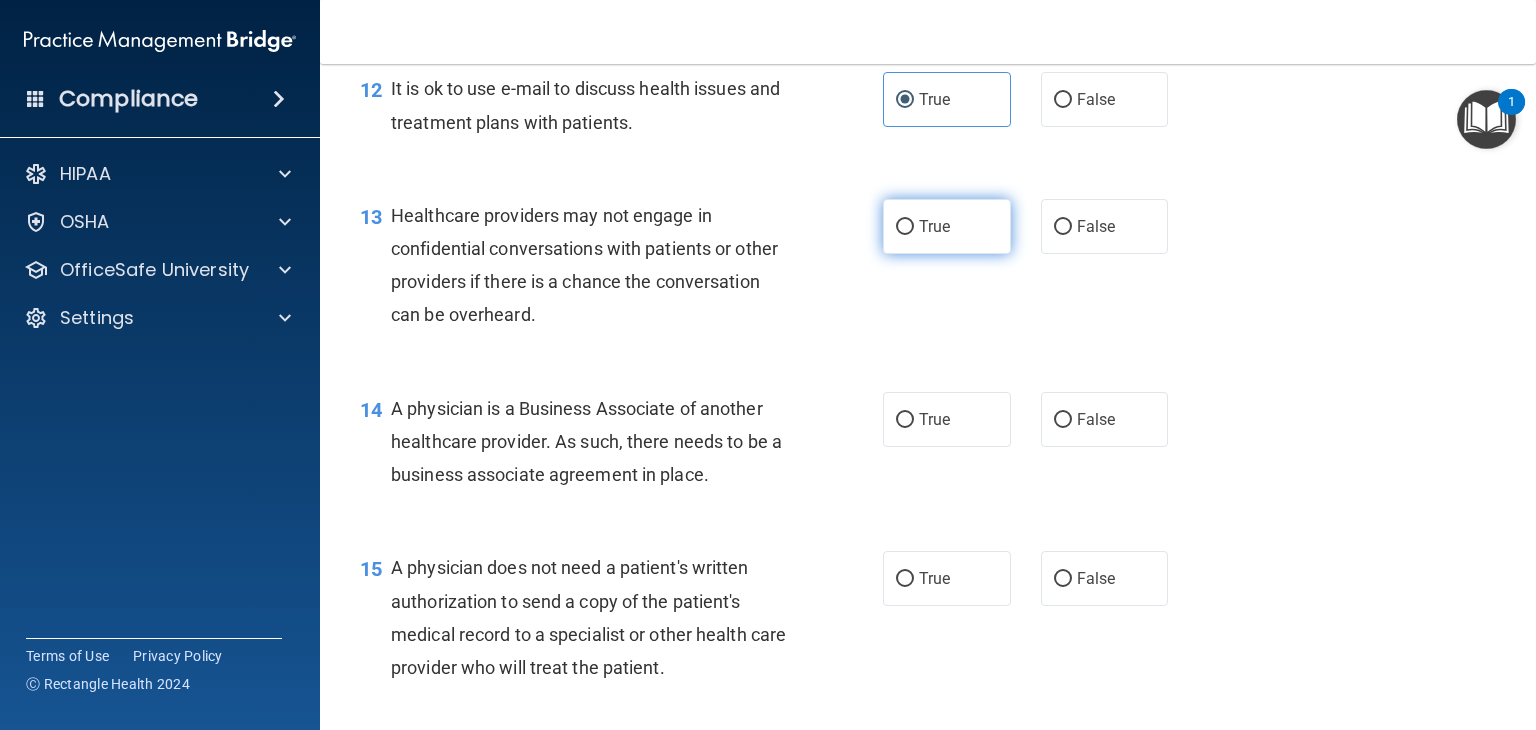 click on "True" at bounding box center [947, 226] 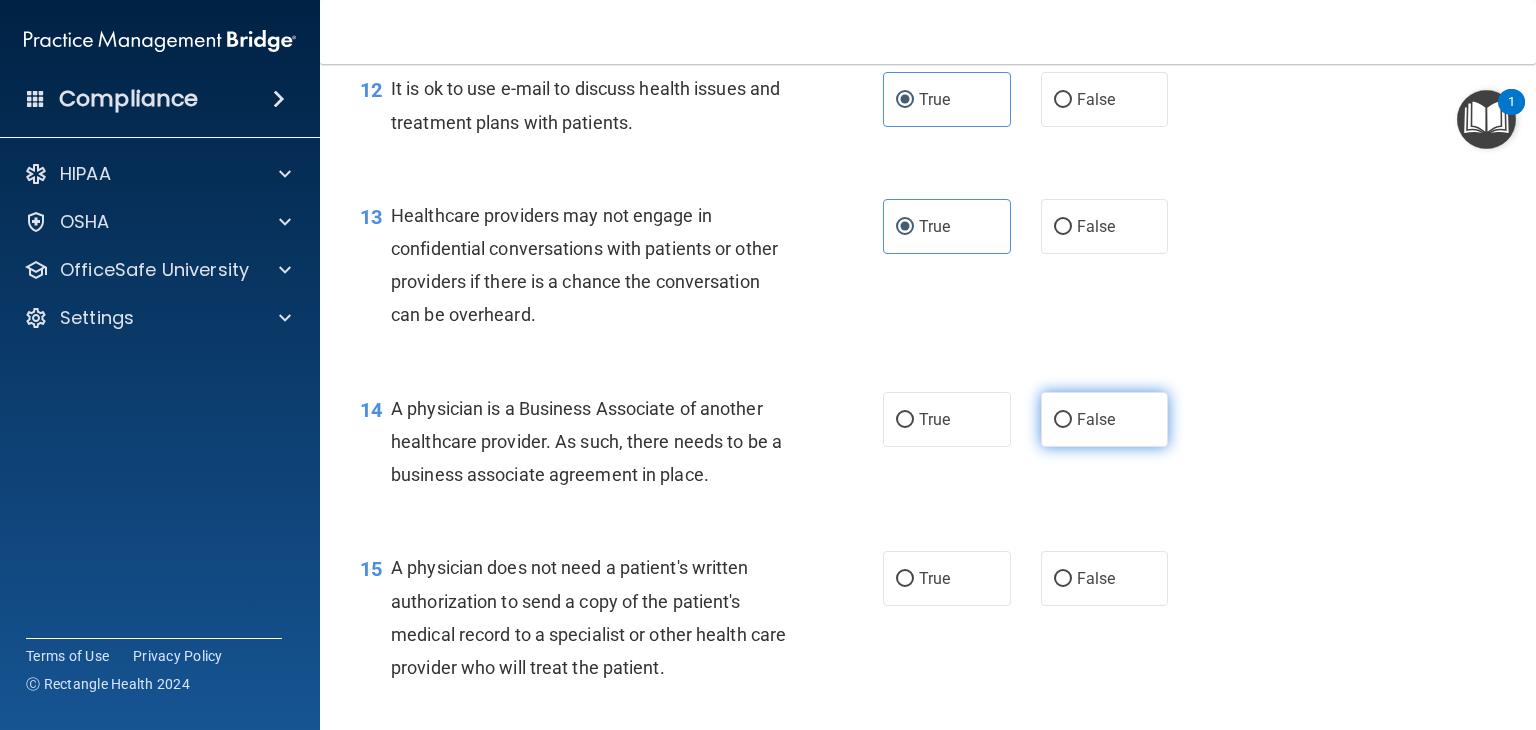 click on "False" at bounding box center (1096, 419) 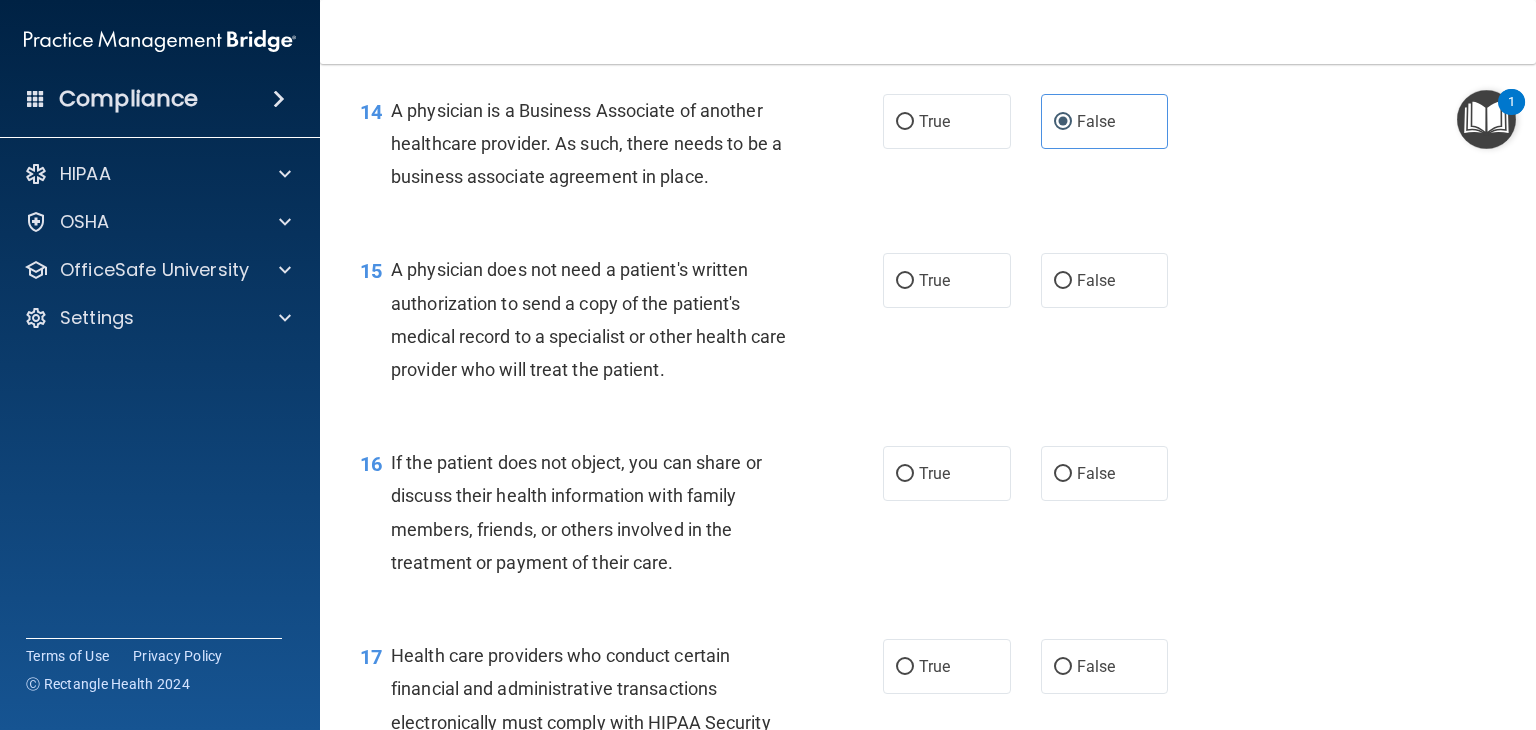 scroll, scrollTop: 2428, scrollLeft: 0, axis: vertical 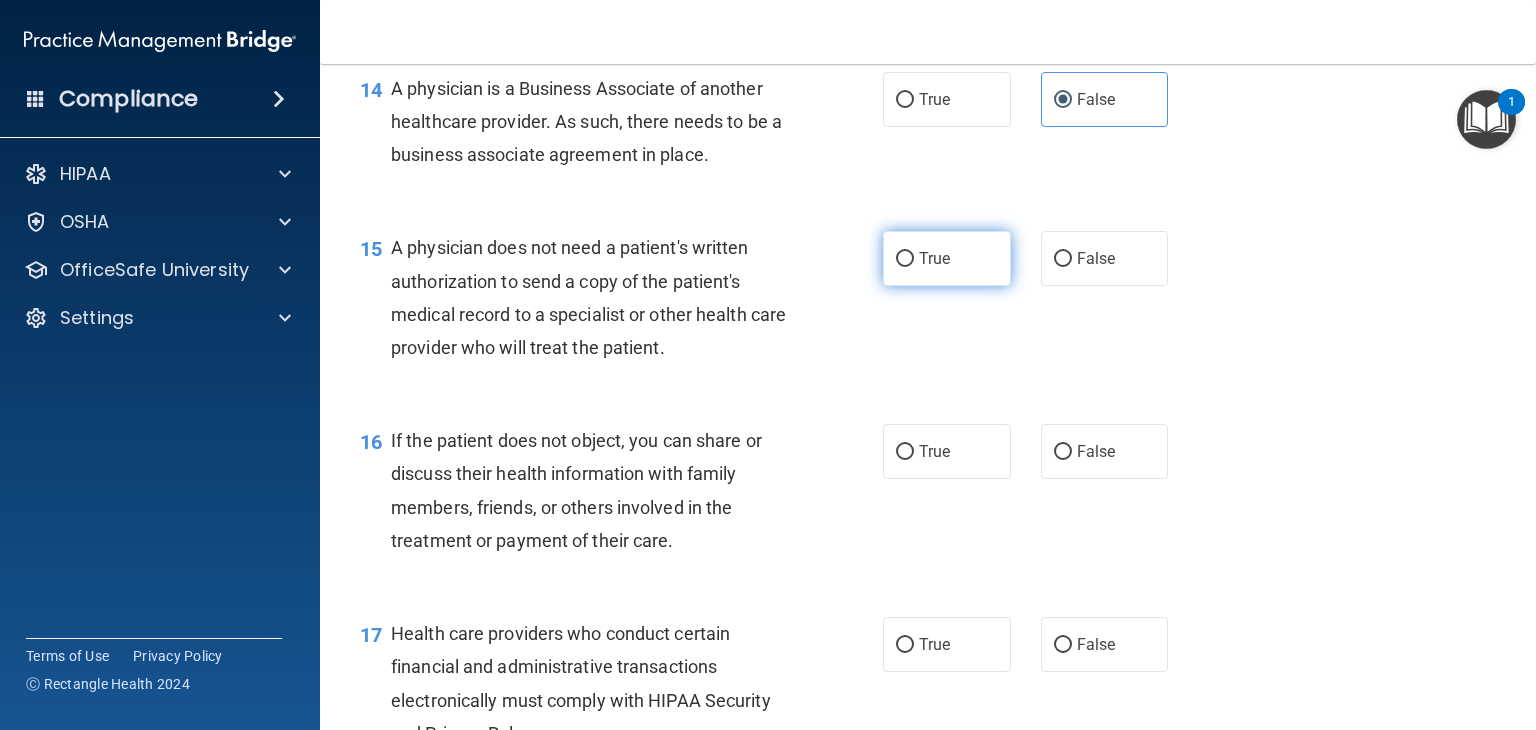 click on "True" at bounding box center (947, 258) 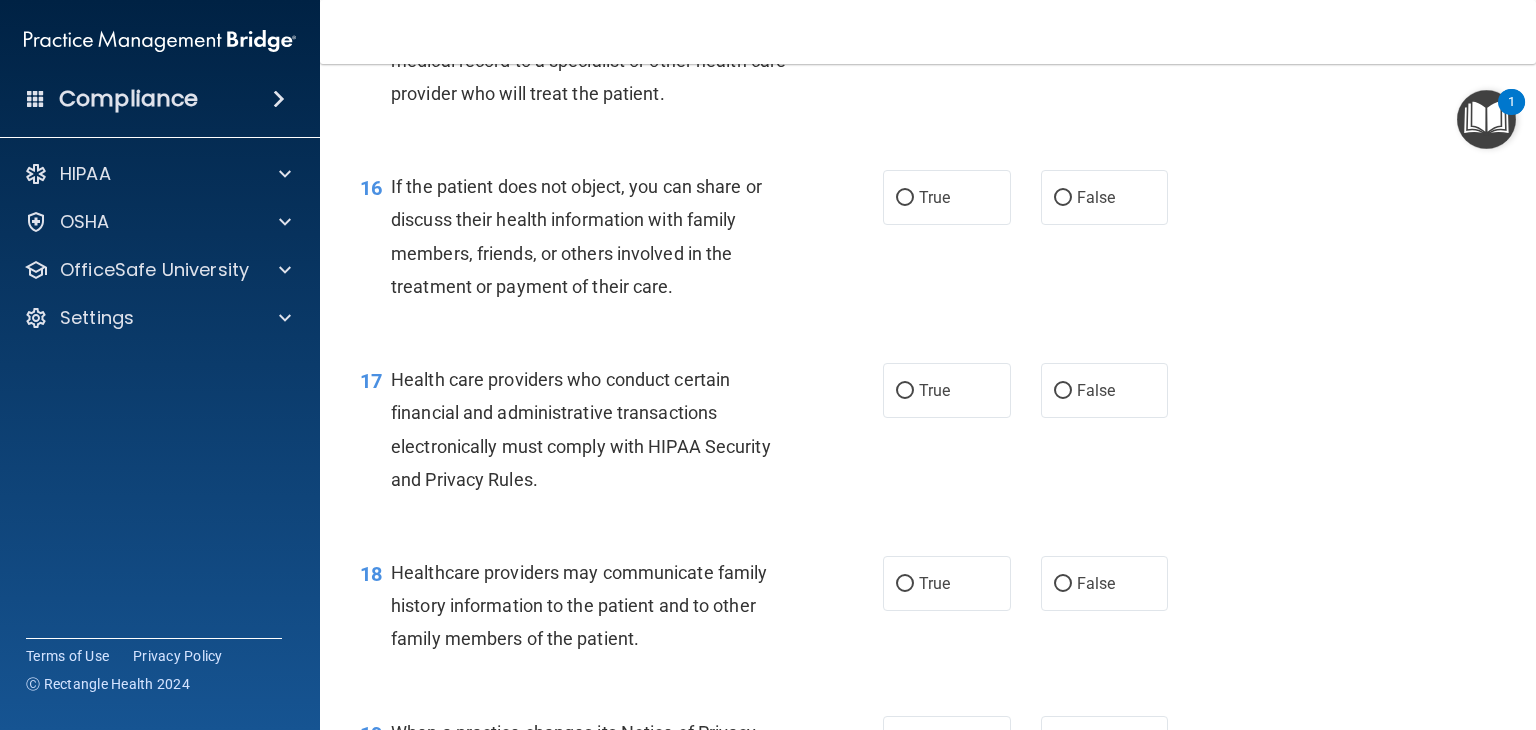 scroll, scrollTop: 2687, scrollLeft: 0, axis: vertical 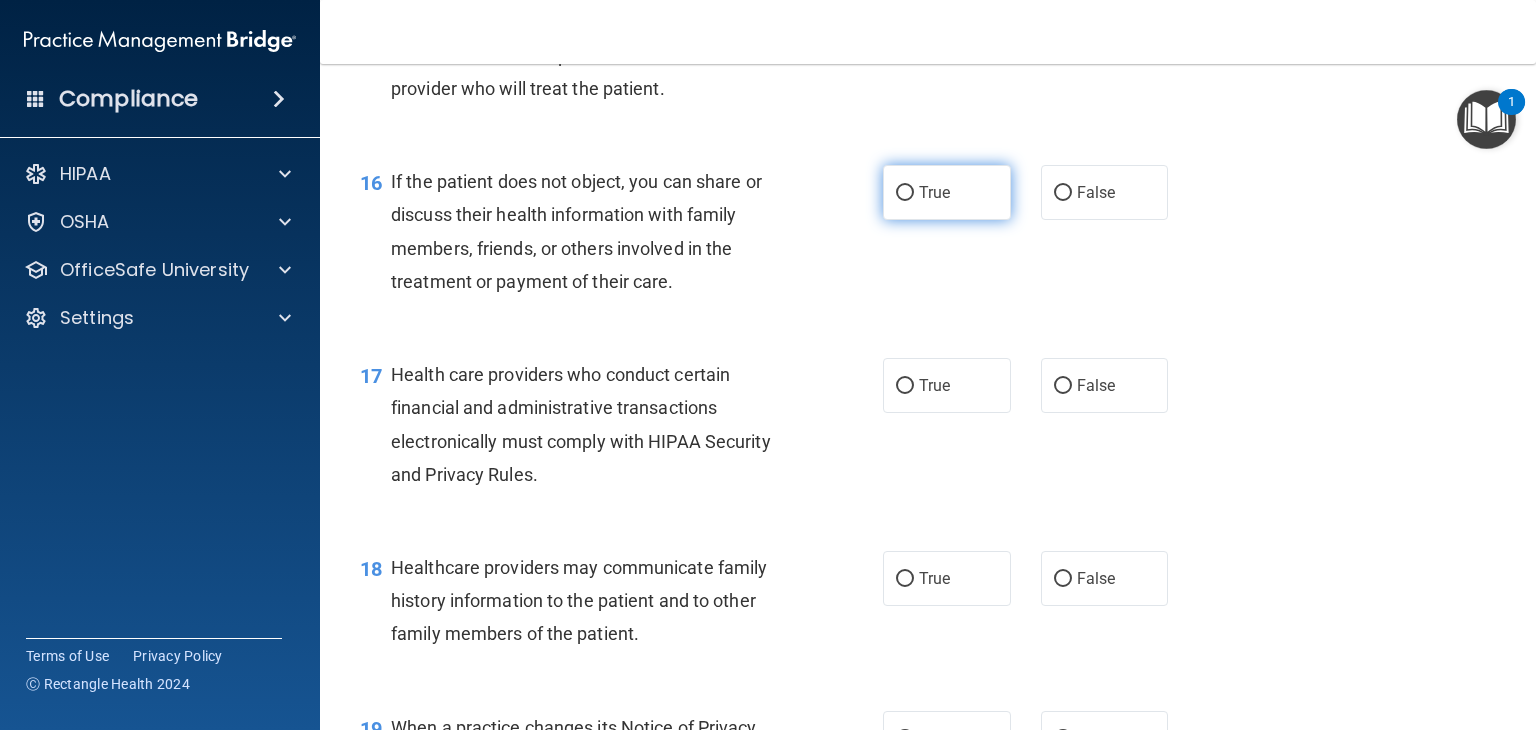 click on "True" at bounding box center [947, 192] 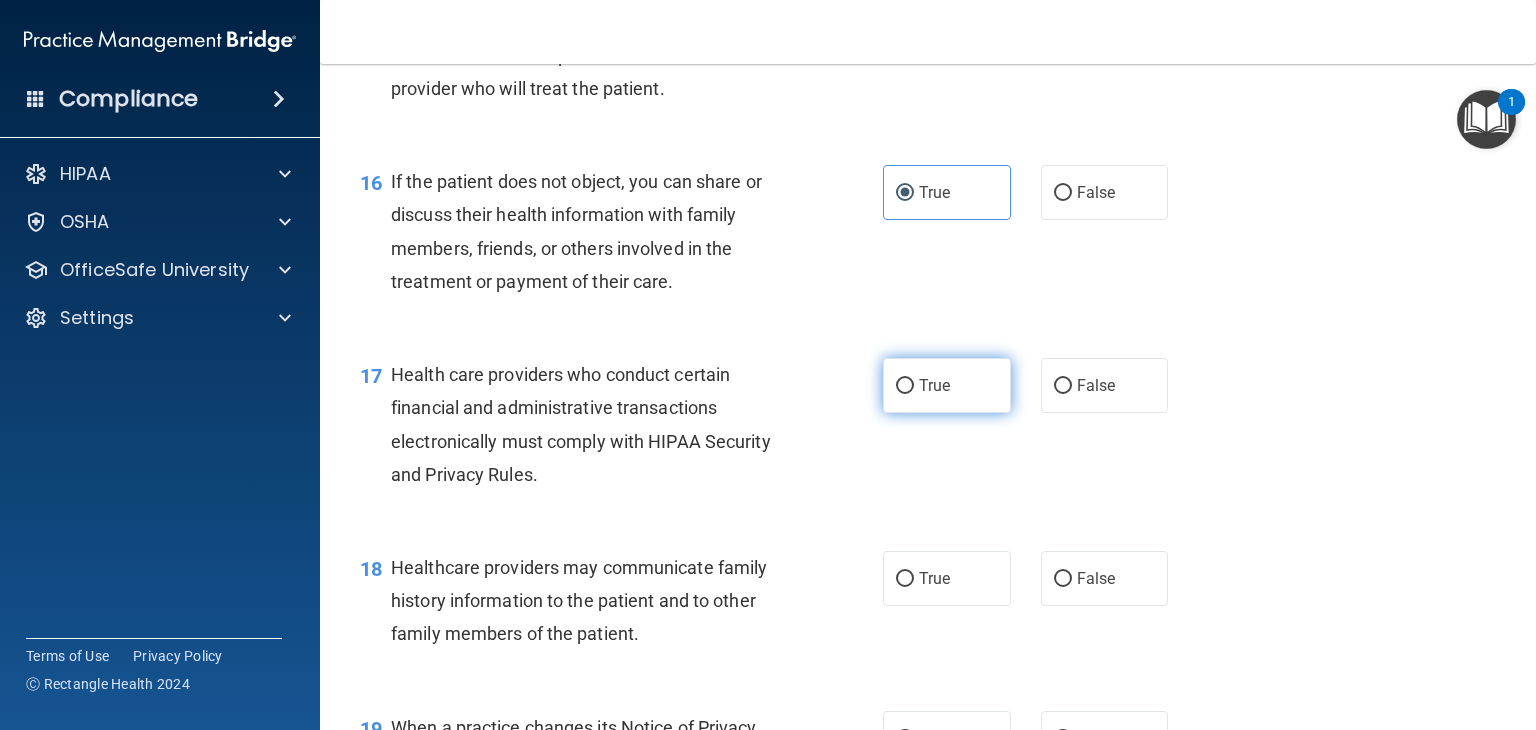 click on "True" at bounding box center [947, 385] 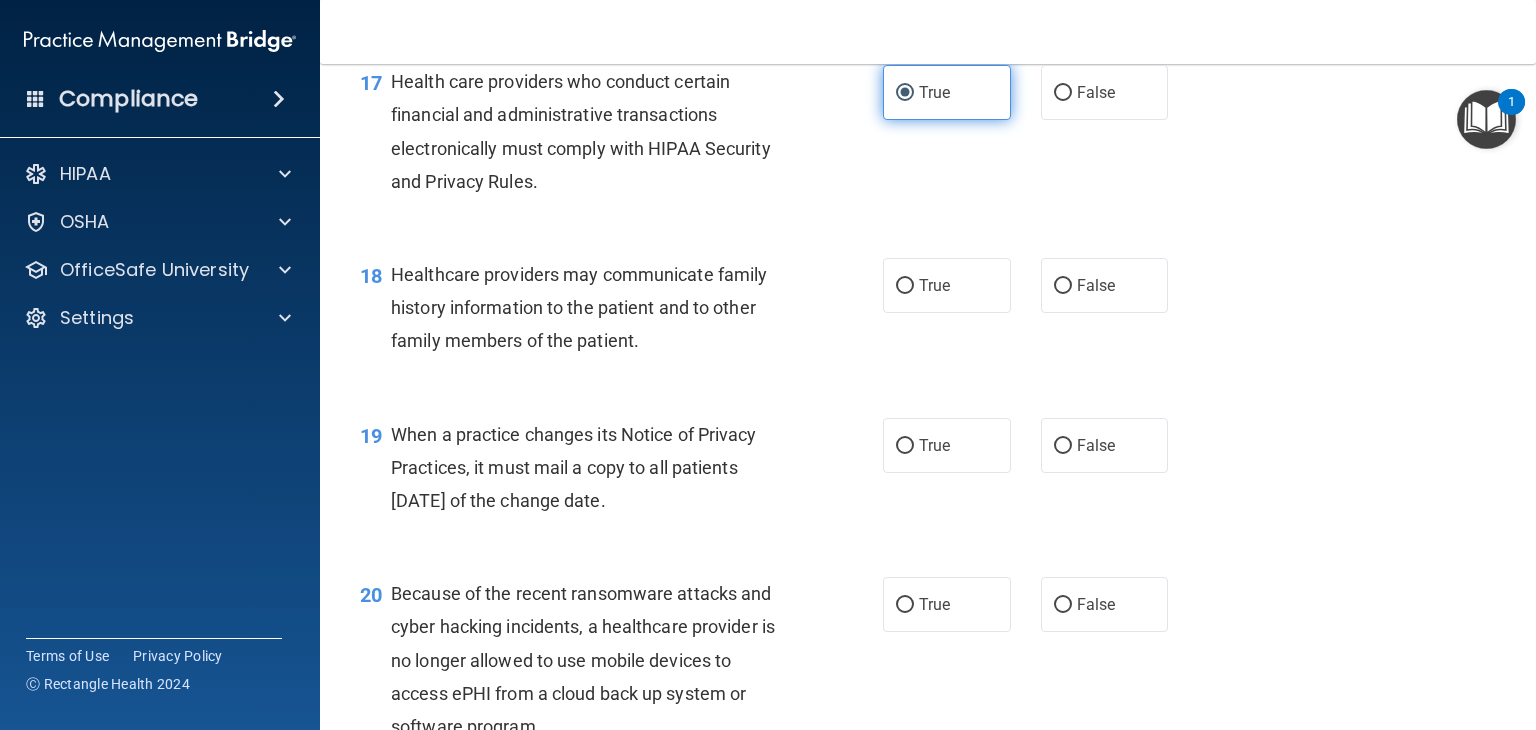 scroll, scrollTop: 2980, scrollLeft: 0, axis: vertical 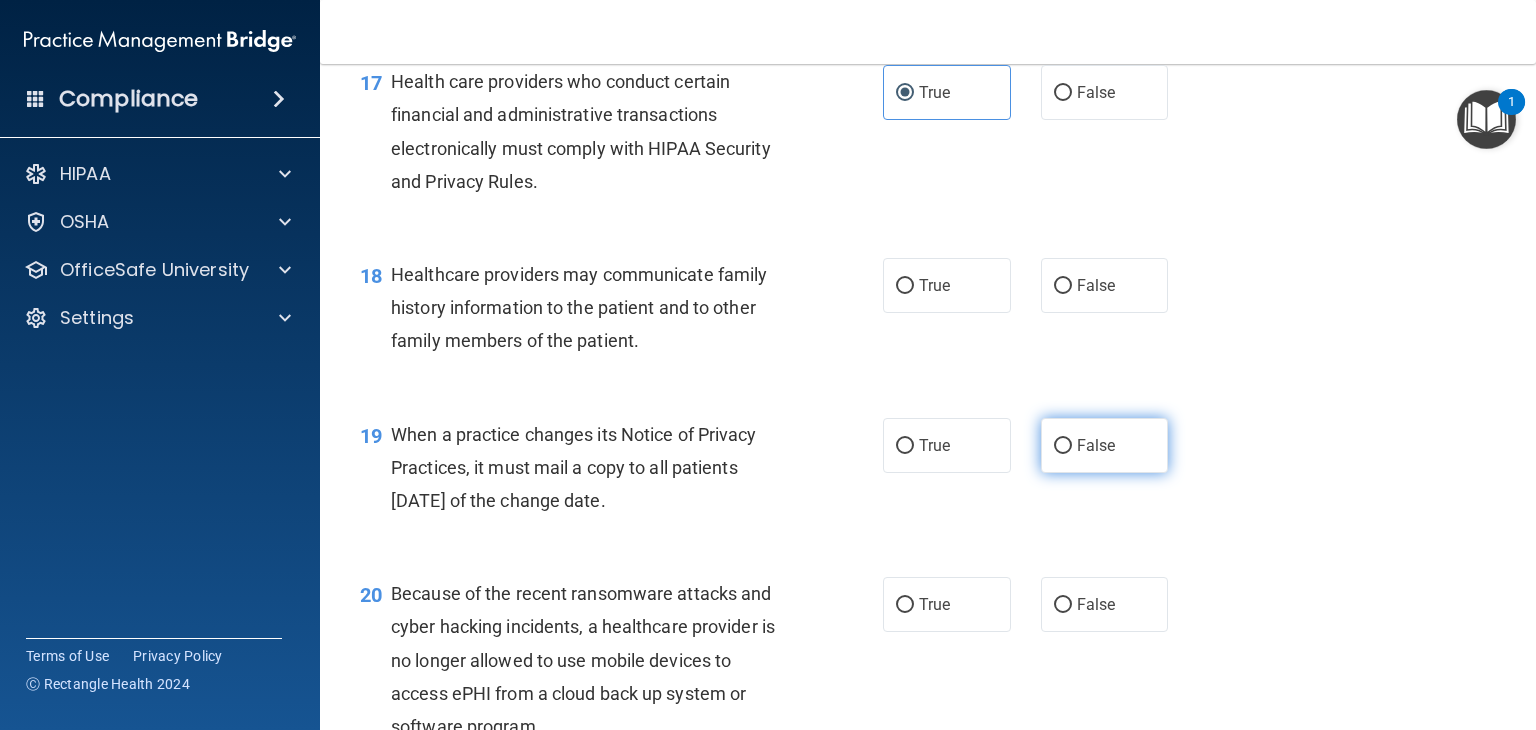 click on "False" at bounding box center [1105, 445] 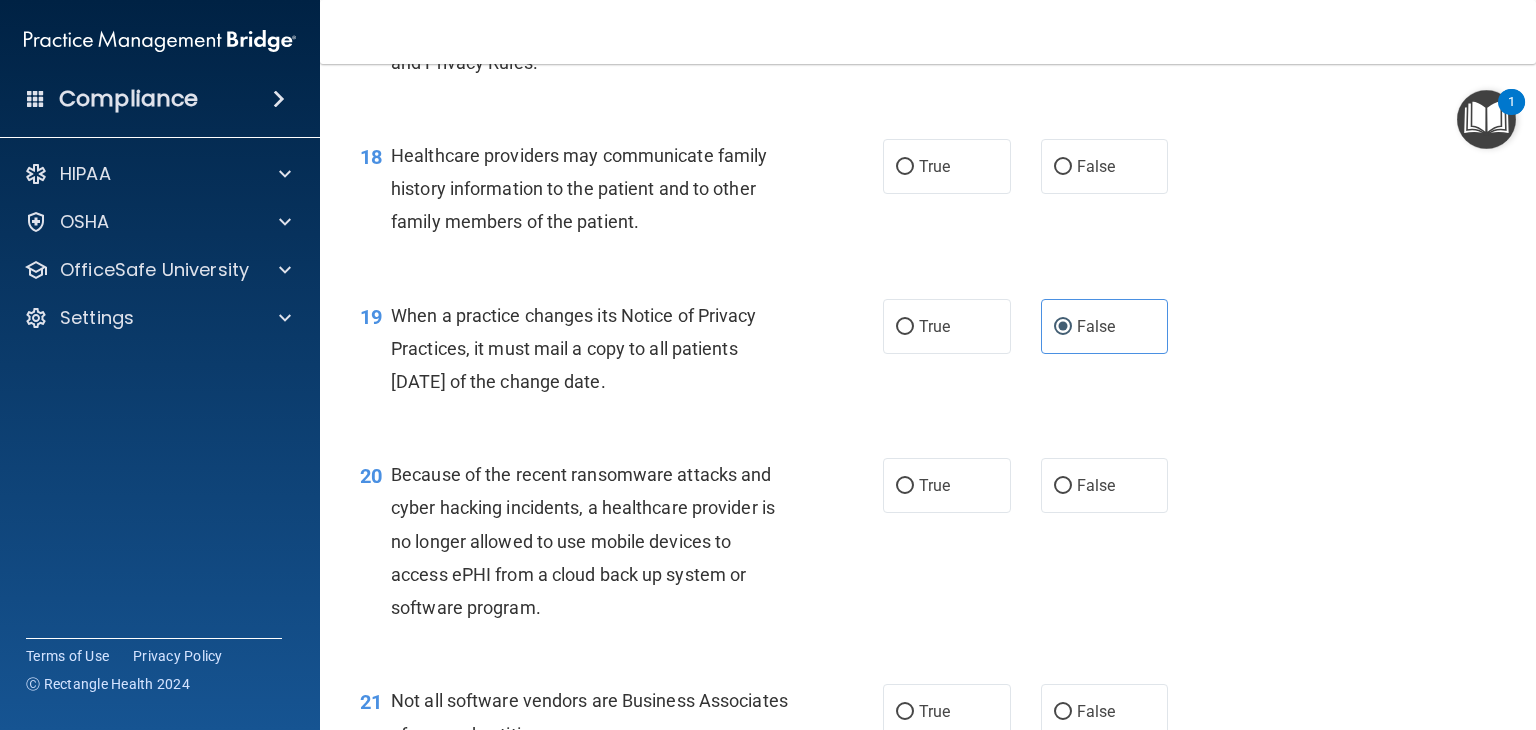 scroll, scrollTop: 3100, scrollLeft: 0, axis: vertical 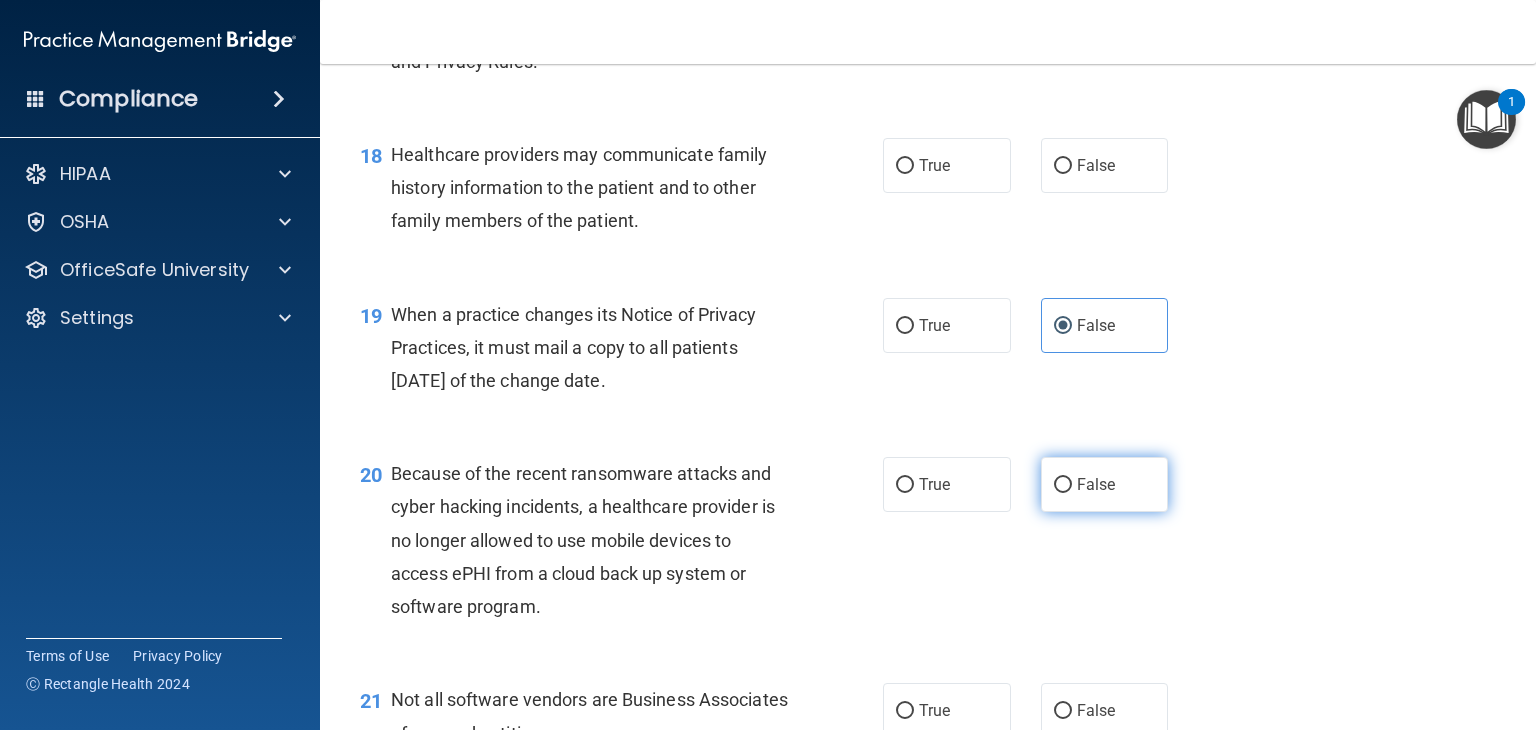 click on "False" at bounding box center [1105, 484] 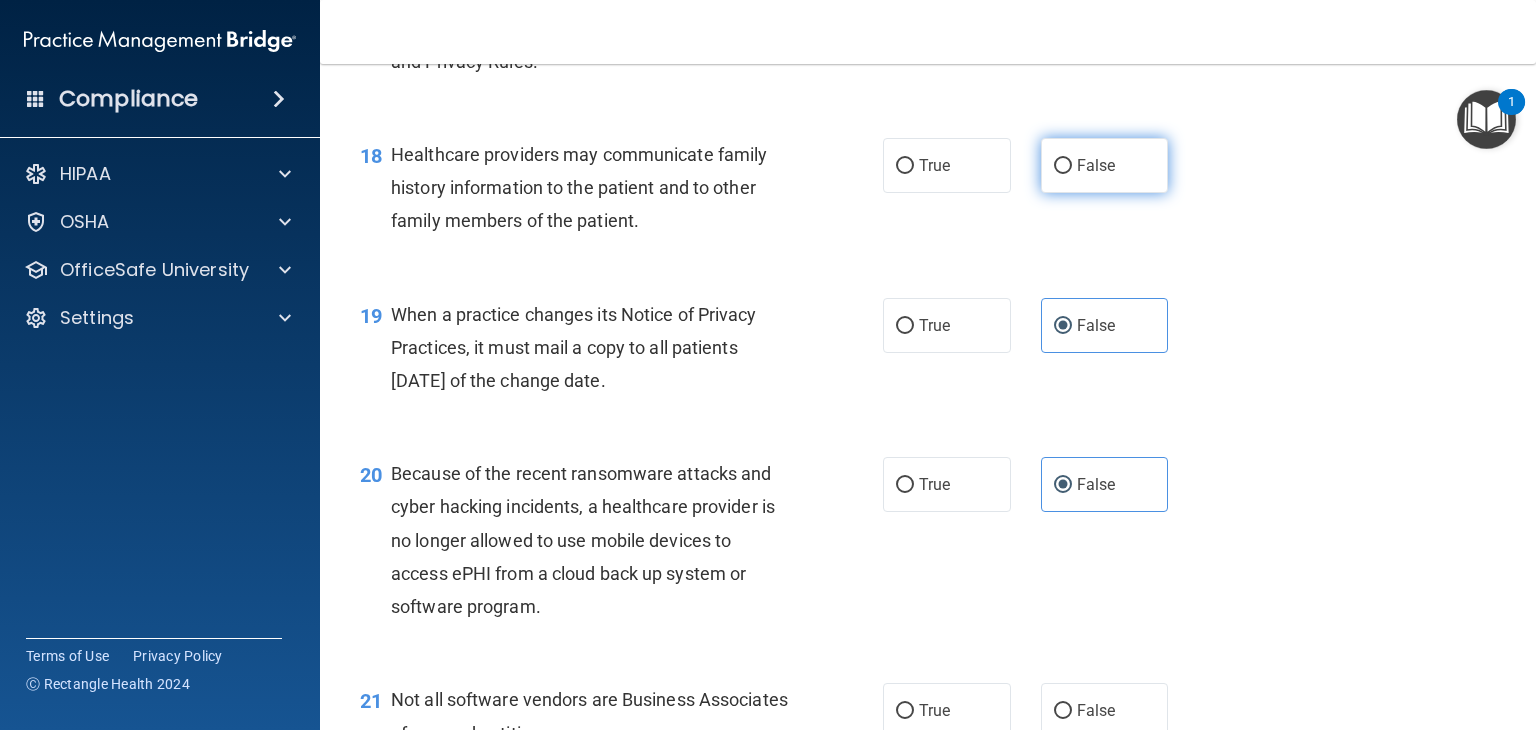 click on "False" at bounding box center [1105, 165] 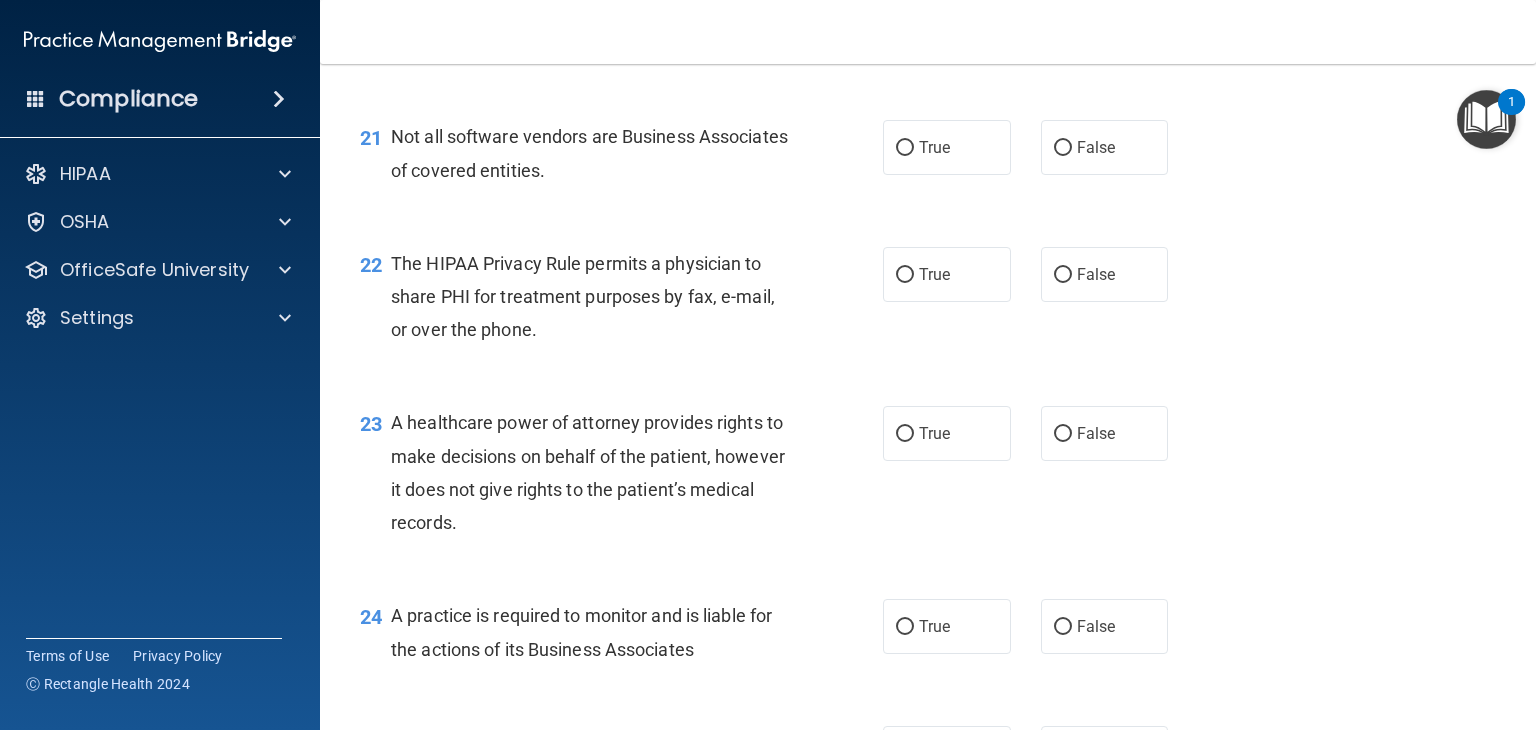 scroll, scrollTop: 3662, scrollLeft: 0, axis: vertical 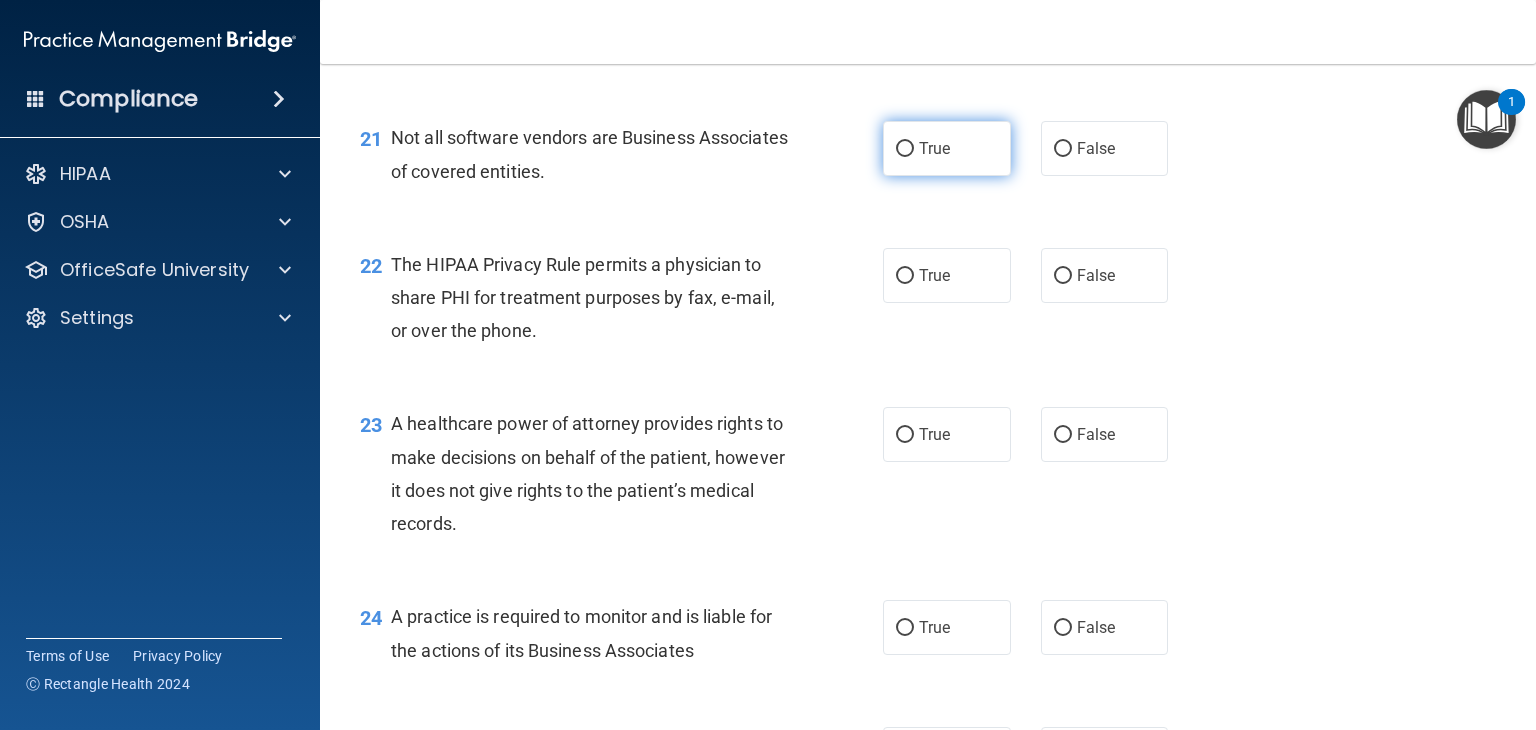click on "True" at bounding box center [947, 148] 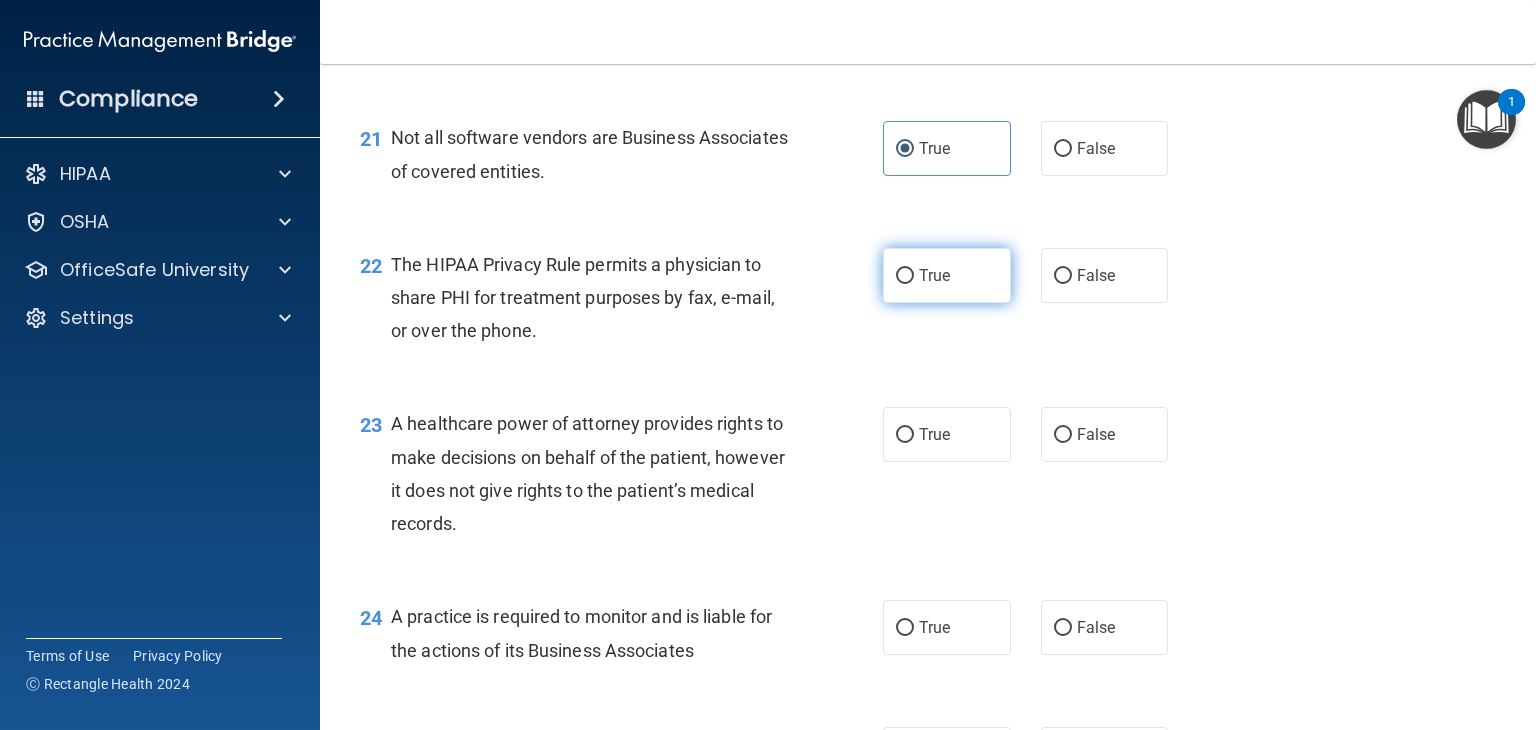 click on "True" at bounding box center [947, 275] 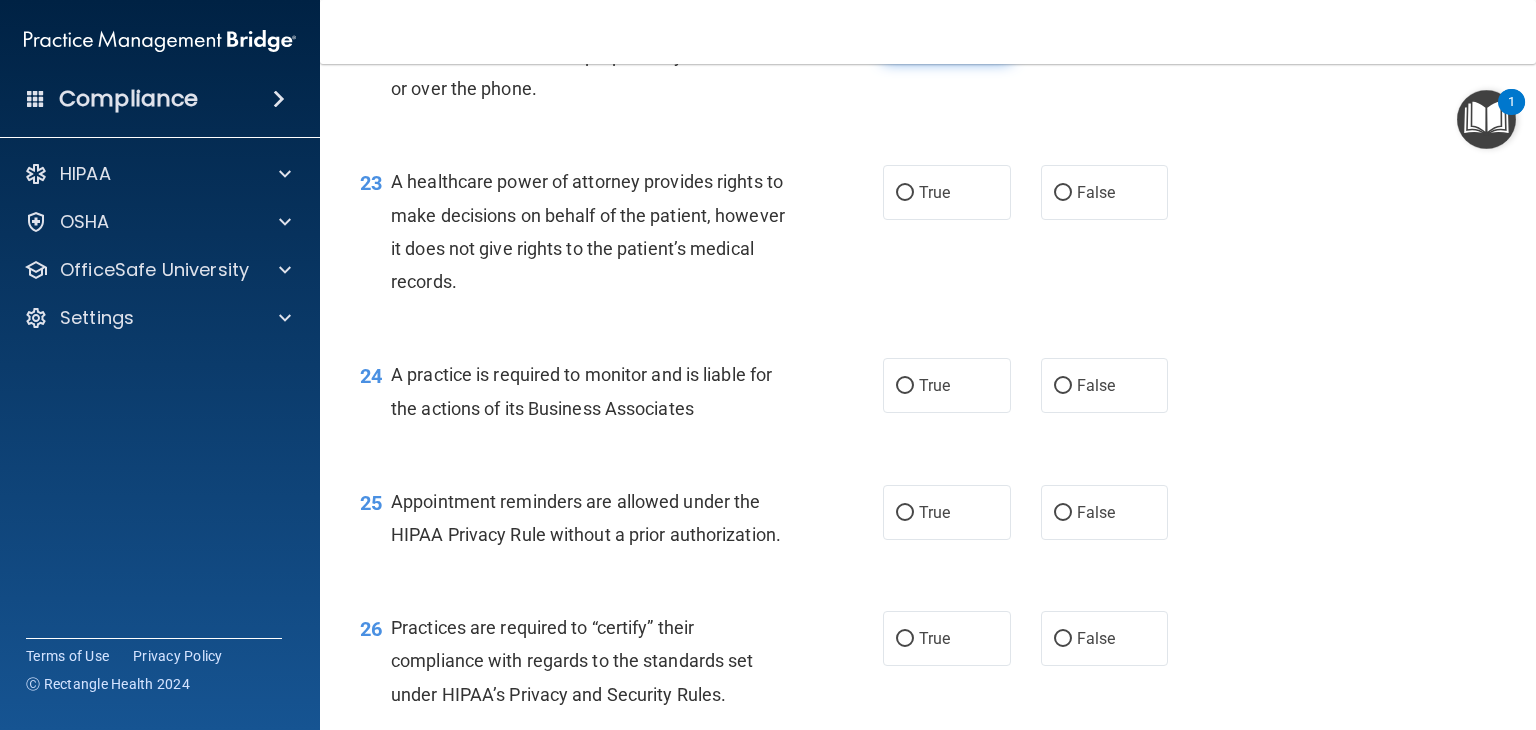 scroll, scrollTop: 3908, scrollLeft: 0, axis: vertical 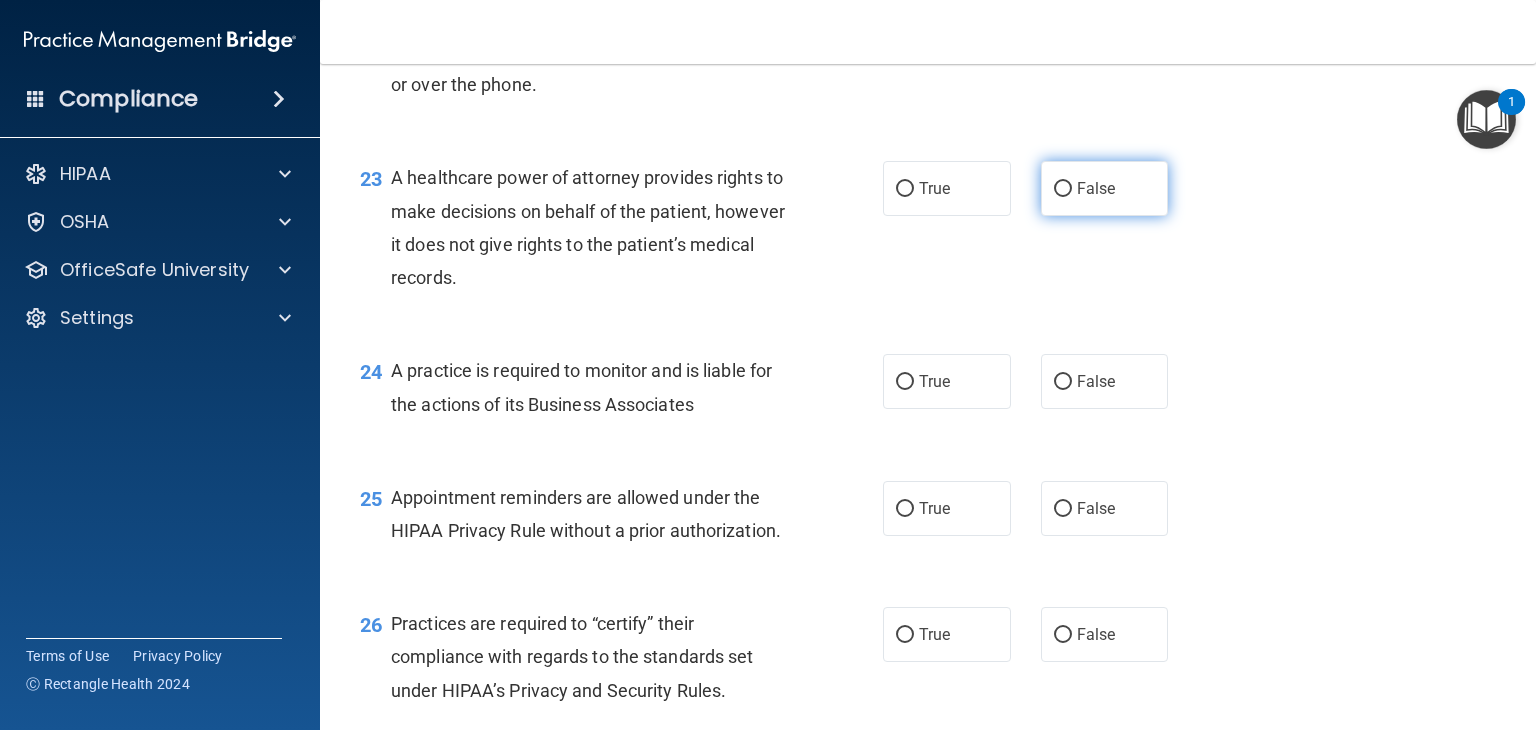 click on "False" at bounding box center (1063, 189) 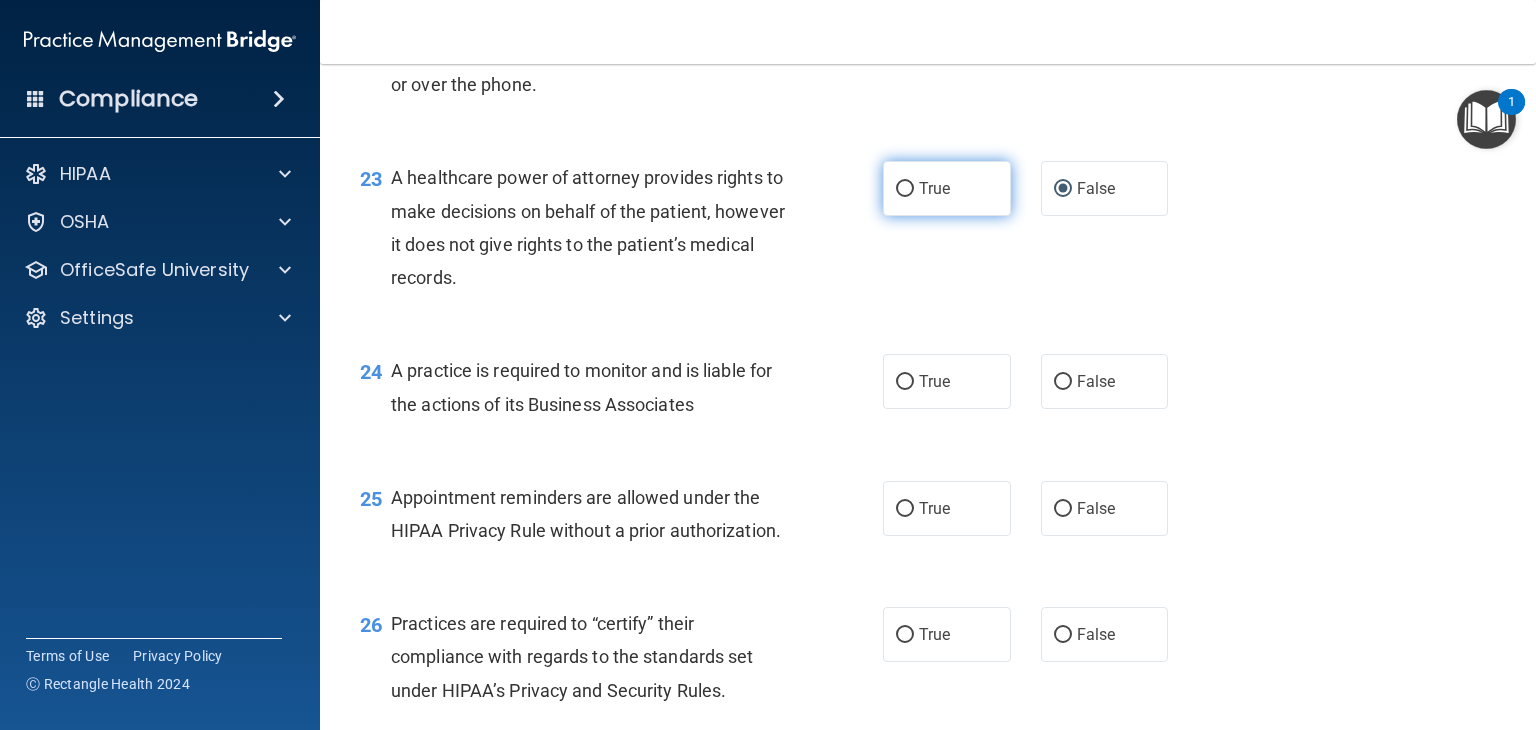 click on "True" at bounding box center [947, 188] 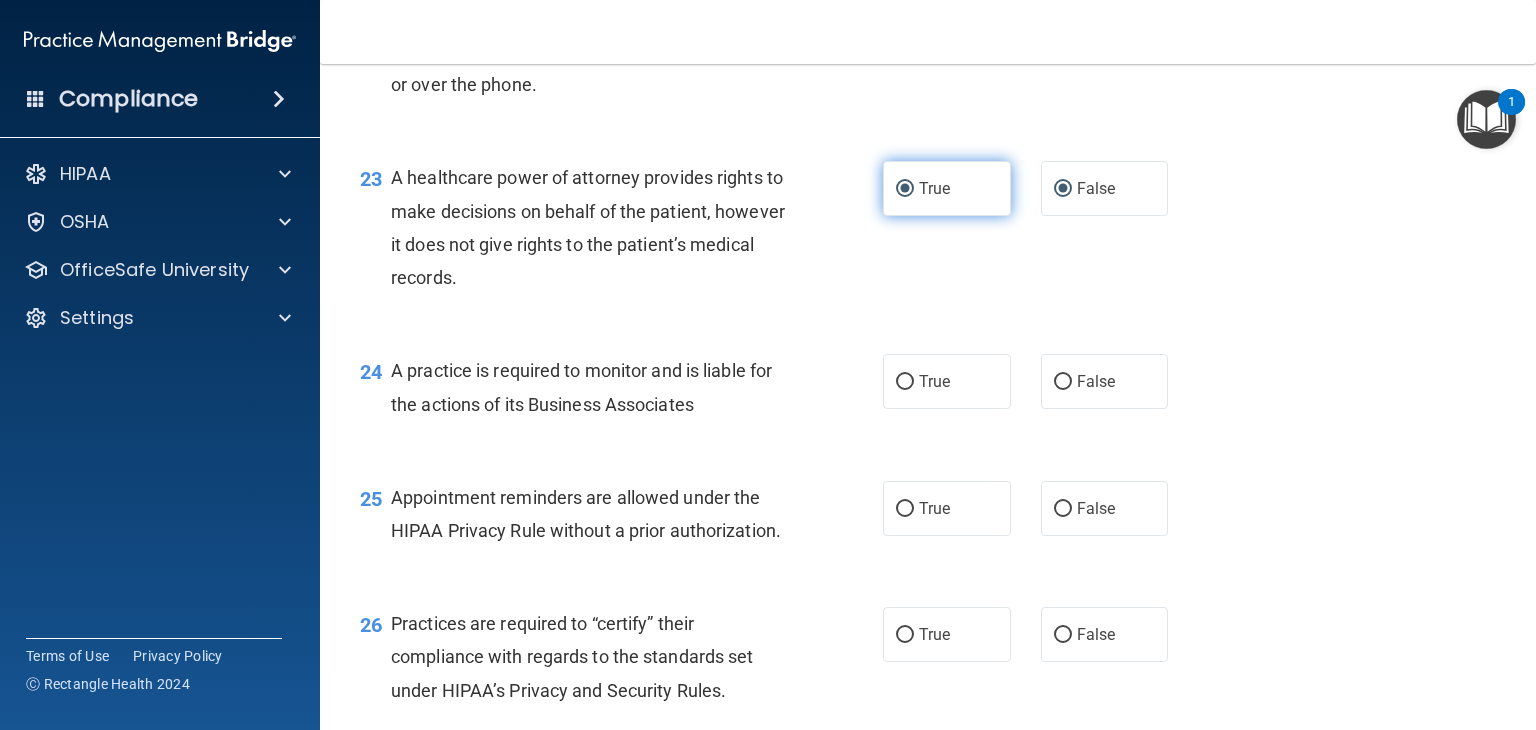 radio on "false" 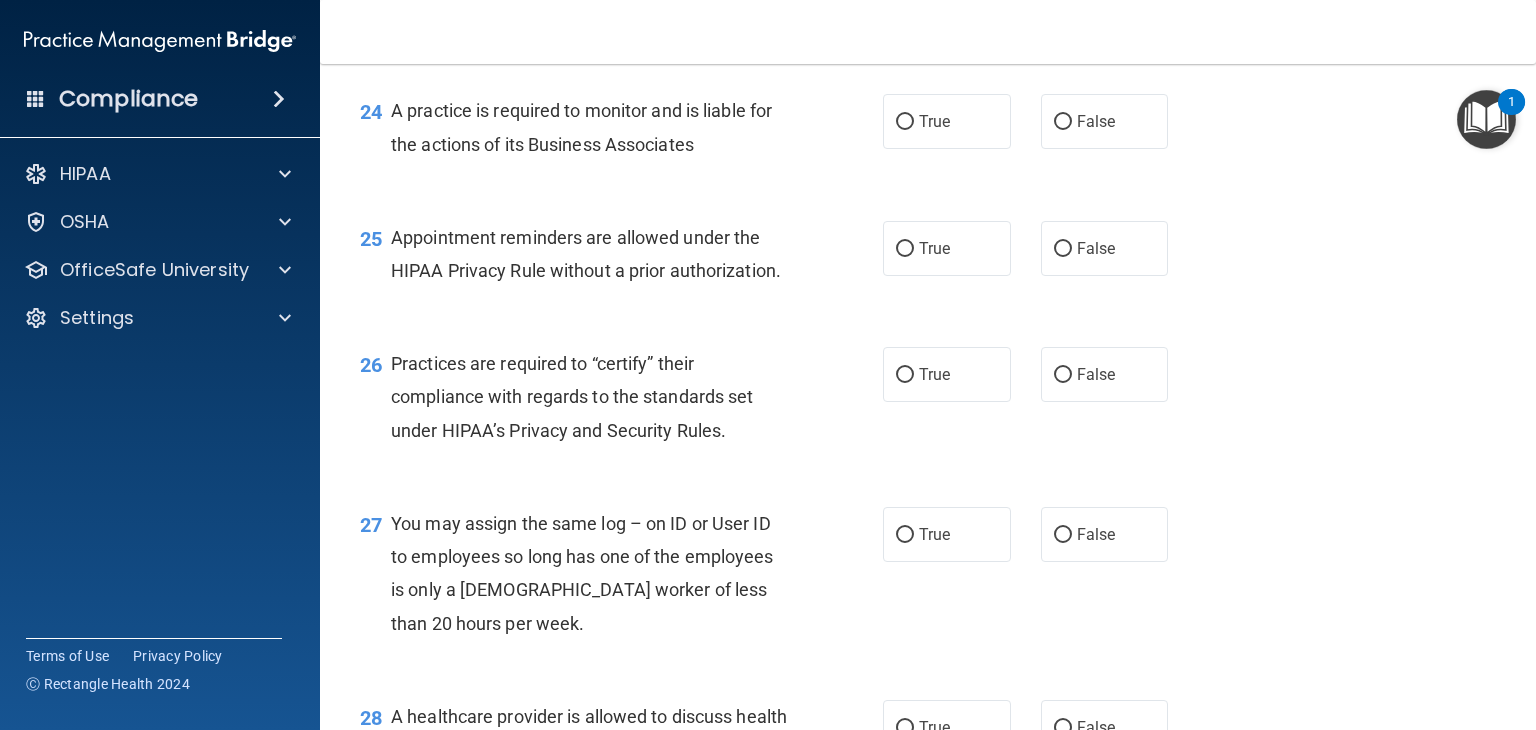 scroll, scrollTop: 4167, scrollLeft: 0, axis: vertical 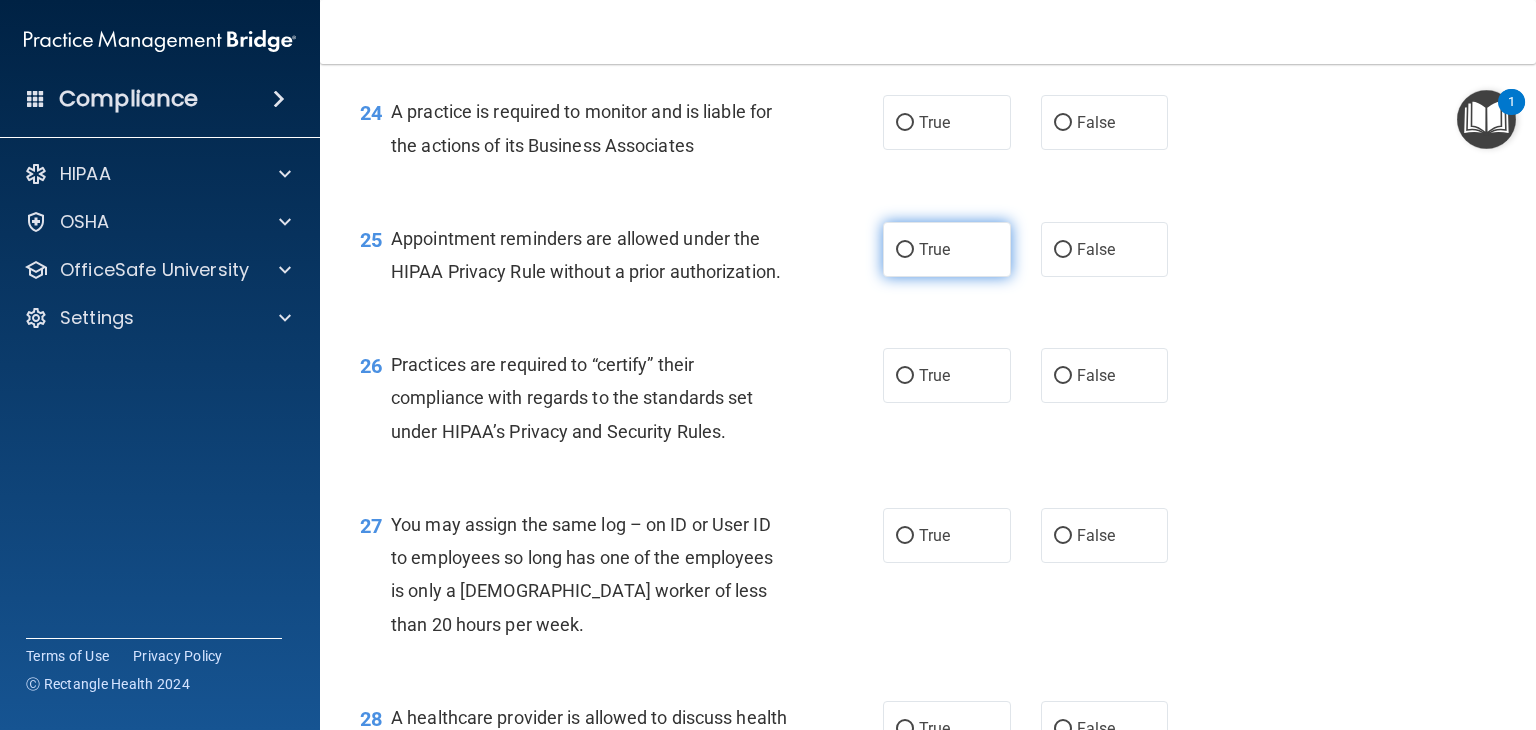 click on "True" at bounding box center [947, 249] 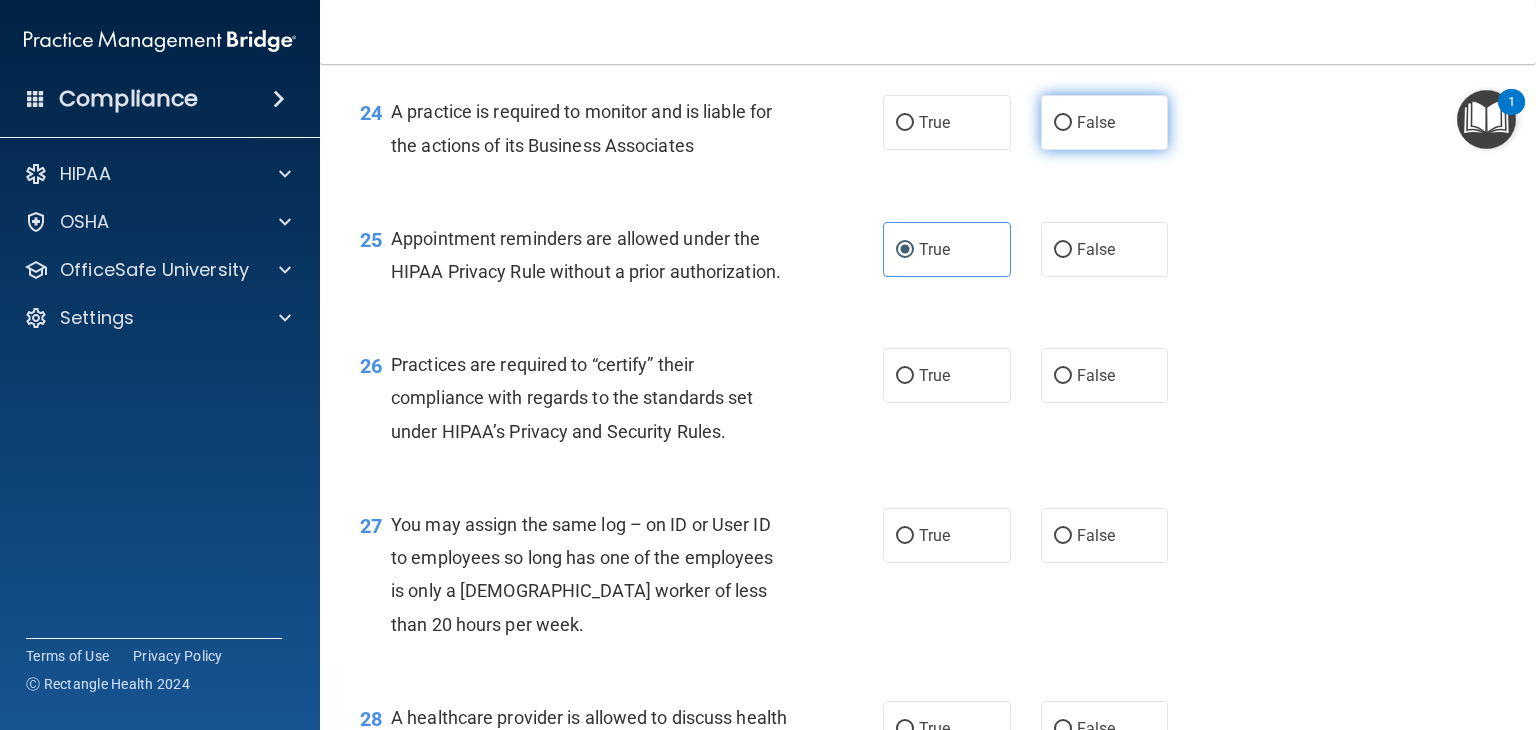 click on "False" at bounding box center [1105, 122] 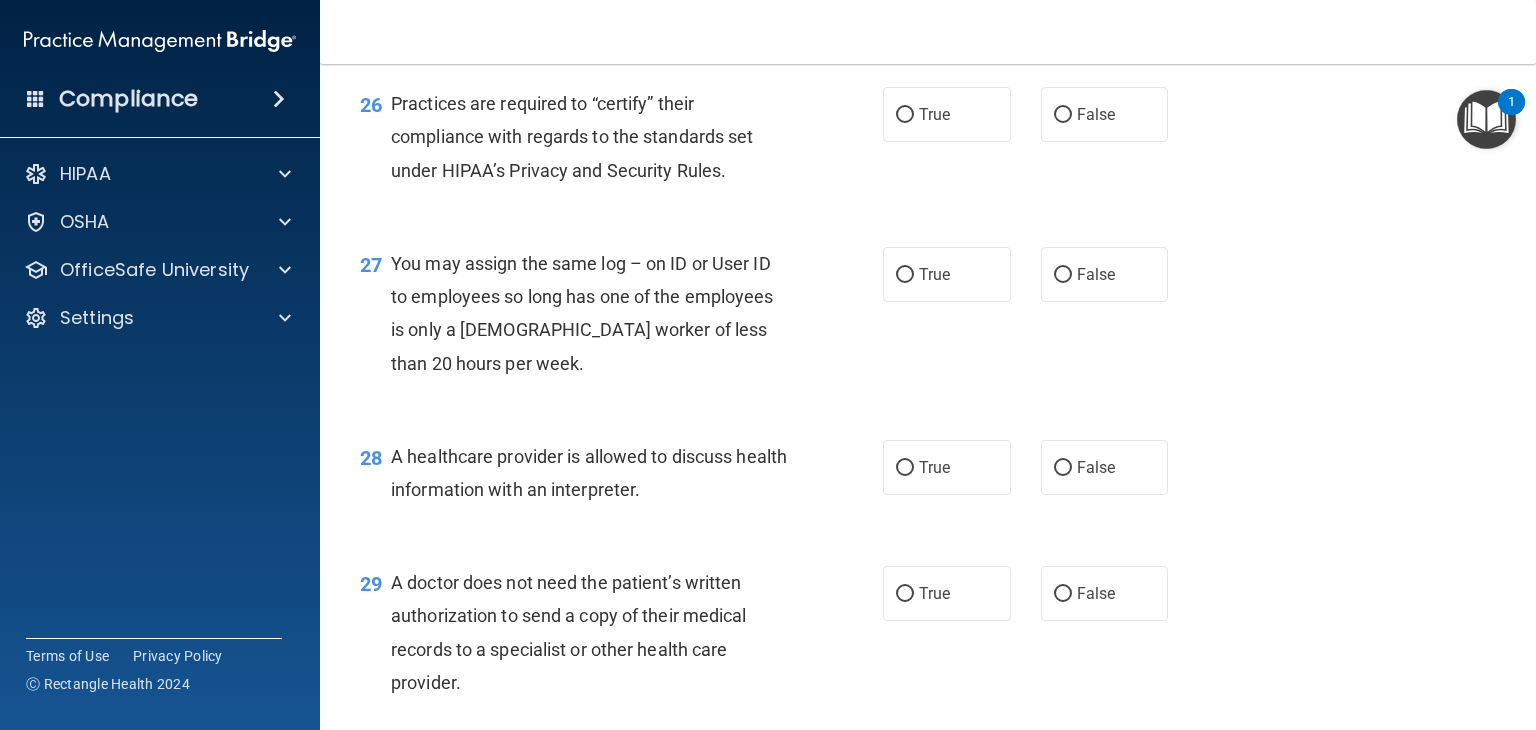 scroll, scrollTop: 4430, scrollLeft: 0, axis: vertical 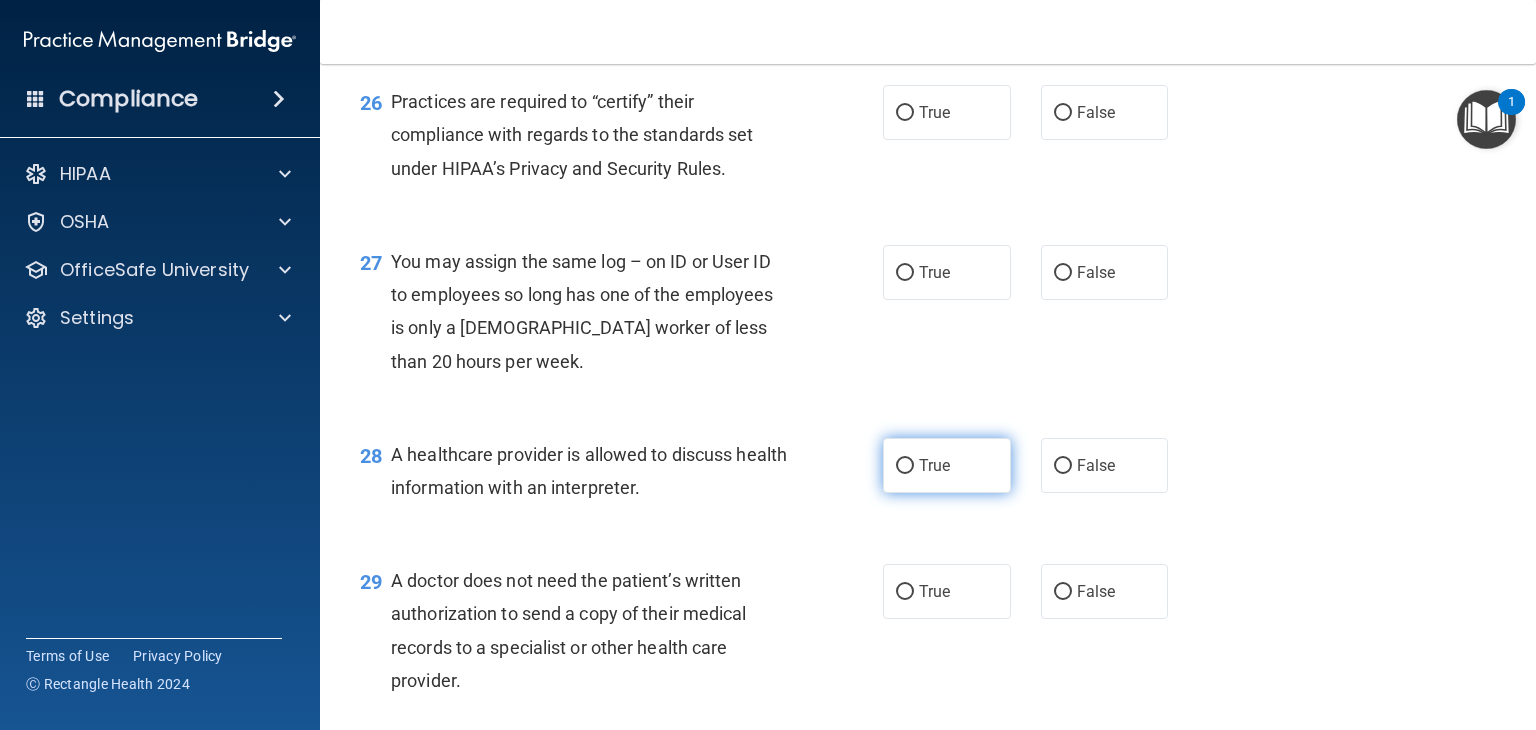 click on "True" at bounding box center (947, 465) 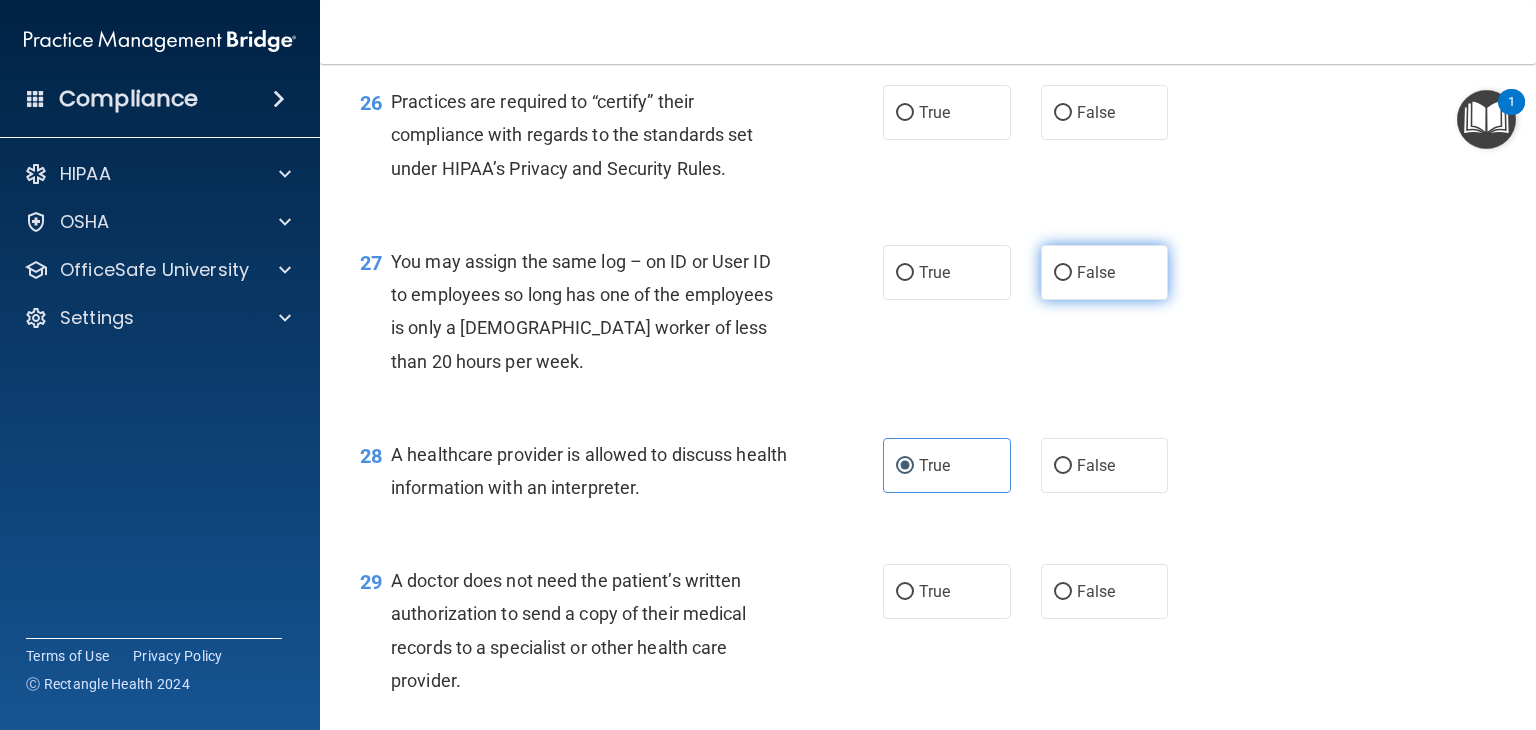 click on "False" at bounding box center [1105, 272] 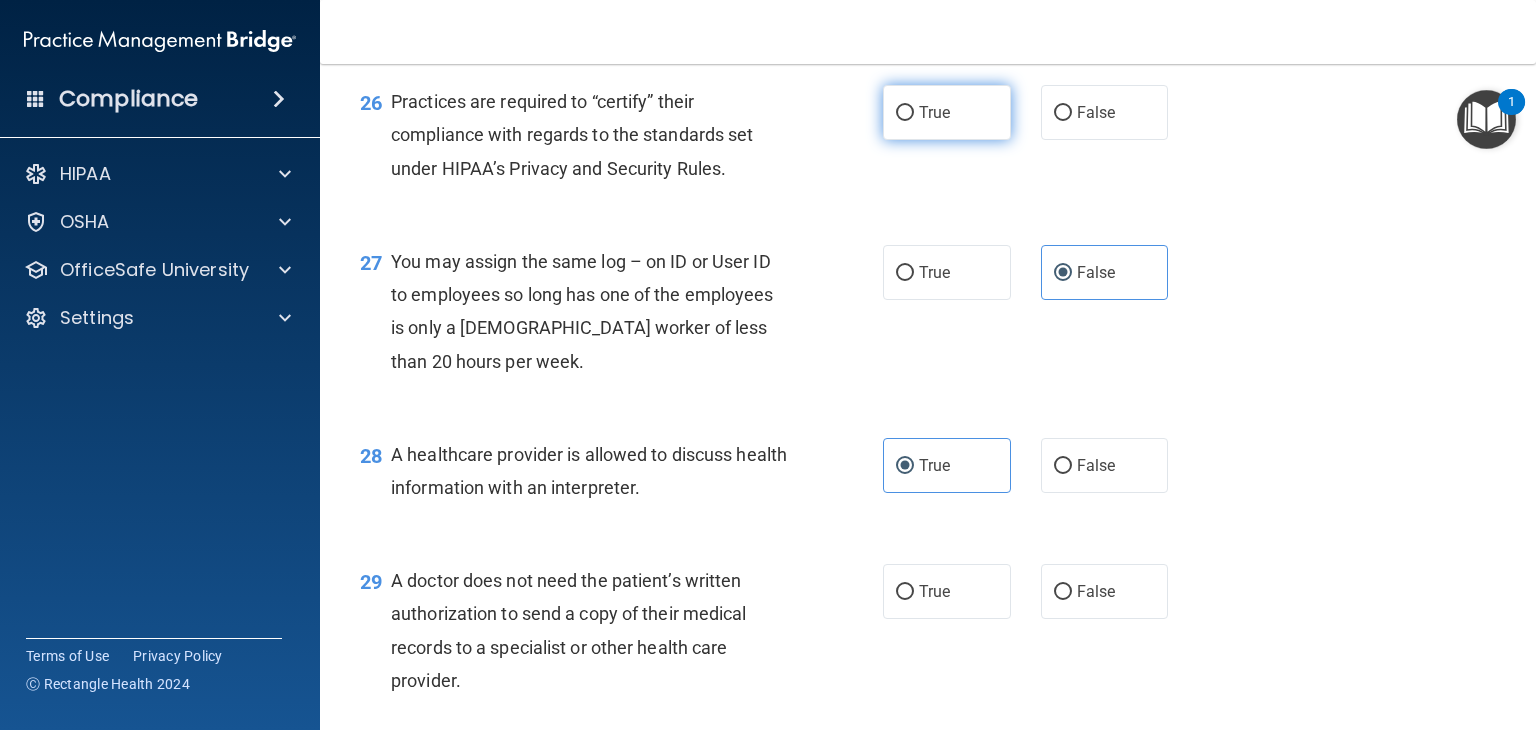 click on "True" at bounding box center [947, 112] 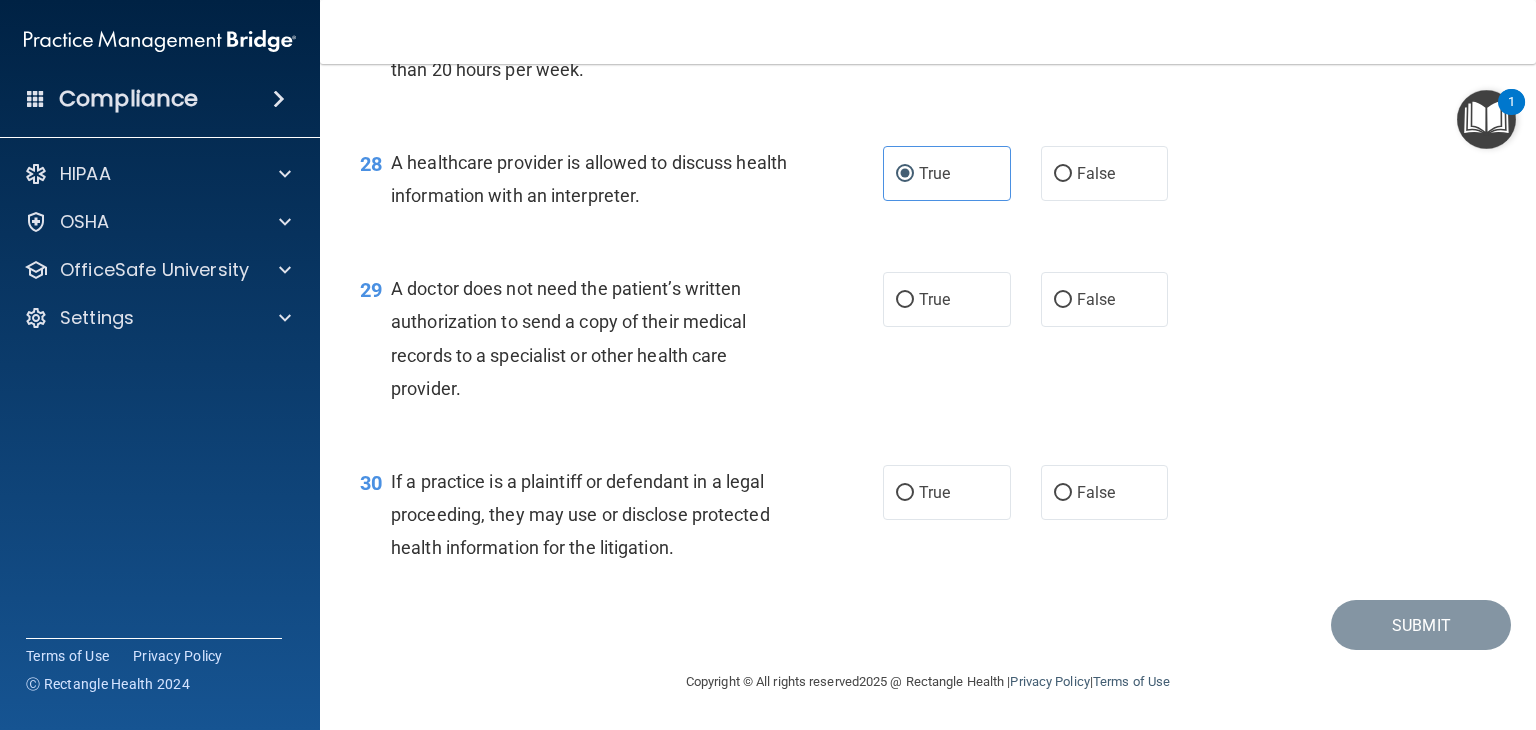 scroll, scrollTop: 4789, scrollLeft: 0, axis: vertical 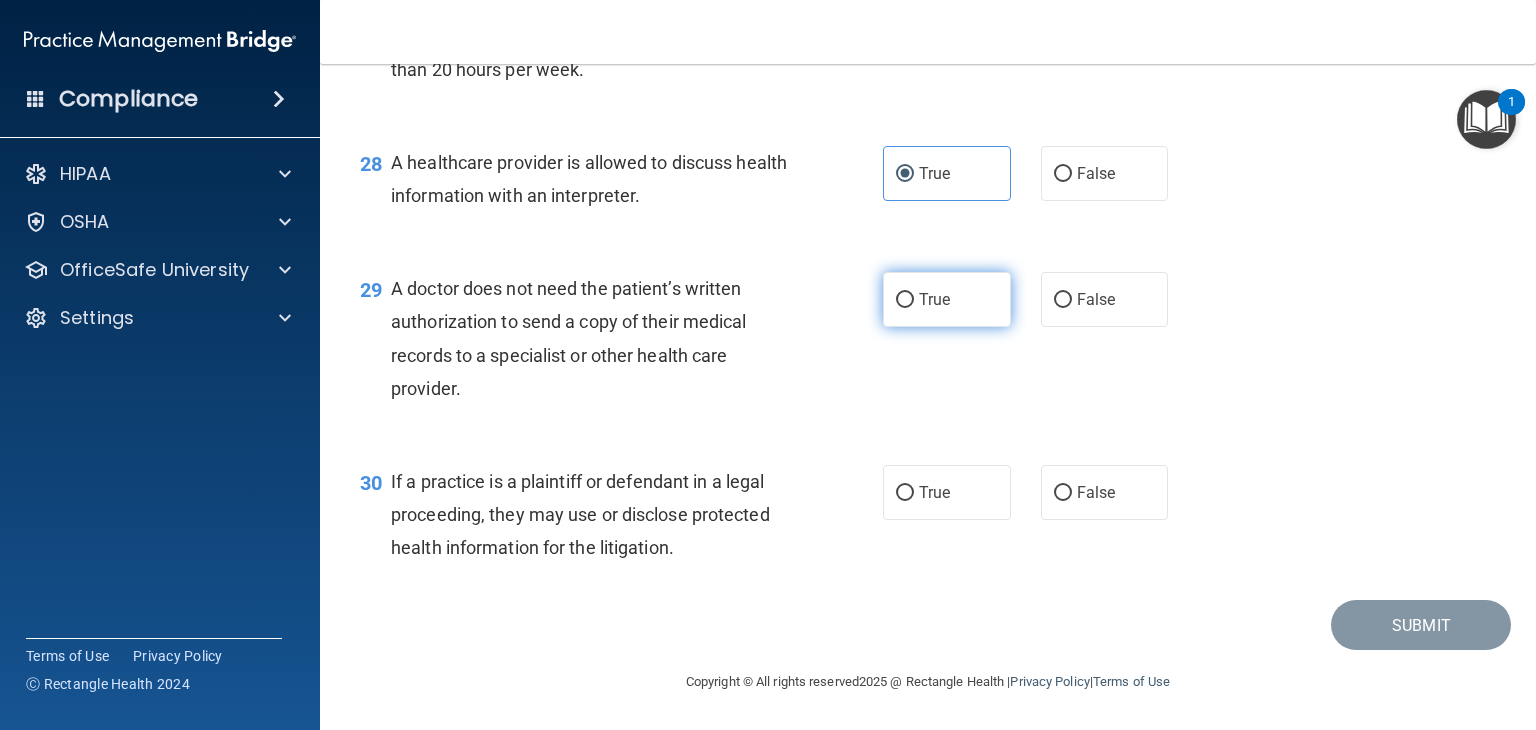 click on "True" at bounding box center [947, 299] 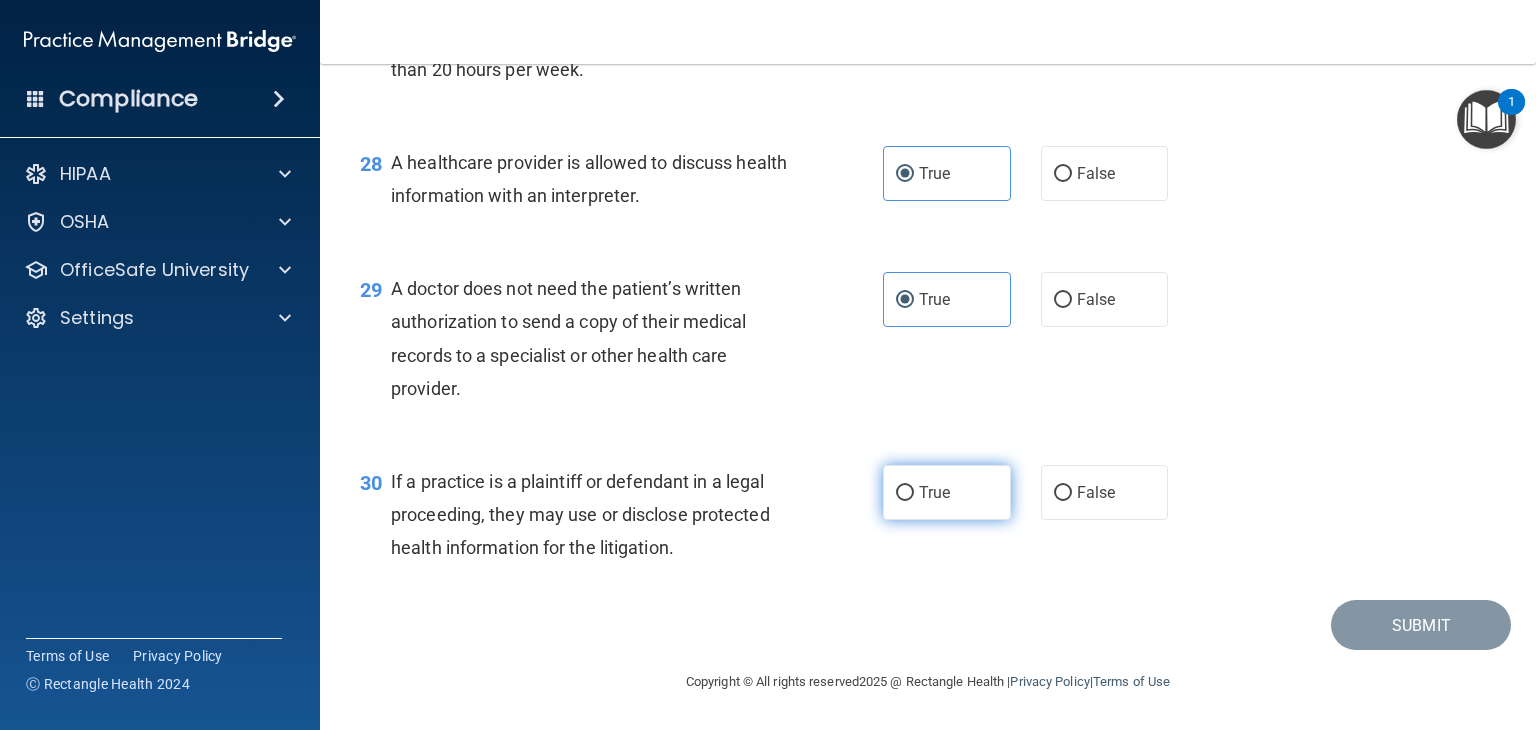 click on "True" at bounding box center [934, 492] 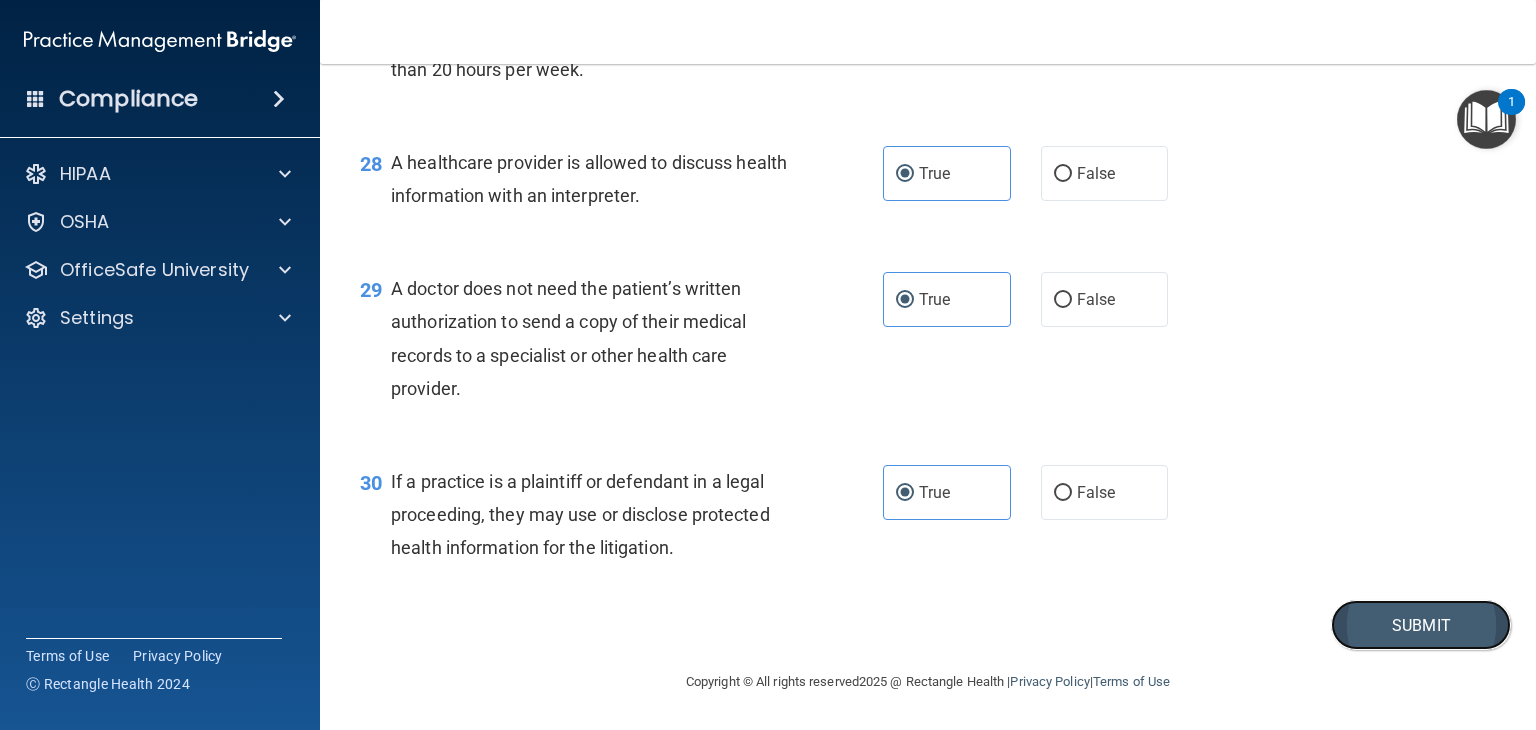 click on "Submit" at bounding box center (1421, 625) 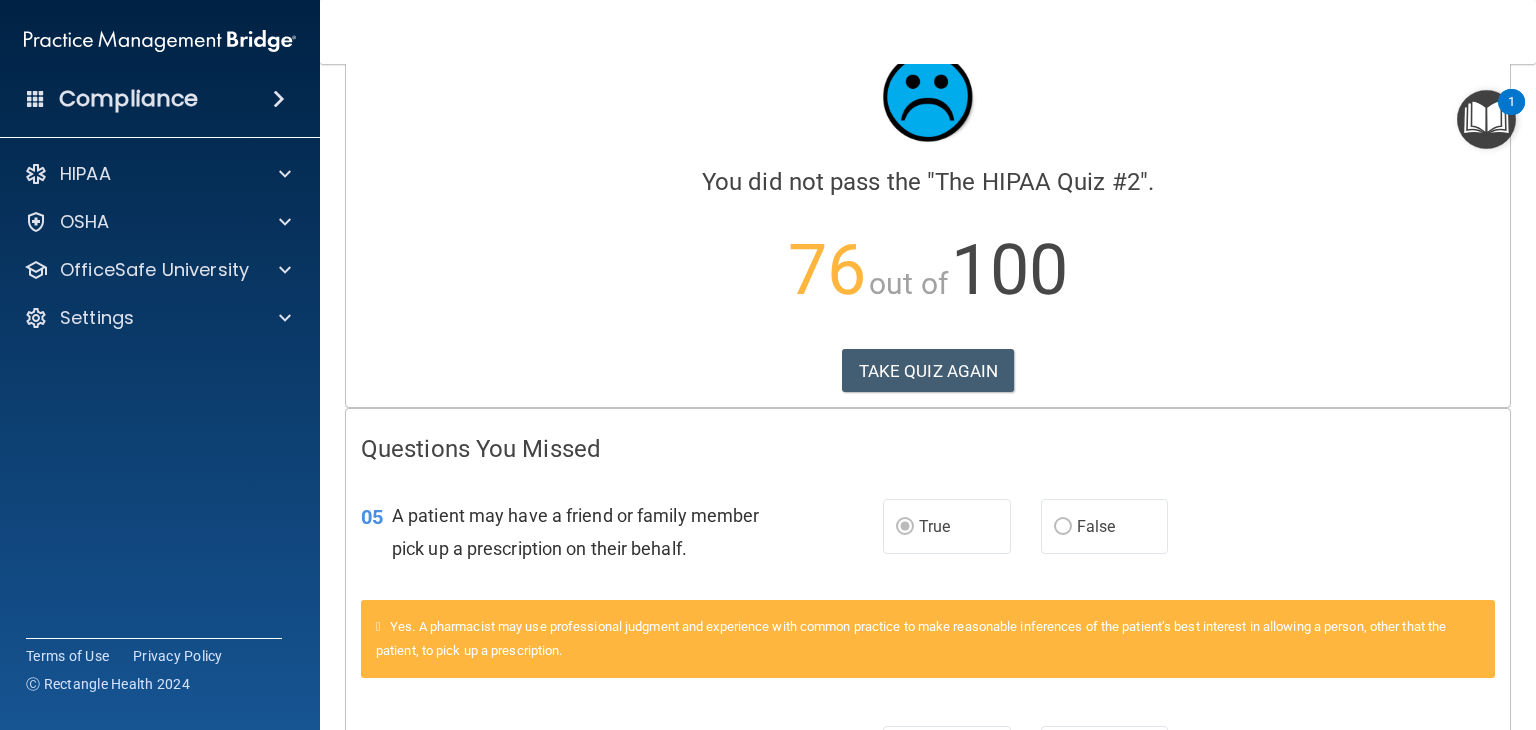 scroll, scrollTop: 0, scrollLeft: 0, axis: both 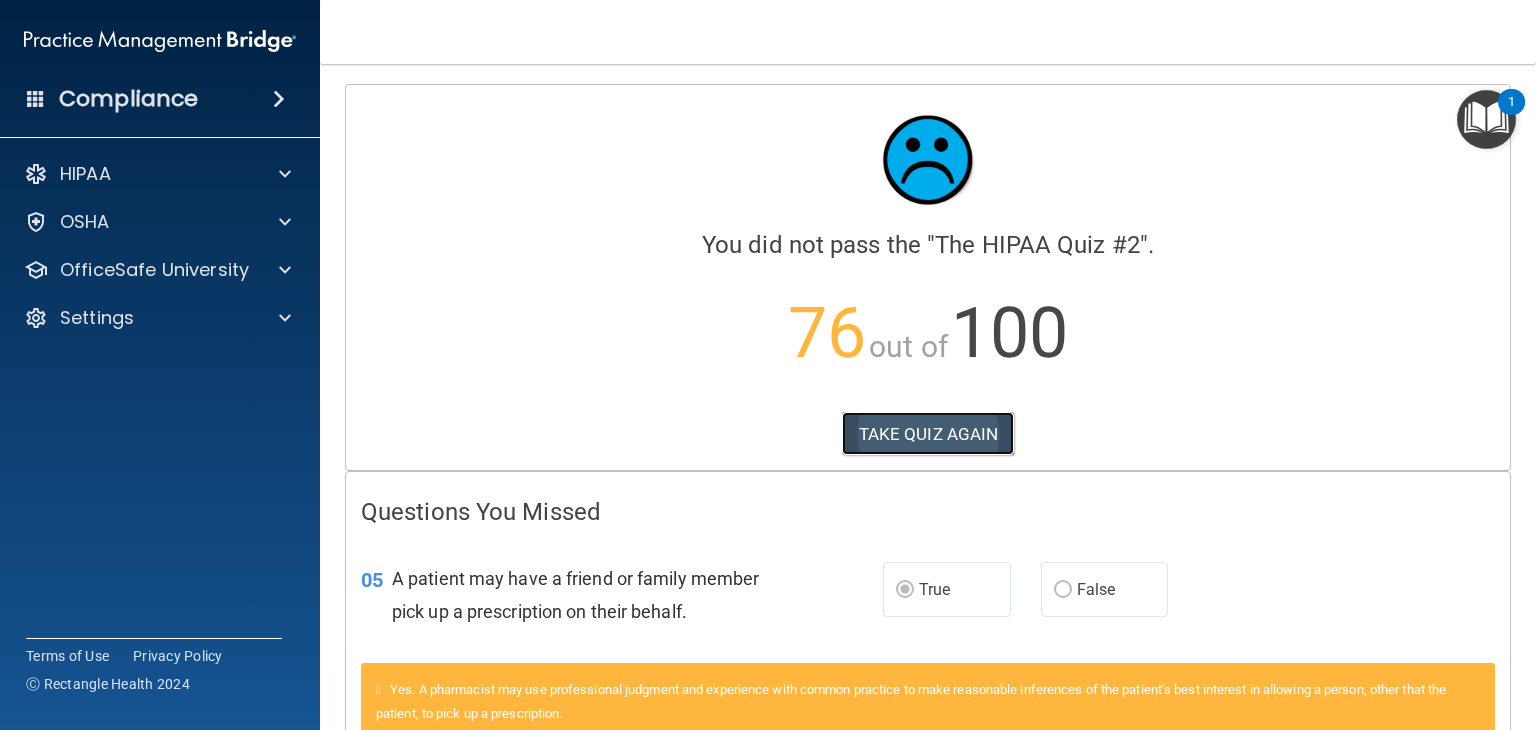 click on "TAKE QUIZ AGAIN" at bounding box center (928, 434) 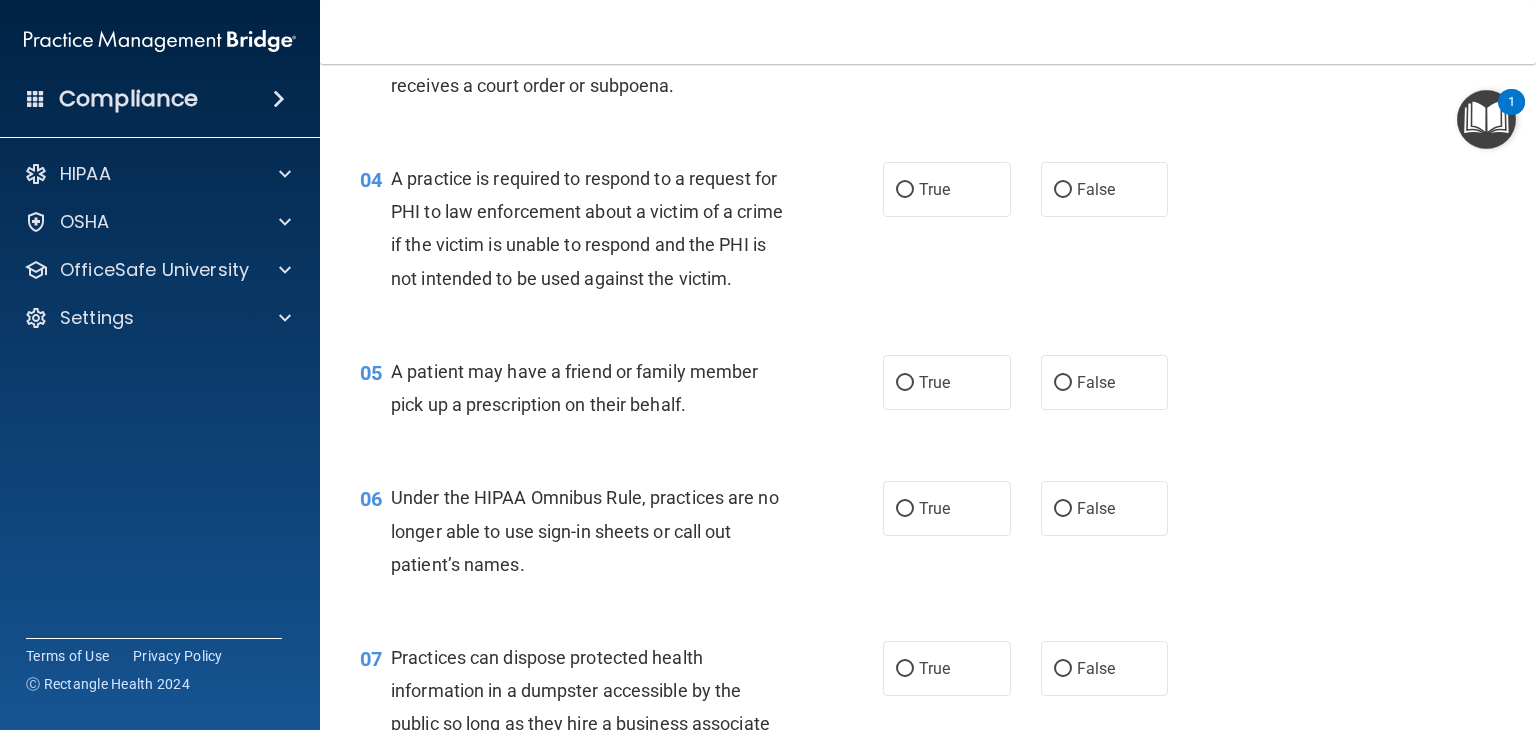 scroll, scrollTop: 576, scrollLeft: 0, axis: vertical 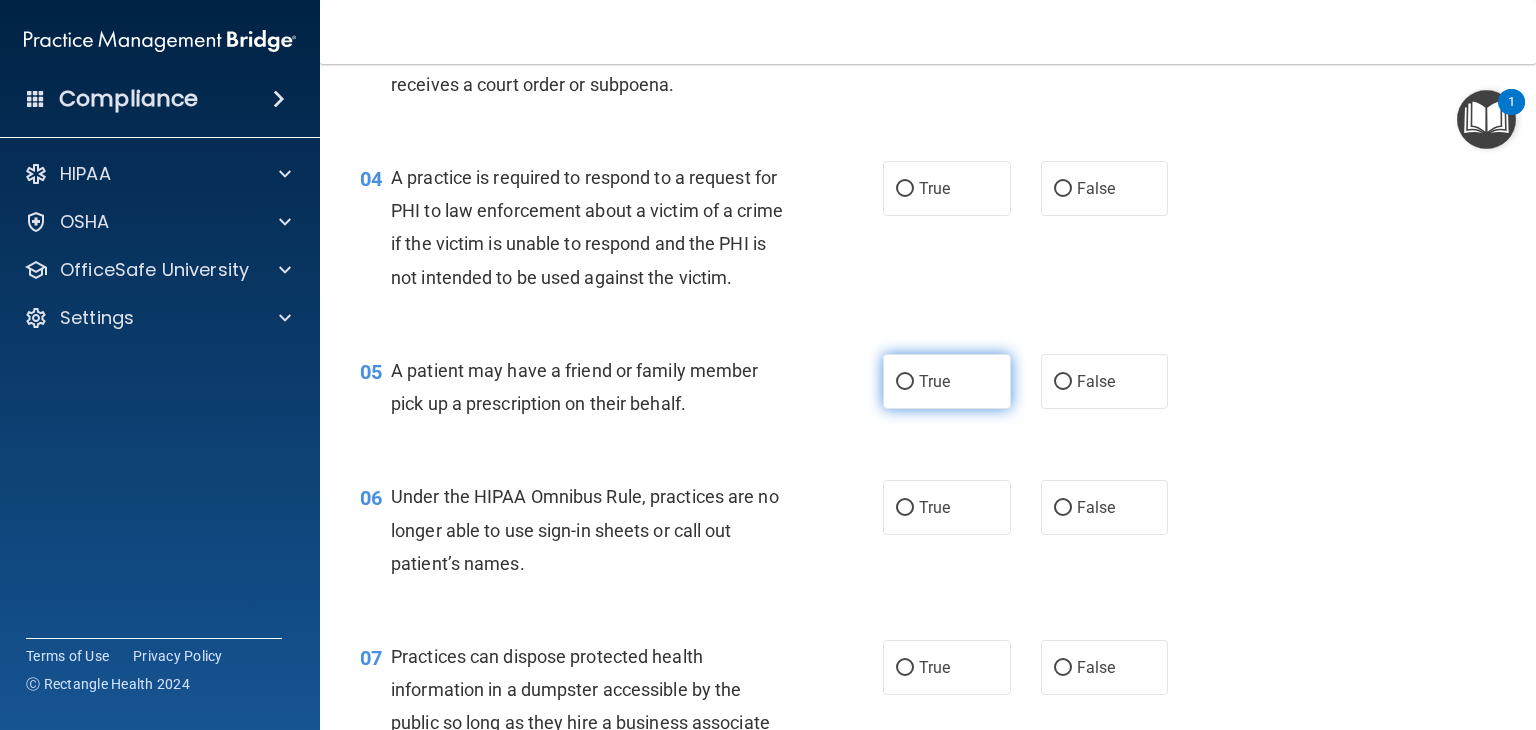 click on "True" at bounding box center (947, 381) 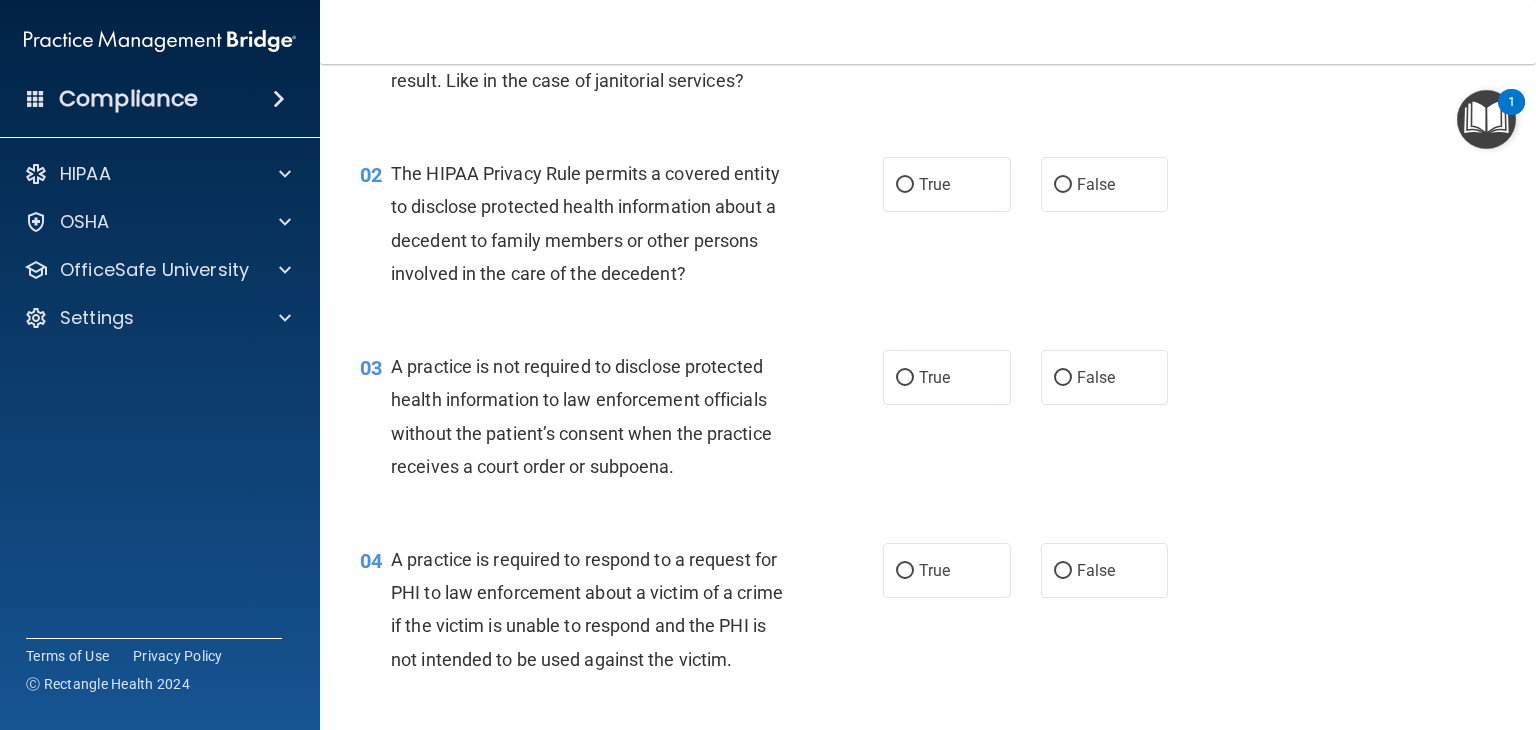 scroll, scrollTop: 0, scrollLeft: 0, axis: both 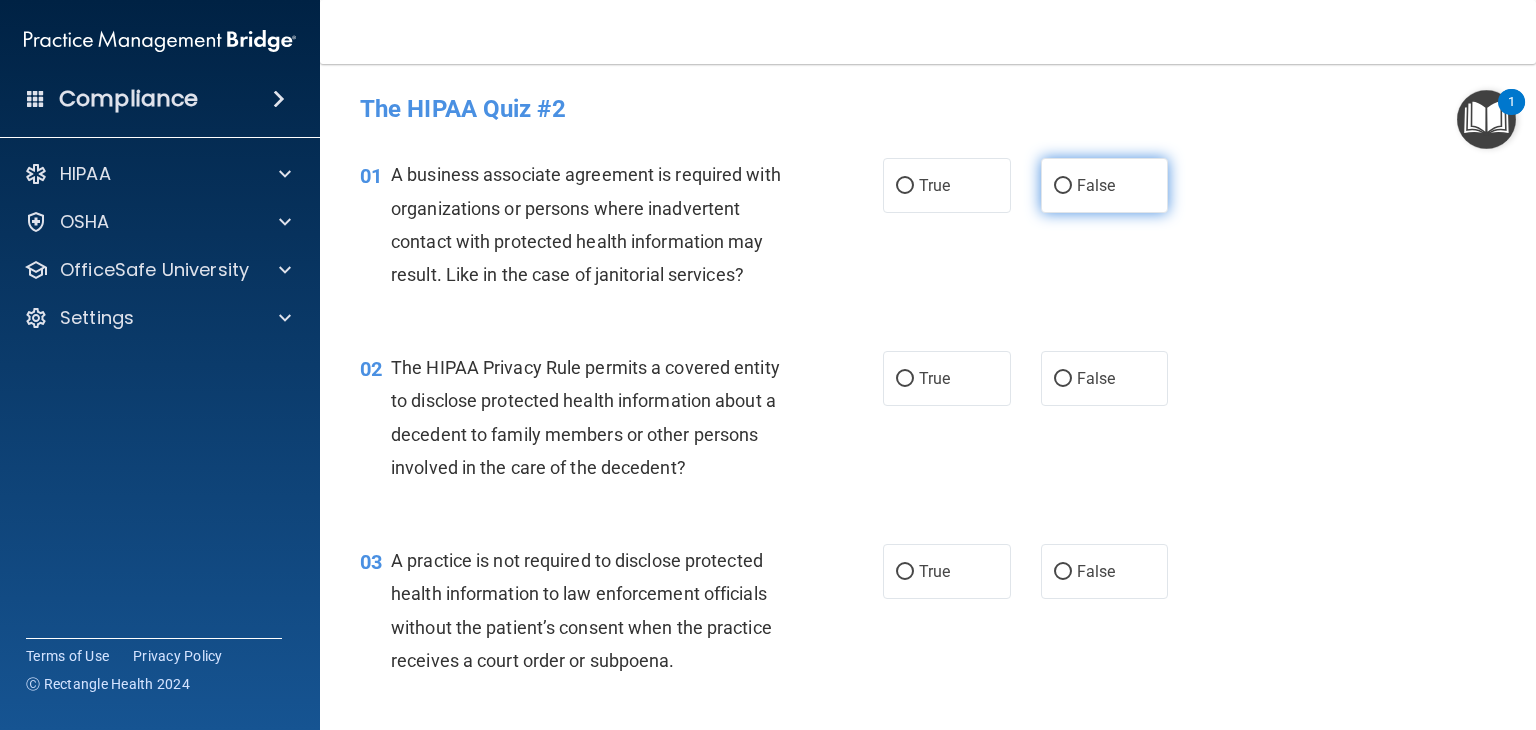 click on "False" at bounding box center [1105, 185] 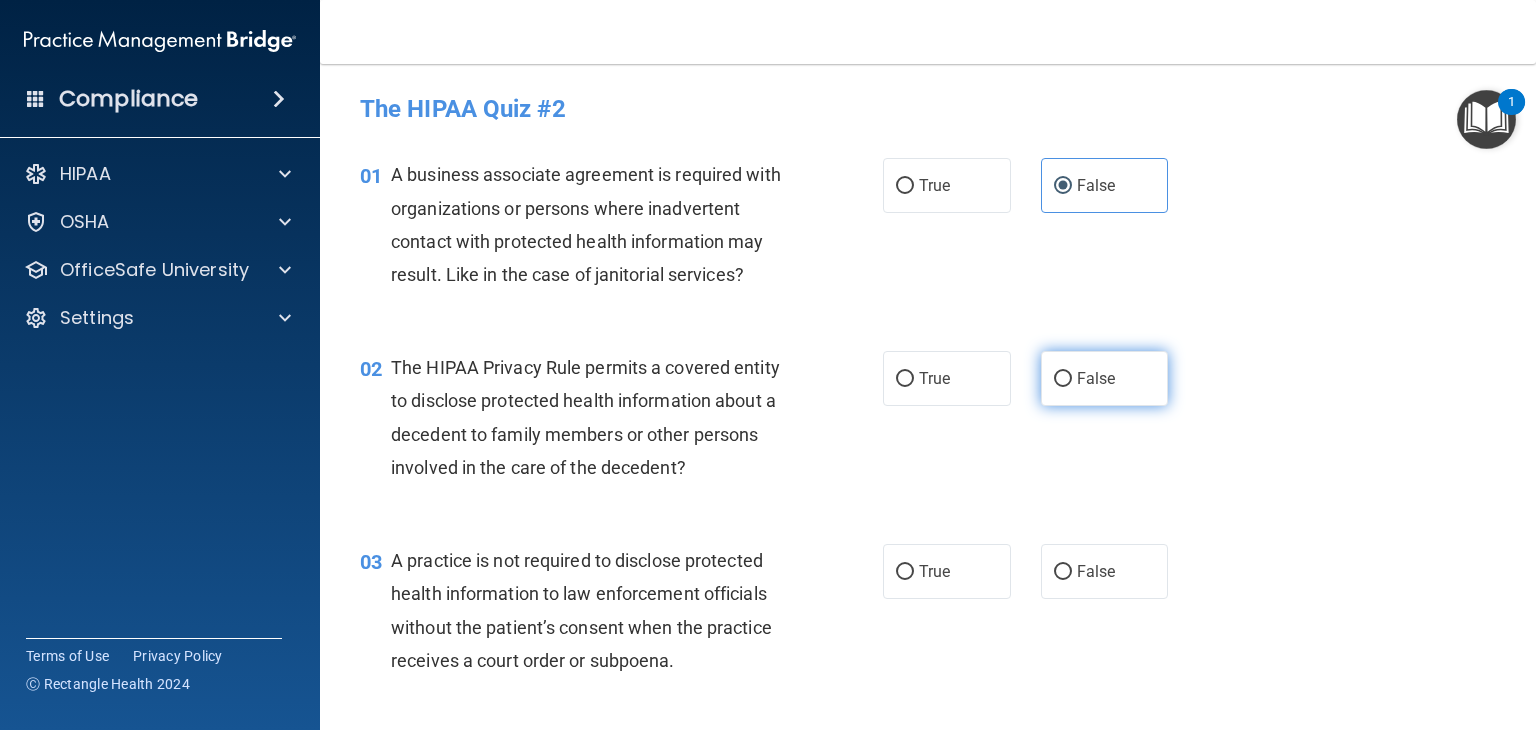 click on "False" at bounding box center (1096, 378) 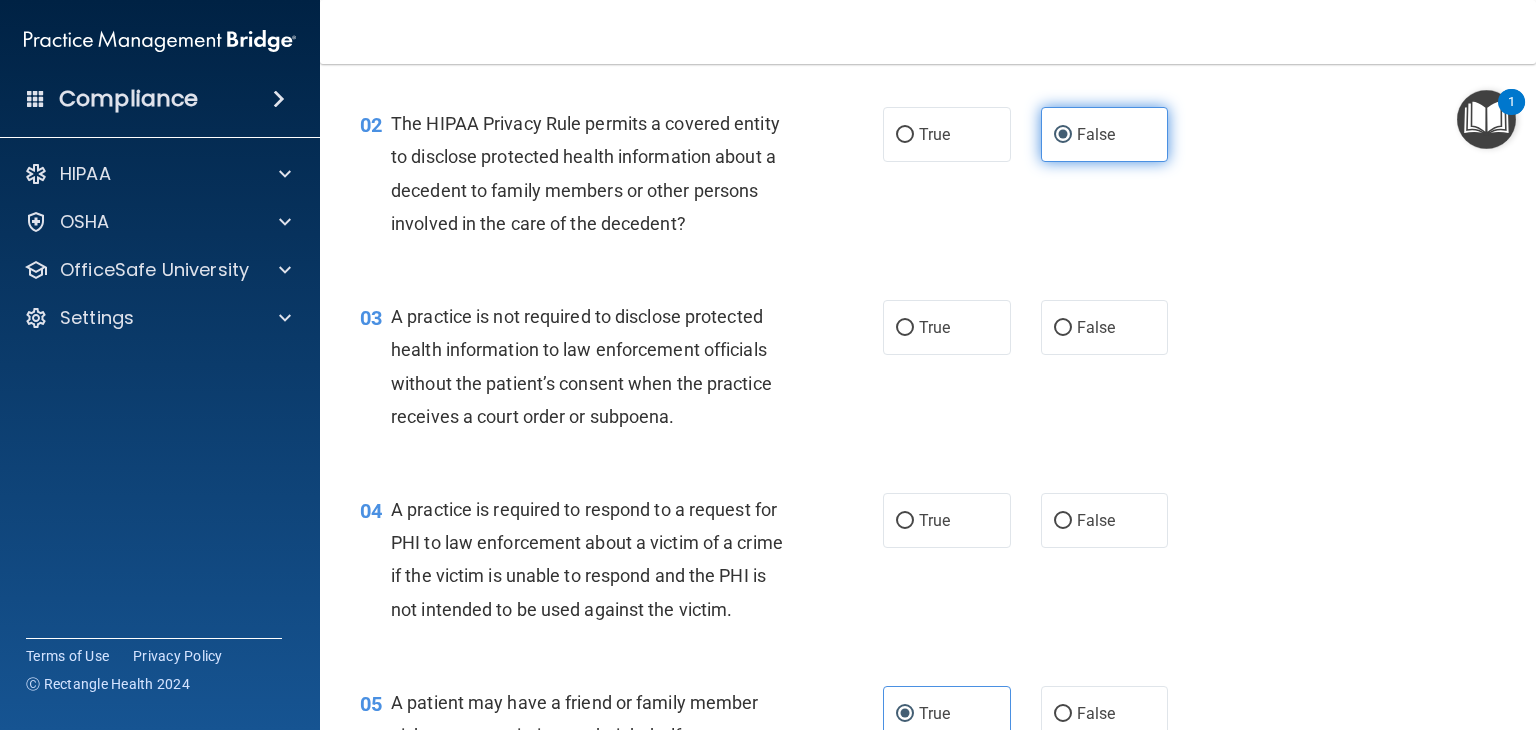 scroll, scrollTop: 244, scrollLeft: 0, axis: vertical 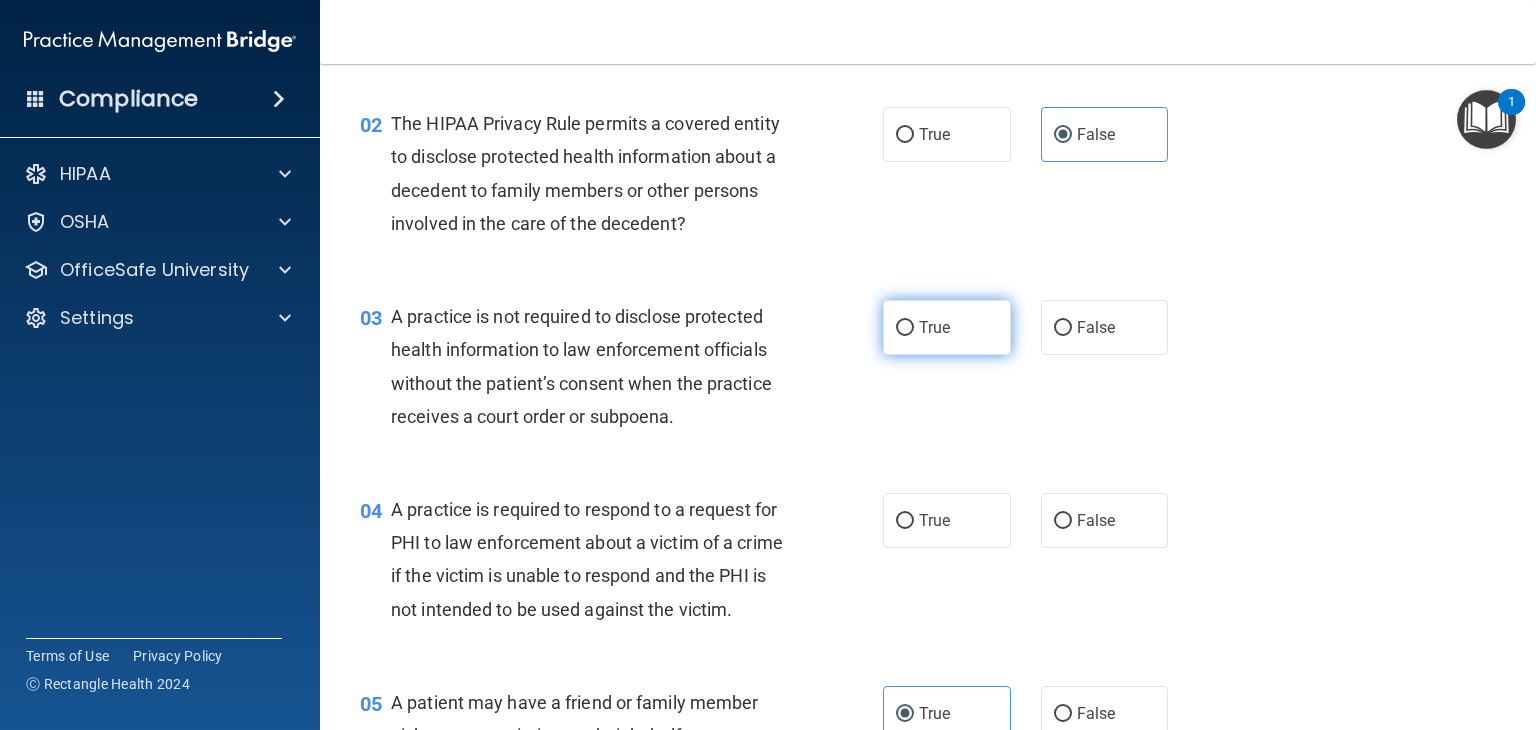 click on "True" at bounding box center (947, 327) 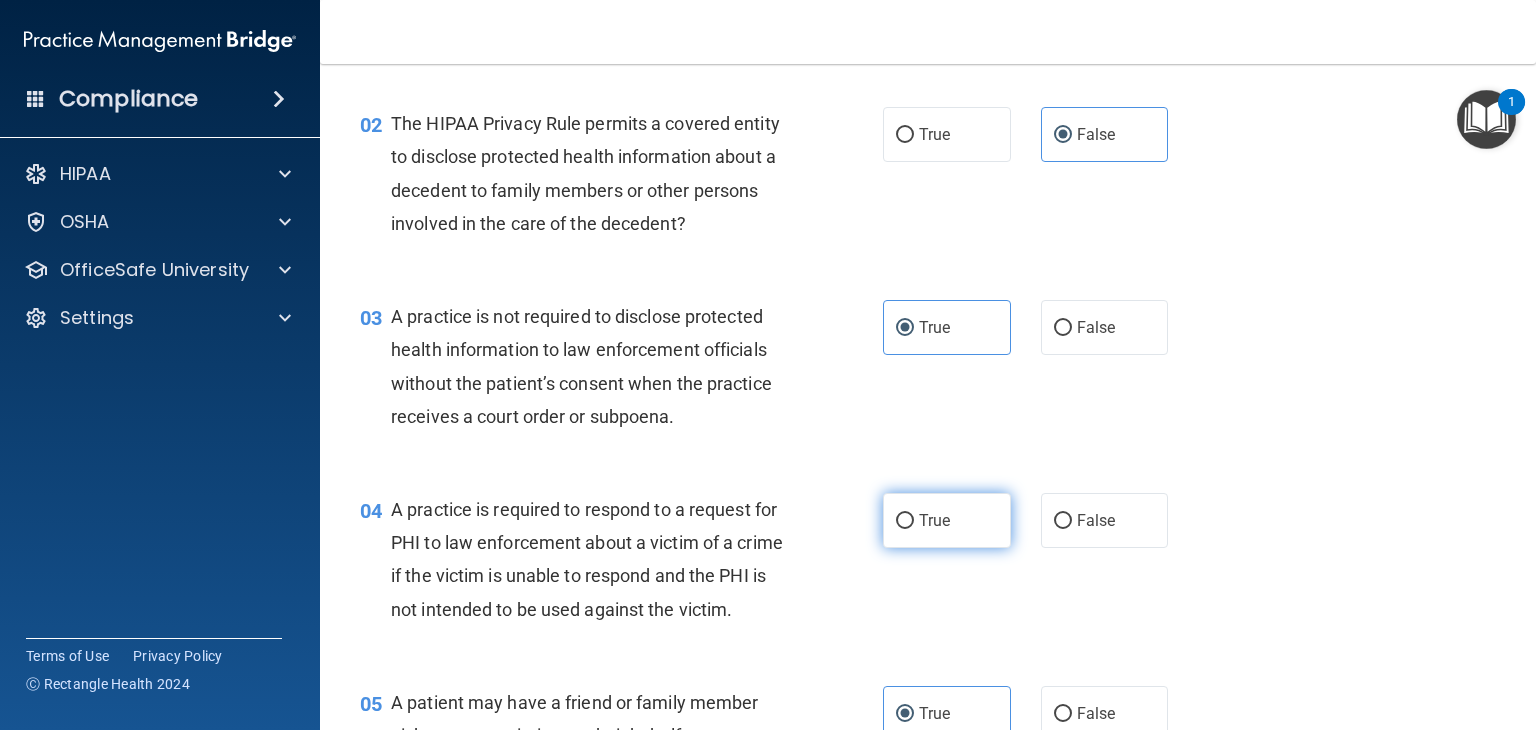 click on "True" at bounding box center [947, 520] 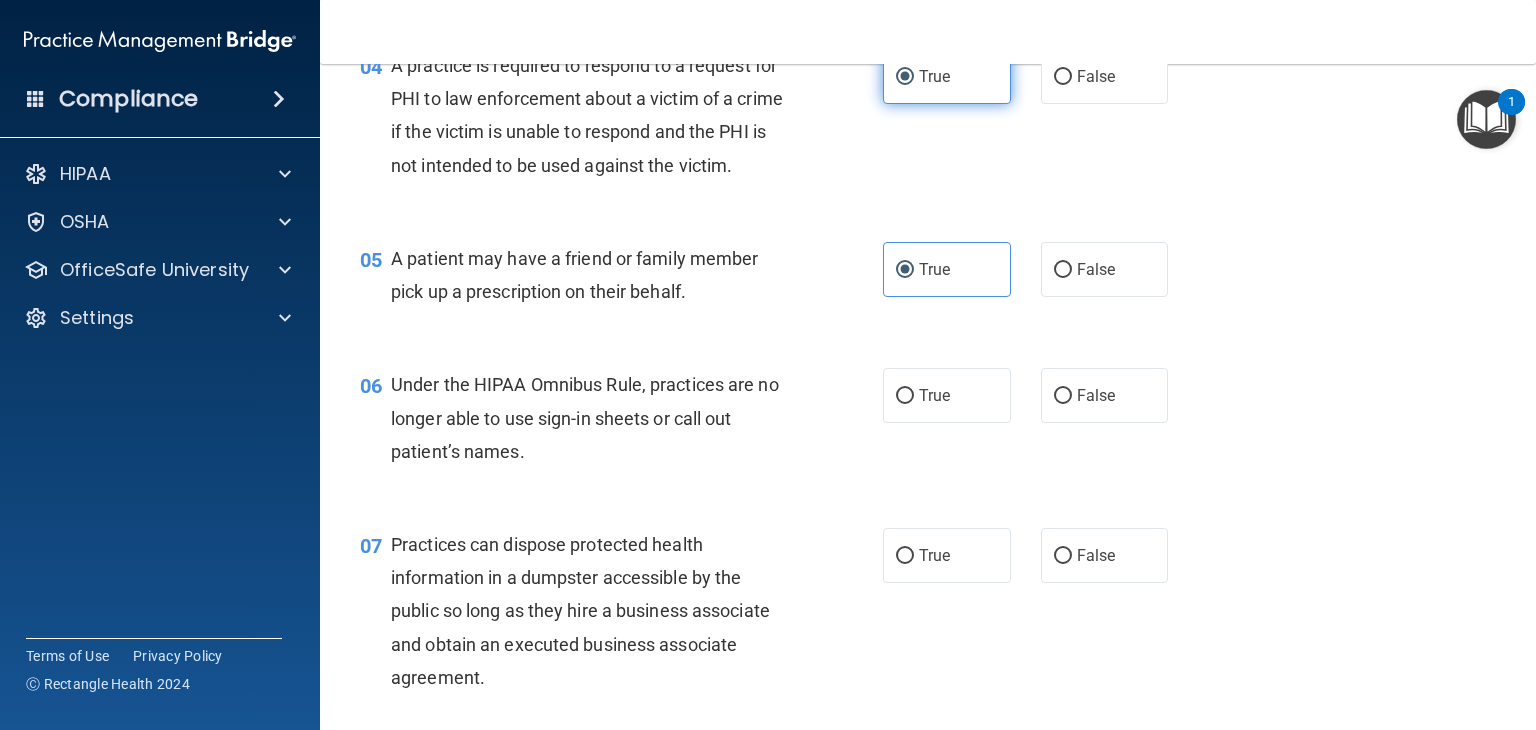 scroll, scrollTop: 696, scrollLeft: 0, axis: vertical 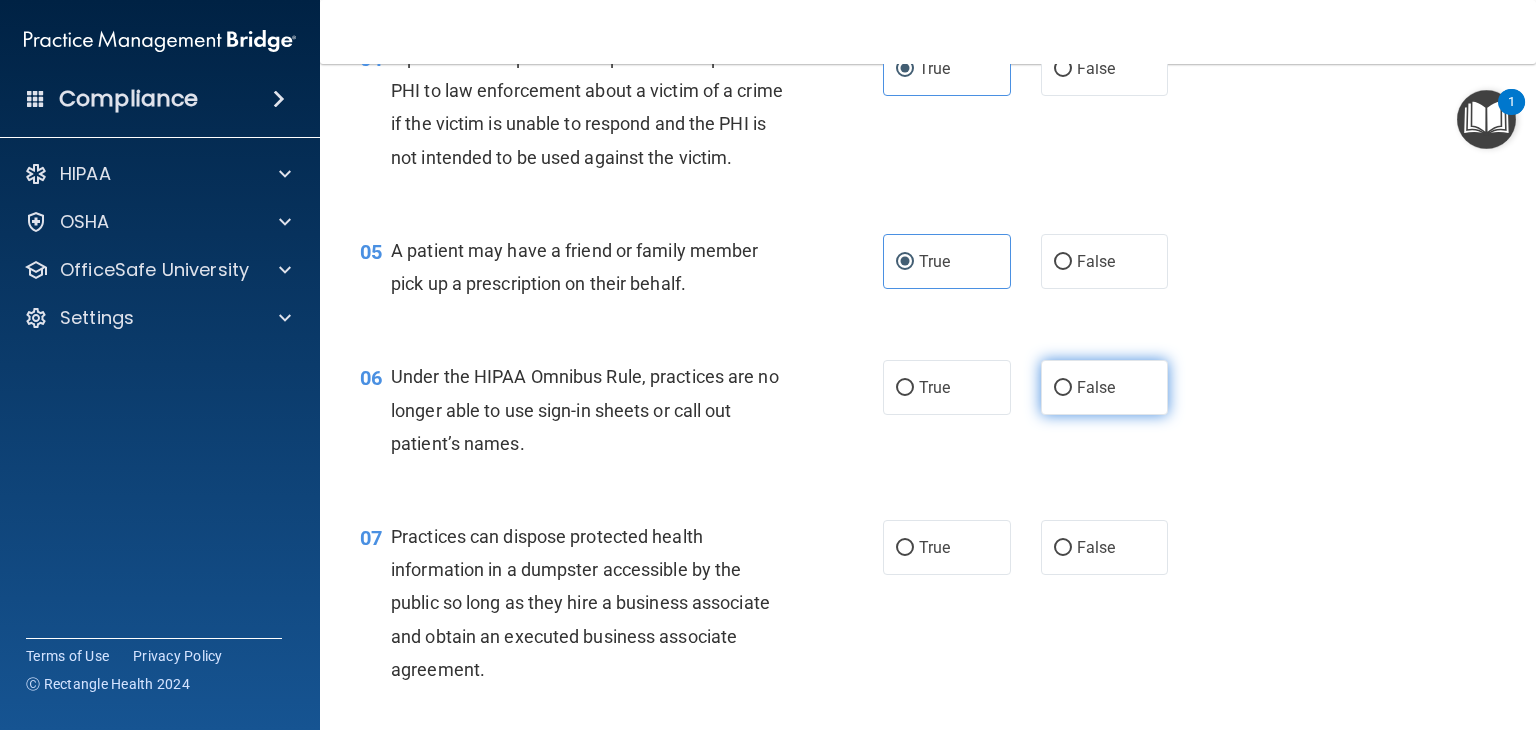 click on "False" at bounding box center [1105, 387] 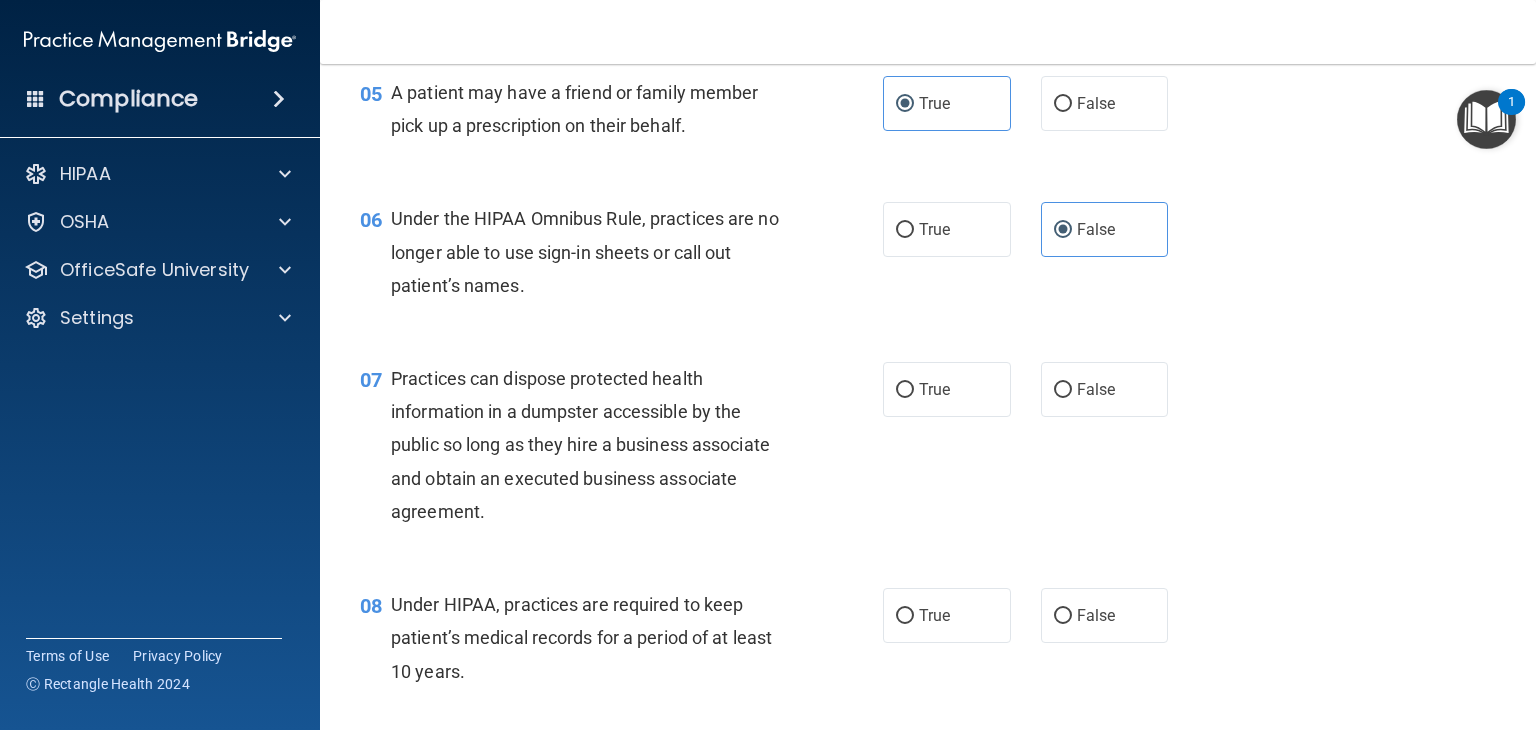 scroll, scrollTop: 860, scrollLeft: 0, axis: vertical 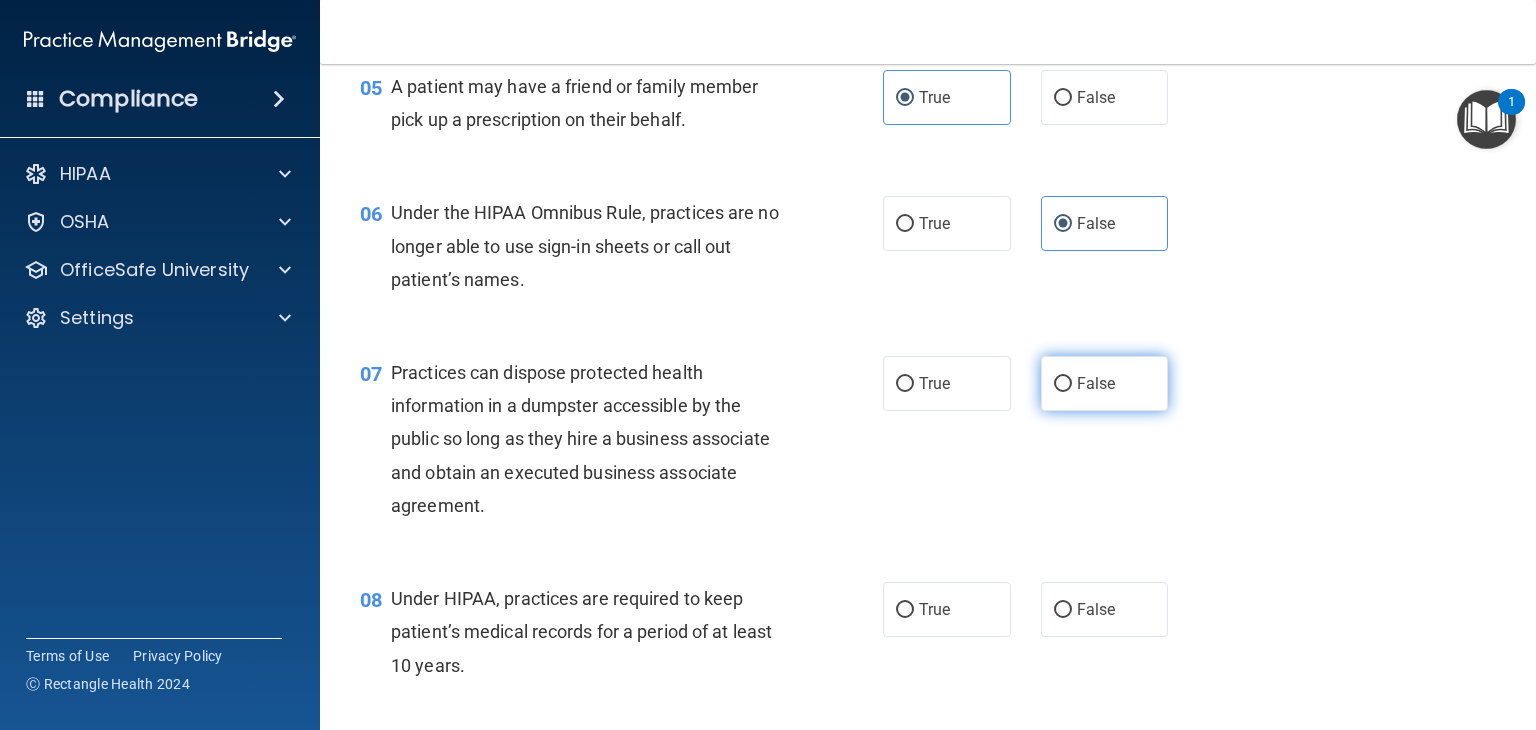click on "False" at bounding box center [1096, 383] 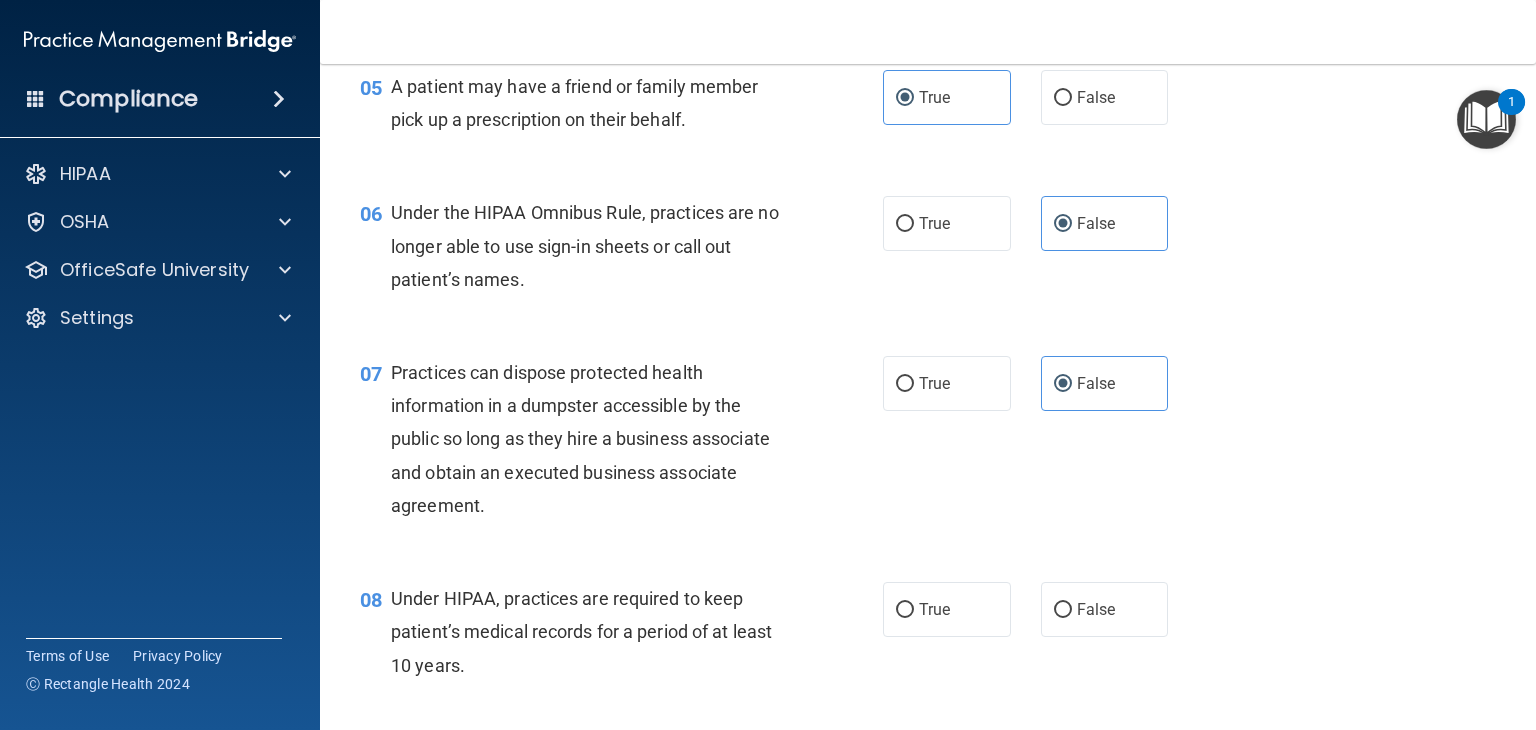 click on "08       Under HIPAA, practices are required to keep patient’s medical records for a period of at least 10 years.                 True           False" at bounding box center [928, 637] 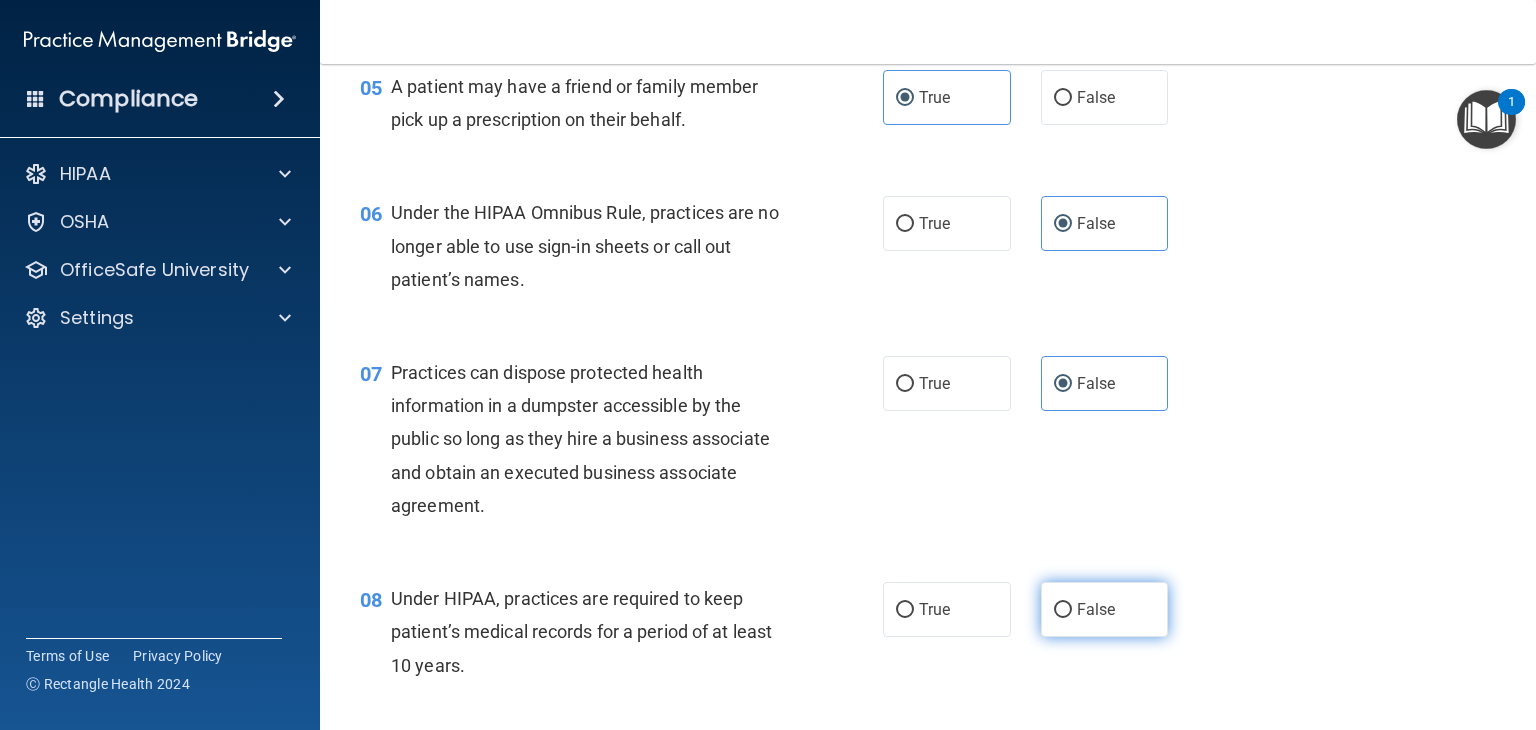 click on "False" at bounding box center [1096, 609] 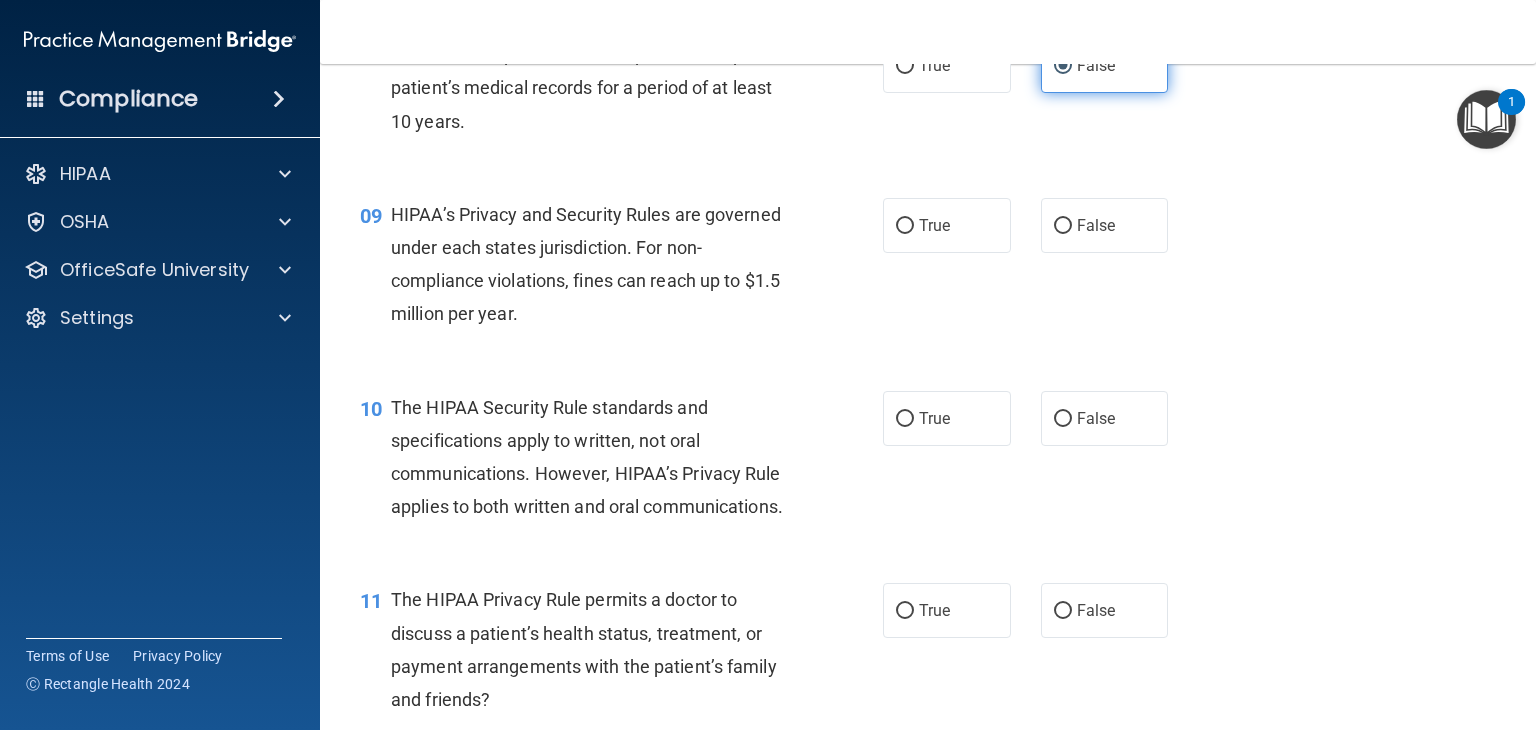 scroll, scrollTop: 1407, scrollLeft: 0, axis: vertical 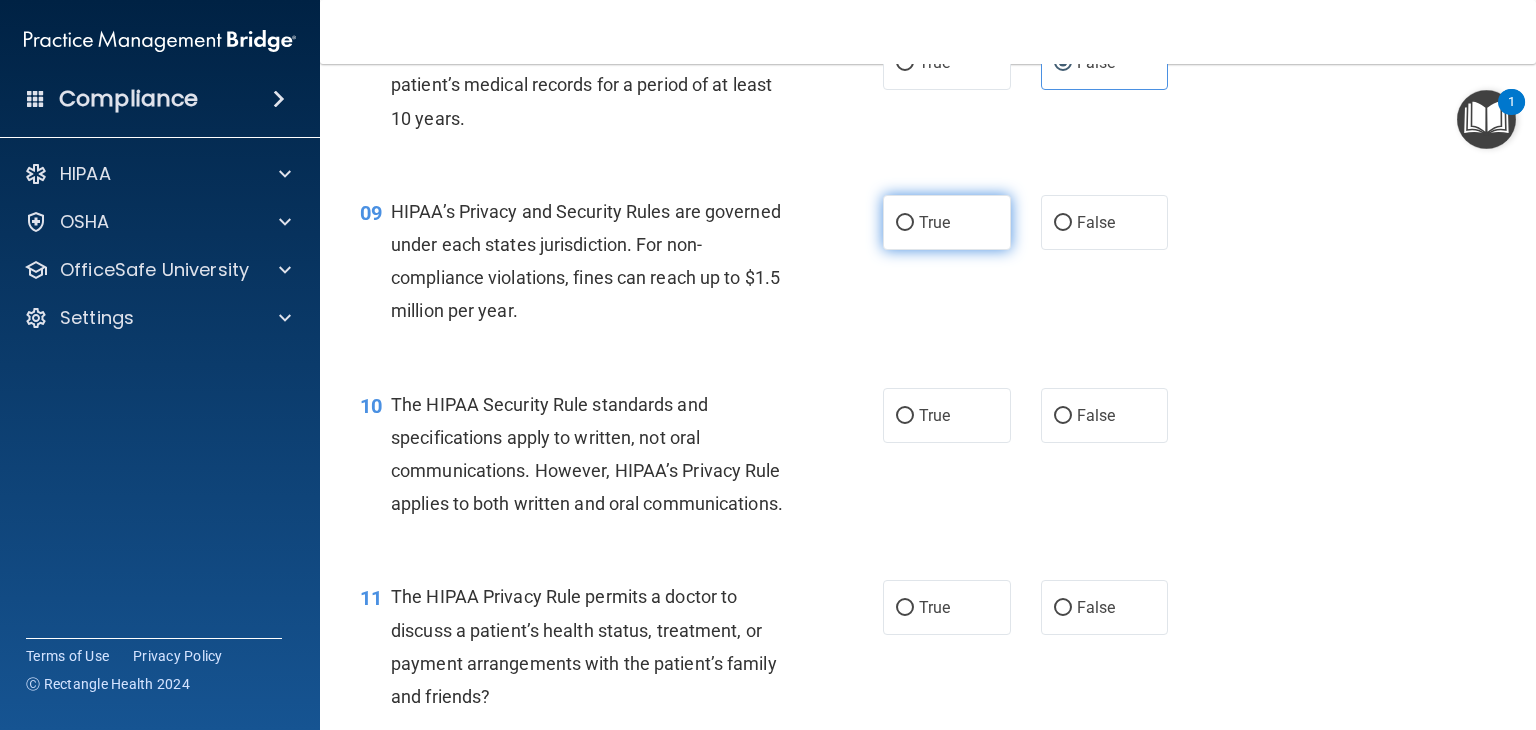 click on "True" at bounding box center [934, 222] 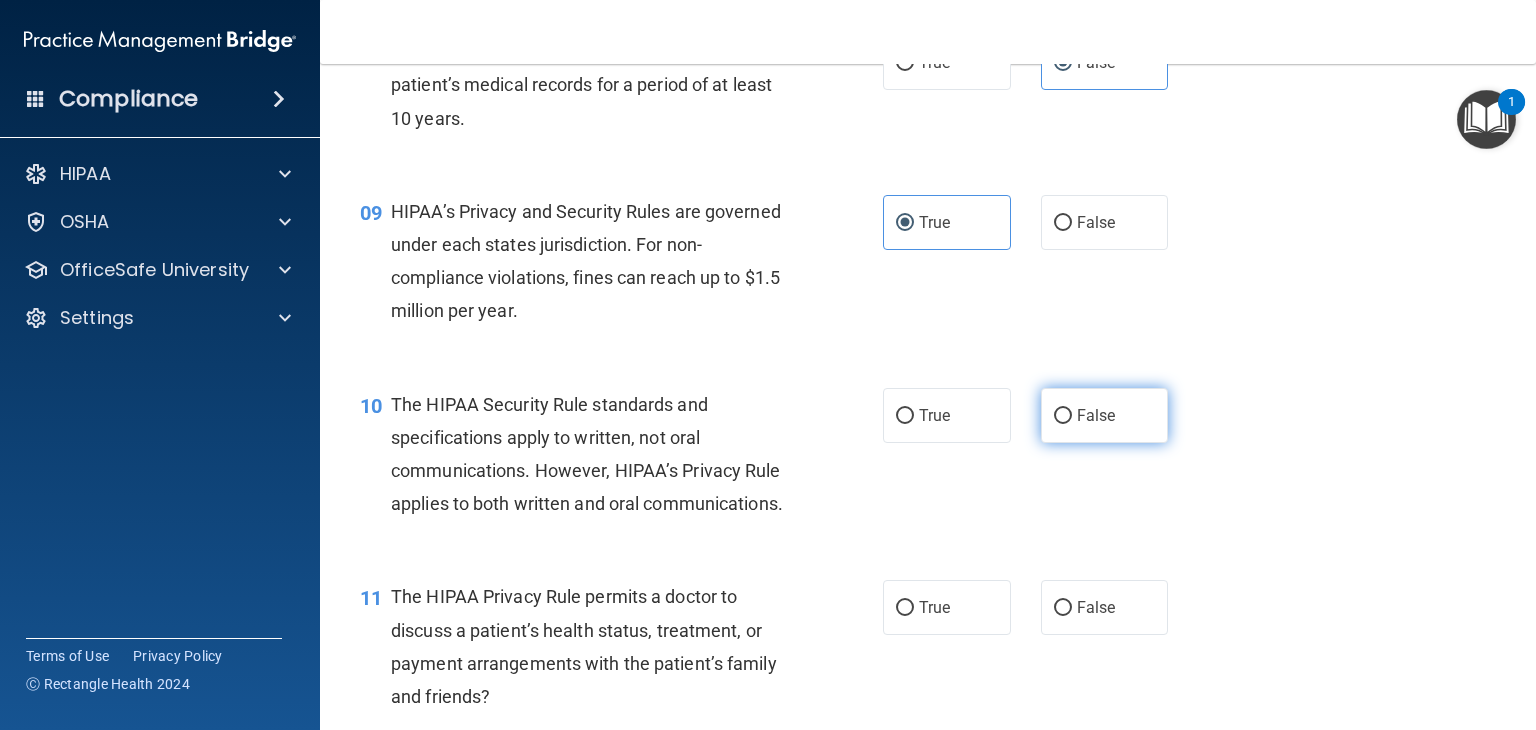 click on "False" at bounding box center (1105, 415) 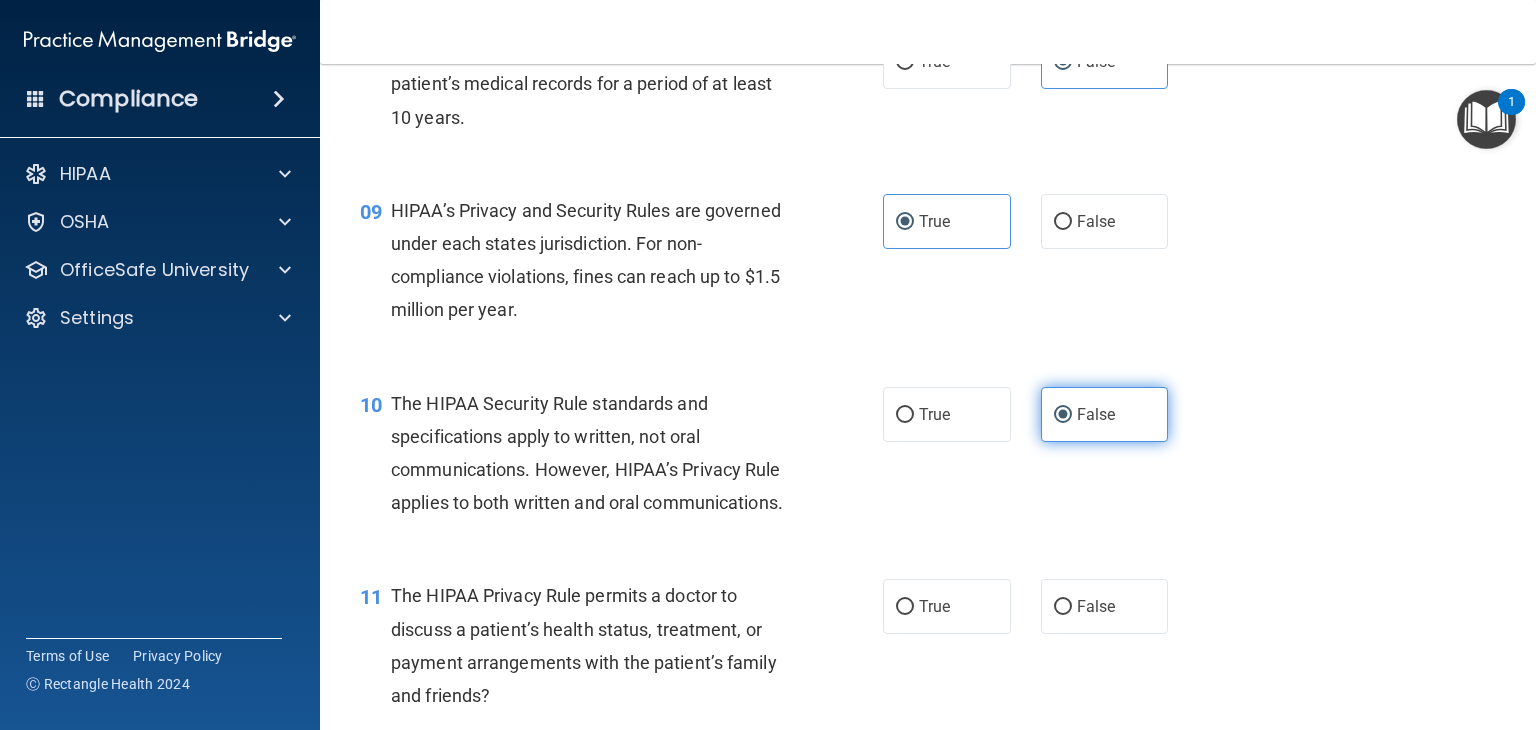 scroll, scrollTop: 1407, scrollLeft: 0, axis: vertical 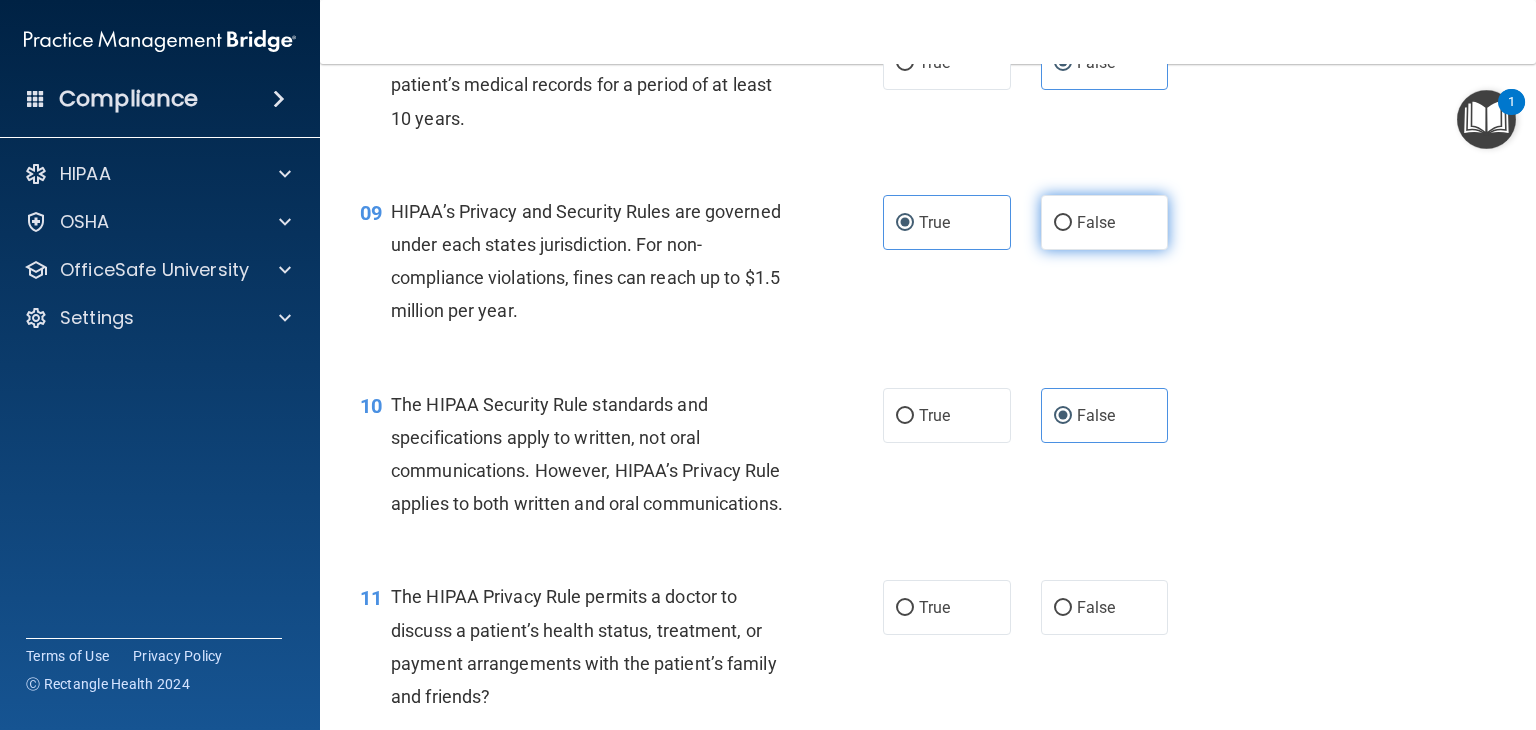 click on "False" at bounding box center (1105, 222) 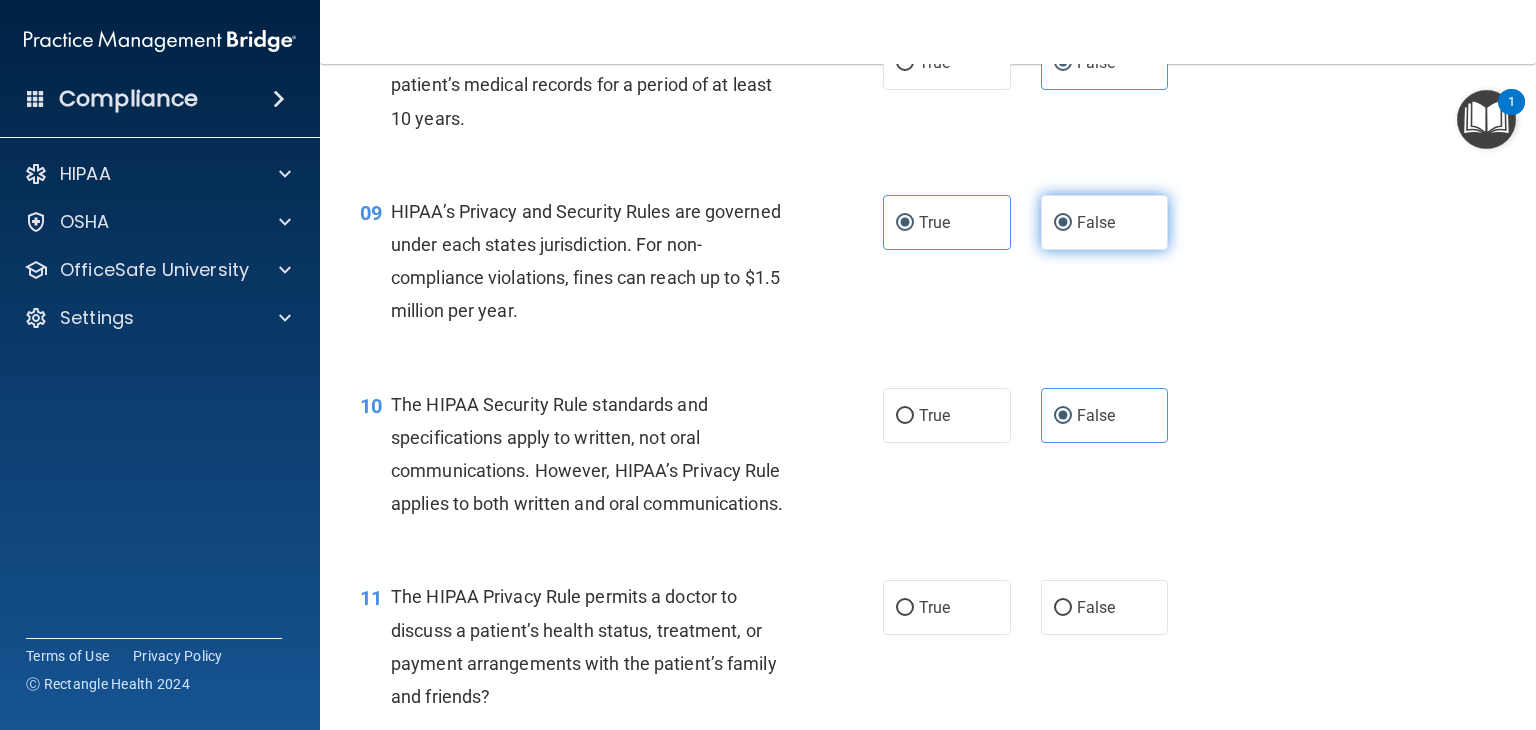 radio on "false" 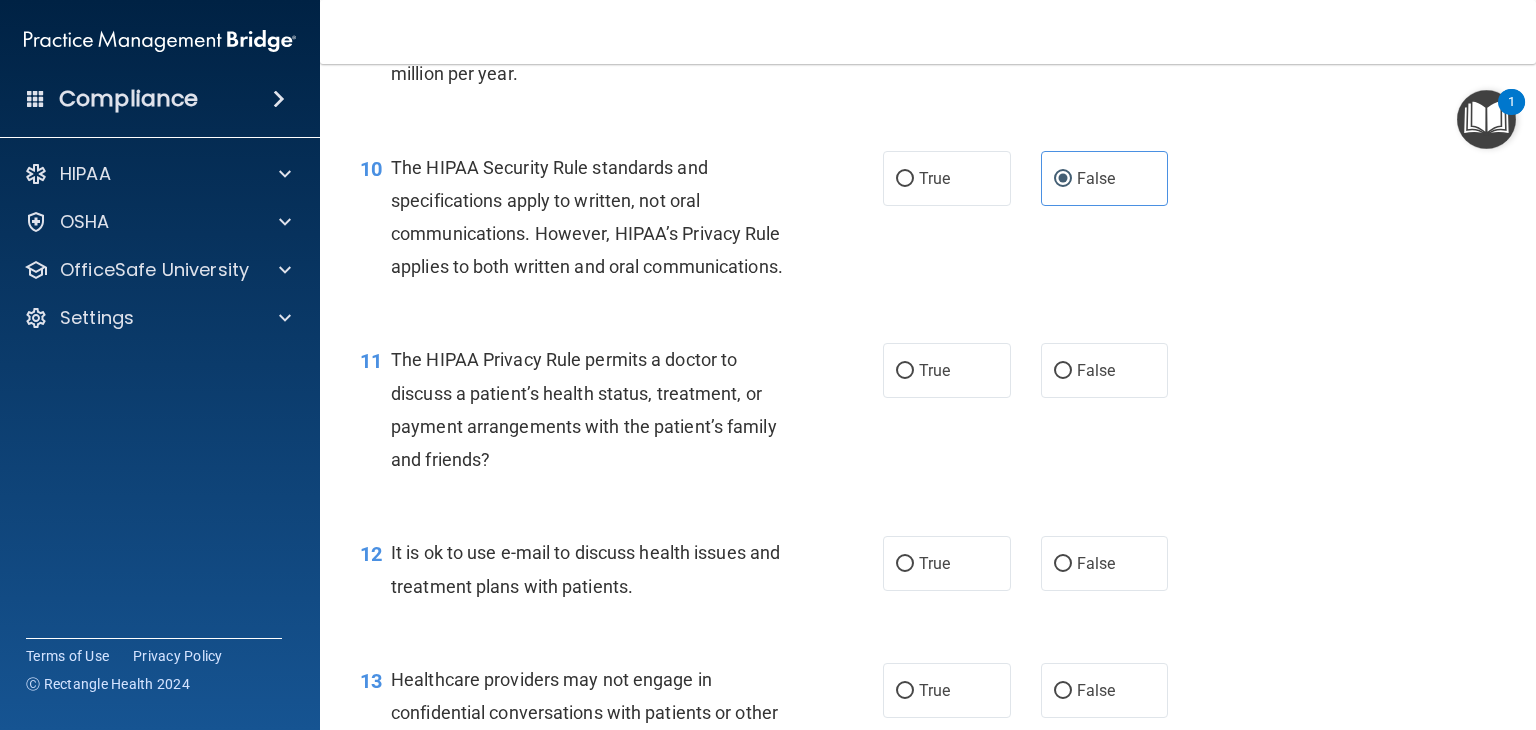 scroll, scrollTop: 1646, scrollLeft: 0, axis: vertical 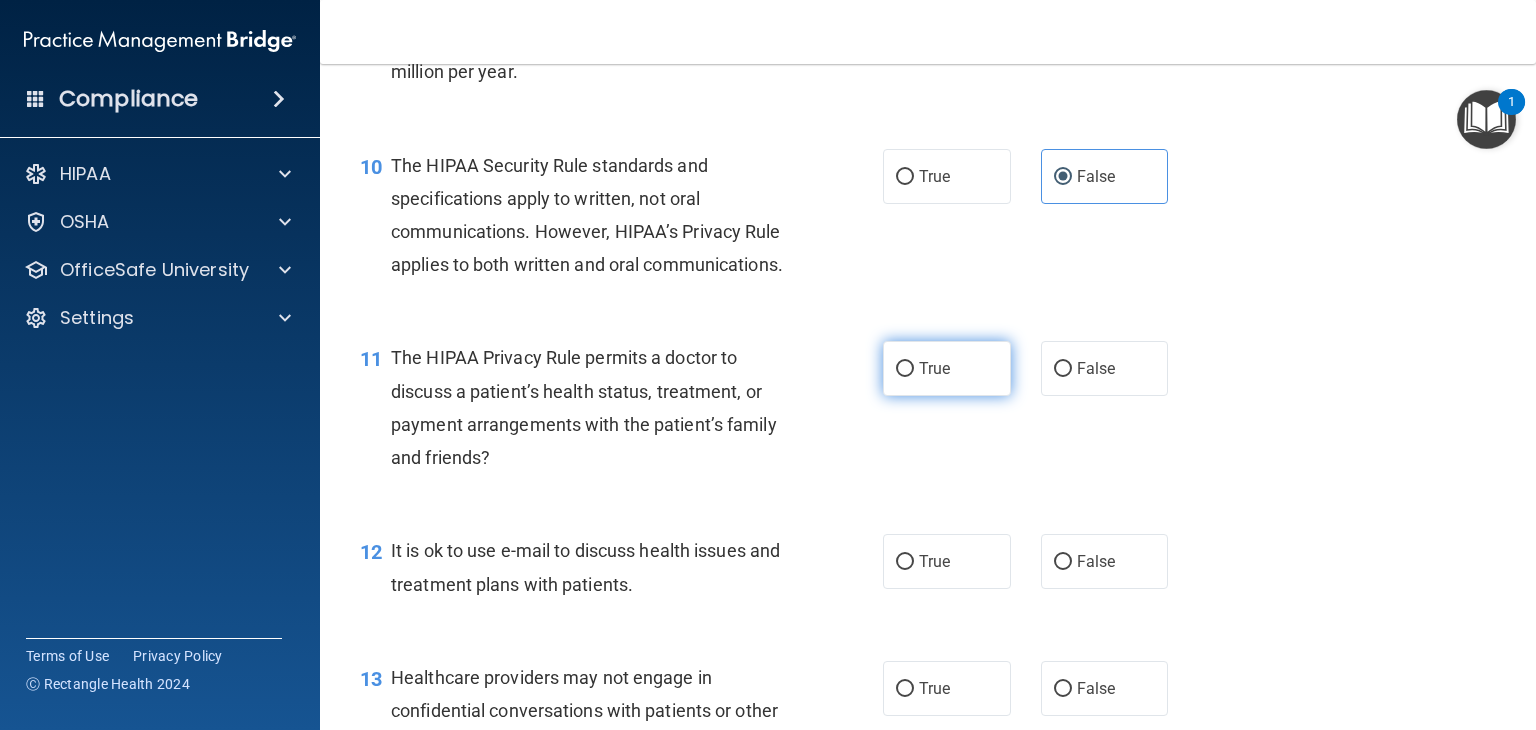 click on "True" at bounding box center [947, 368] 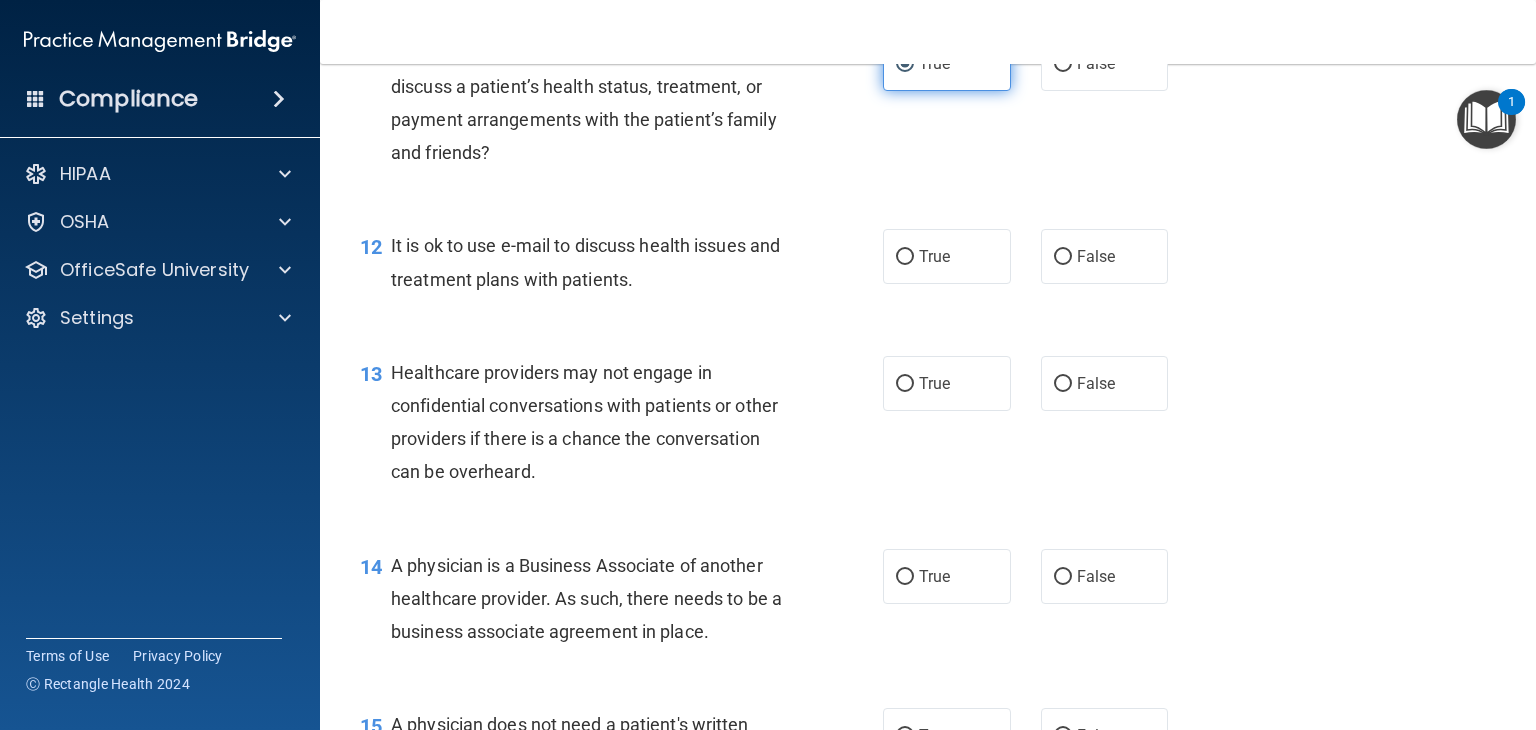 scroll, scrollTop: 2019, scrollLeft: 0, axis: vertical 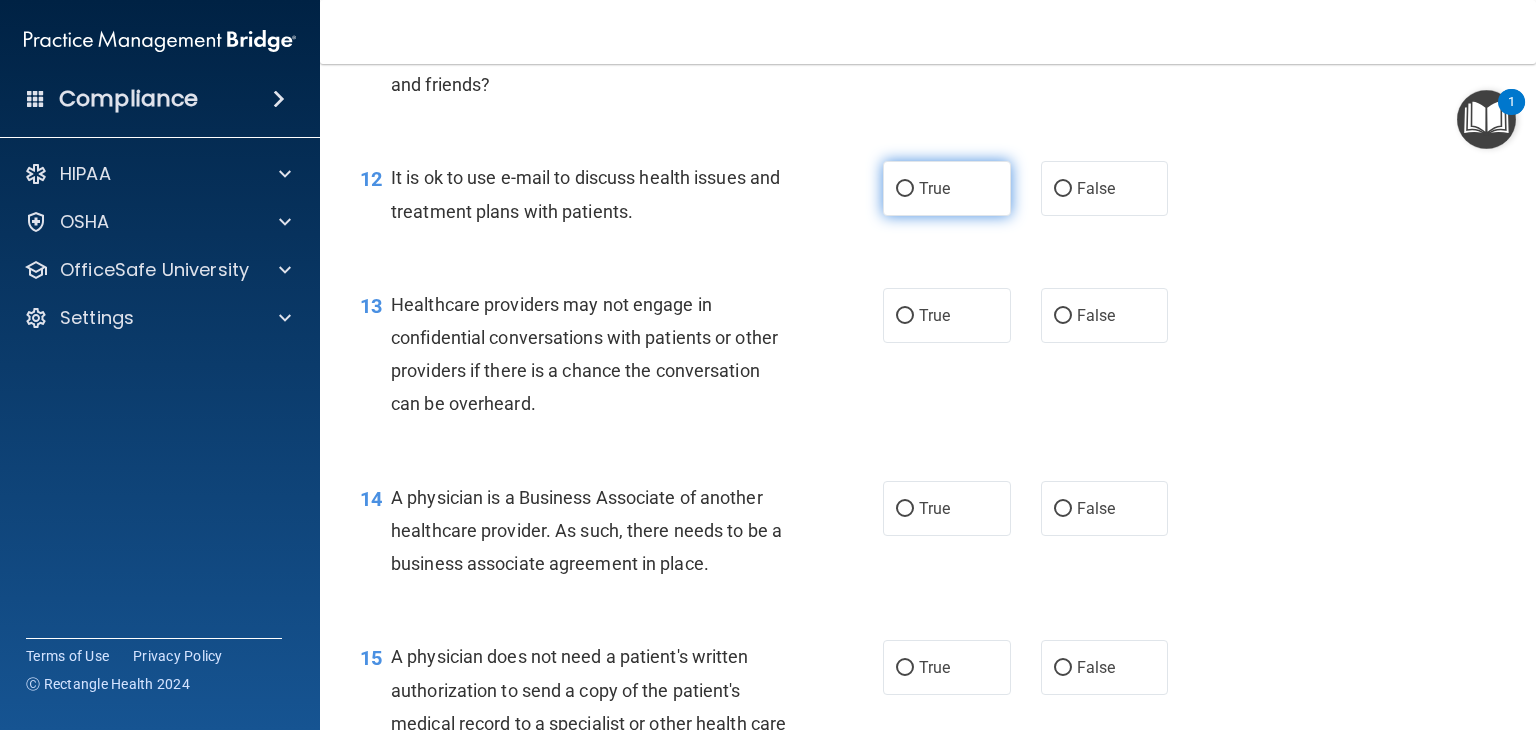 click on "True" at bounding box center [947, 188] 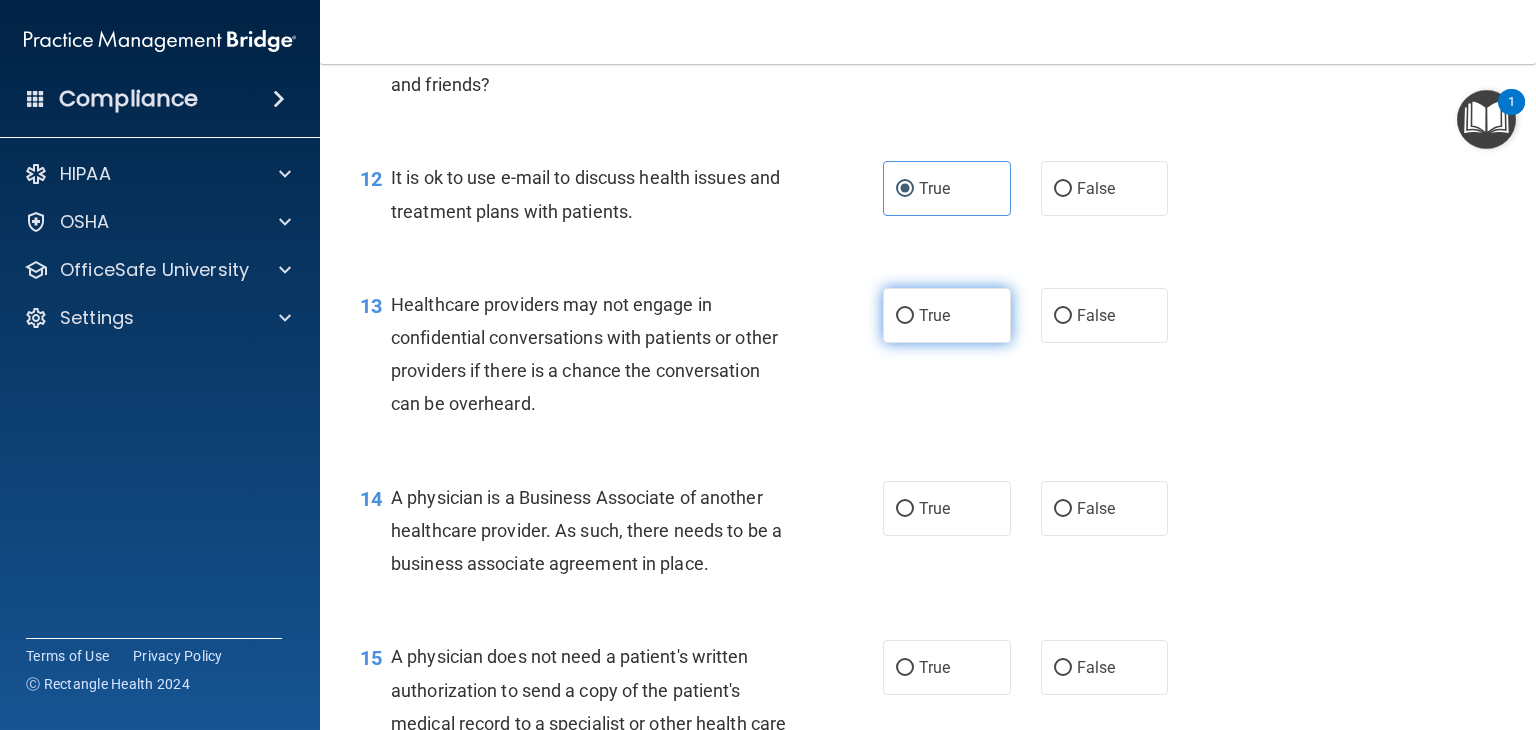 click on "True" at bounding box center [947, 315] 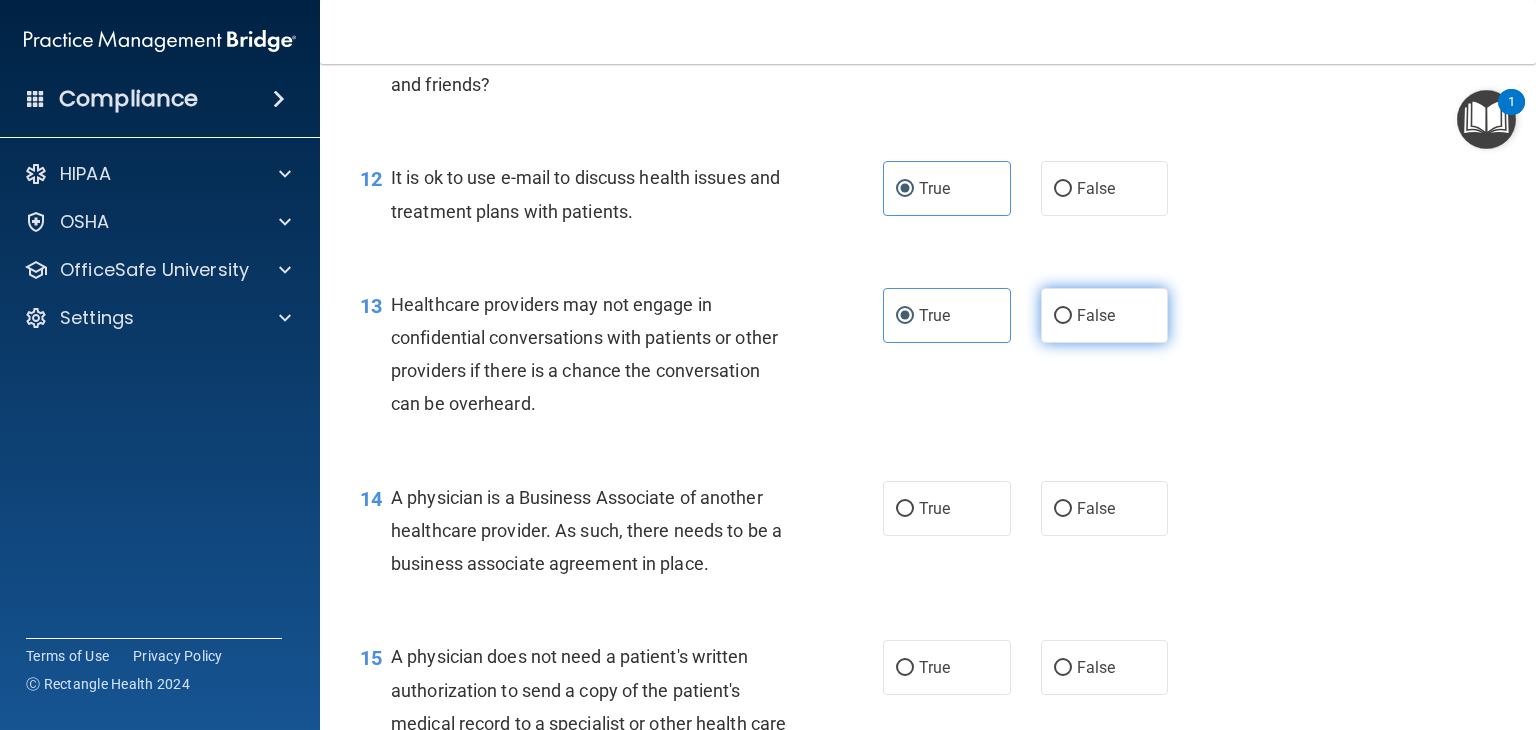 click on "False" at bounding box center (1105, 315) 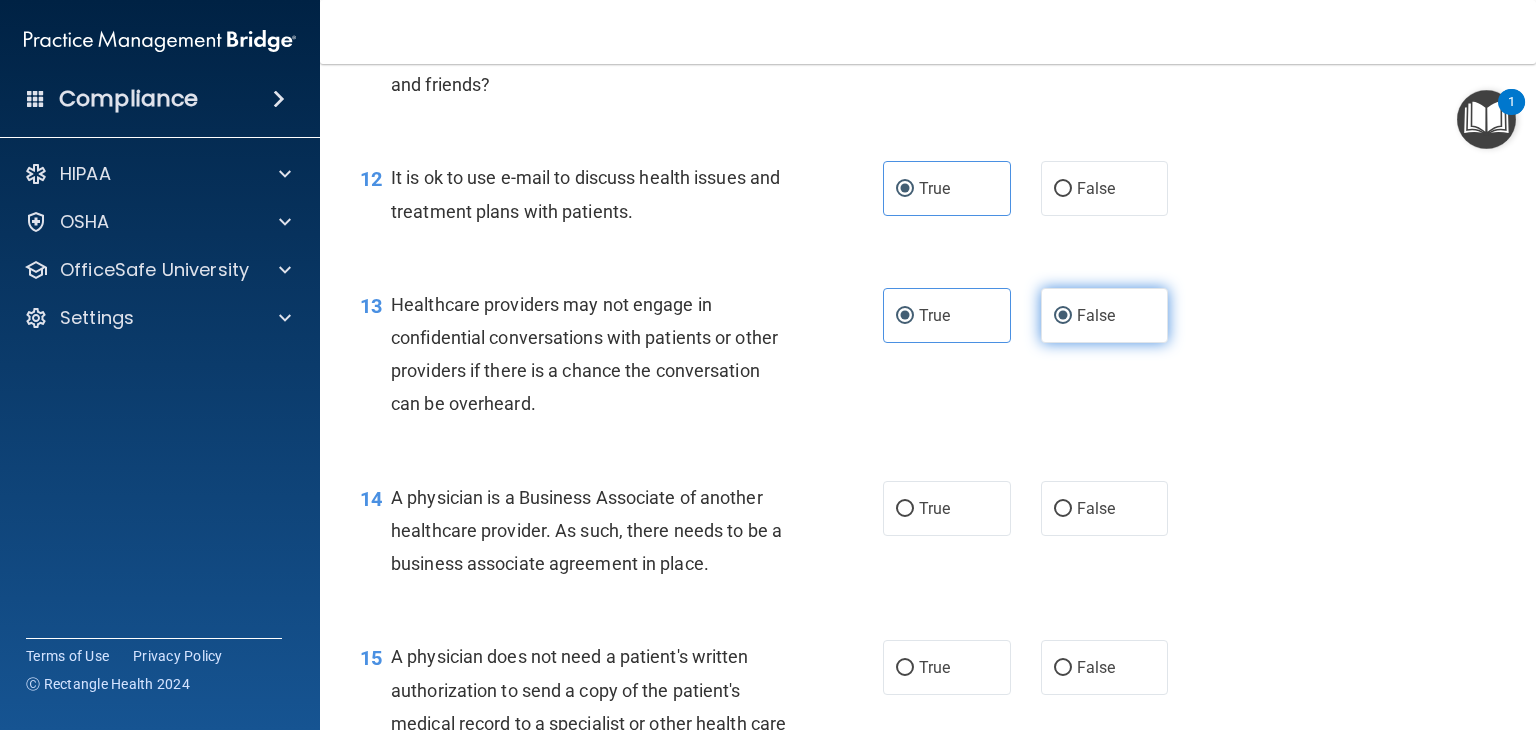 radio on "false" 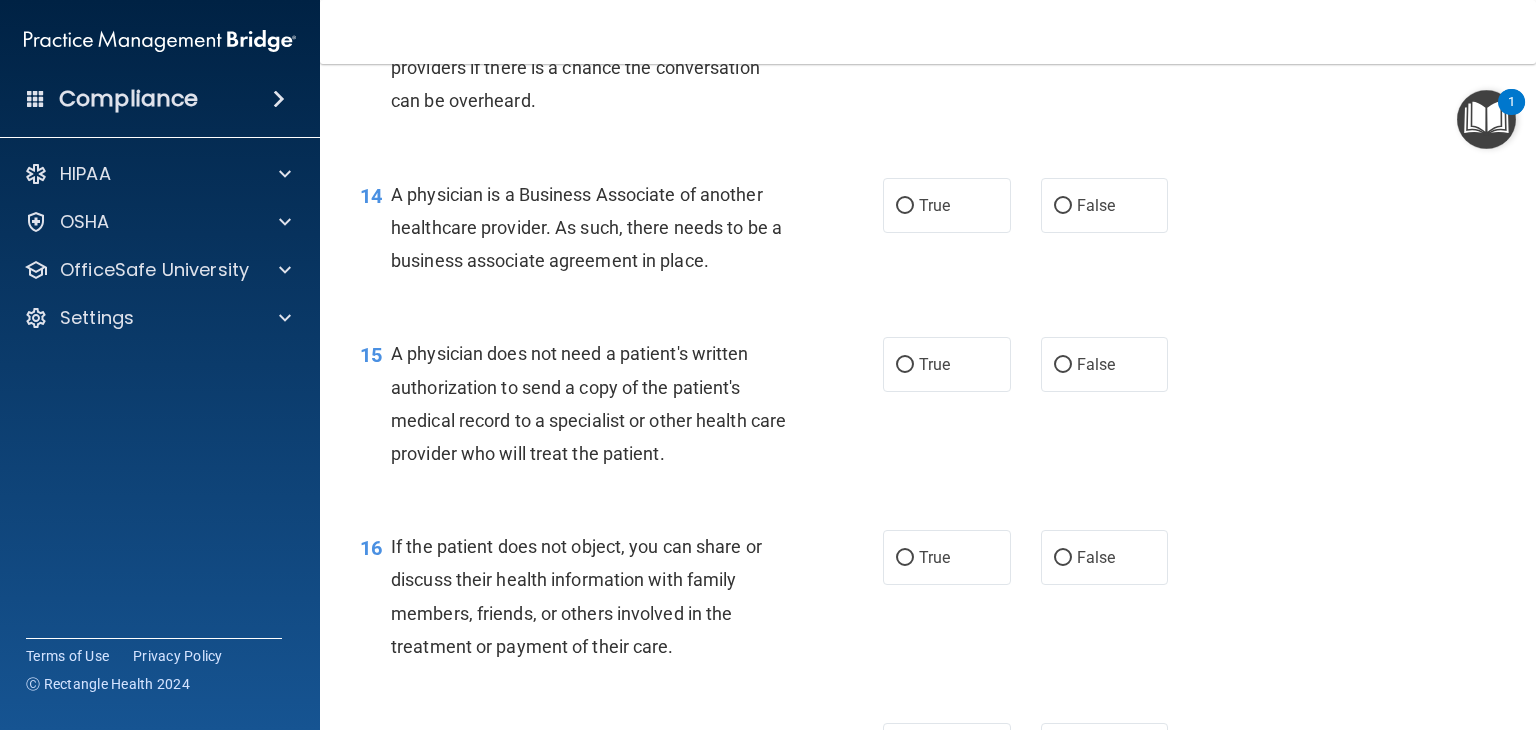 scroll, scrollTop: 2323, scrollLeft: 0, axis: vertical 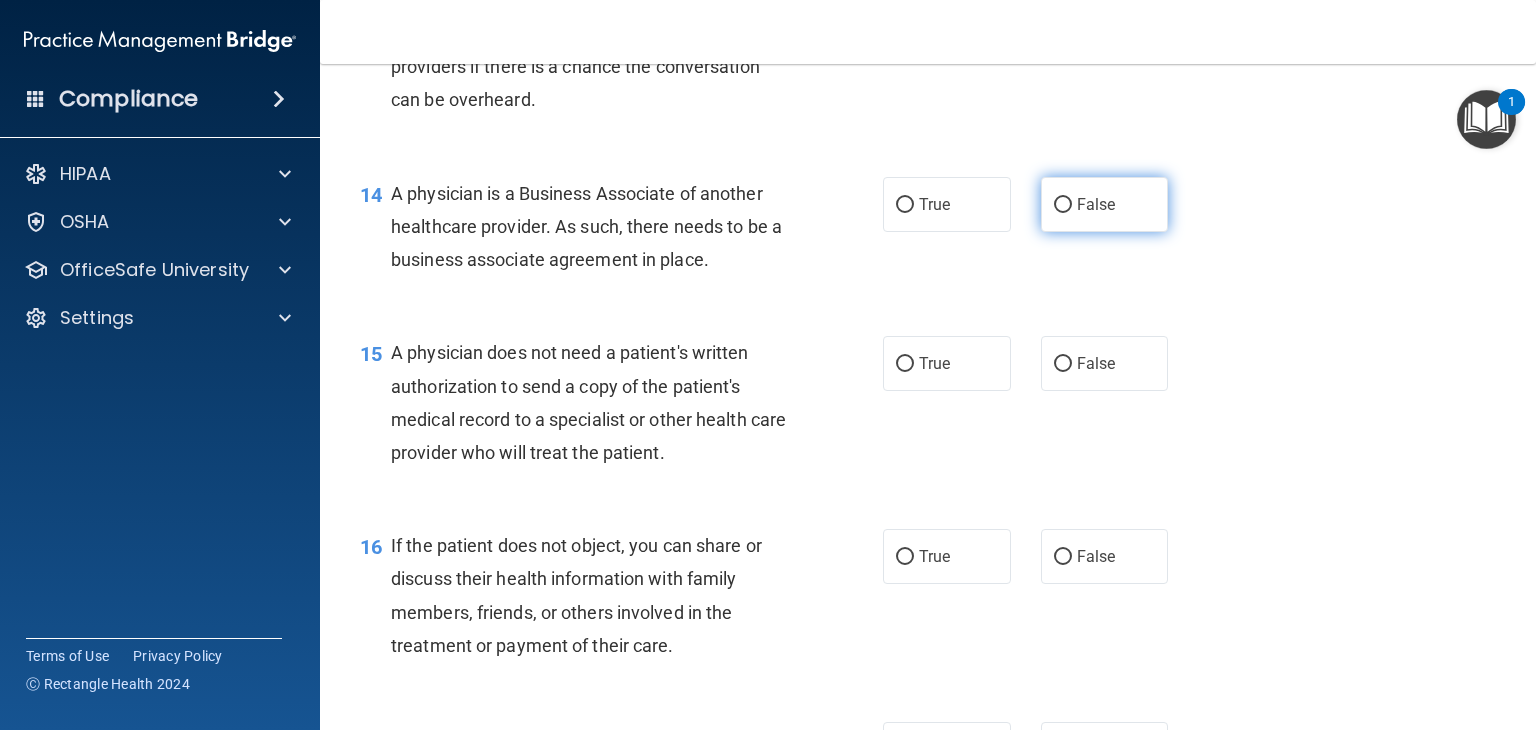 click on "False" at bounding box center (1105, 204) 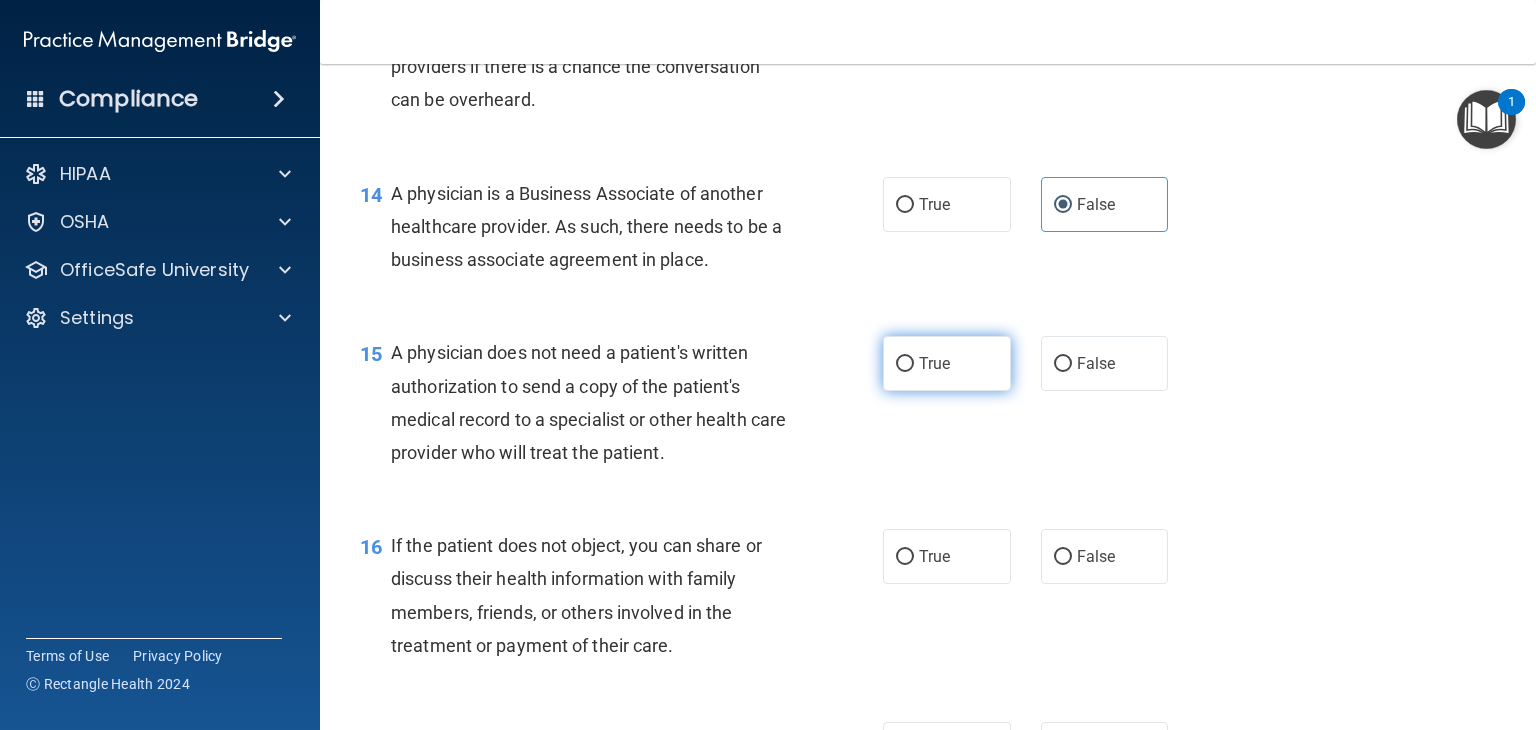 click on "True" at bounding box center [947, 363] 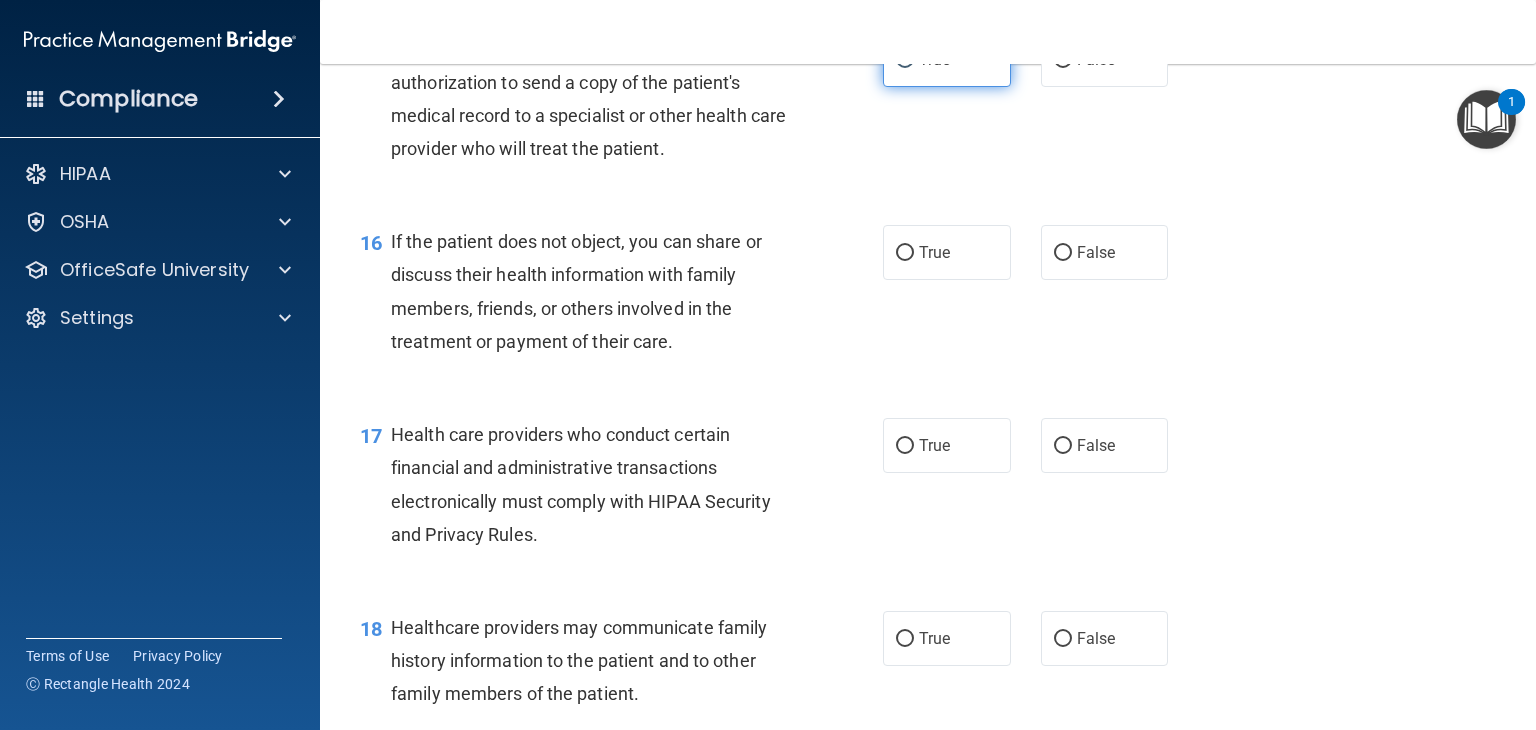 scroll, scrollTop: 2628, scrollLeft: 0, axis: vertical 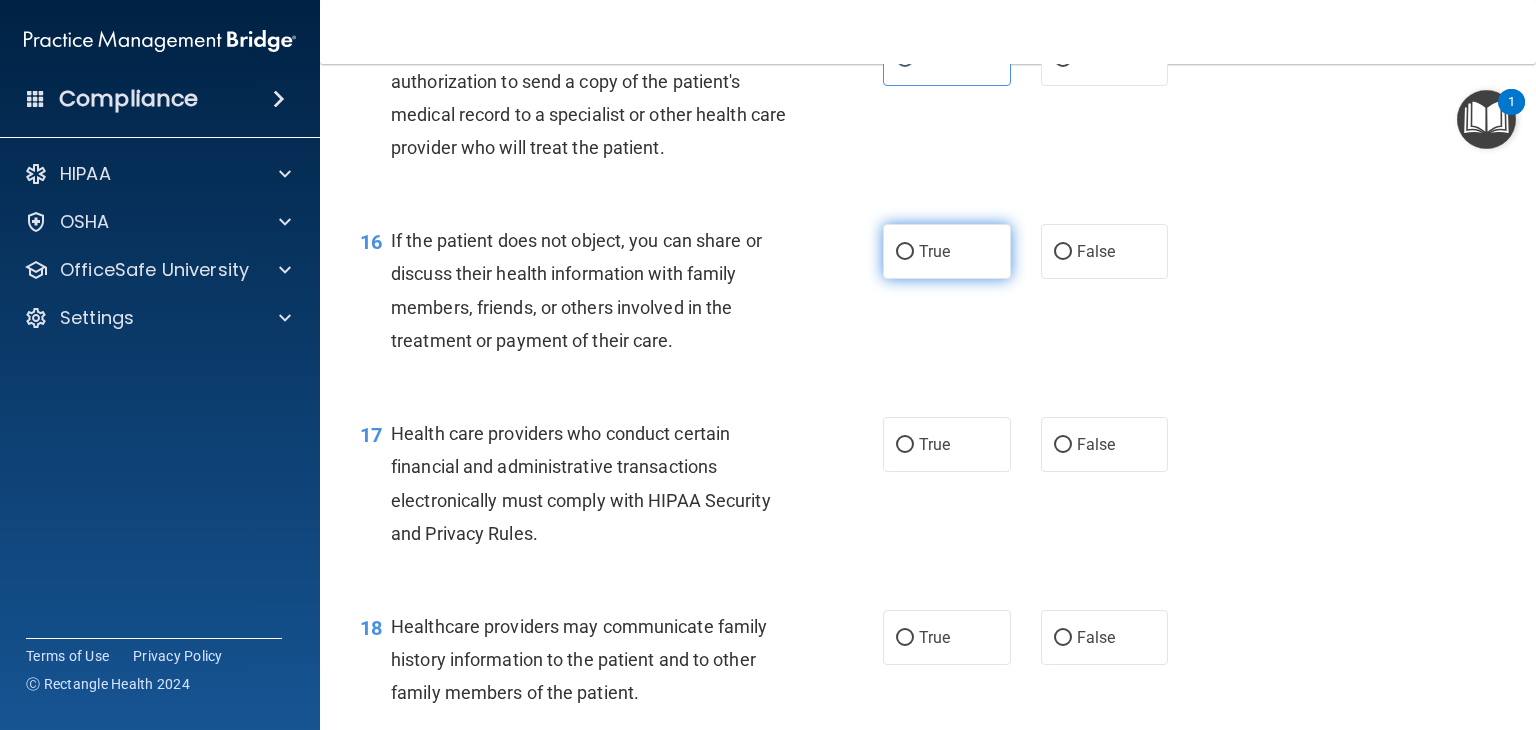 click on "True" at bounding box center (947, 251) 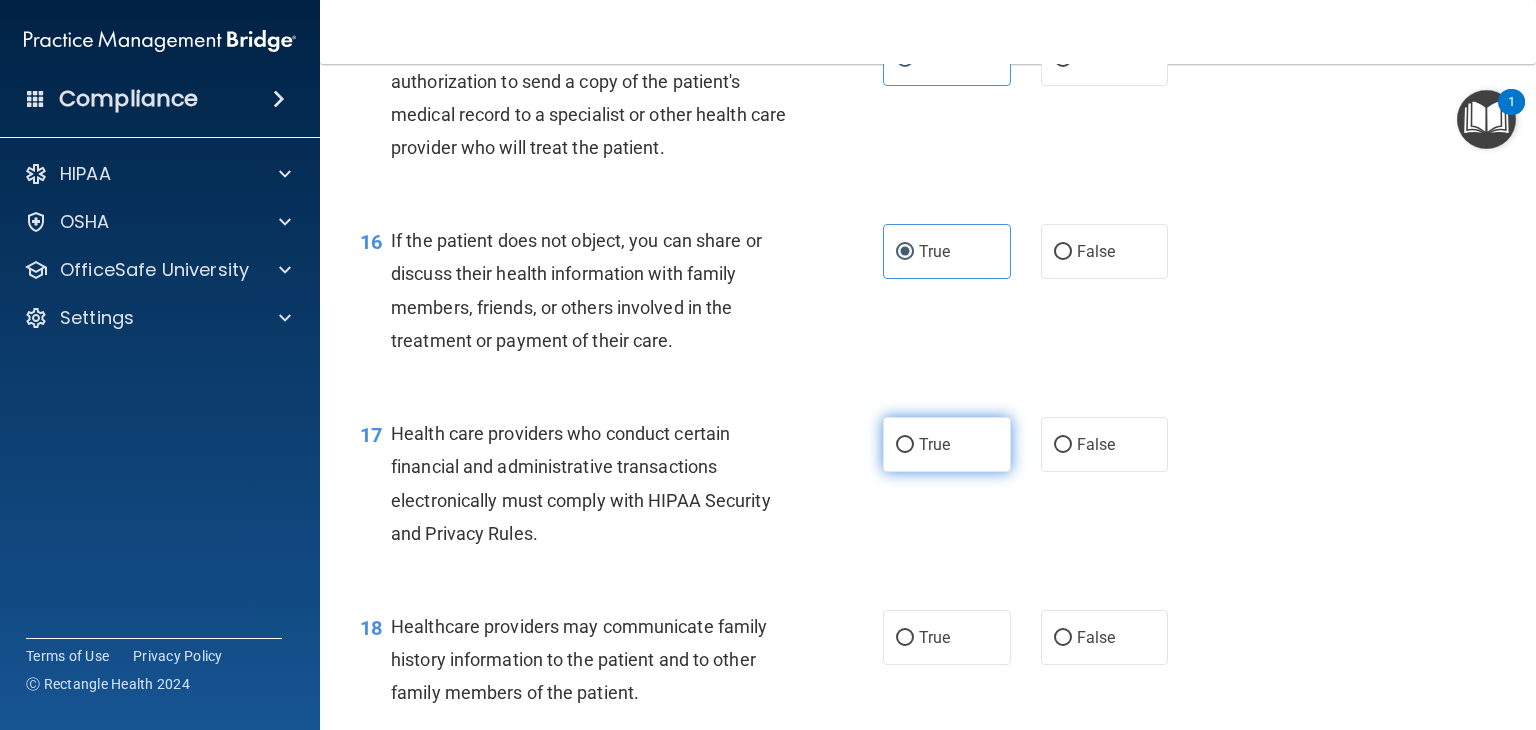 click on "True" at bounding box center [947, 444] 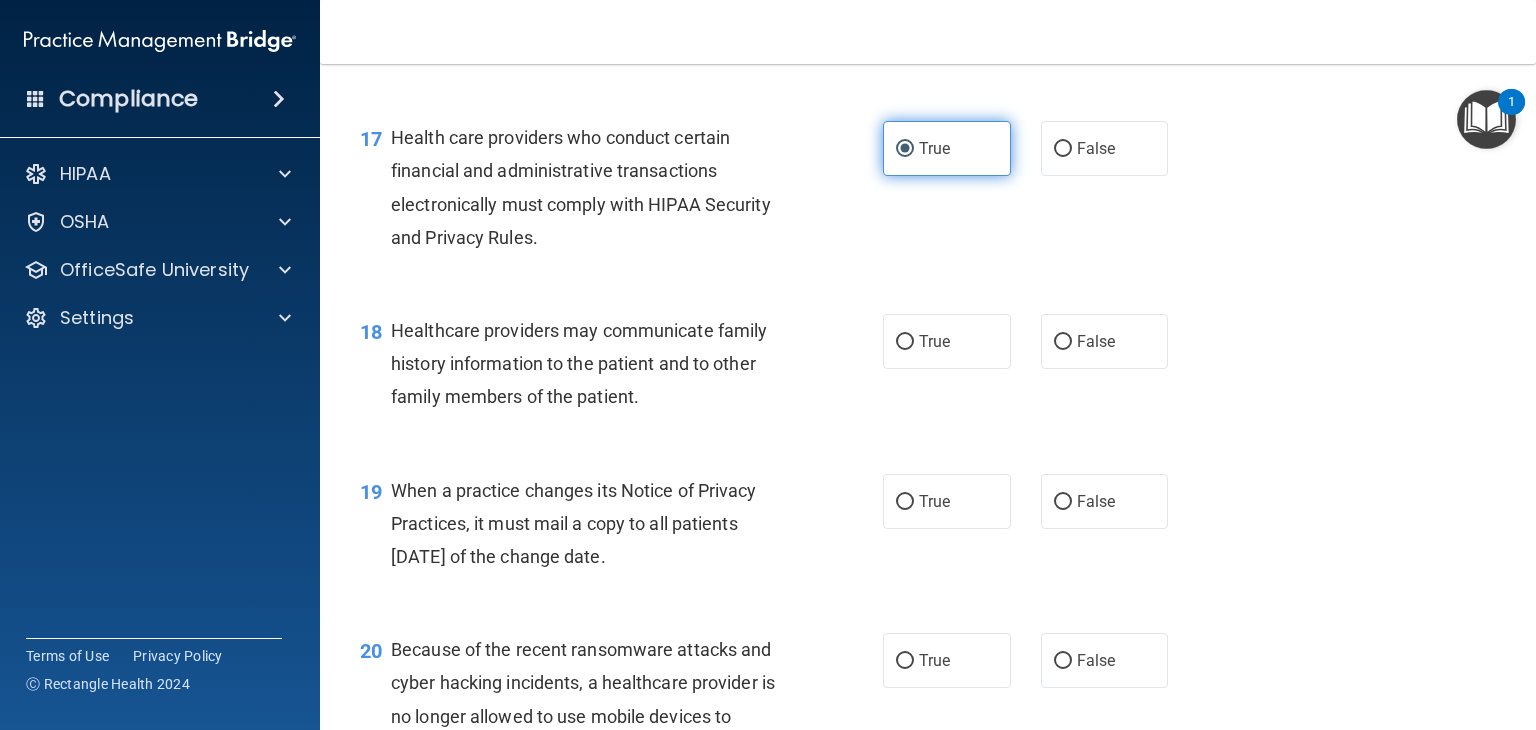 scroll, scrollTop: 2924, scrollLeft: 0, axis: vertical 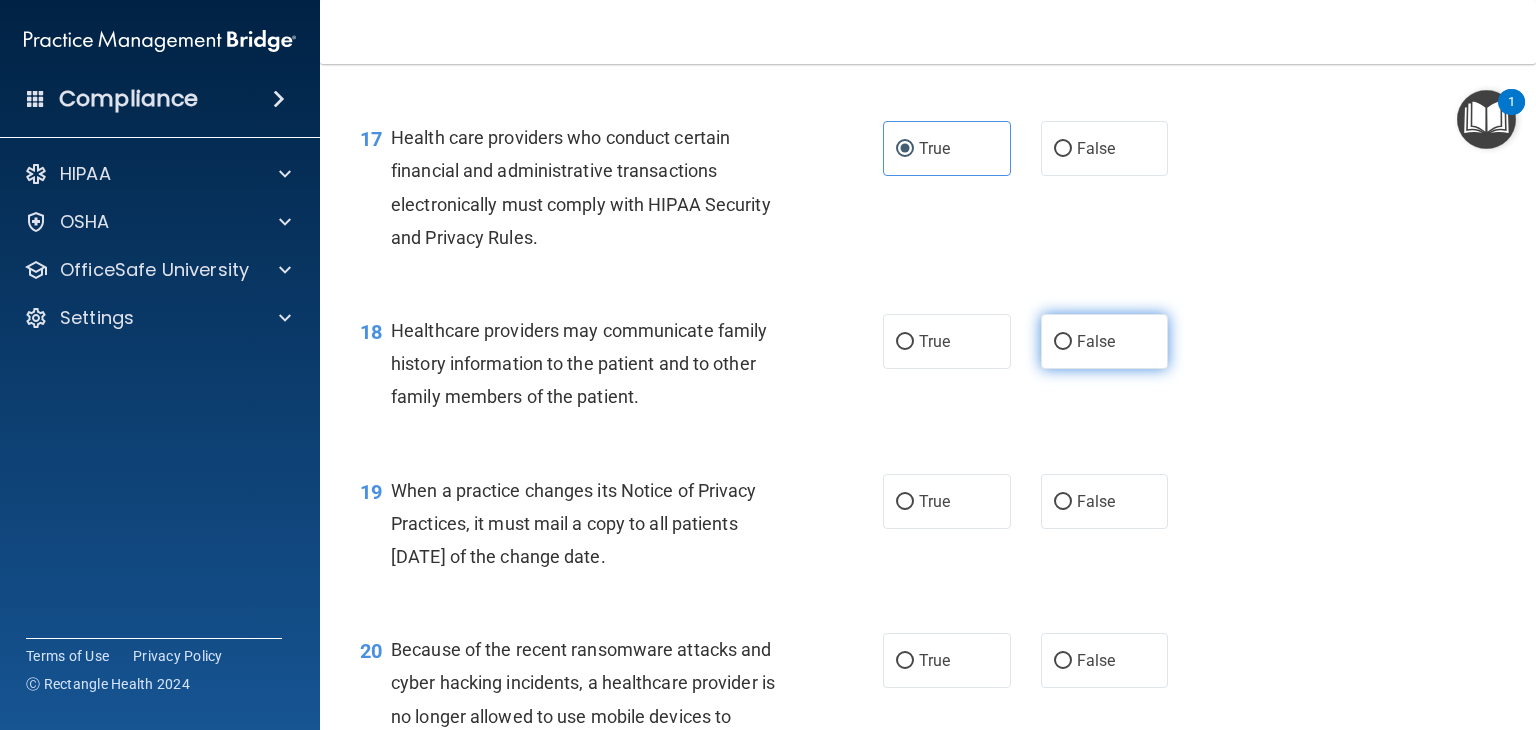 click on "False" at bounding box center [1096, 341] 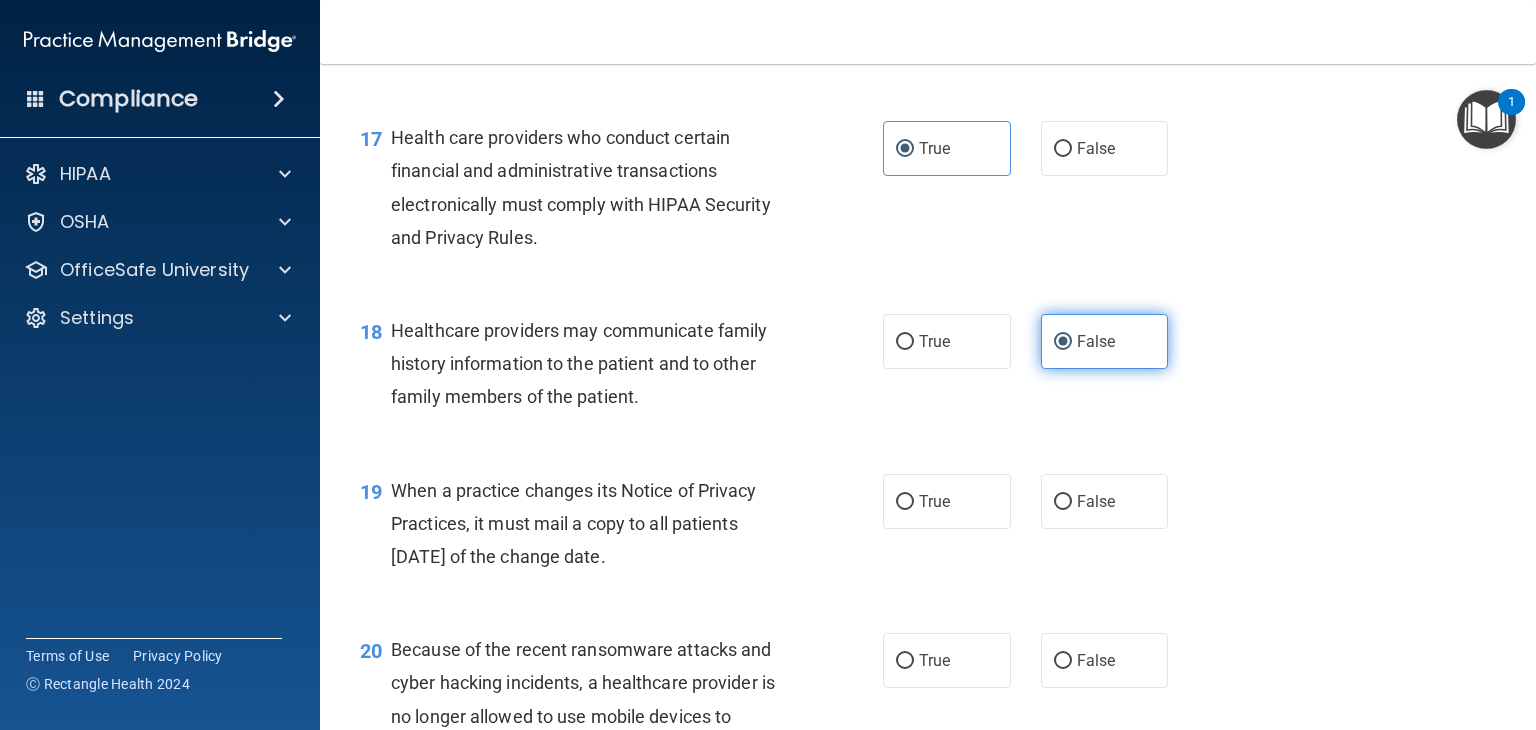 click on "False" at bounding box center (1096, 341) 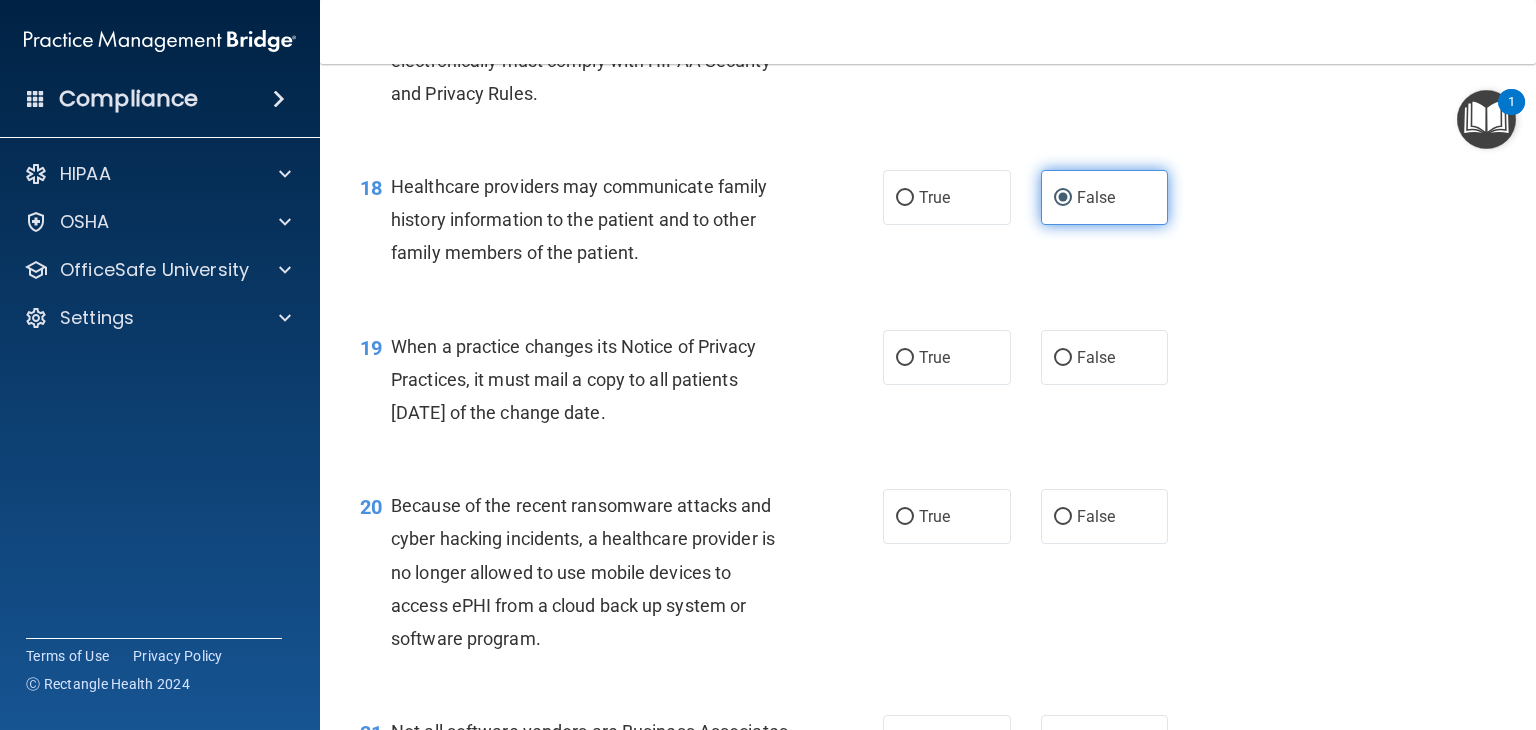 scroll, scrollTop: 3070, scrollLeft: 0, axis: vertical 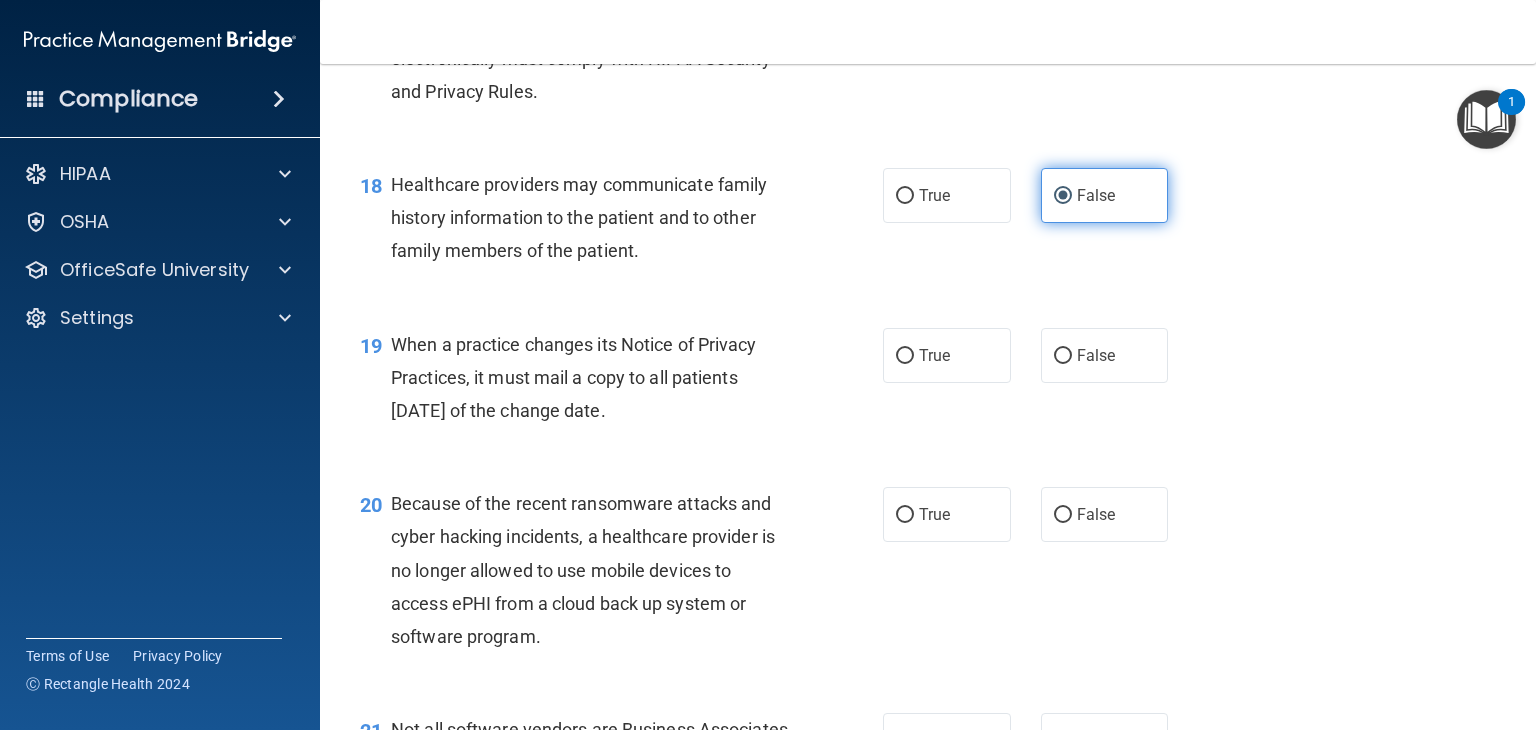 click on "False" at bounding box center [1096, 355] 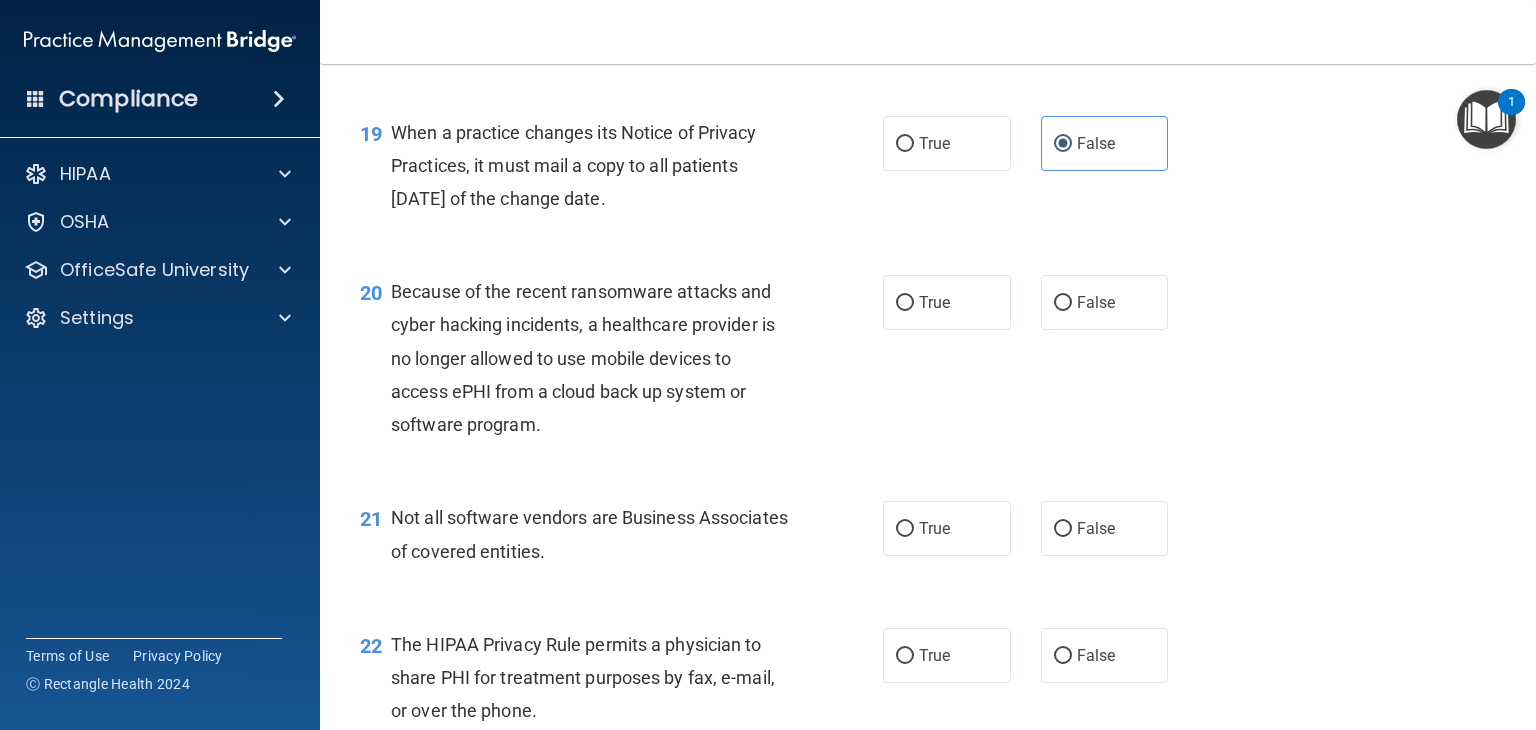 scroll, scrollTop: 3283, scrollLeft: 0, axis: vertical 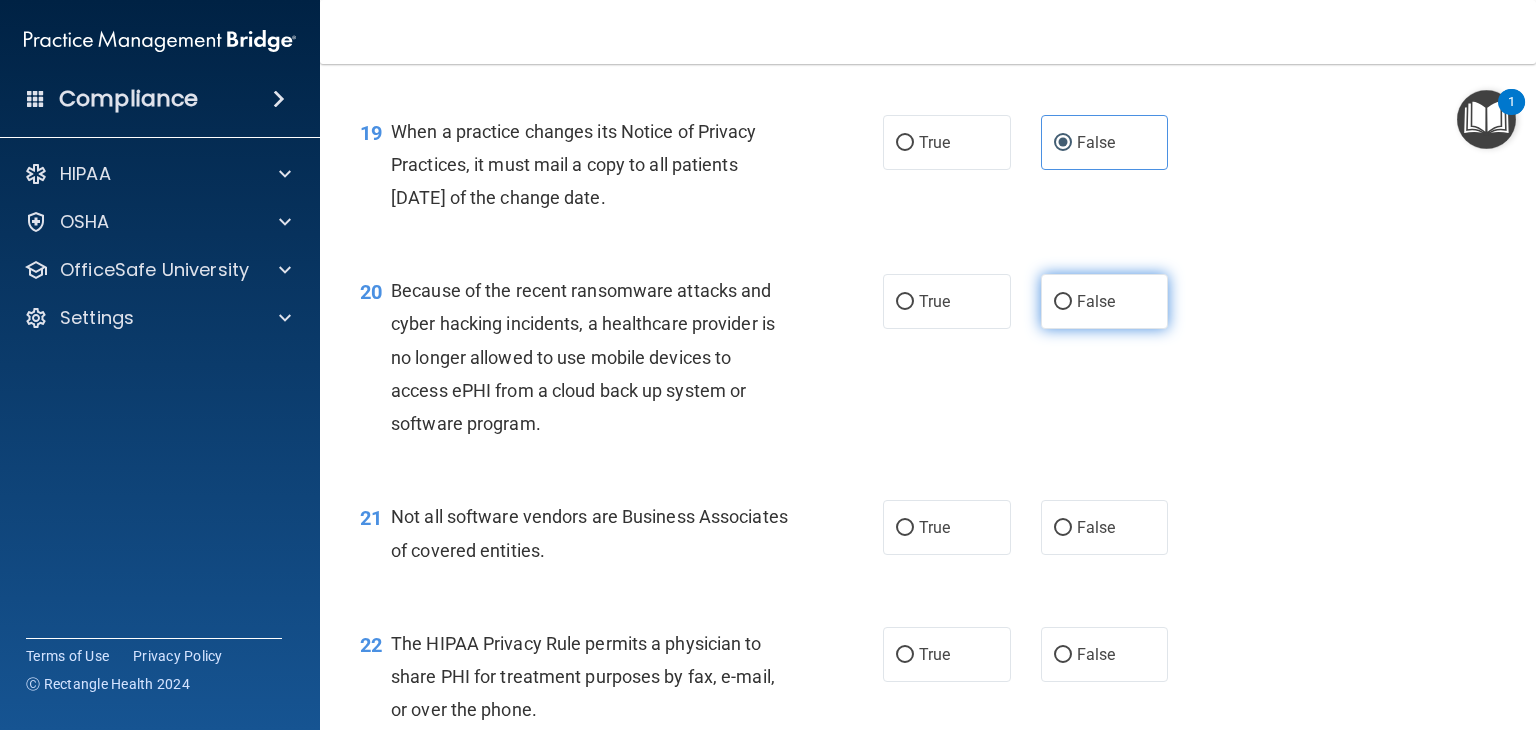 click on "False" at bounding box center [1105, 301] 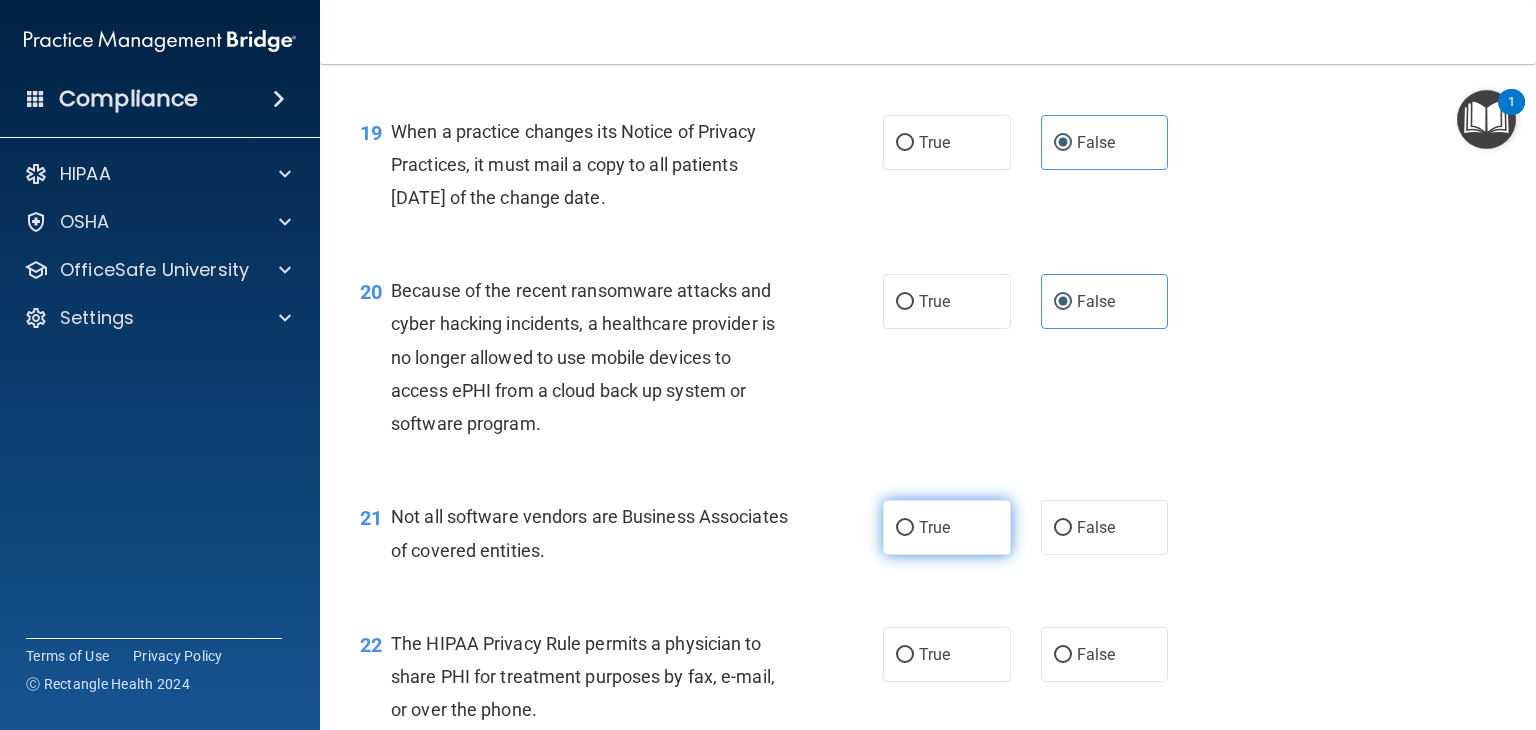 click on "True" at bounding box center (947, 527) 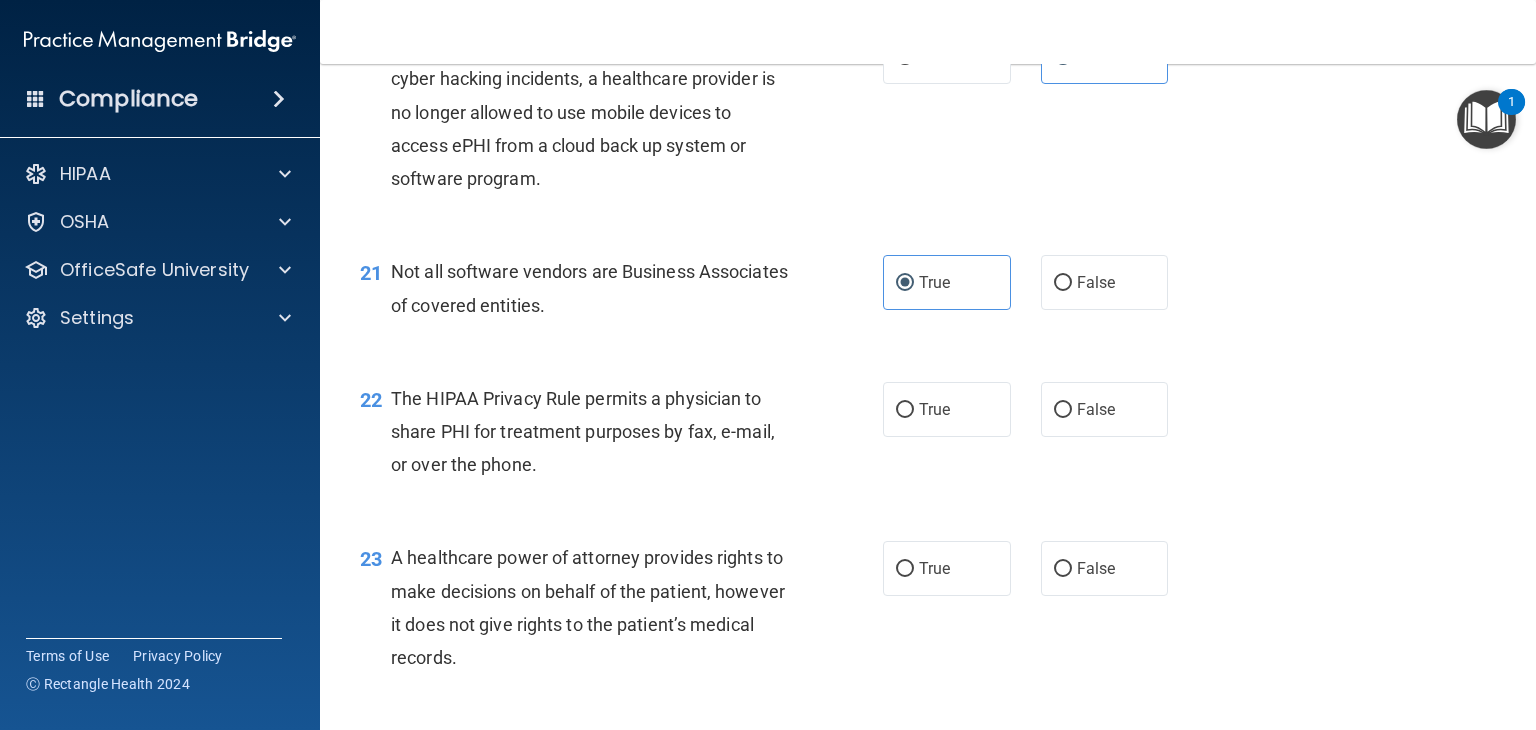 scroll, scrollTop: 3530, scrollLeft: 0, axis: vertical 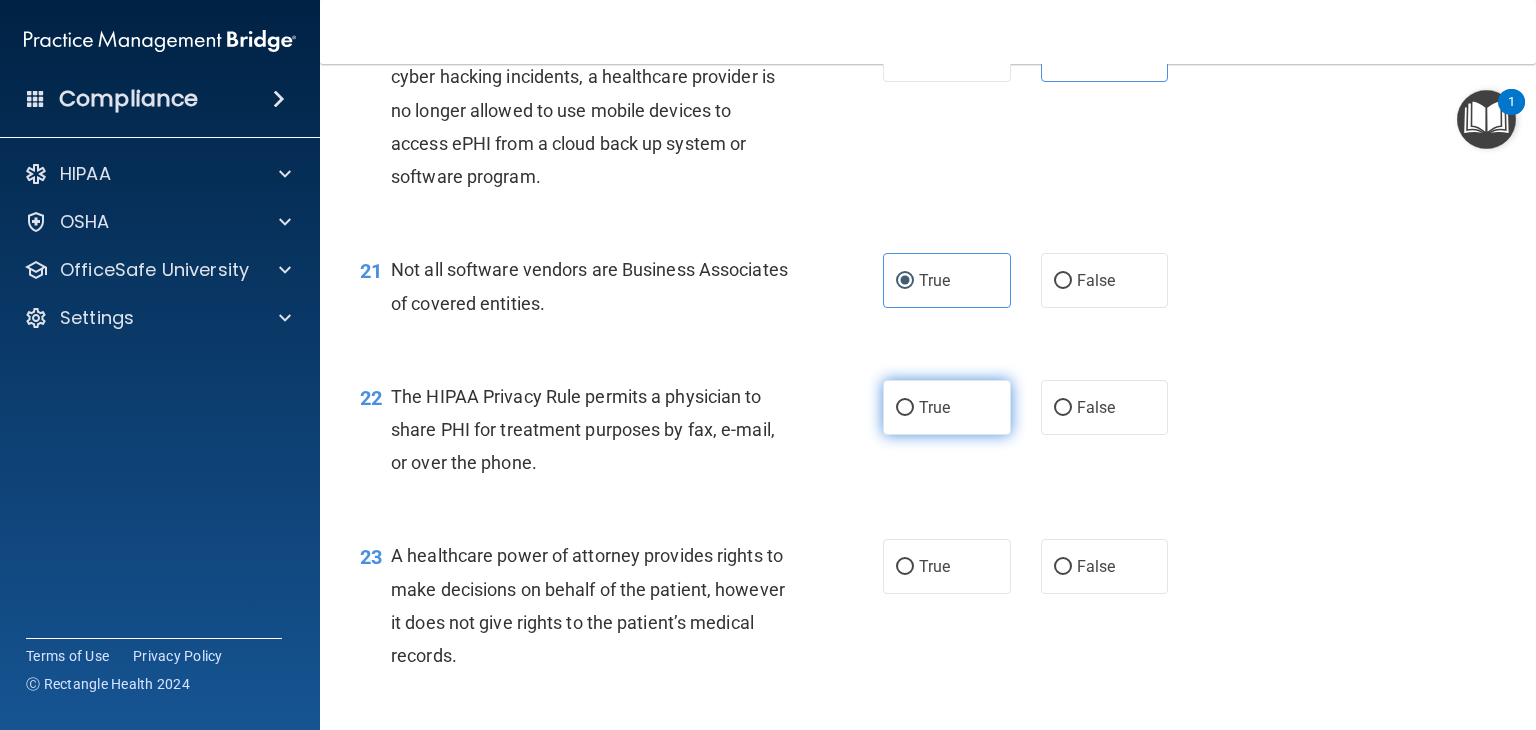click on "True" at bounding box center [947, 407] 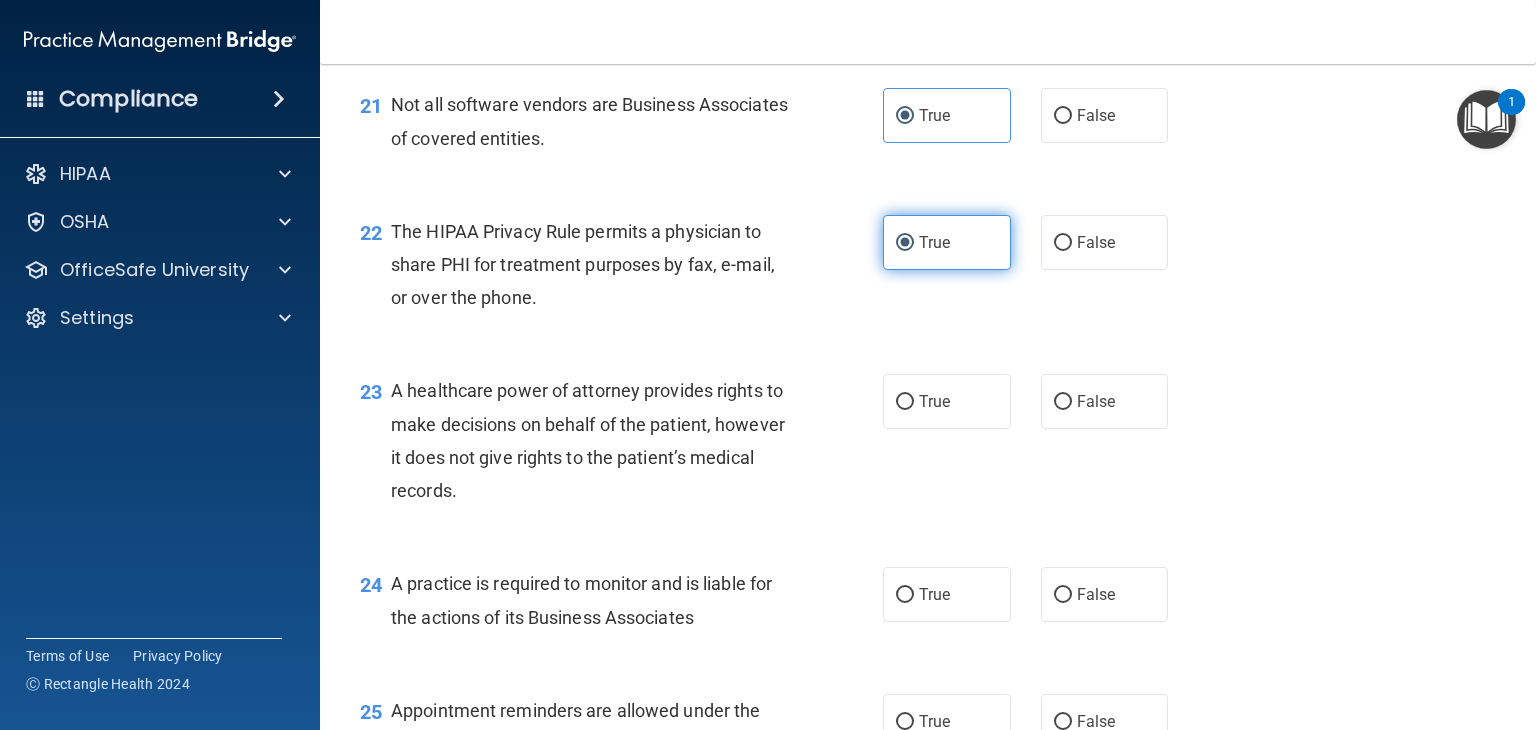 scroll, scrollTop: 3696, scrollLeft: 0, axis: vertical 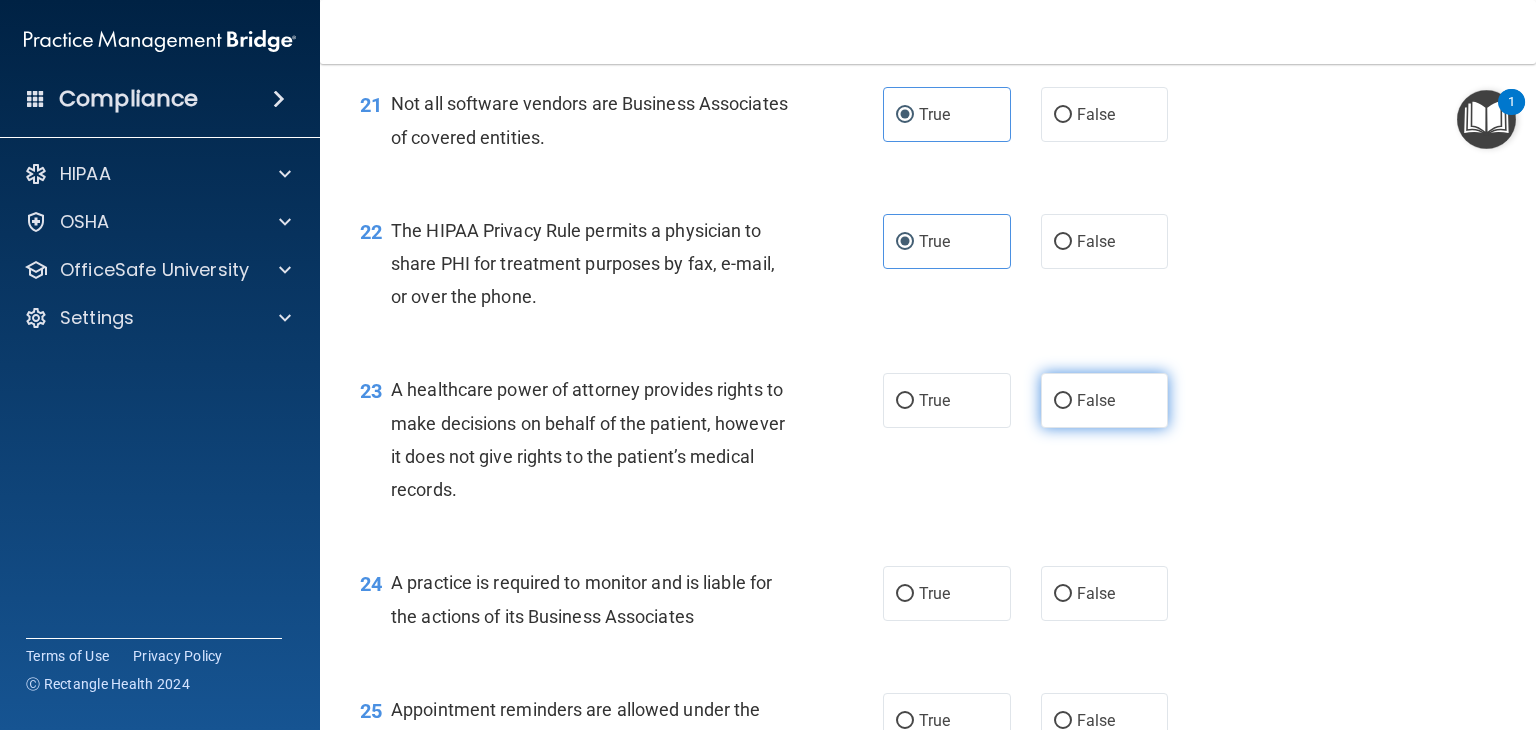 click on "False" at bounding box center [1096, 400] 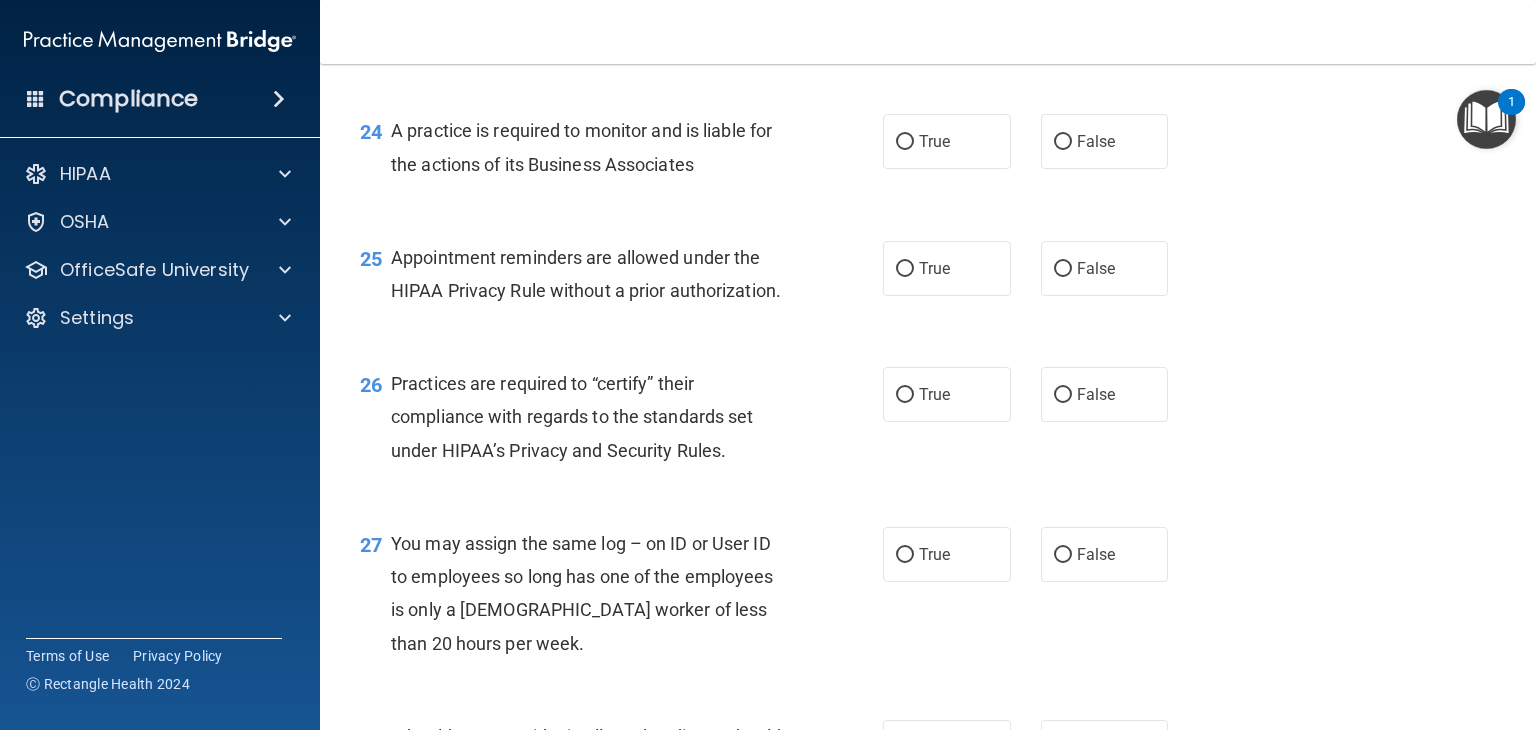 scroll, scrollTop: 4150, scrollLeft: 0, axis: vertical 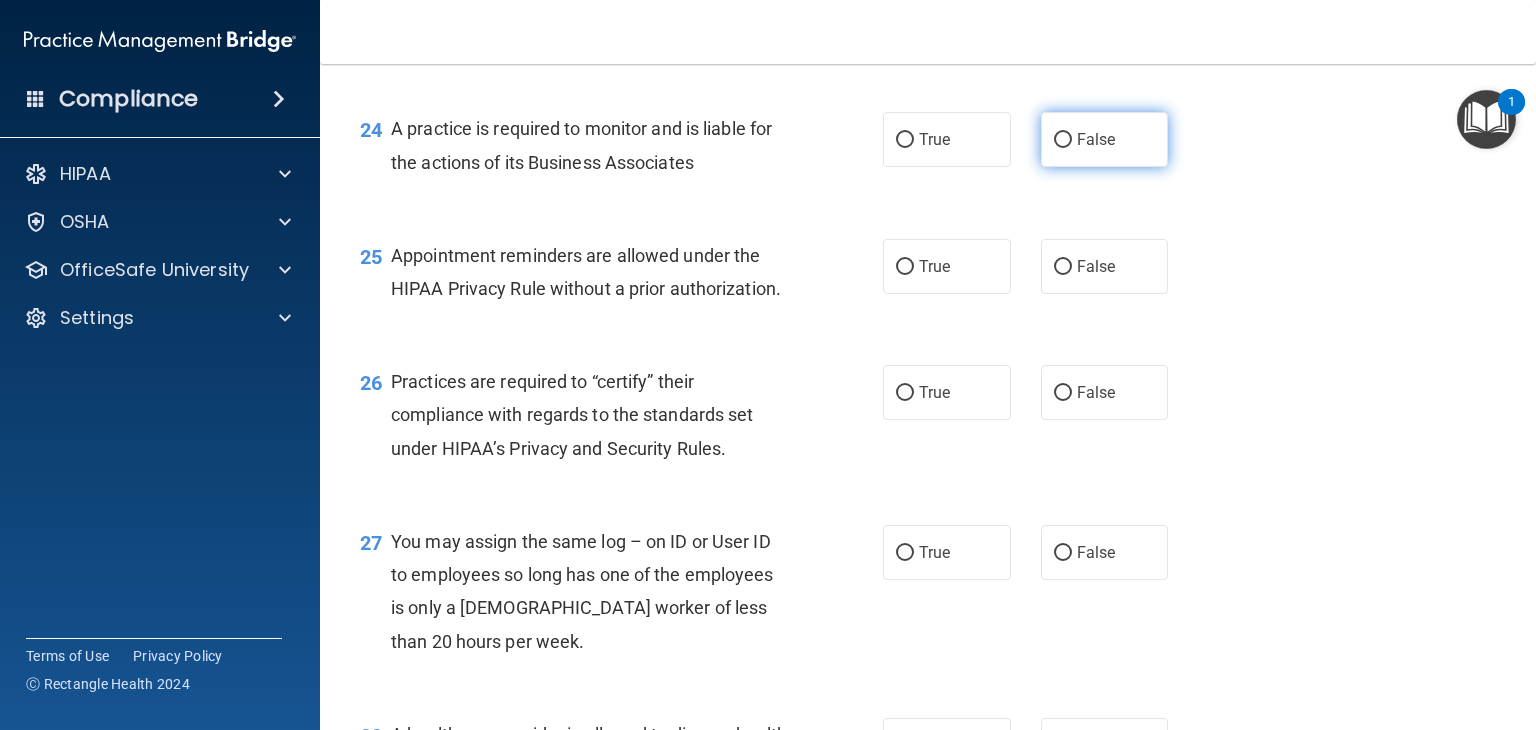 click on "False" at bounding box center [1096, 139] 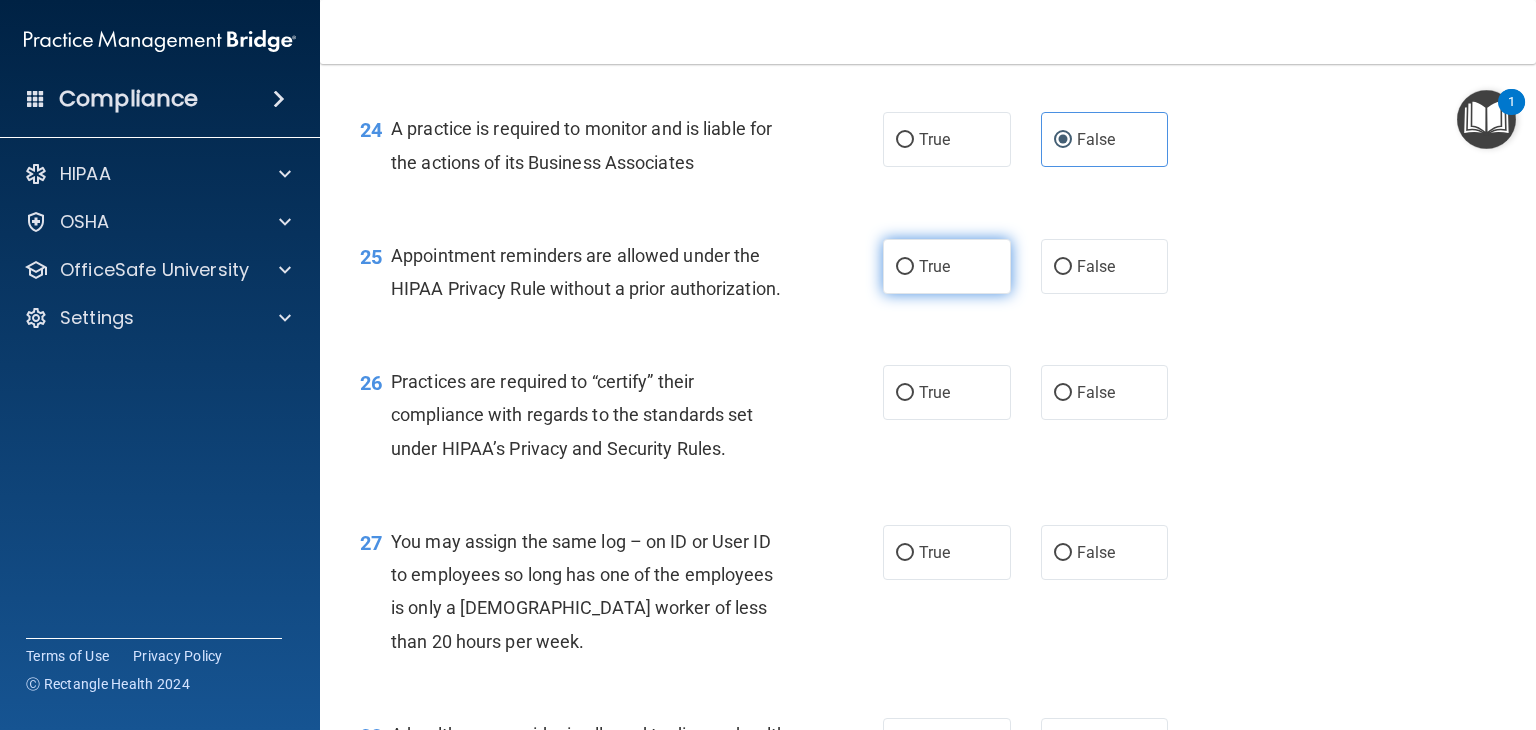 click on "True" at bounding box center (934, 266) 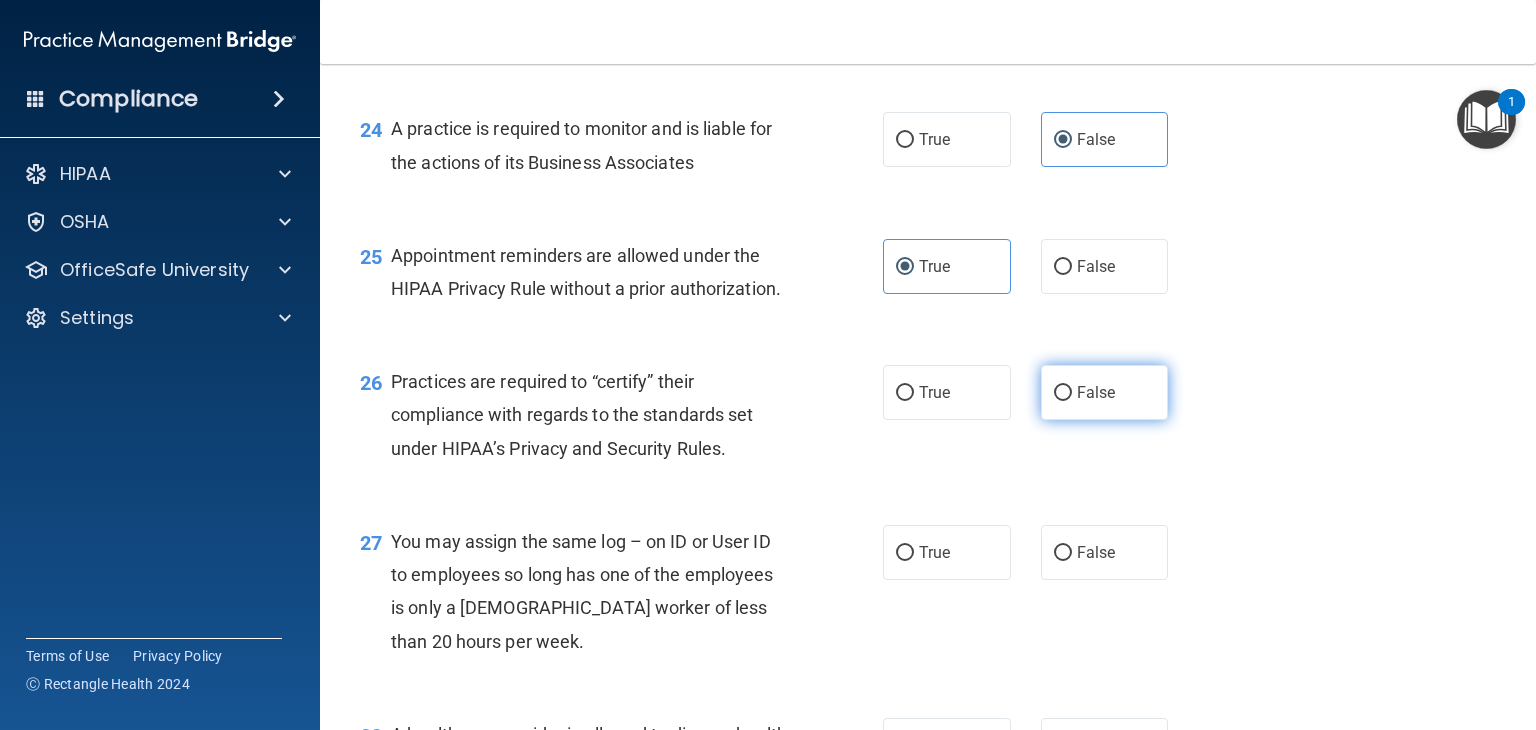 click on "False" at bounding box center [1105, 392] 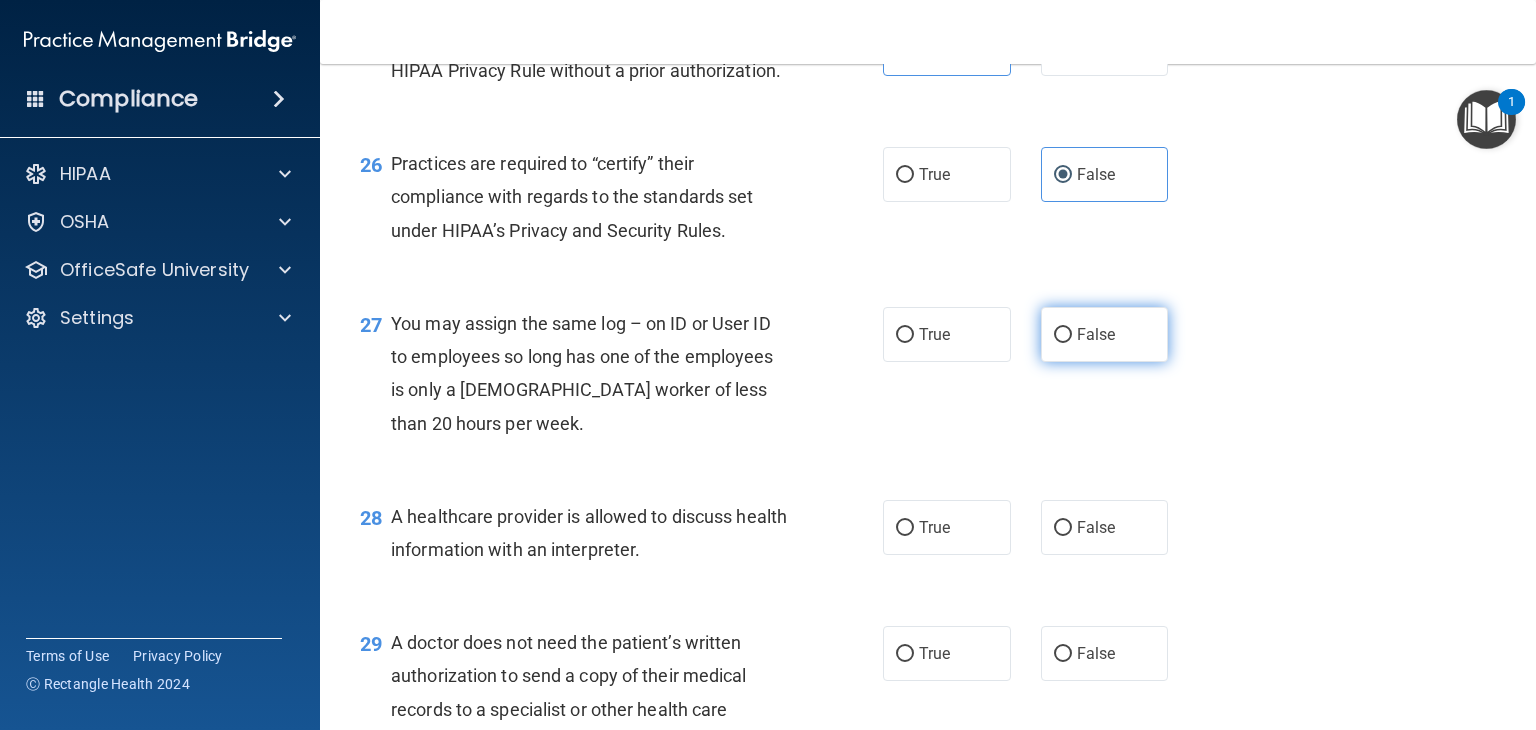scroll, scrollTop: 4370, scrollLeft: 0, axis: vertical 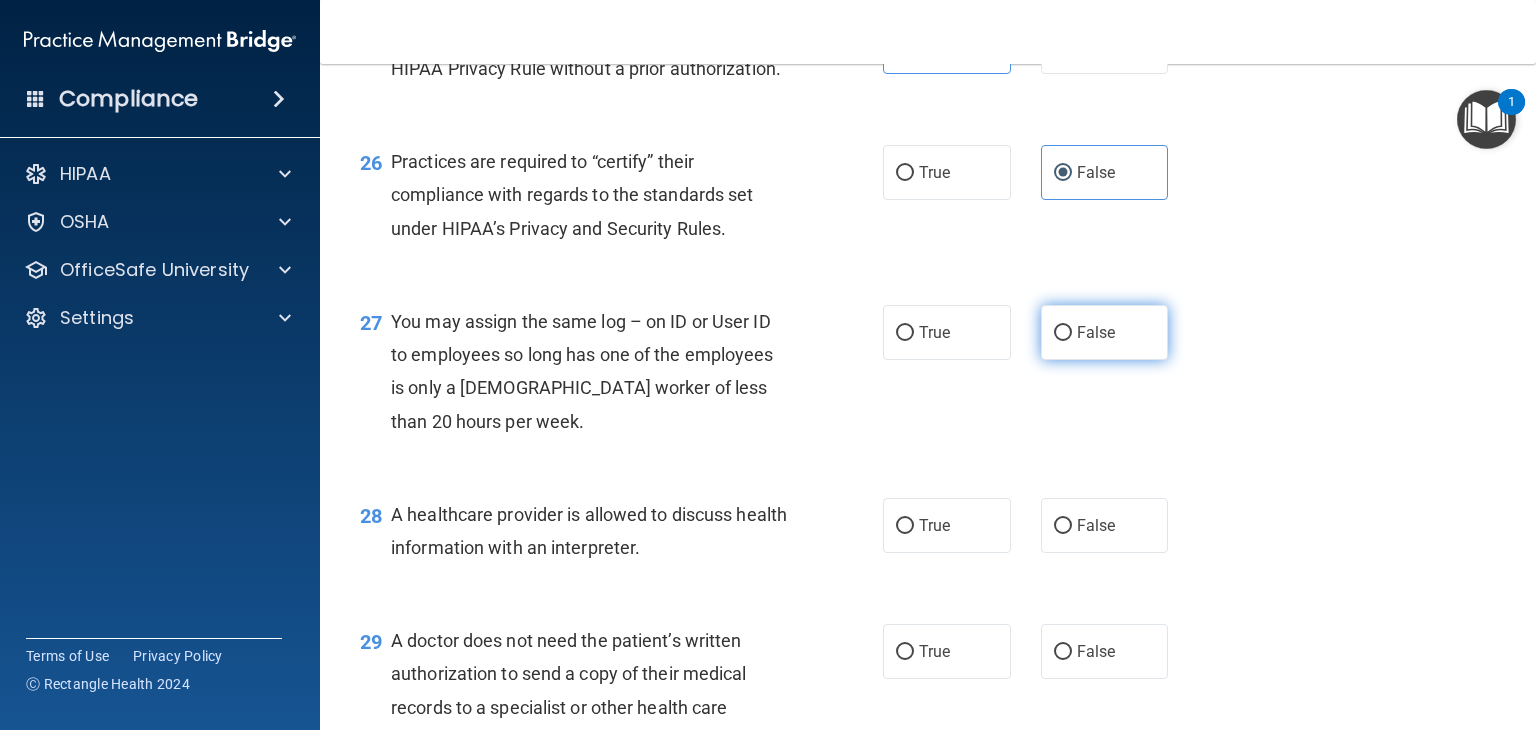 click on "False" at bounding box center [1105, 332] 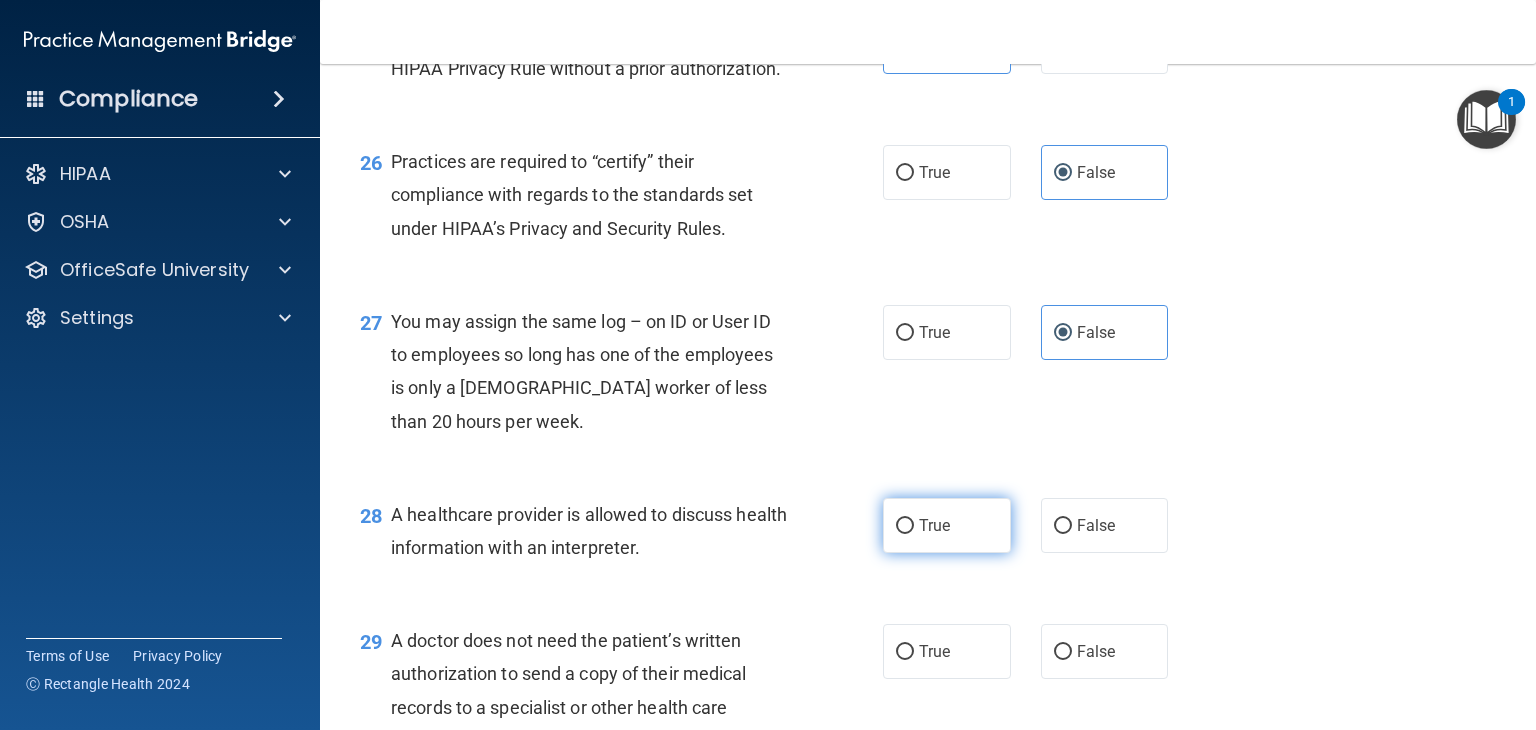 click on "True" at bounding box center [947, 525] 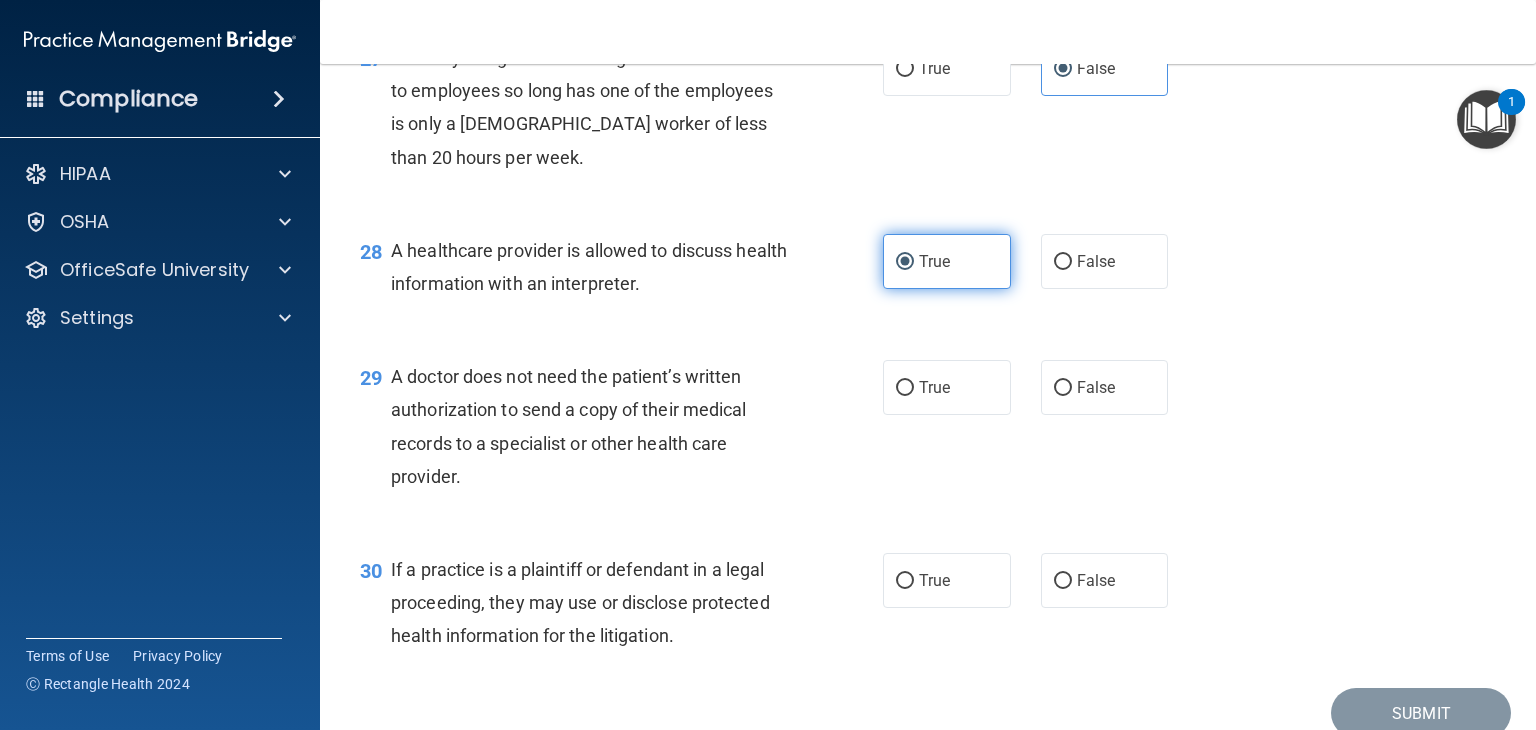 scroll, scrollTop: 4636, scrollLeft: 0, axis: vertical 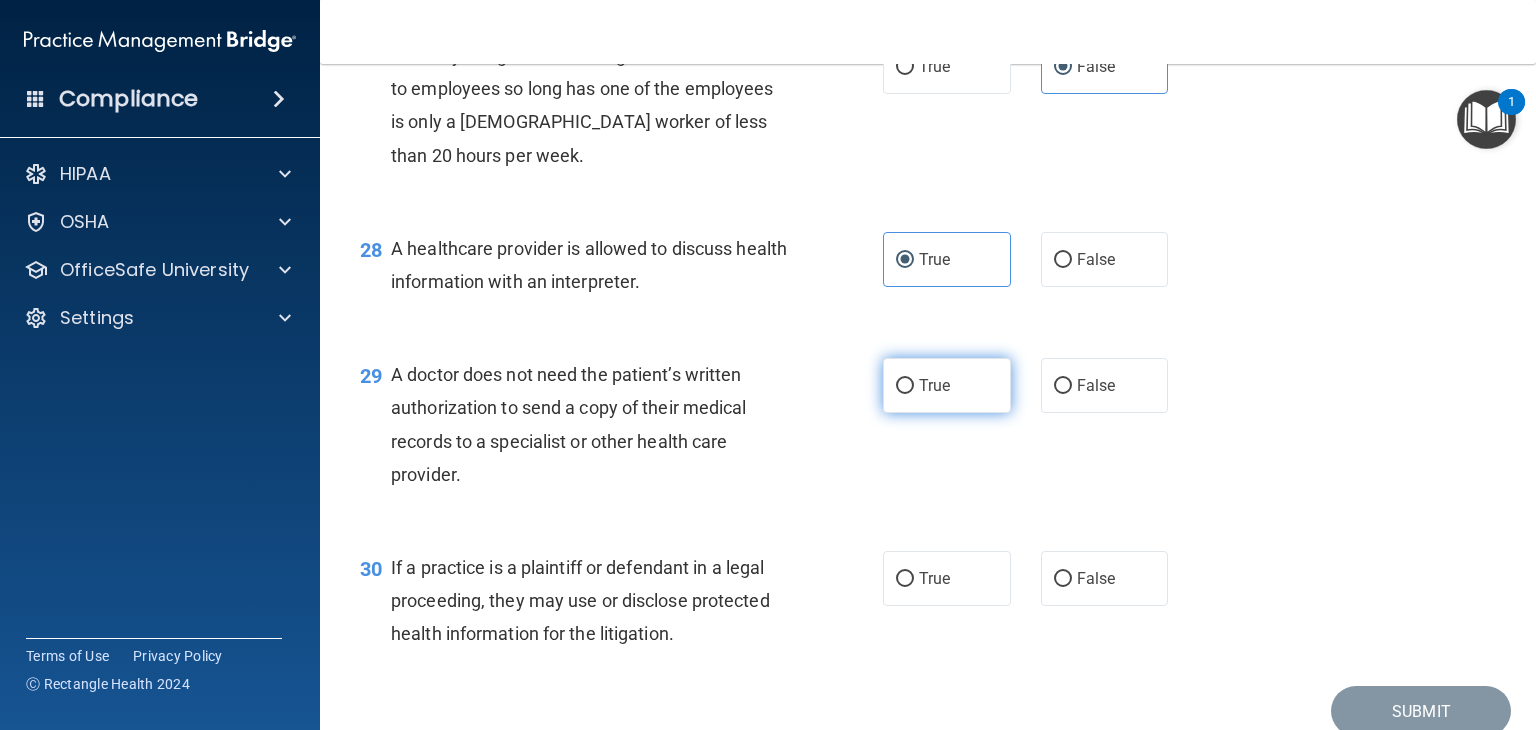 click on "True" at bounding box center [947, 385] 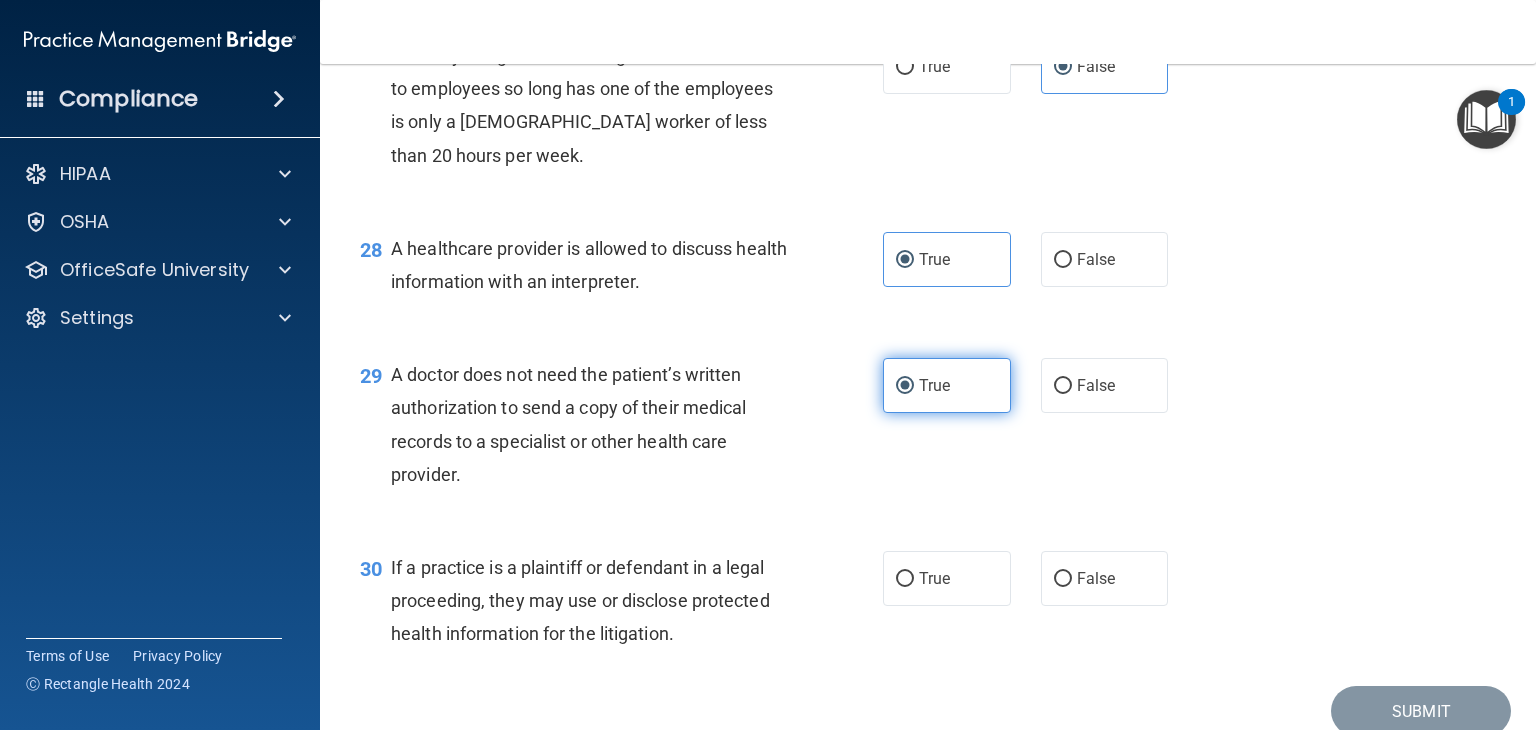 scroll, scrollTop: 4789, scrollLeft: 0, axis: vertical 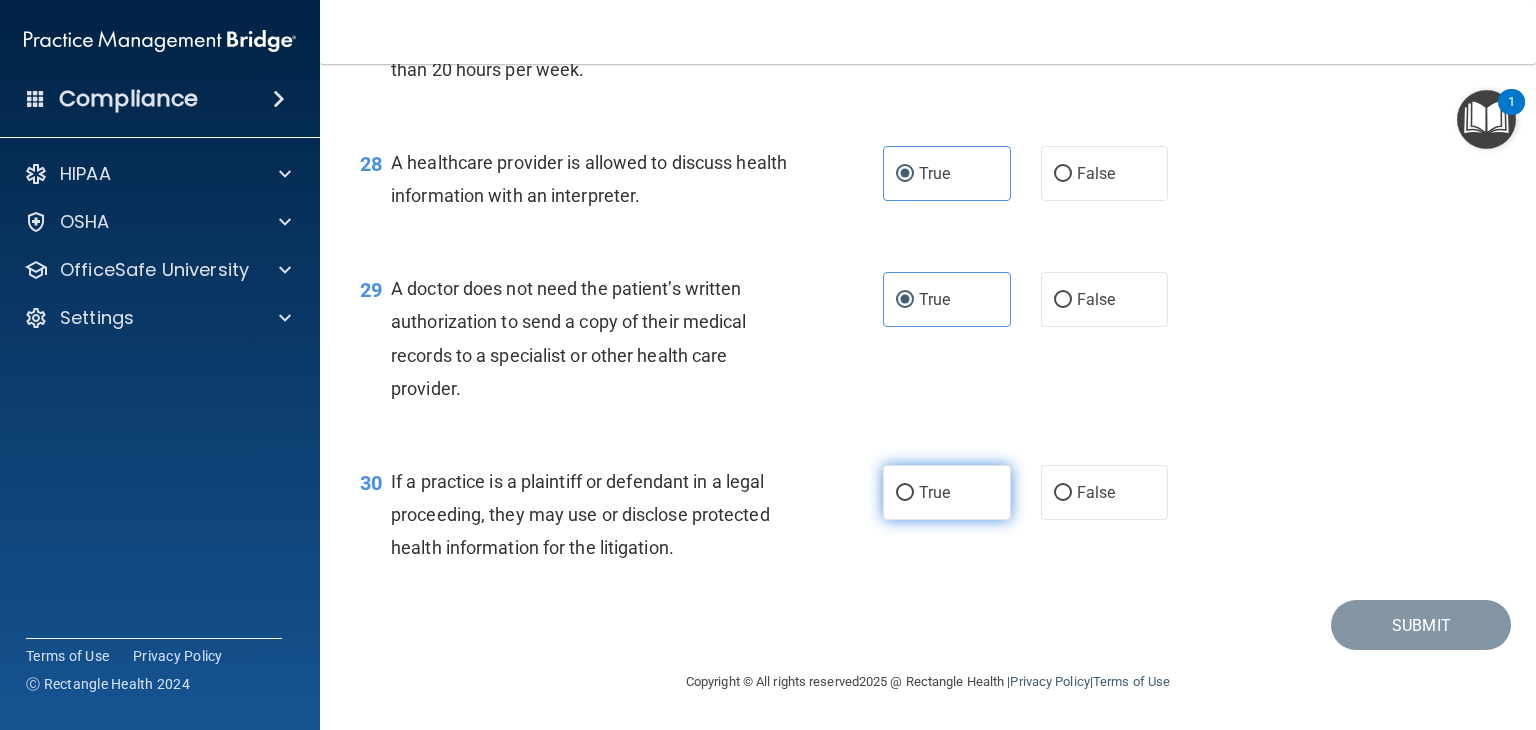 click on "True" at bounding box center (934, 492) 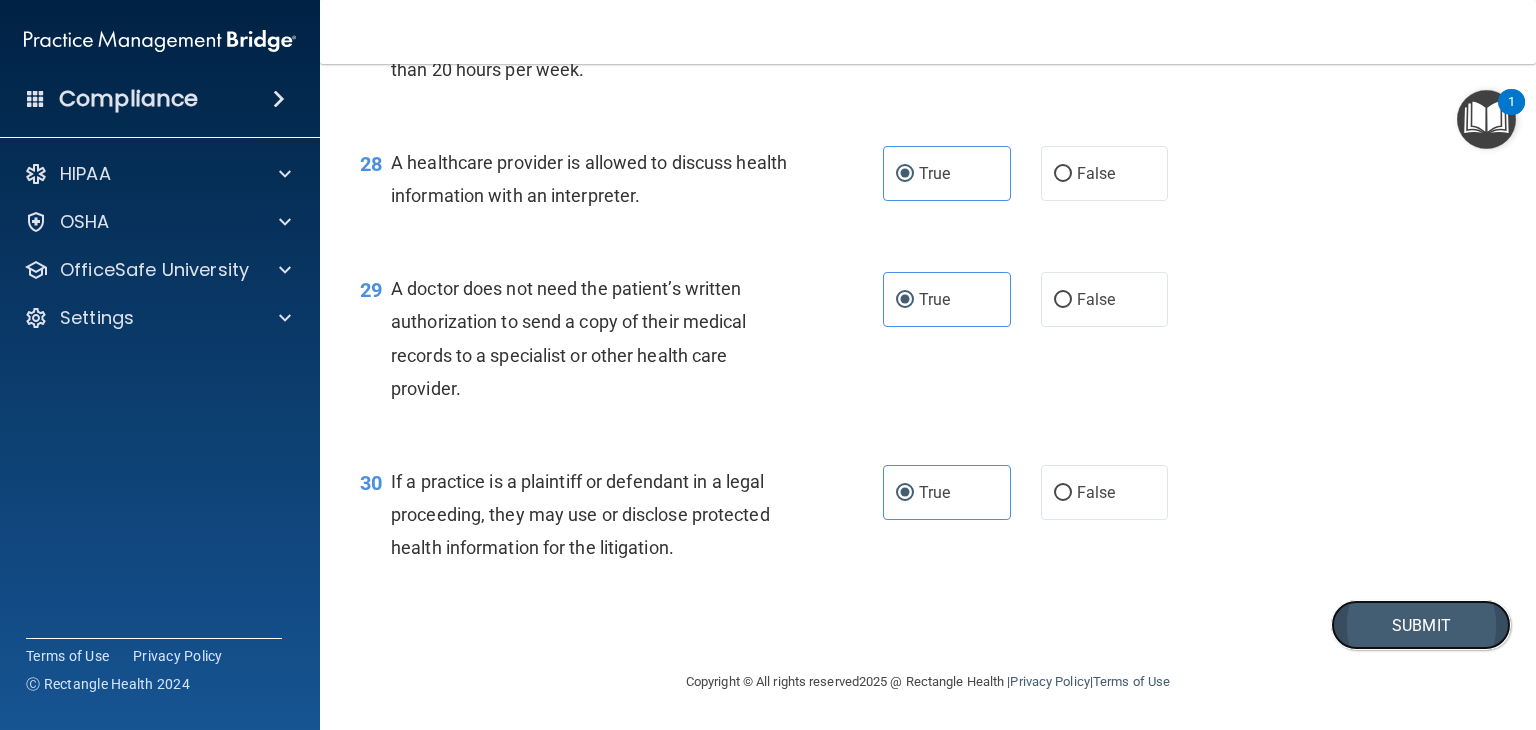 click on "Submit" at bounding box center [1421, 625] 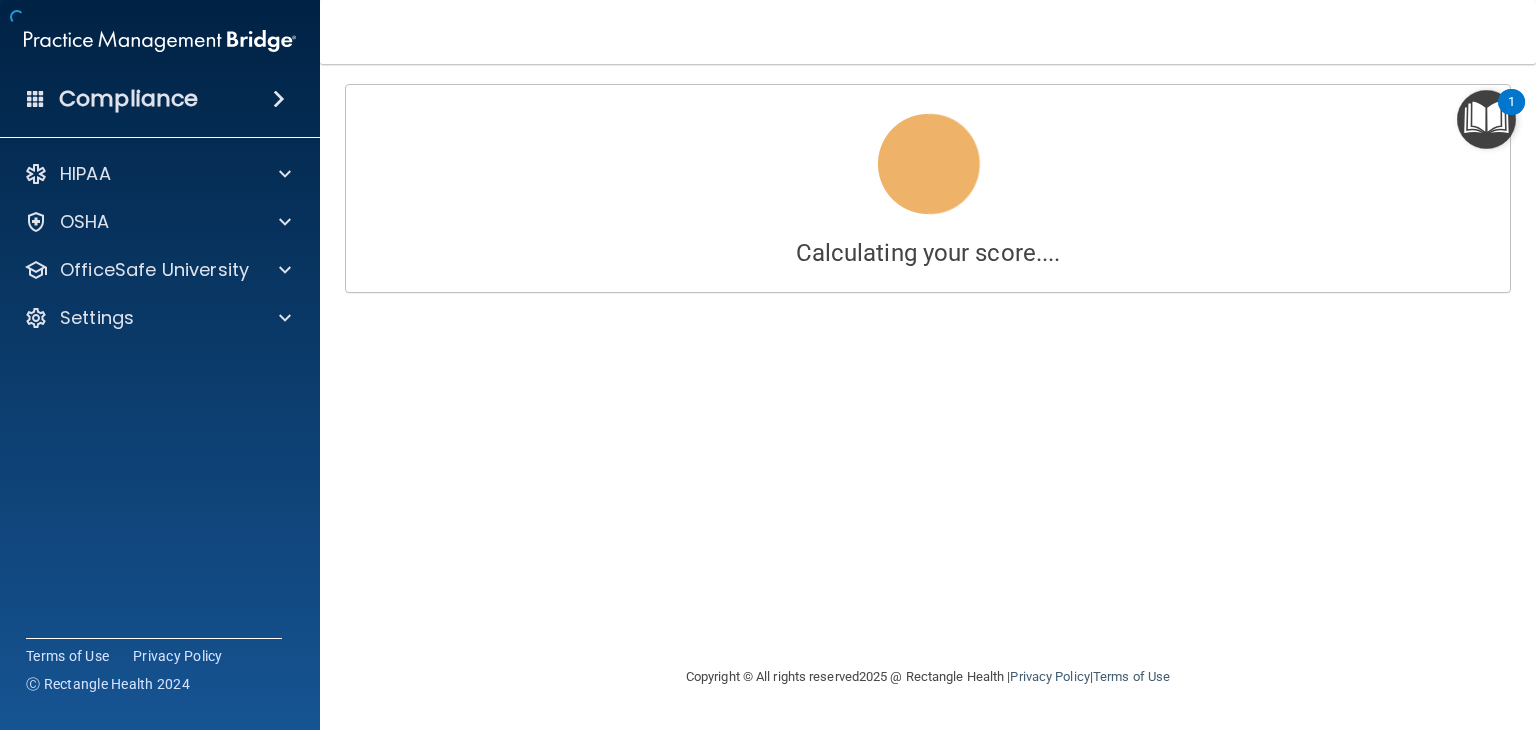 scroll, scrollTop: 0, scrollLeft: 0, axis: both 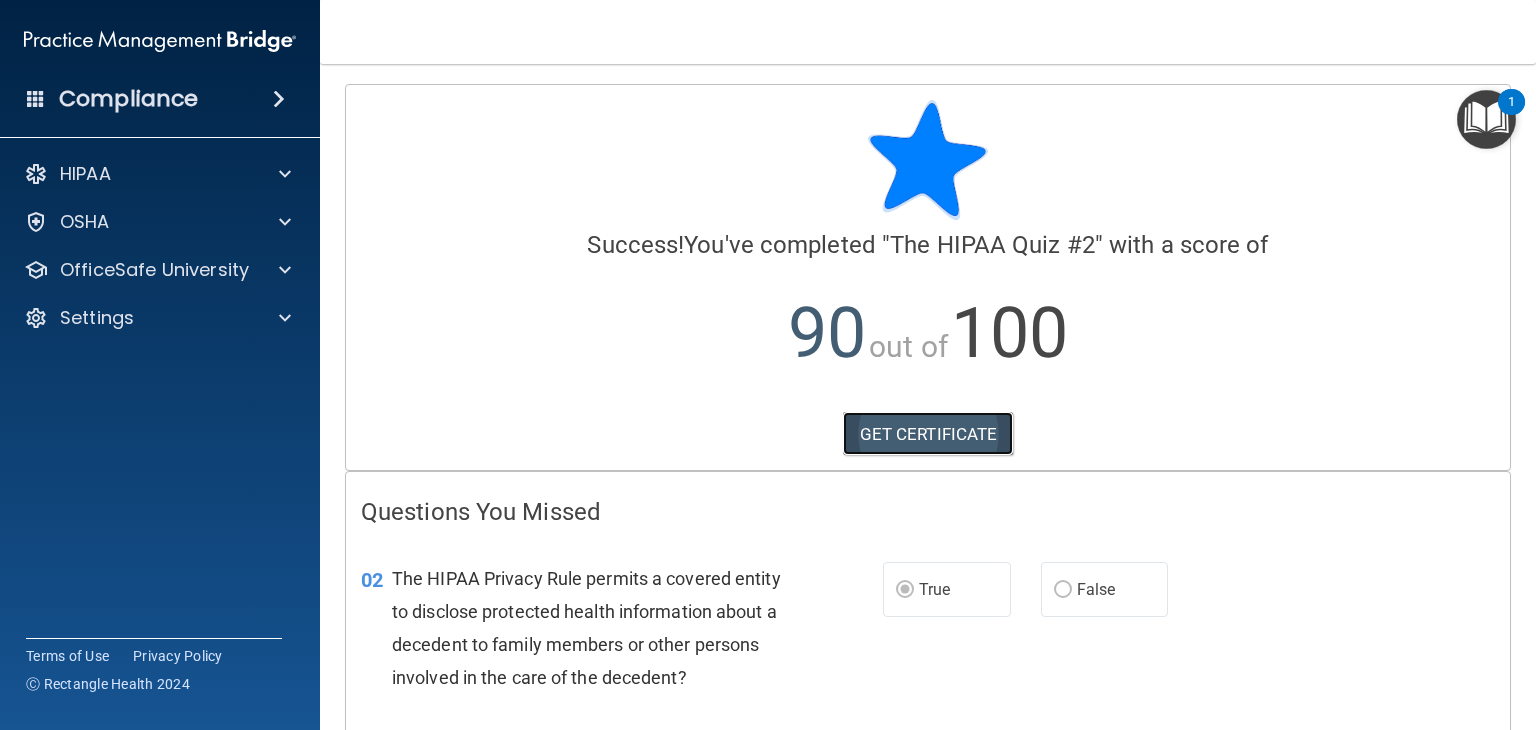click on "GET CERTIFICATE" at bounding box center (928, 434) 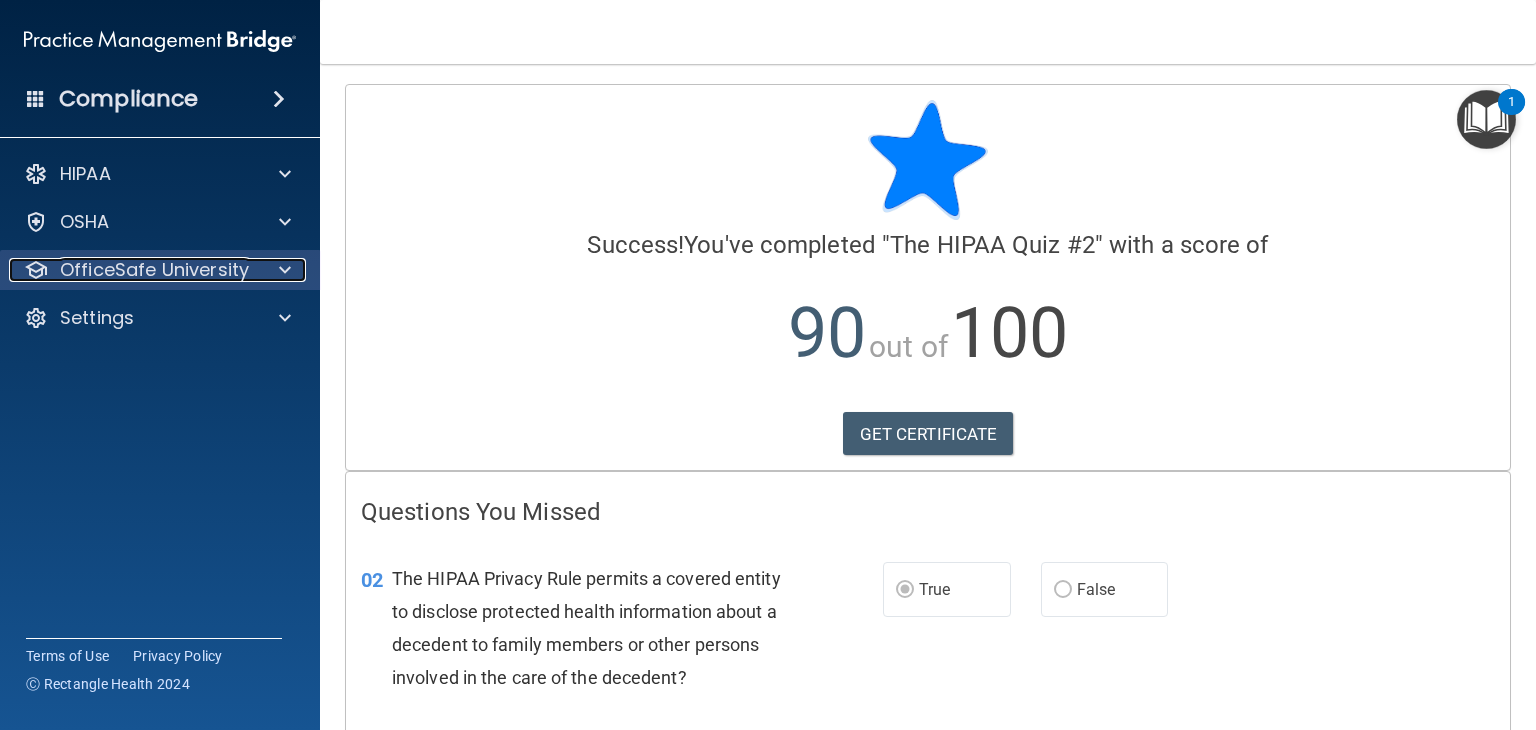 click on "OfficeSafe University" at bounding box center (154, 270) 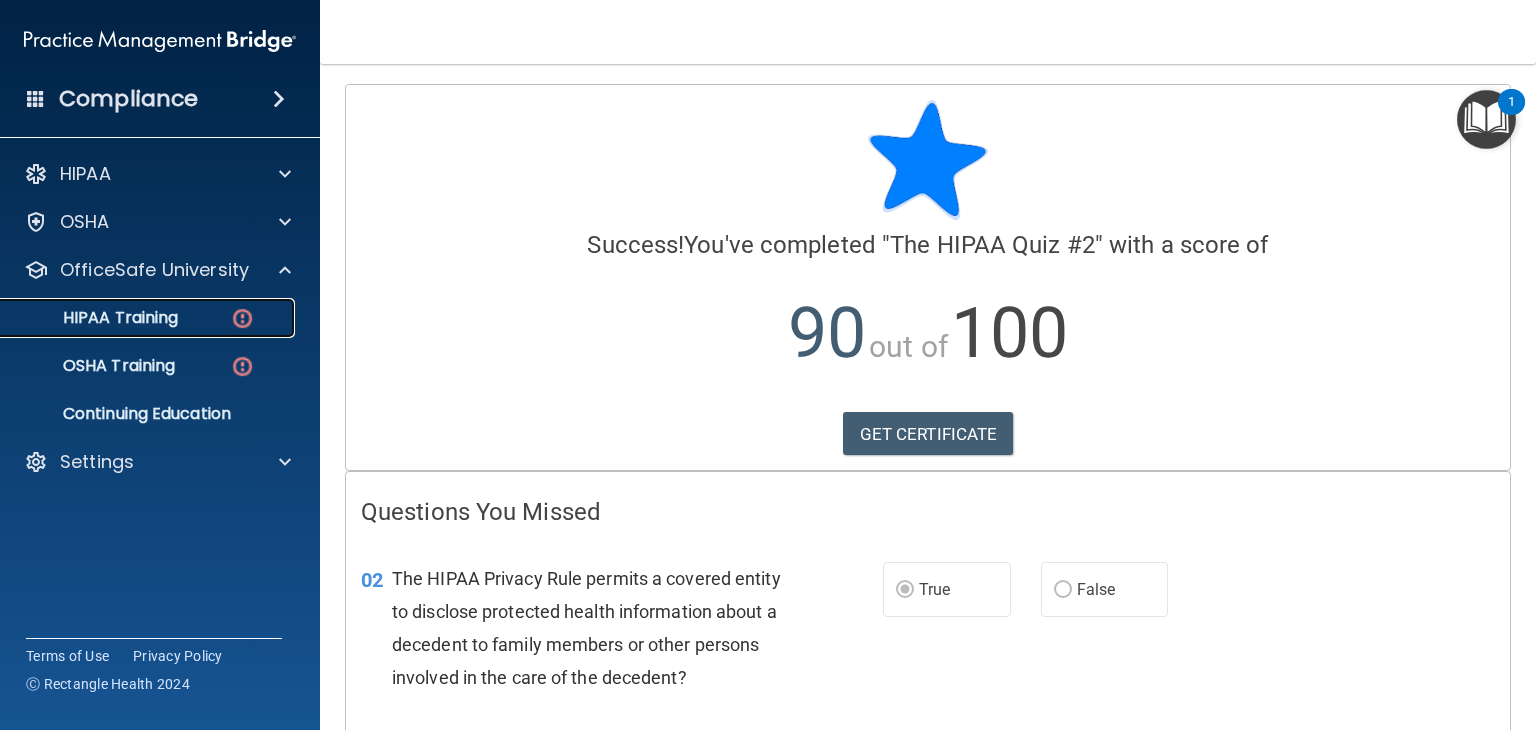 click at bounding box center [242, 318] 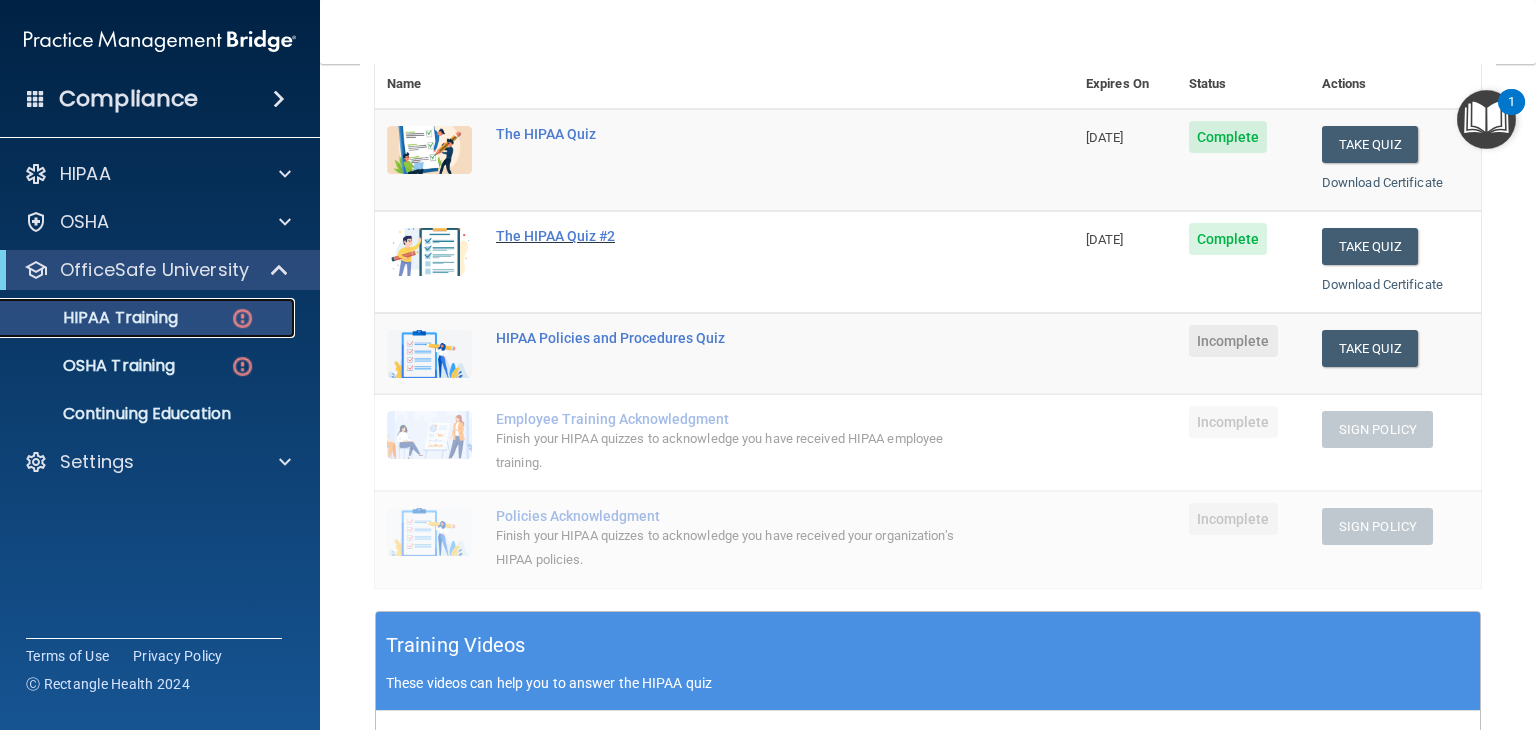 scroll, scrollTop: 244, scrollLeft: 0, axis: vertical 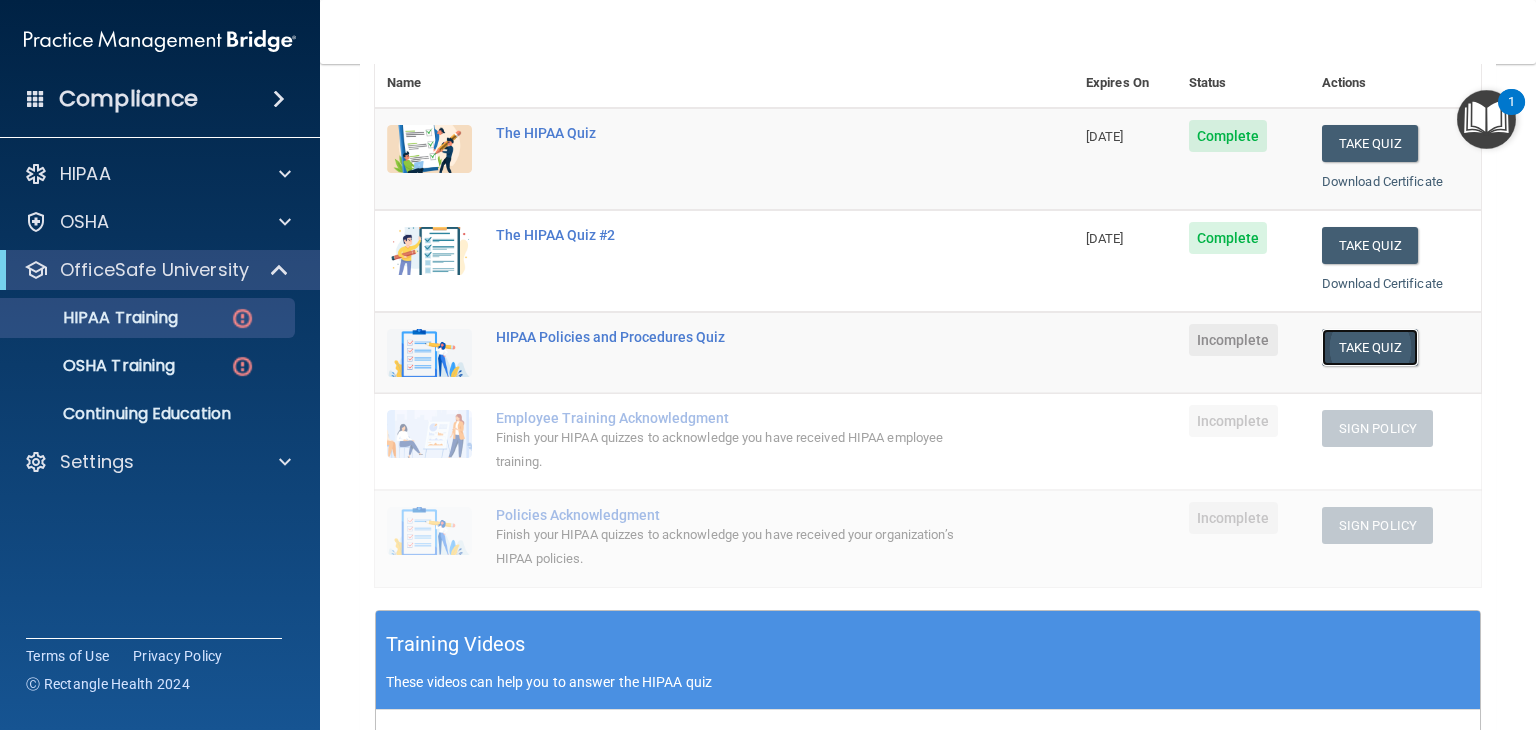 click on "Take Quiz" at bounding box center (1370, 347) 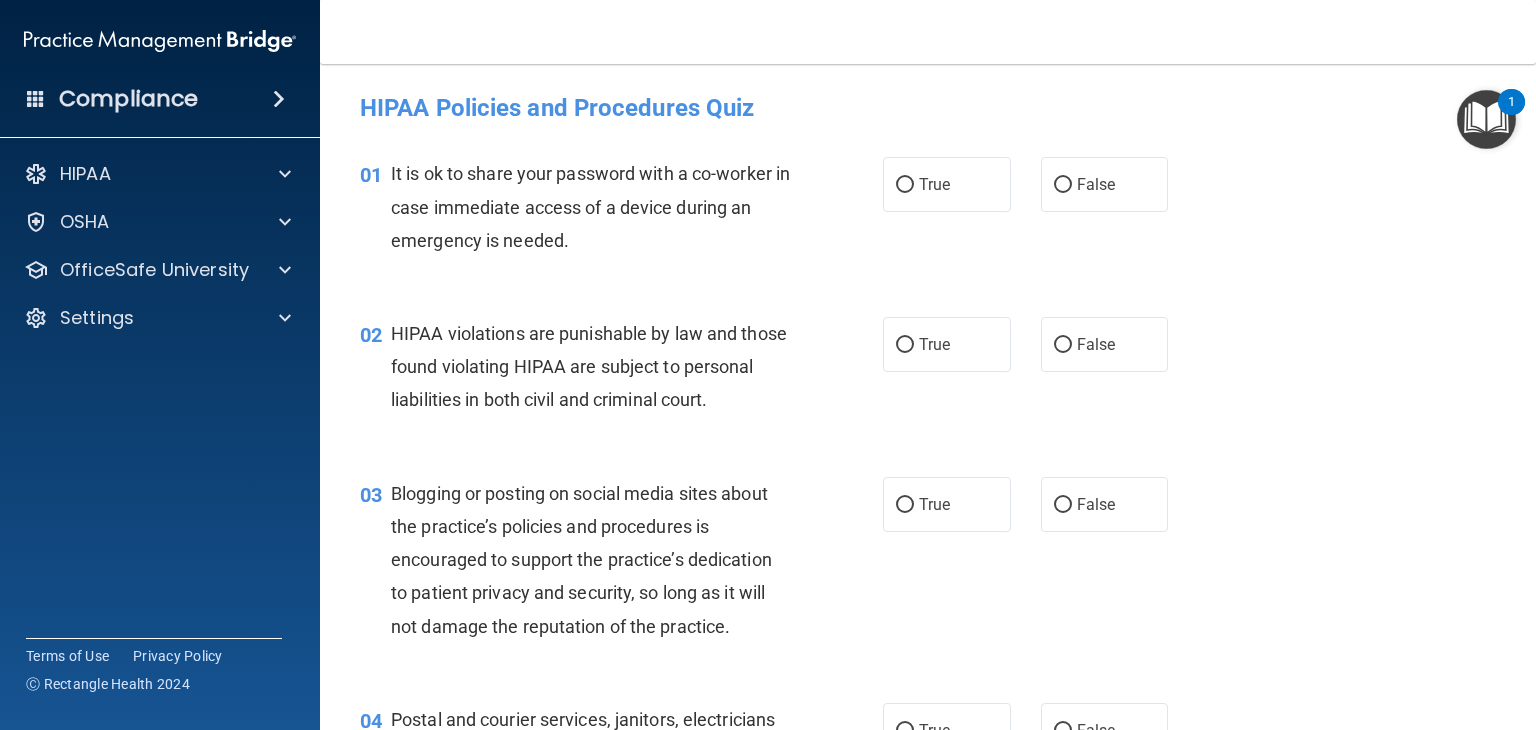 scroll, scrollTop: 0, scrollLeft: 0, axis: both 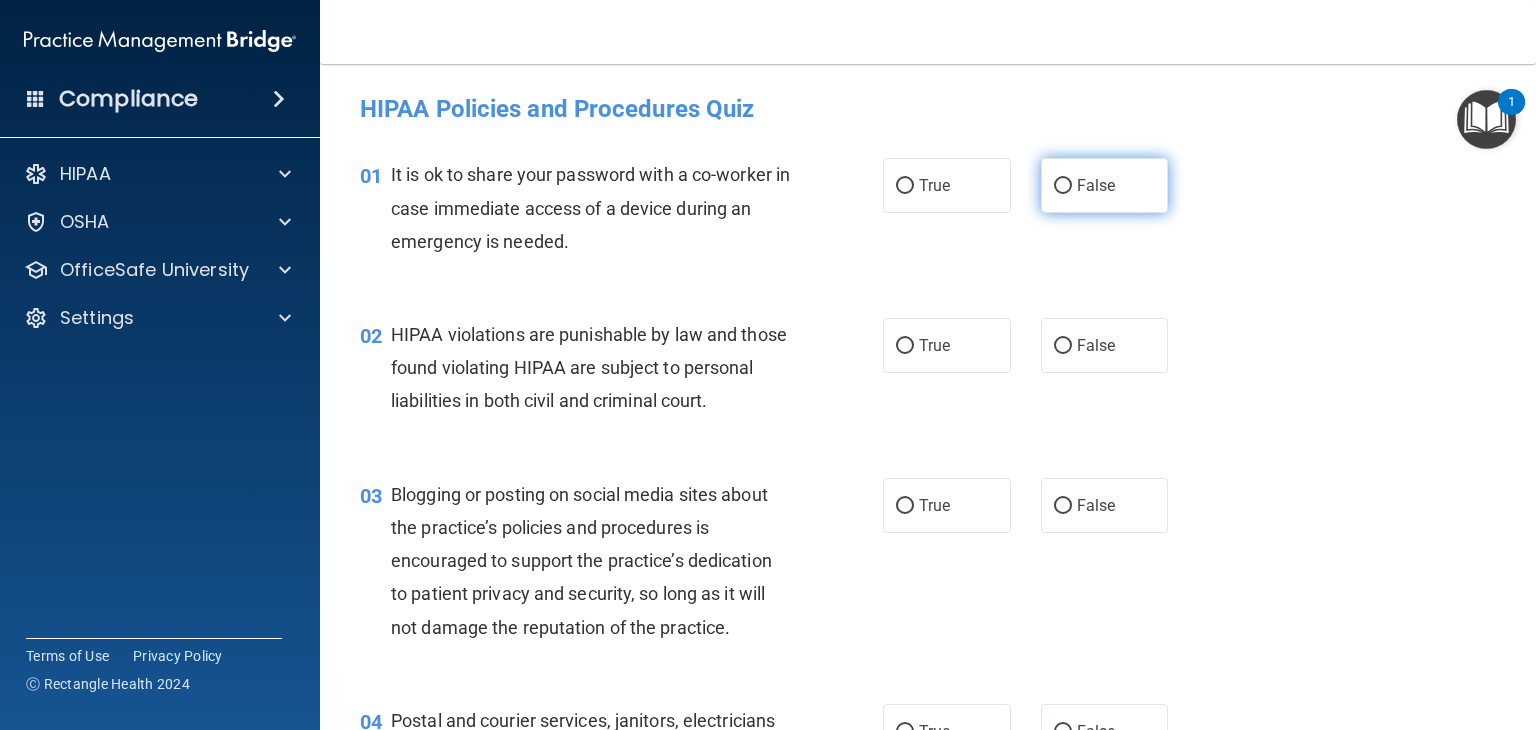 click on "False" at bounding box center [1096, 185] 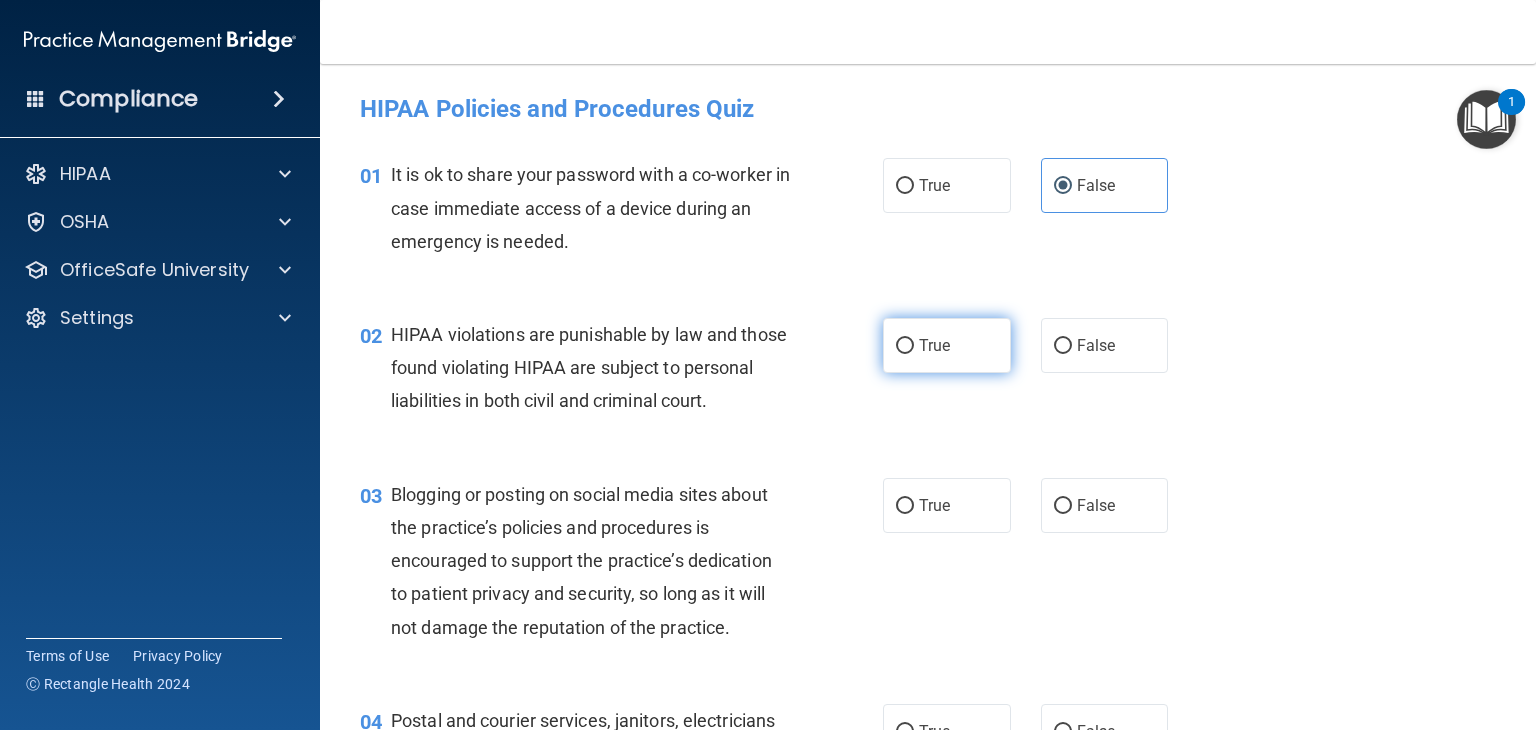click on "True" at bounding box center [947, 345] 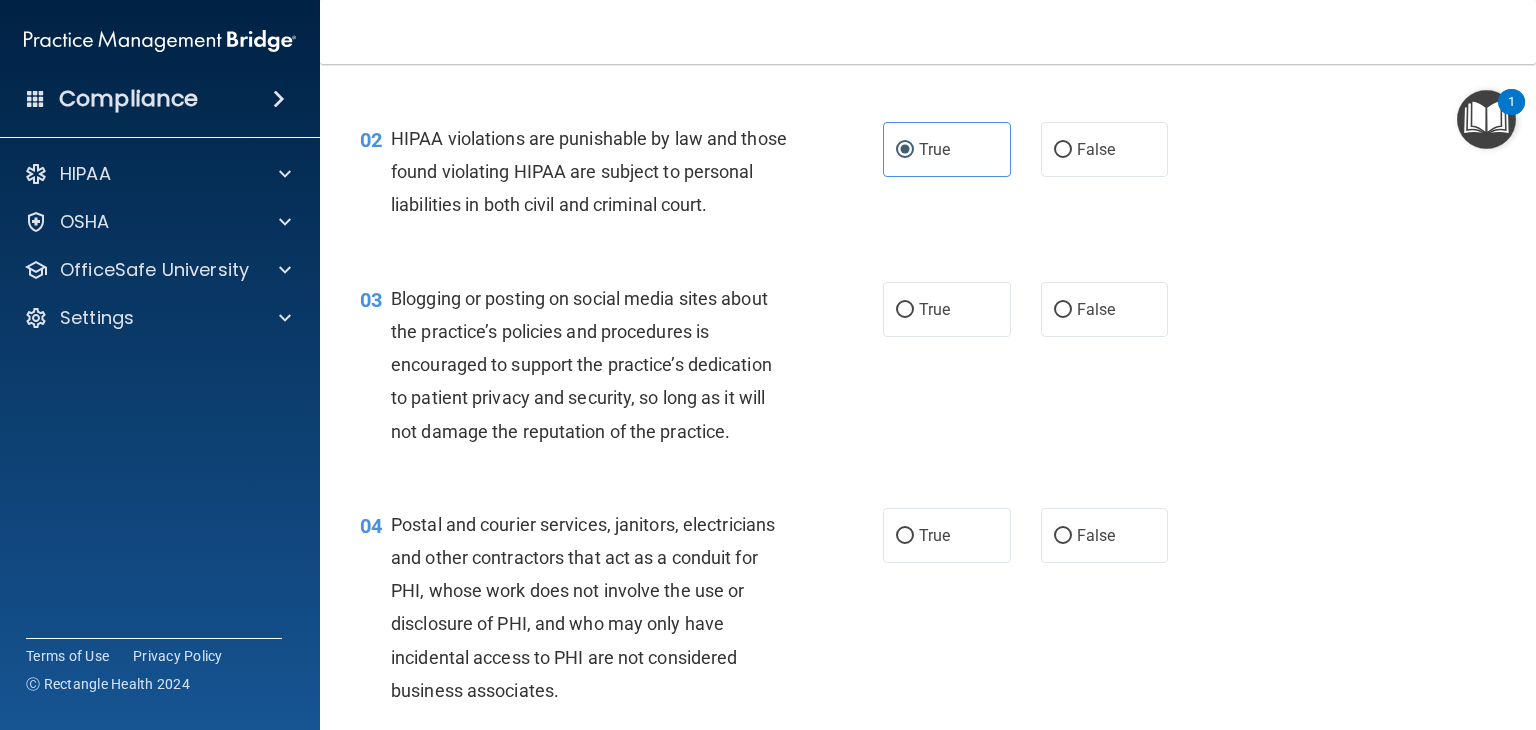 scroll, scrollTop: 208, scrollLeft: 0, axis: vertical 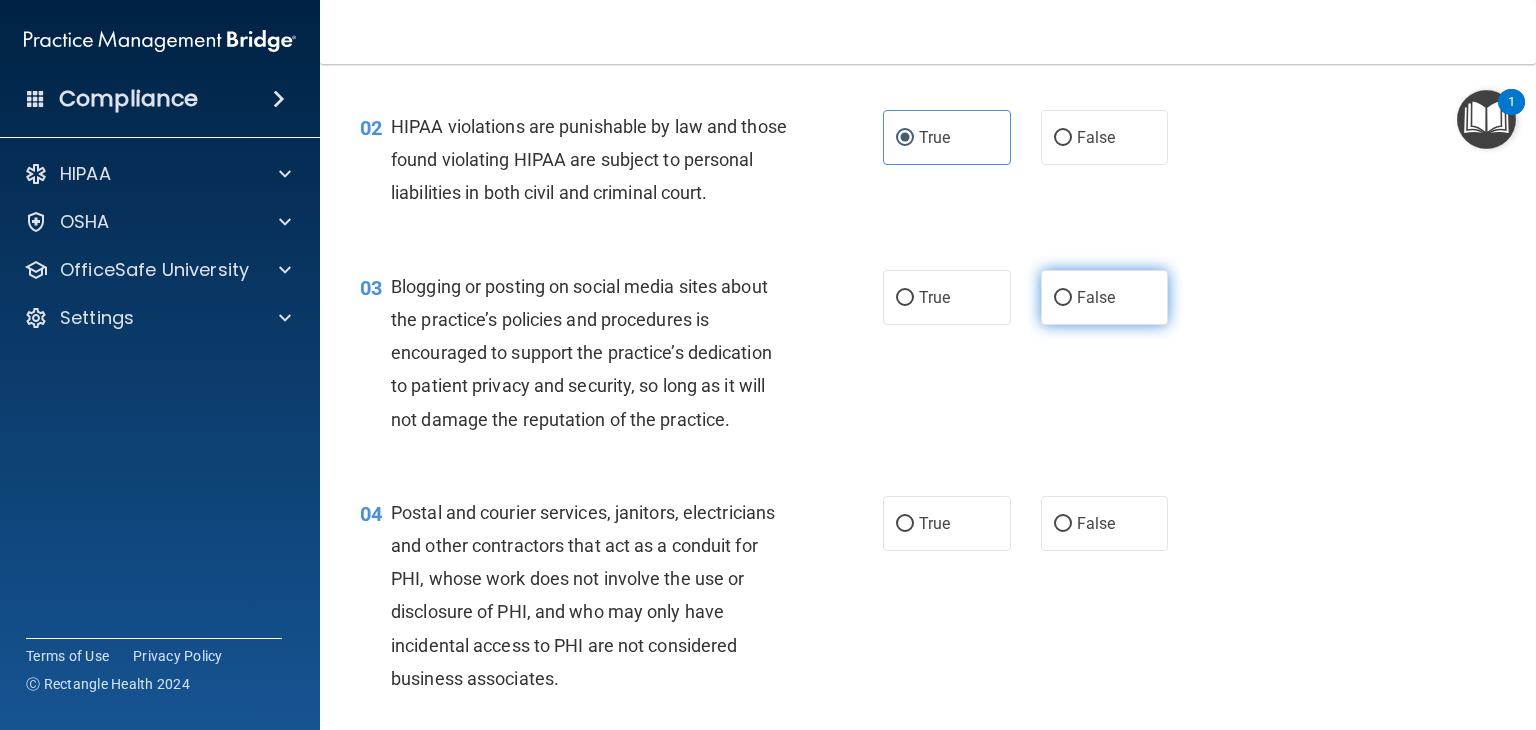 click on "False" at bounding box center [1105, 297] 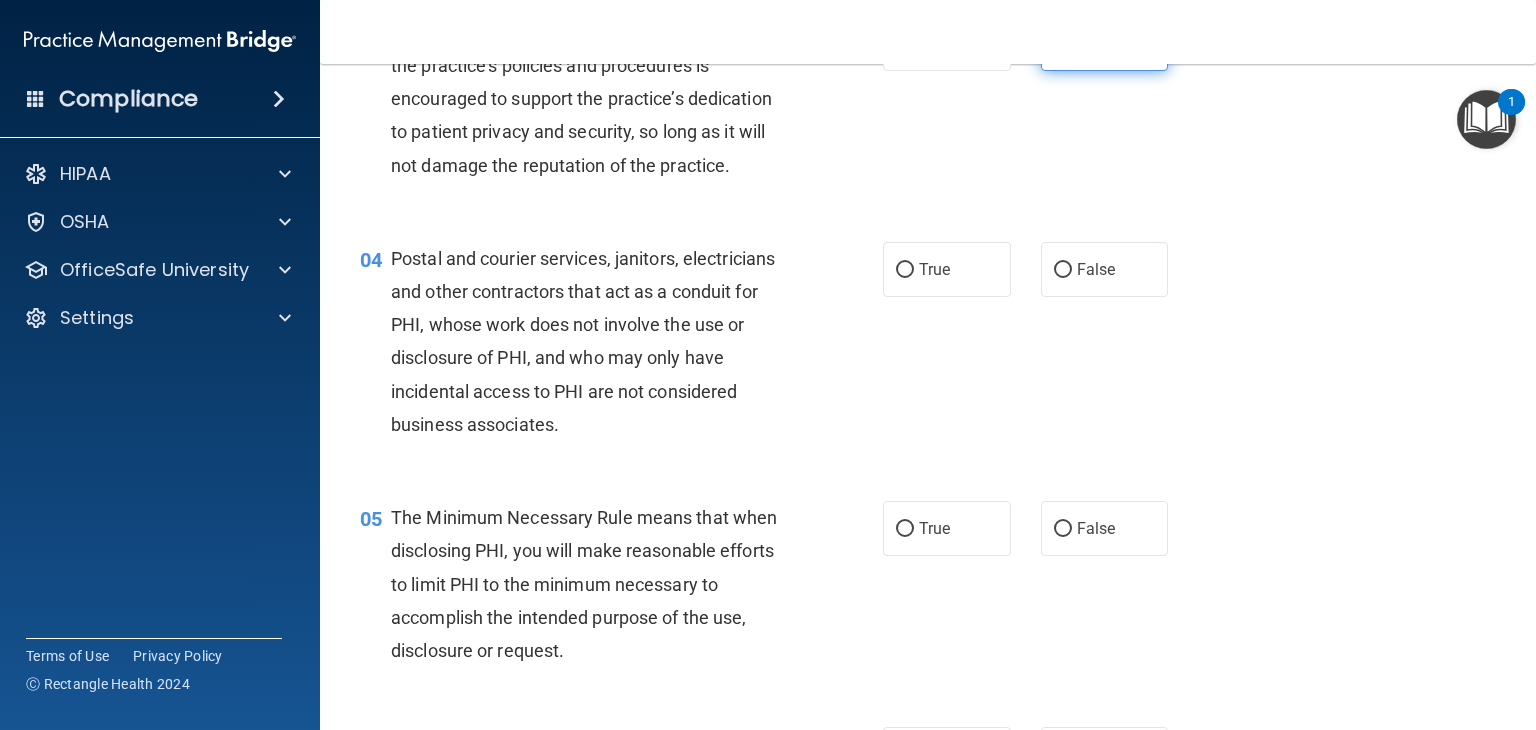 scroll, scrollTop: 472, scrollLeft: 0, axis: vertical 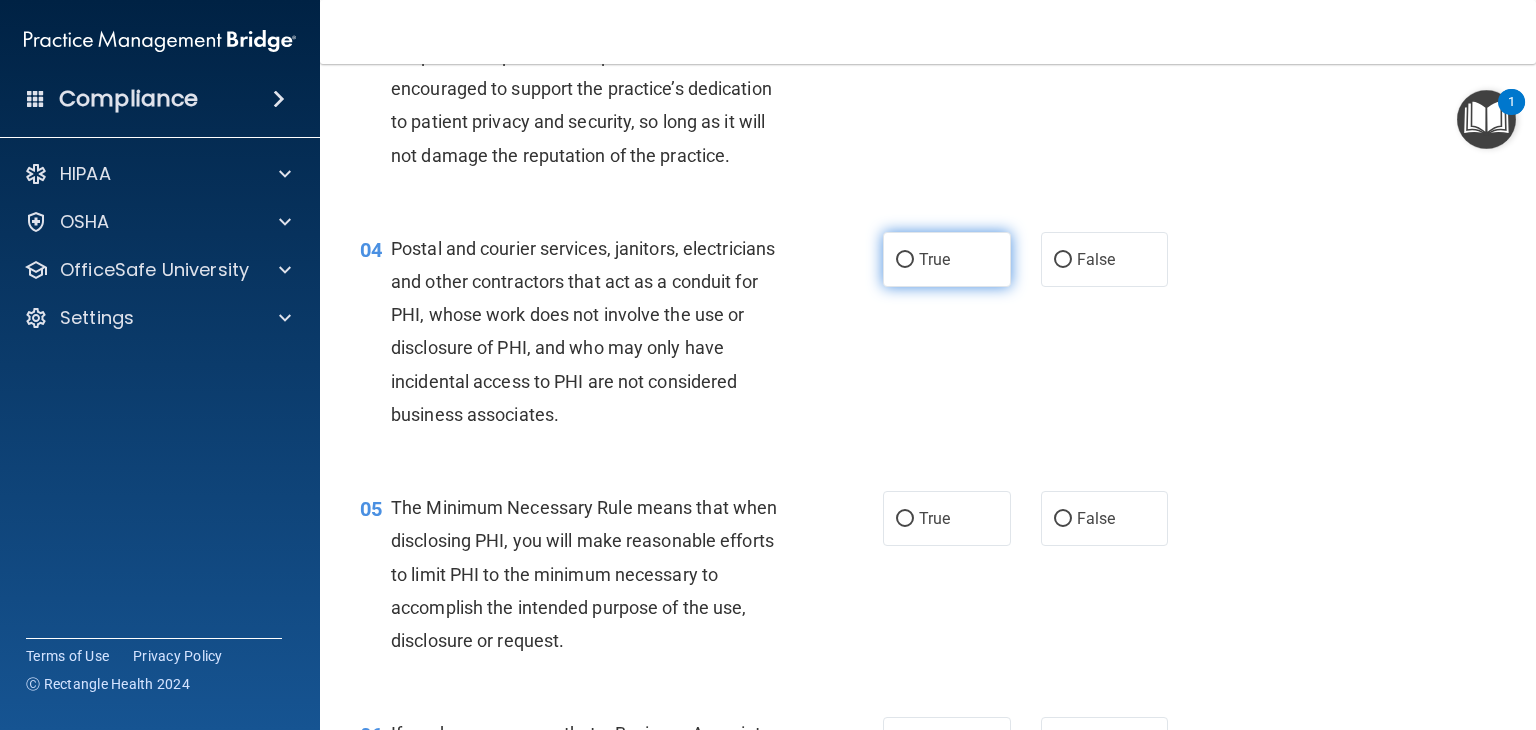 click on "True" at bounding box center (947, 259) 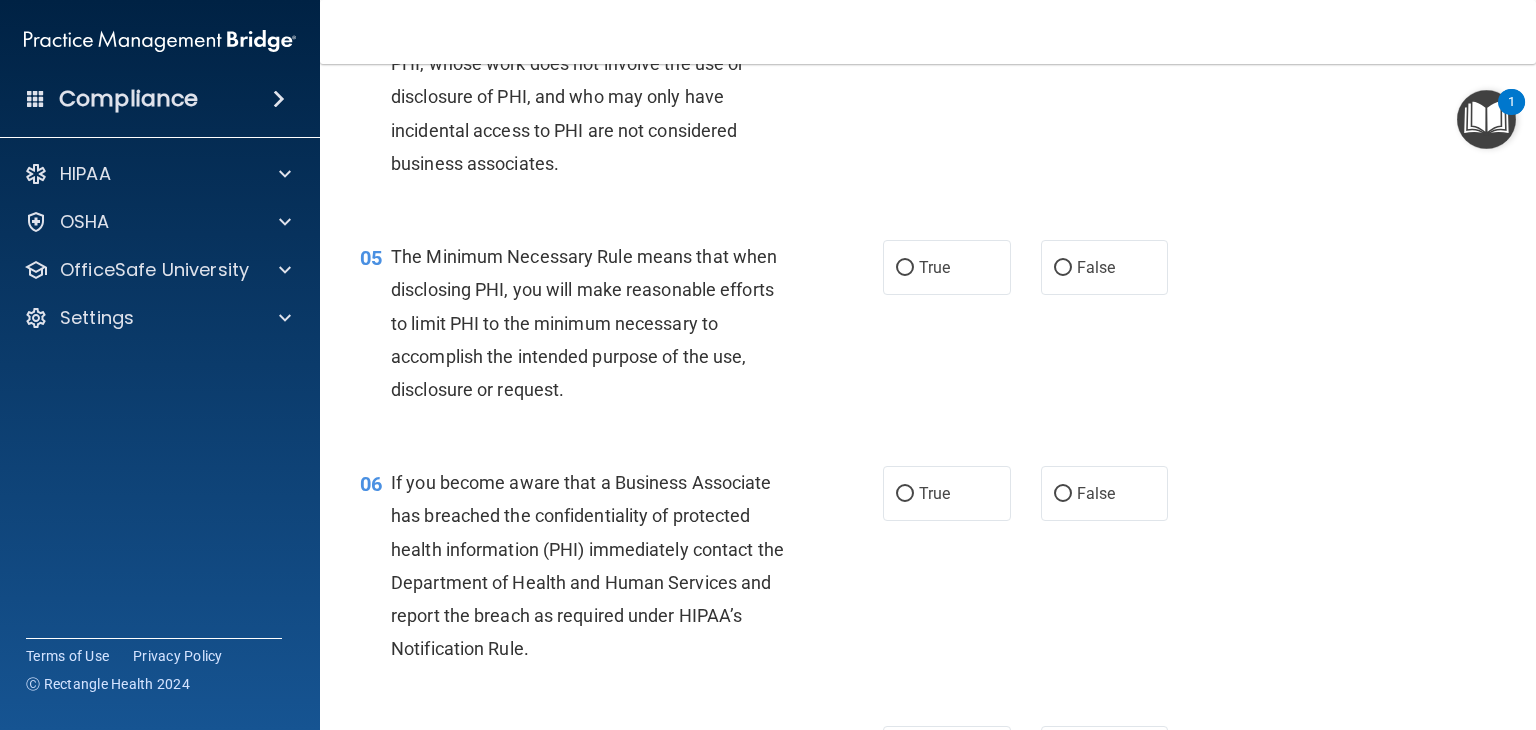 scroll, scrollTop: 726, scrollLeft: 0, axis: vertical 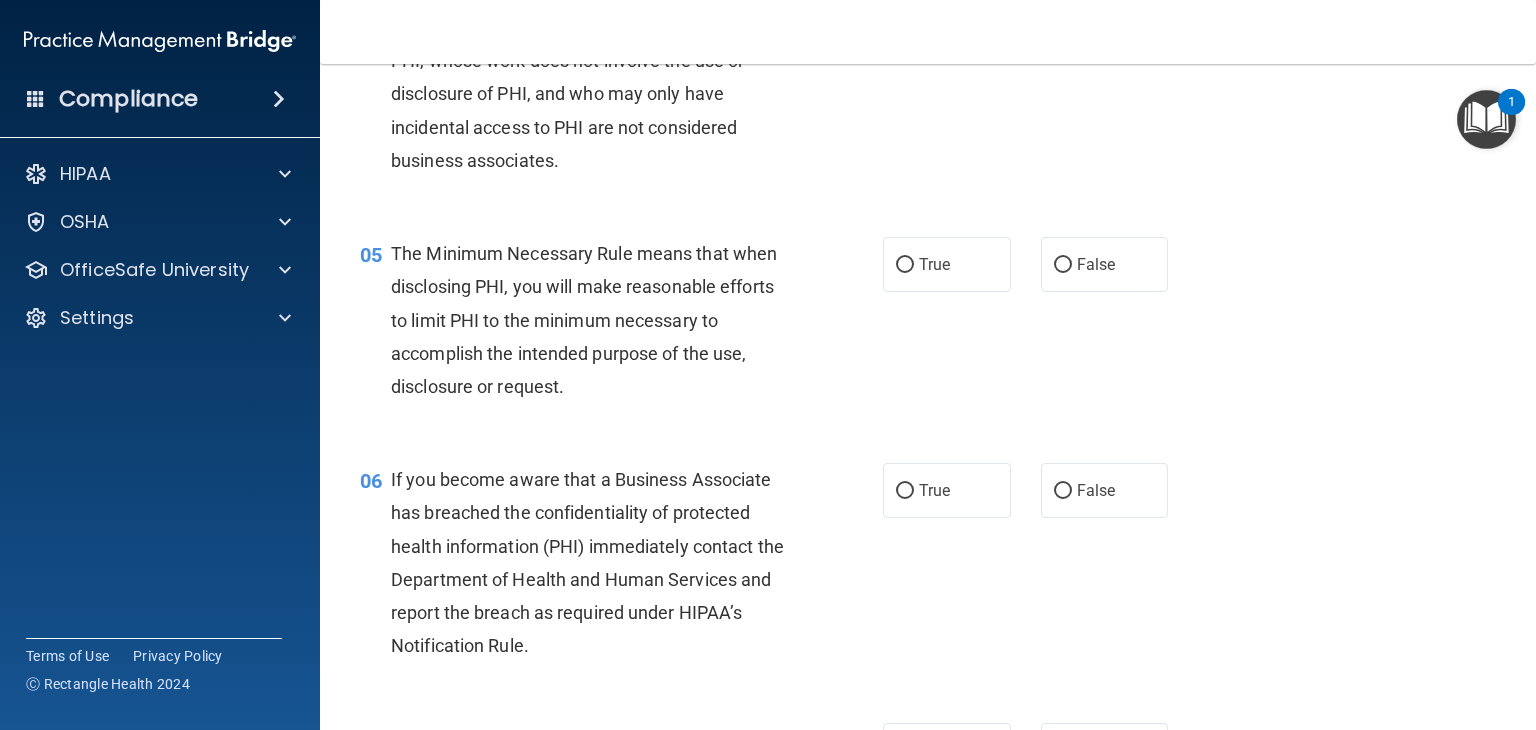 click on "True" at bounding box center (947, 264) 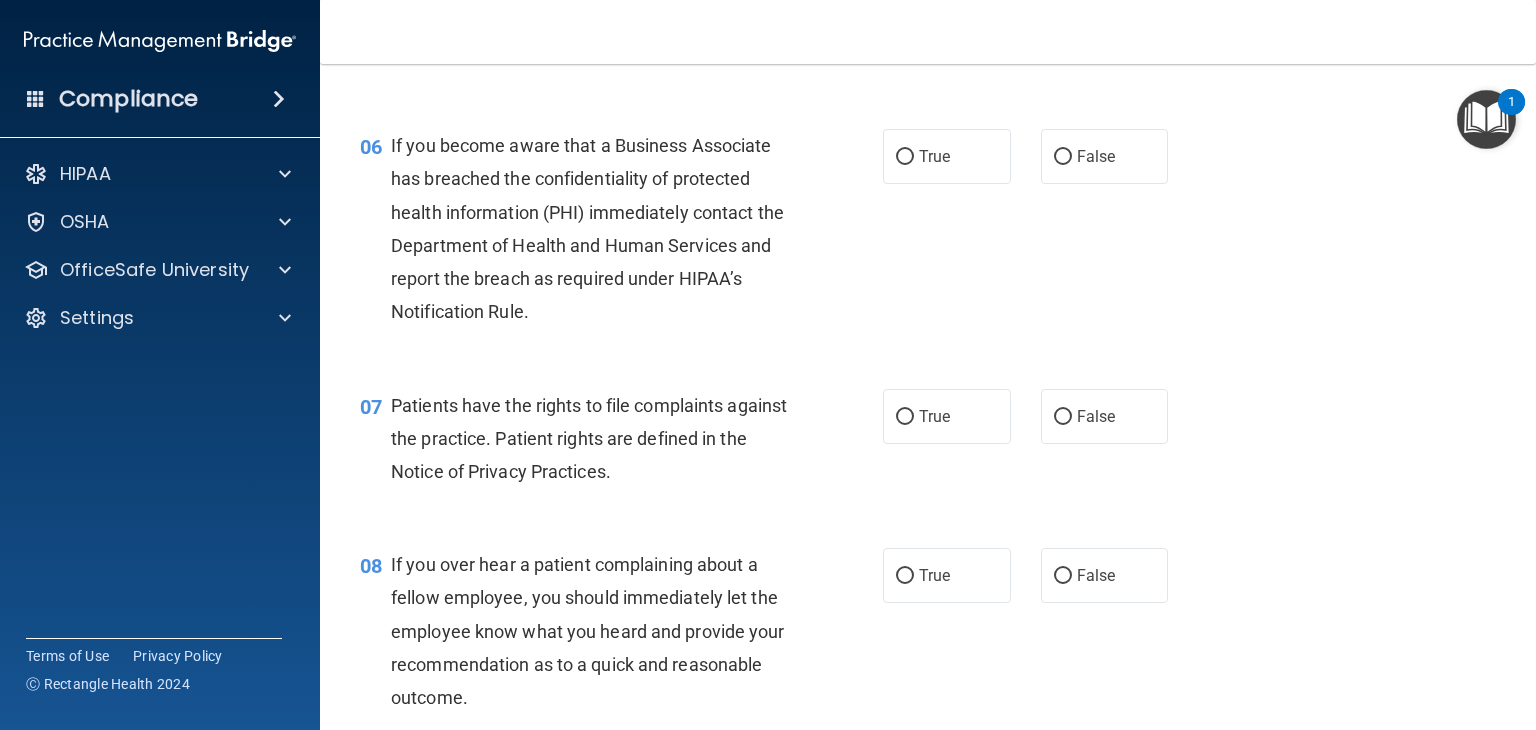 scroll, scrollTop: 1062, scrollLeft: 0, axis: vertical 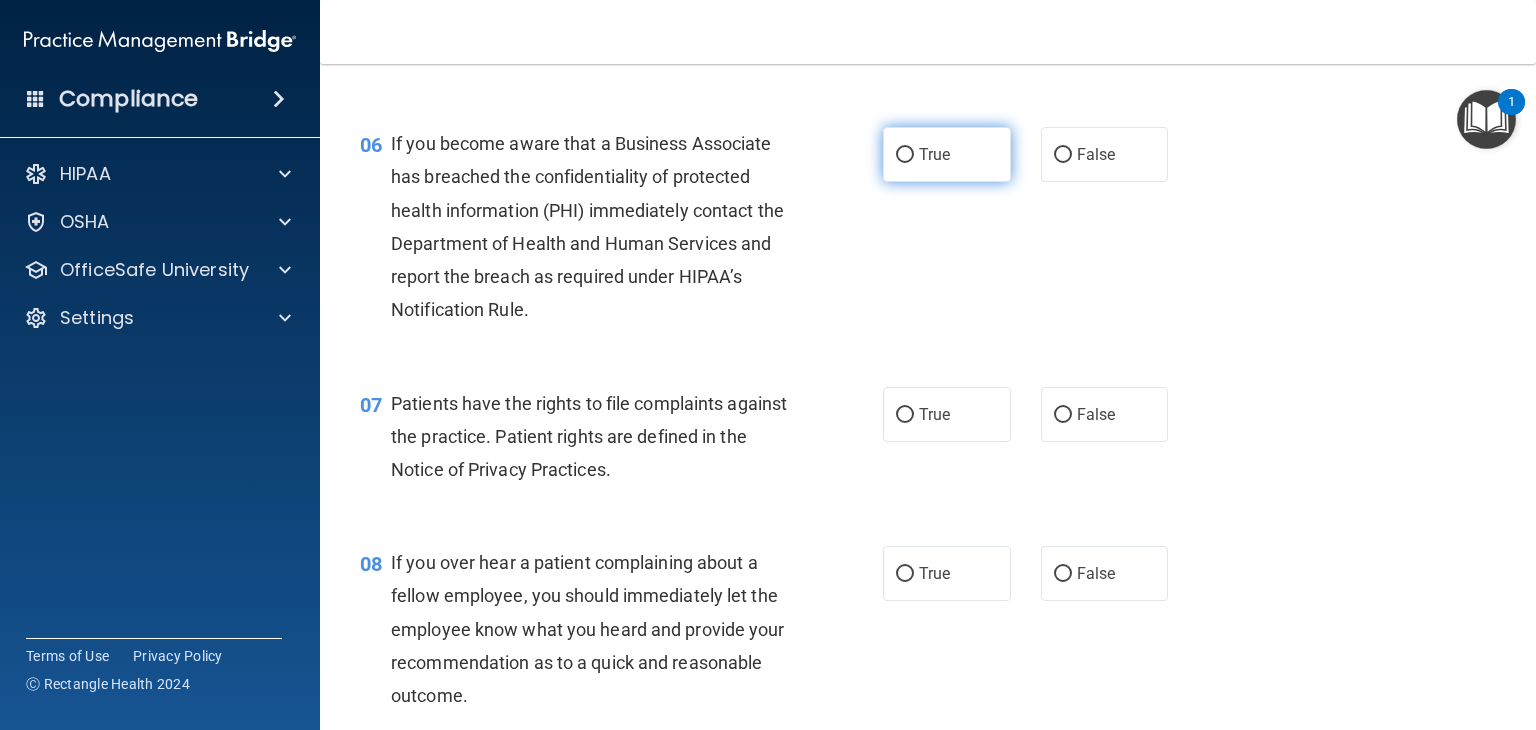click on "True" at bounding box center [947, 154] 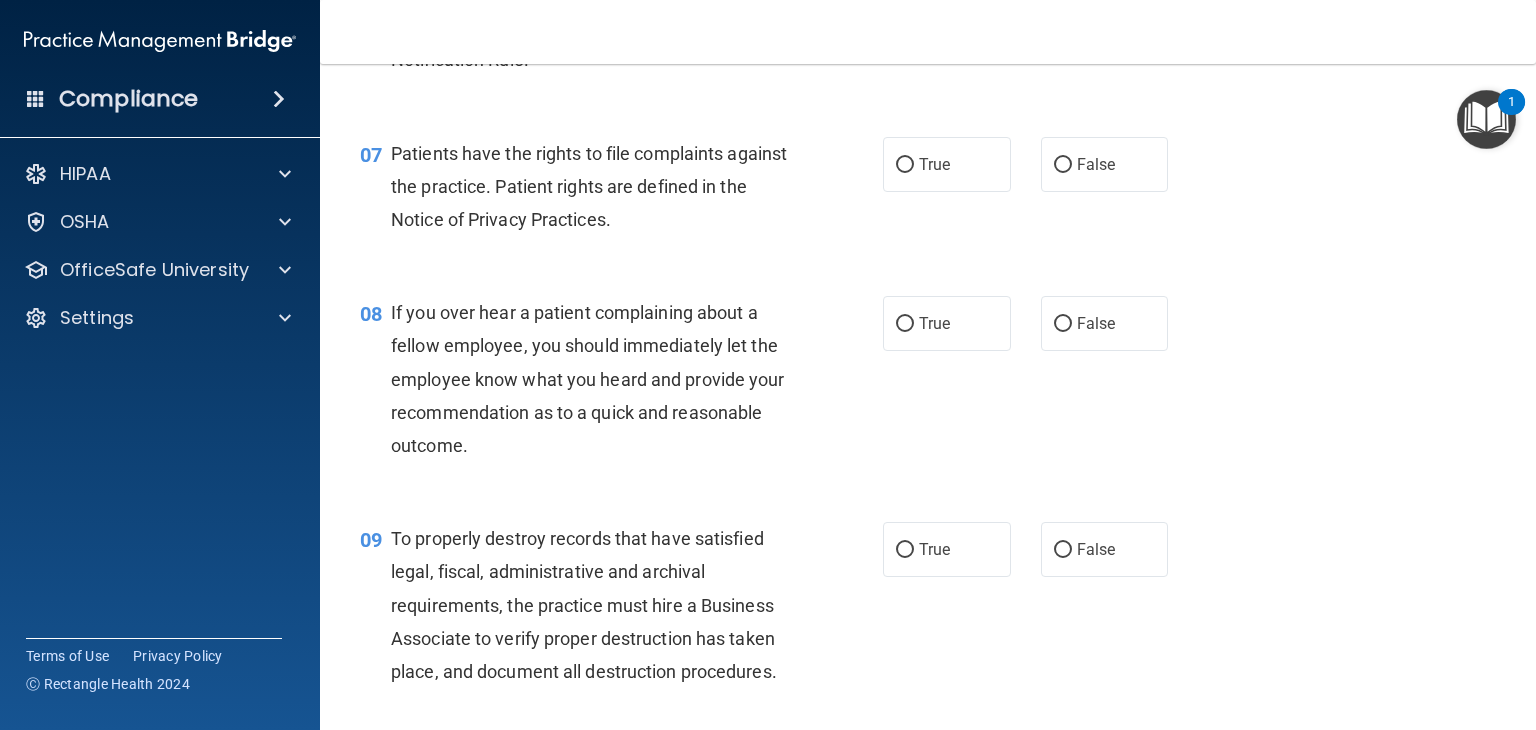 scroll, scrollTop: 1322, scrollLeft: 0, axis: vertical 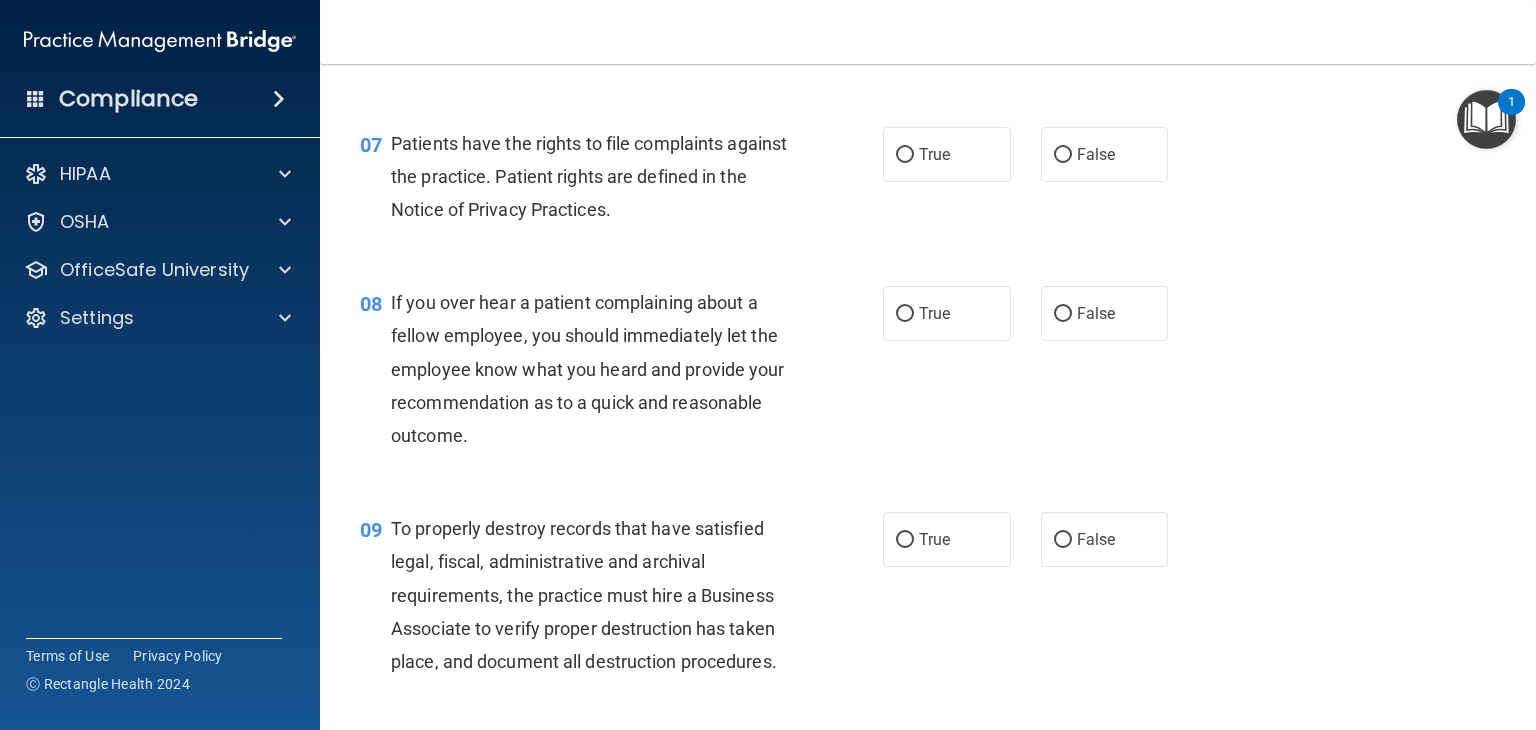 click on "True" at bounding box center (947, 154) 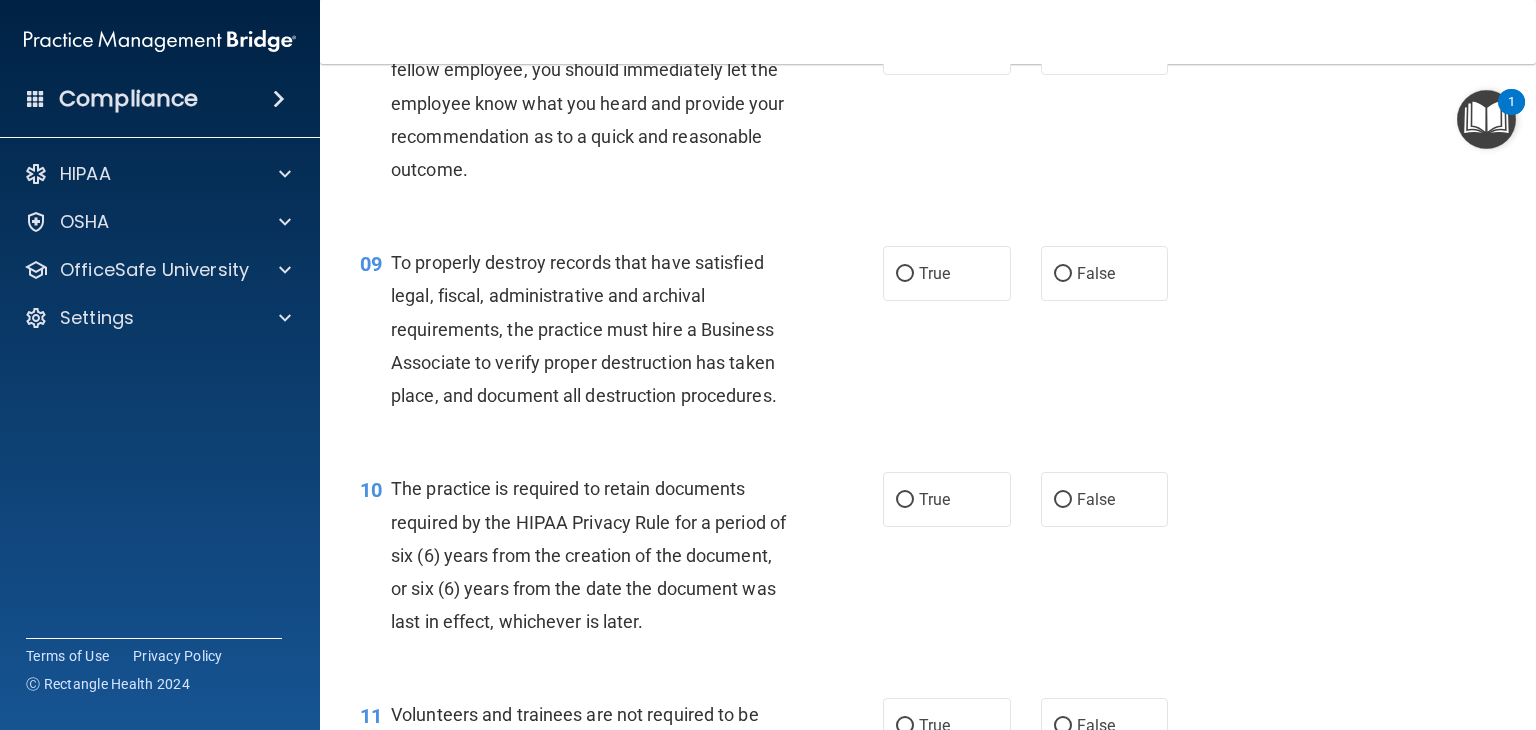 scroll, scrollTop: 1590, scrollLeft: 0, axis: vertical 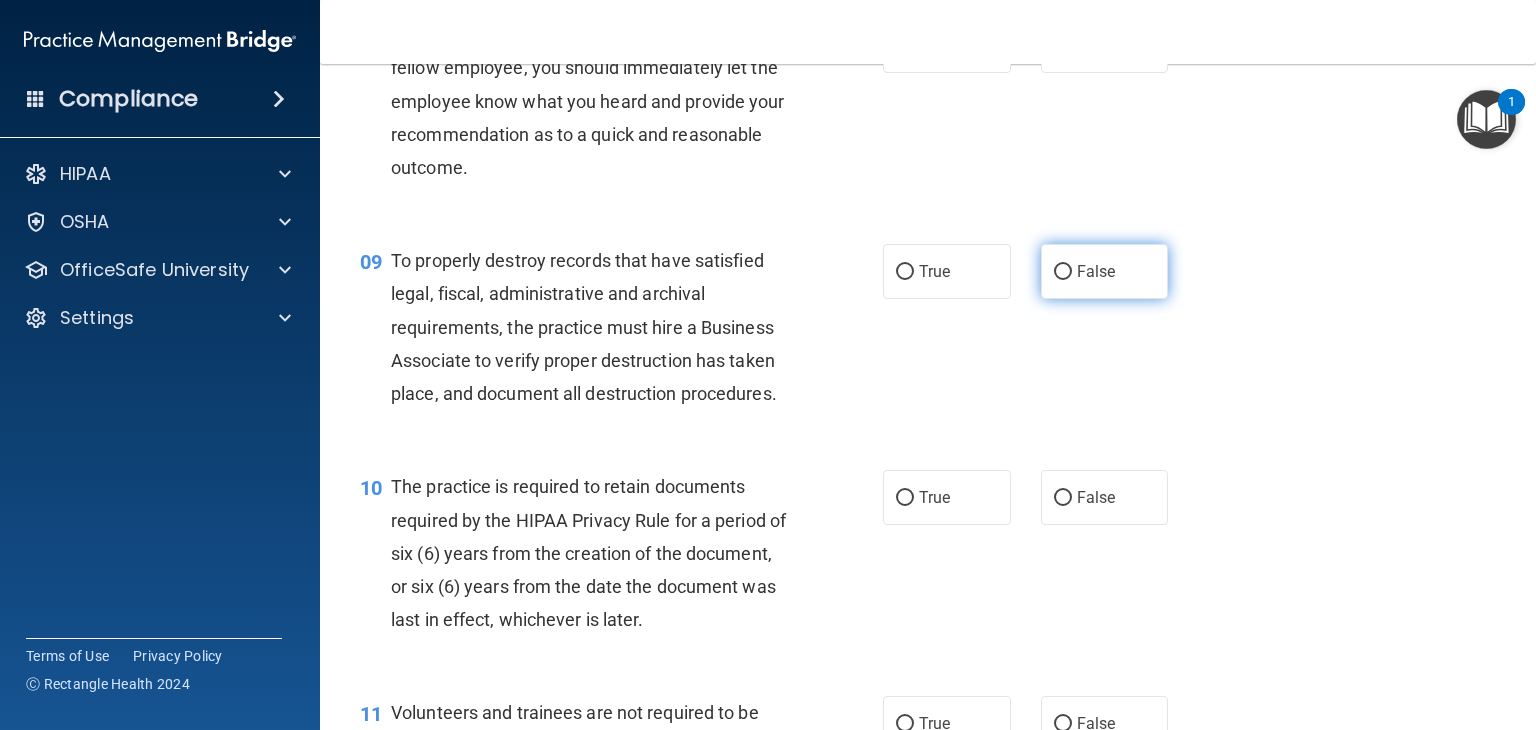 click on "False" at bounding box center (1096, 271) 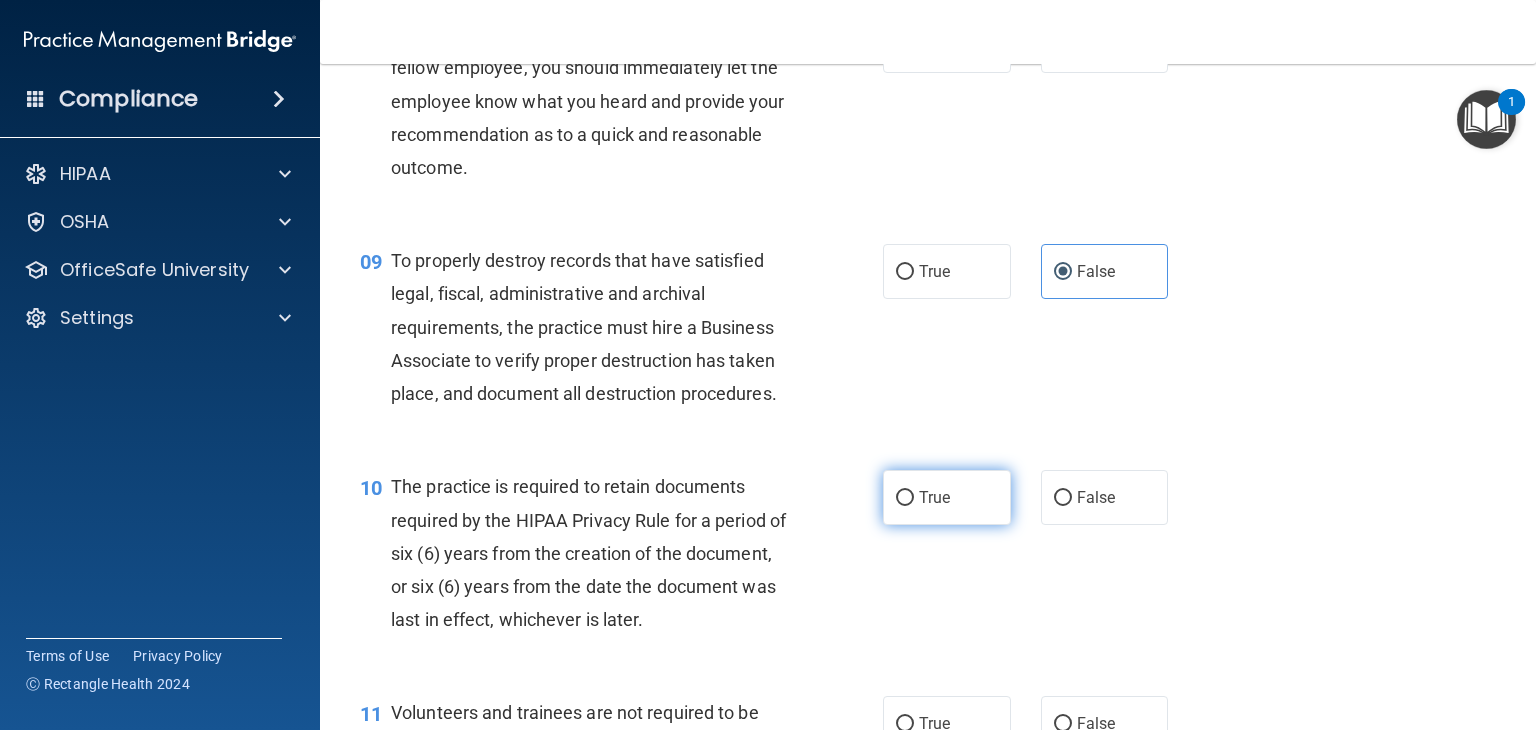 click on "True" at bounding box center (947, 497) 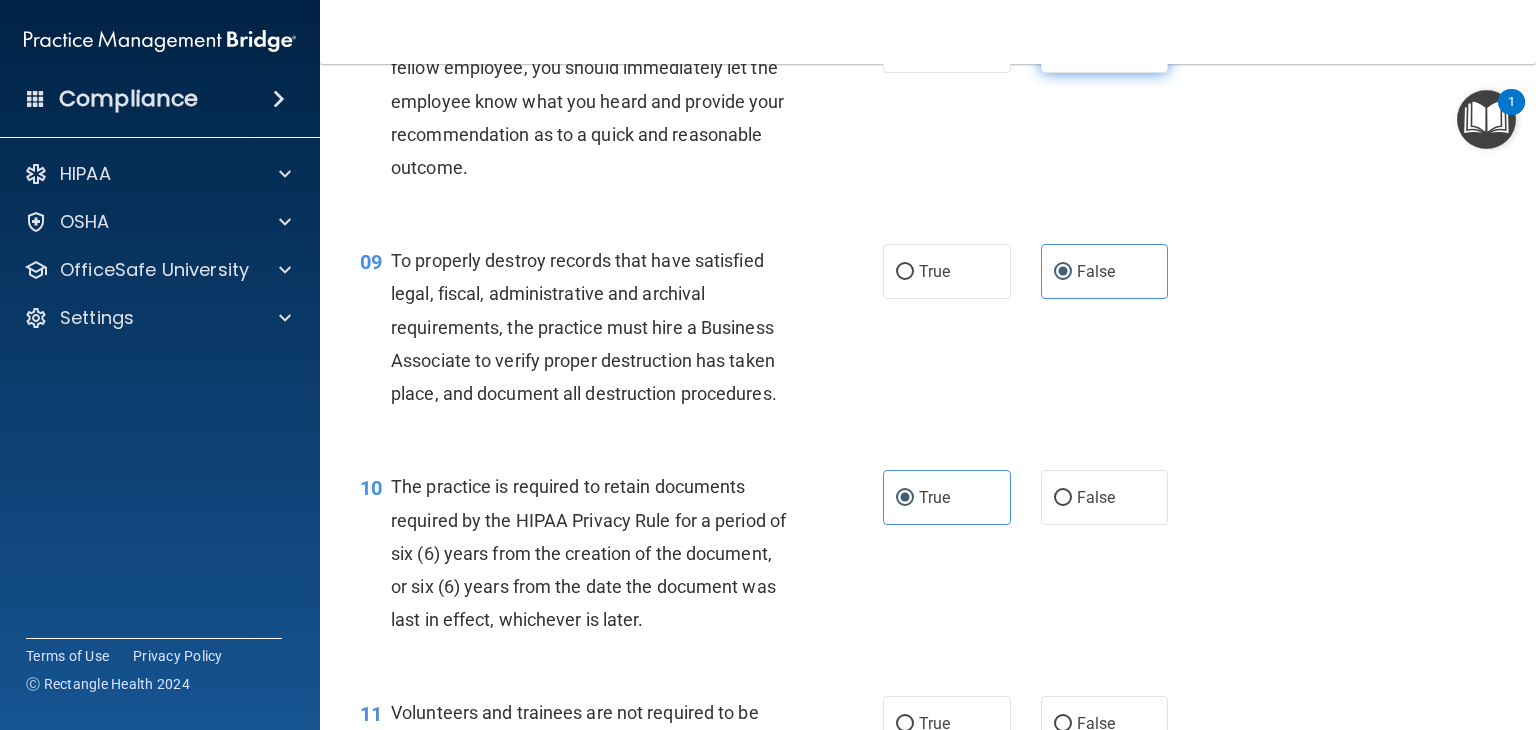 click on "False" at bounding box center (1105, 45) 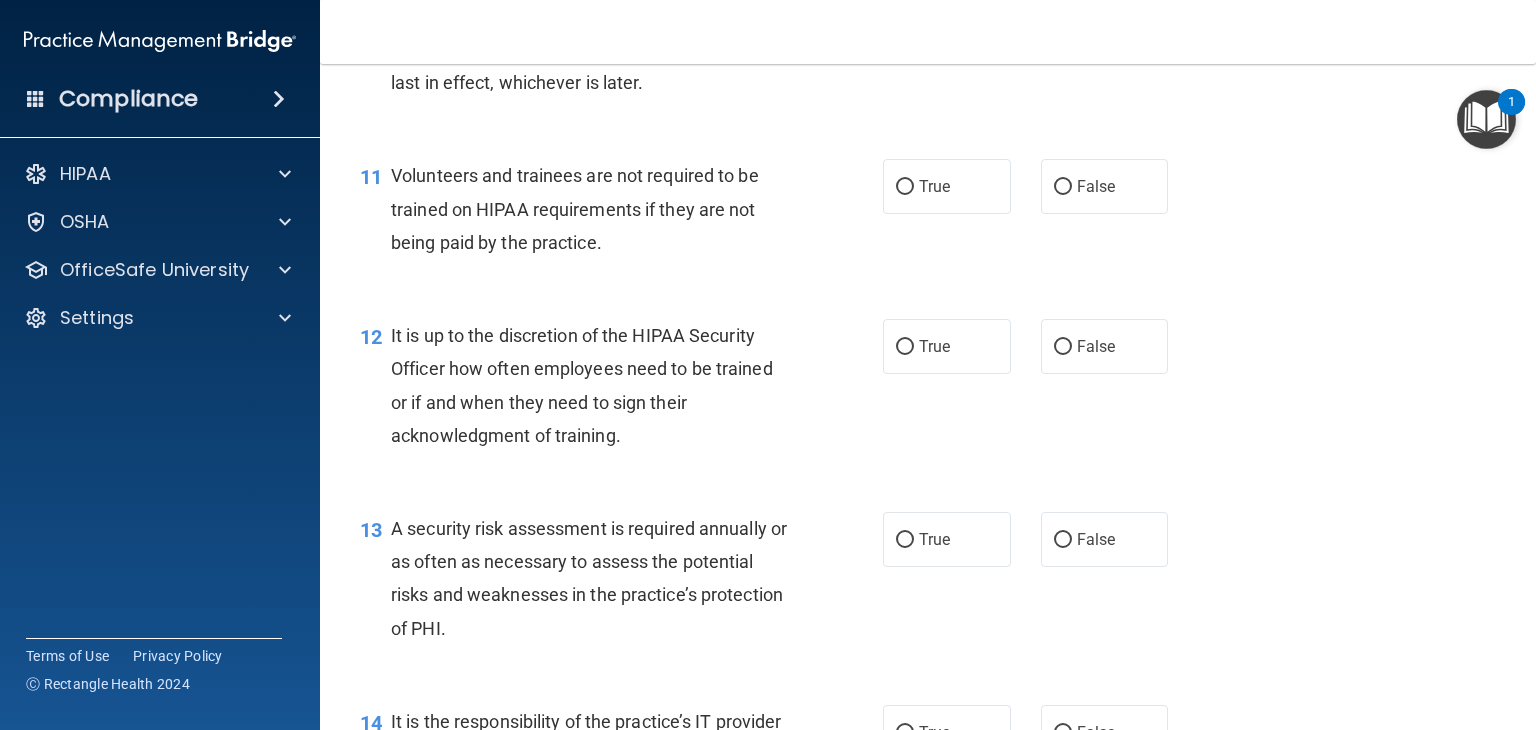 scroll, scrollTop: 2126, scrollLeft: 0, axis: vertical 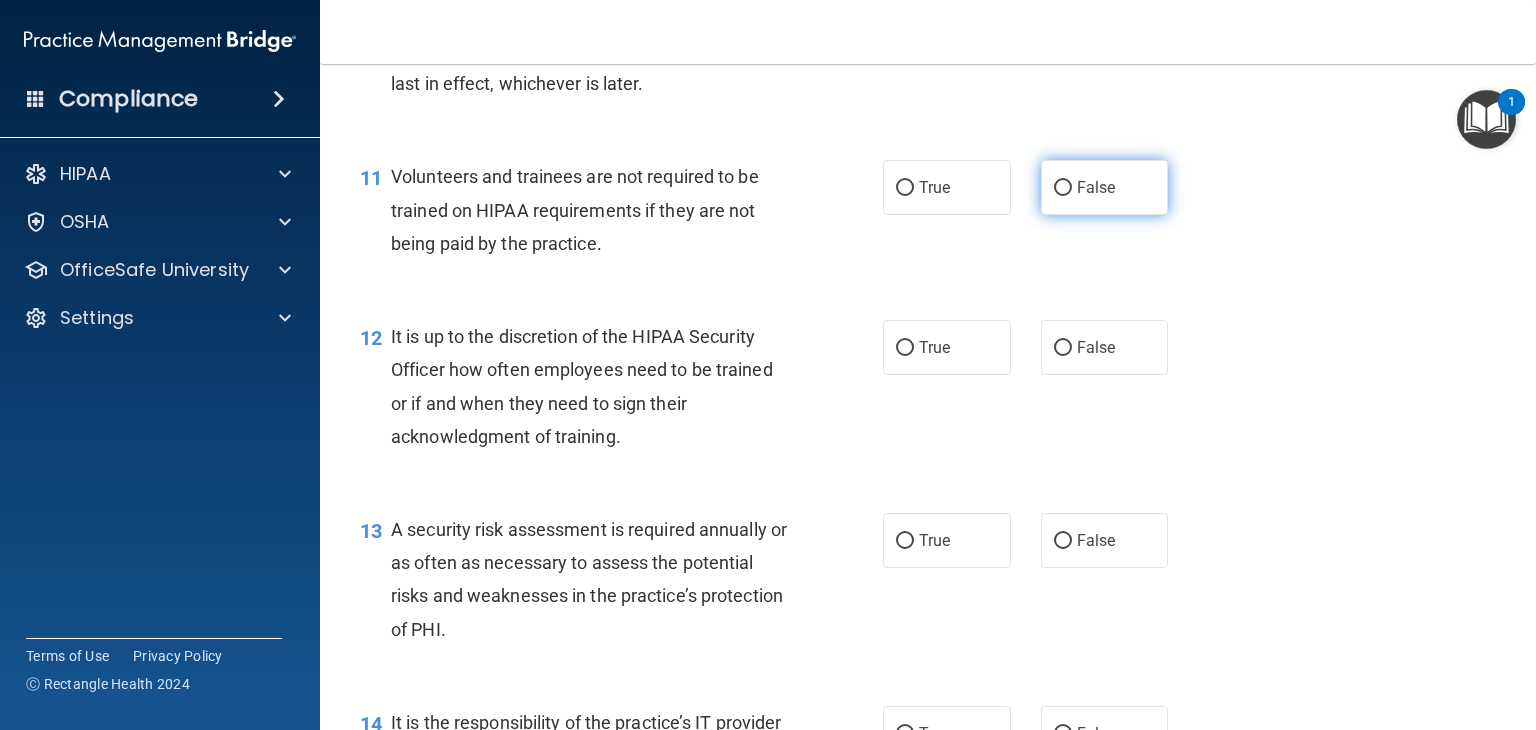 click on "False" at bounding box center (1105, 187) 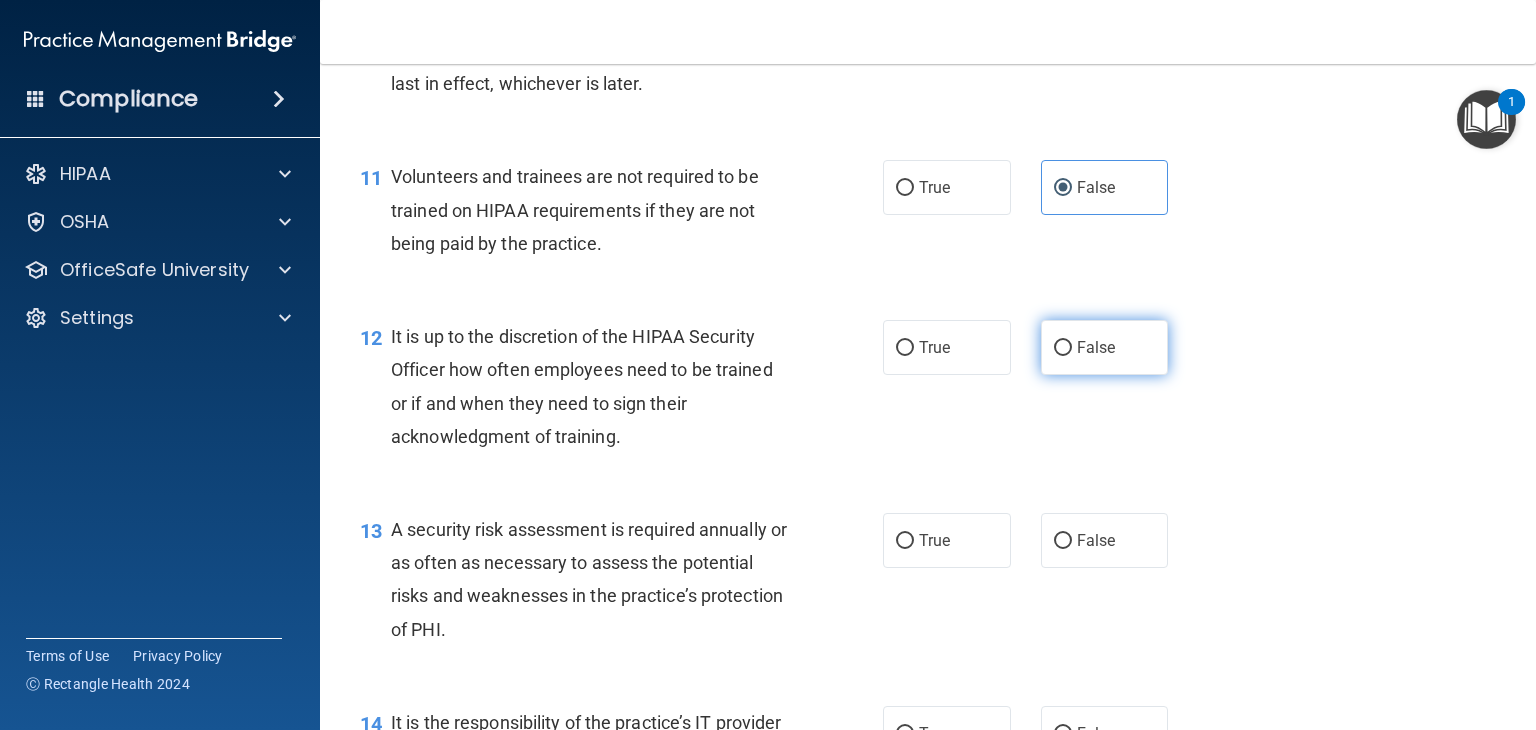 click on "False" at bounding box center [1096, 347] 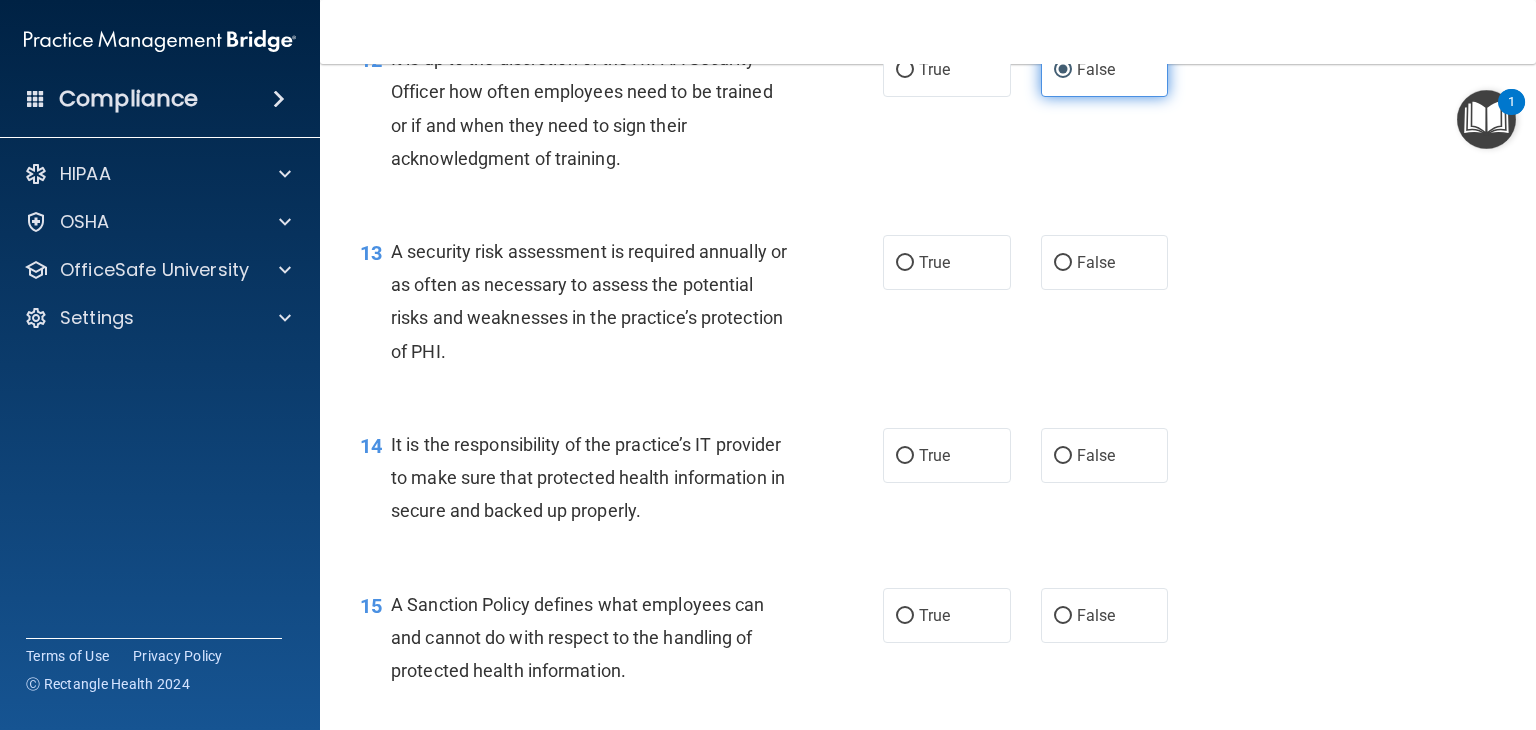 scroll, scrollTop: 2414, scrollLeft: 0, axis: vertical 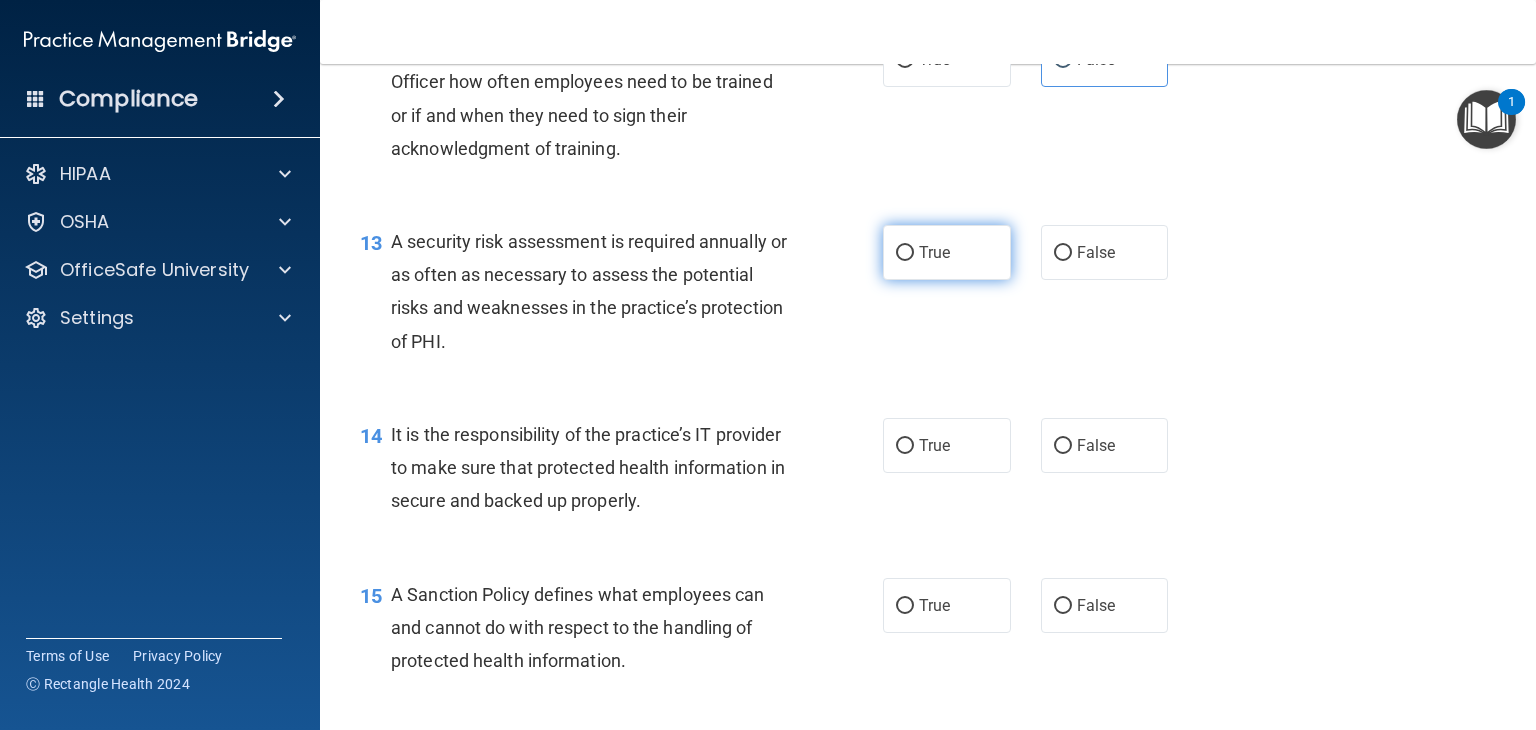 click on "True" at bounding box center (947, 252) 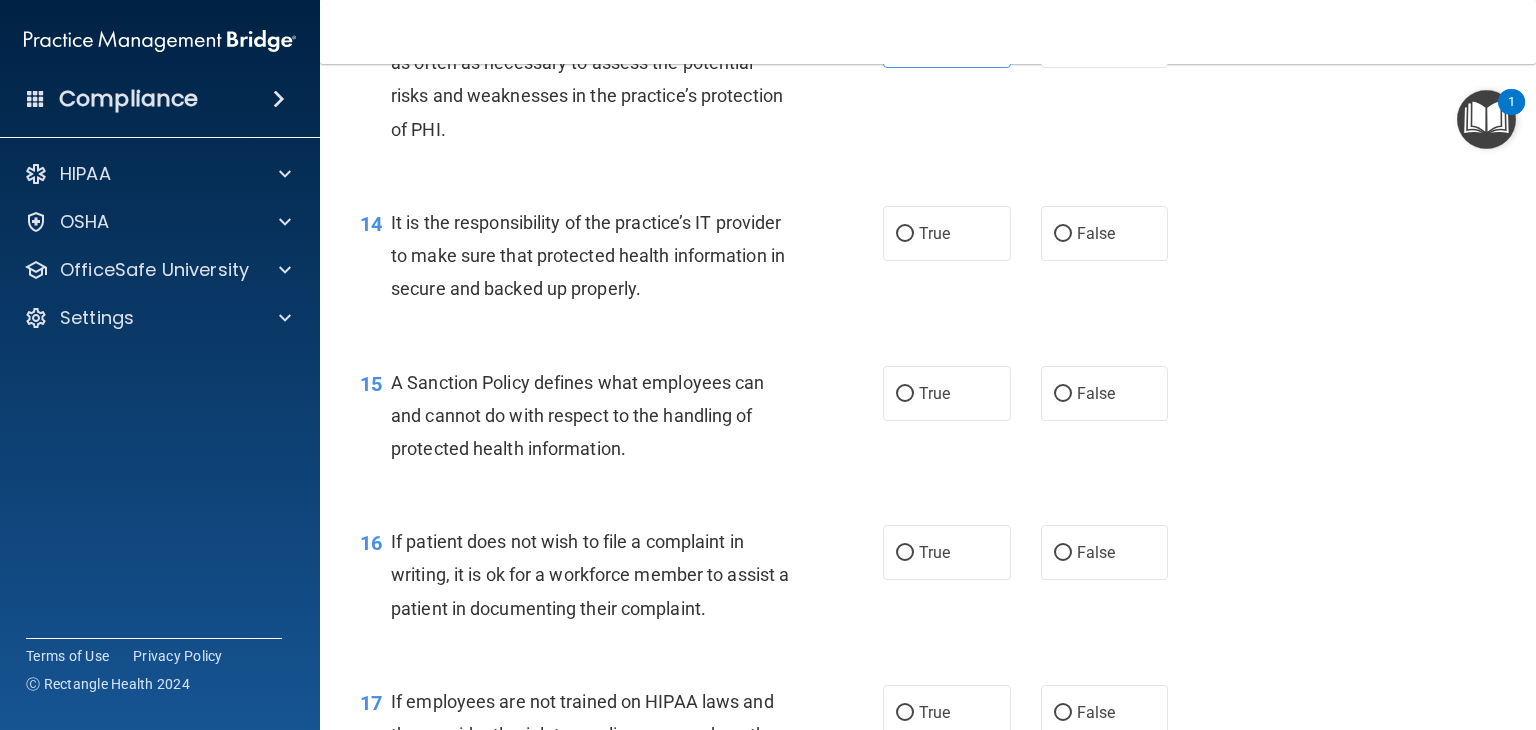 scroll, scrollTop: 2627, scrollLeft: 0, axis: vertical 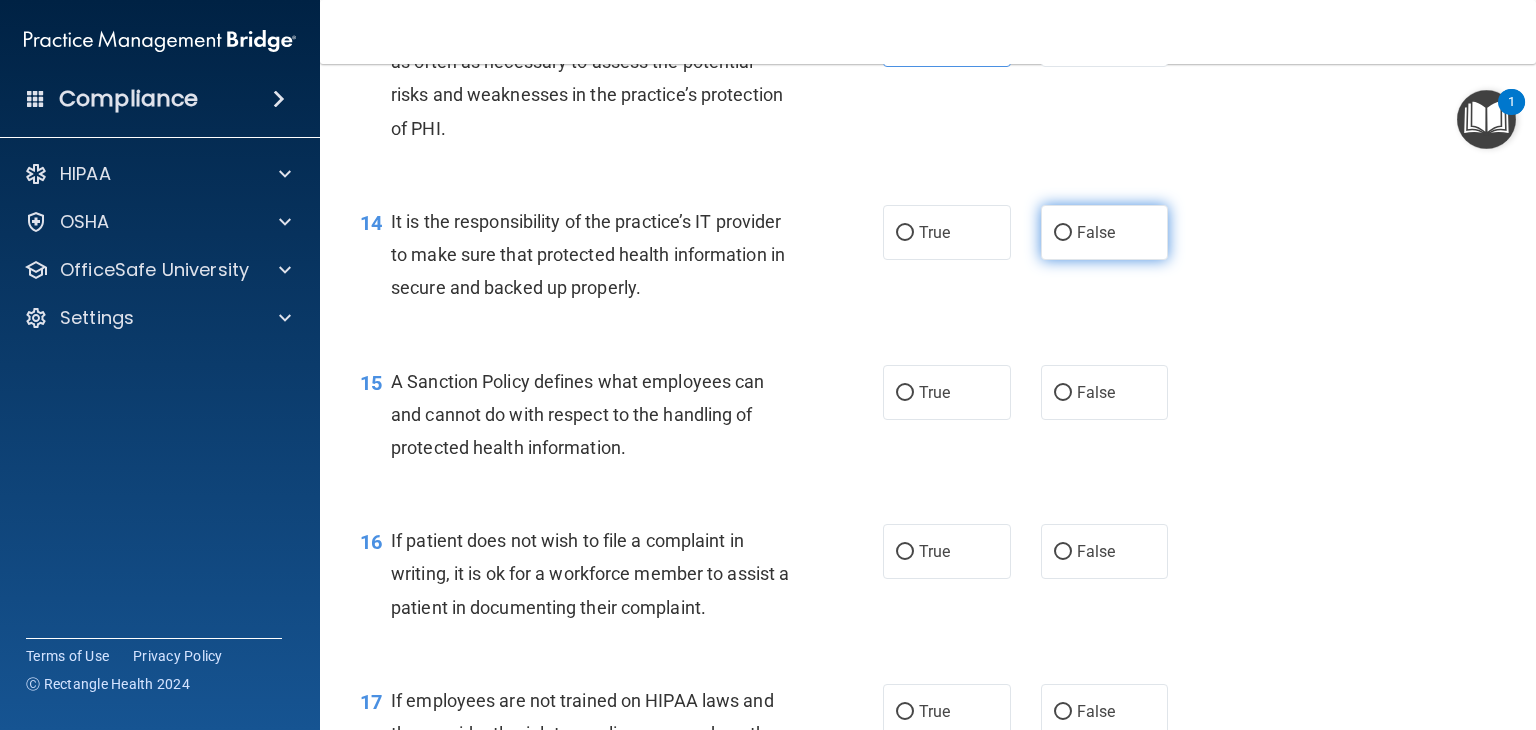 click on "False" at bounding box center (1096, 232) 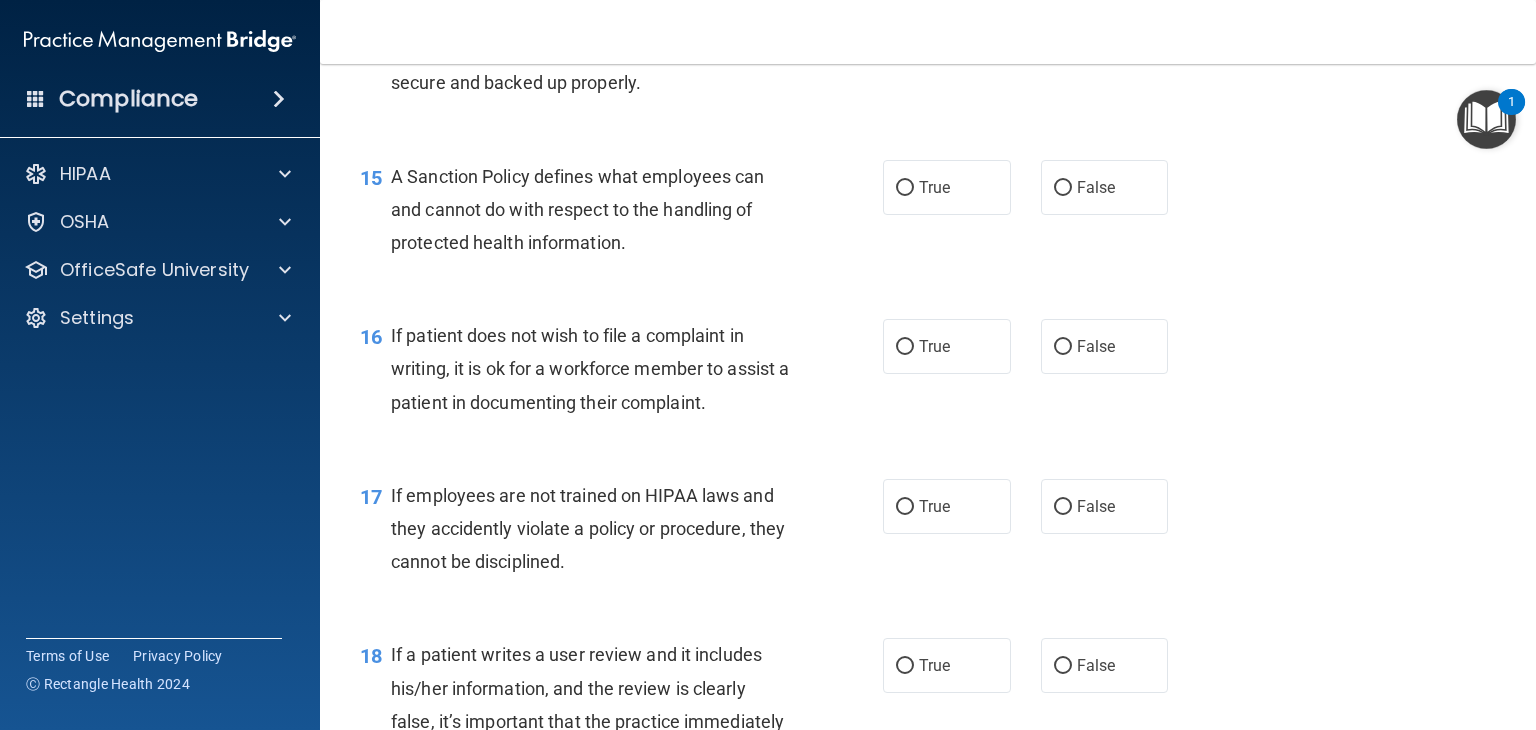 scroll, scrollTop: 2834, scrollLeft: 0, axis: vertical 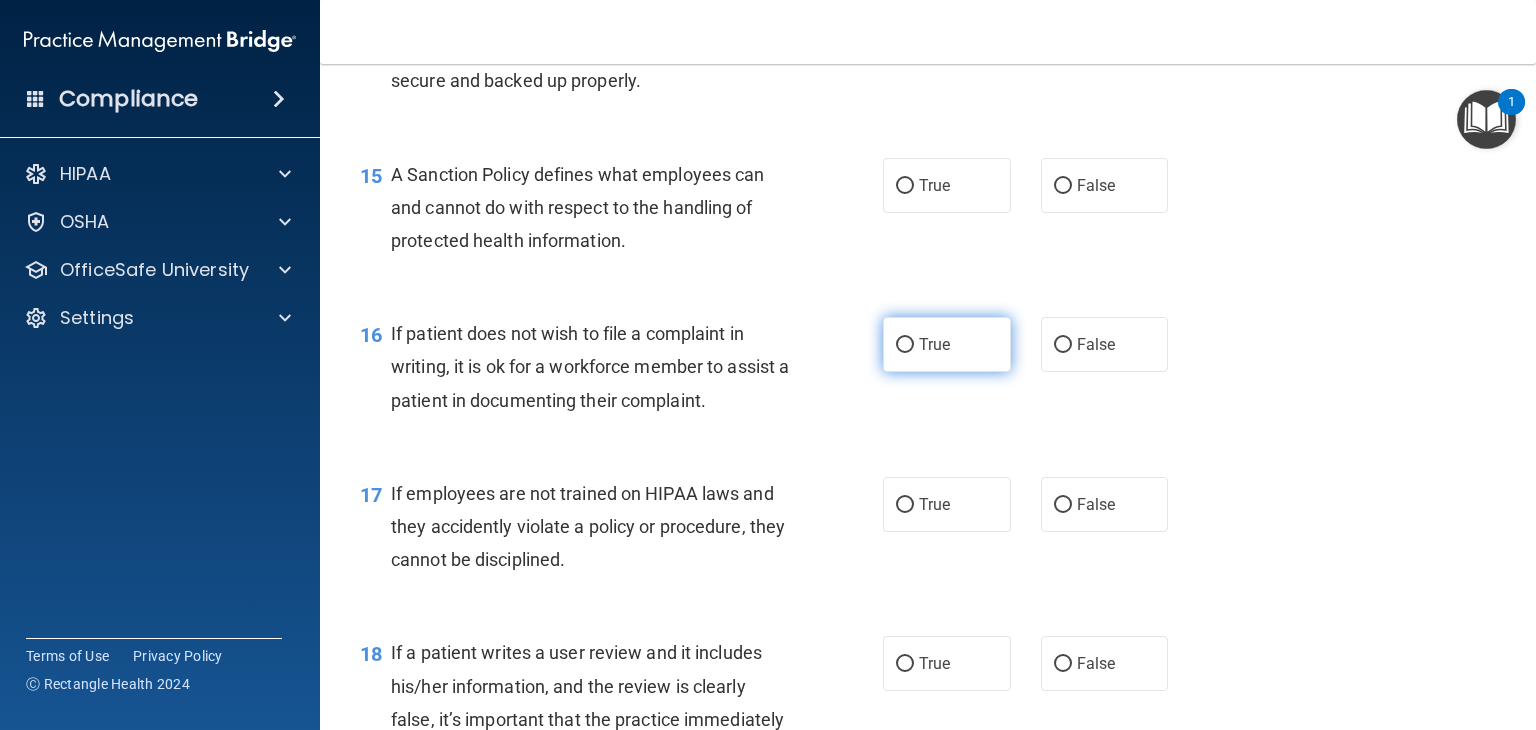 click on "True" at bounding box center [947, 344] 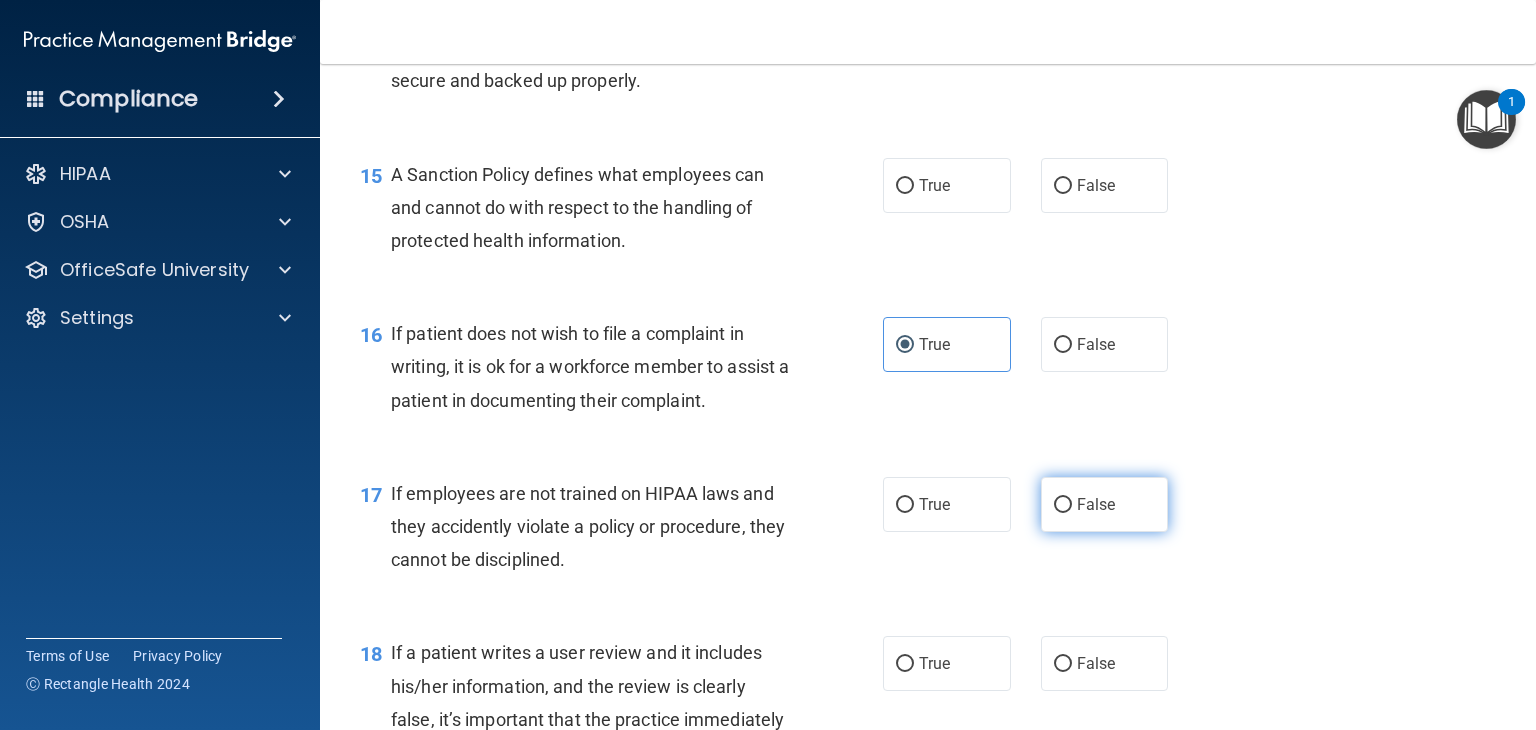 click on "False" at bounding box center (1105, 504) 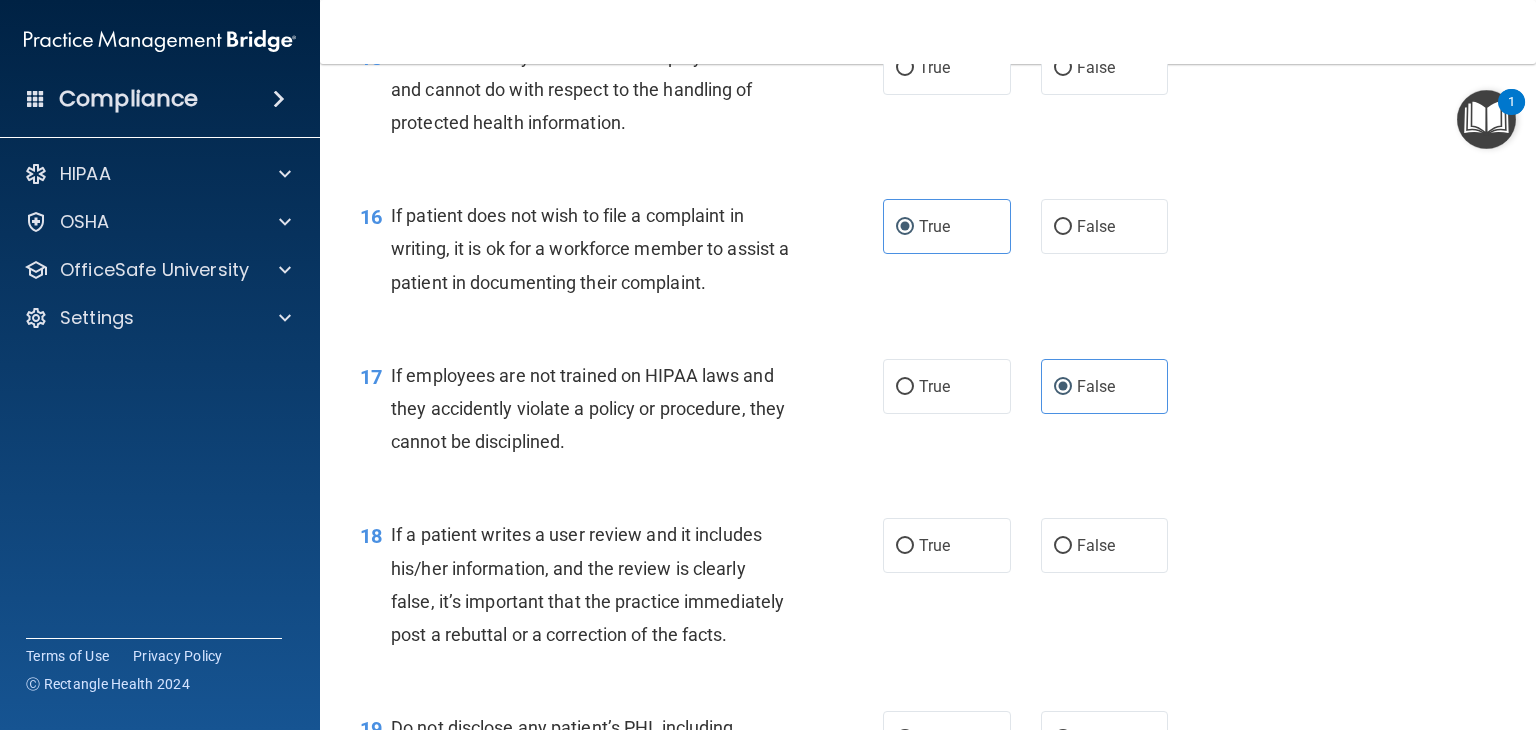 scroll, scrollTop: 2952, scrollLeft: 0, axis: vertical 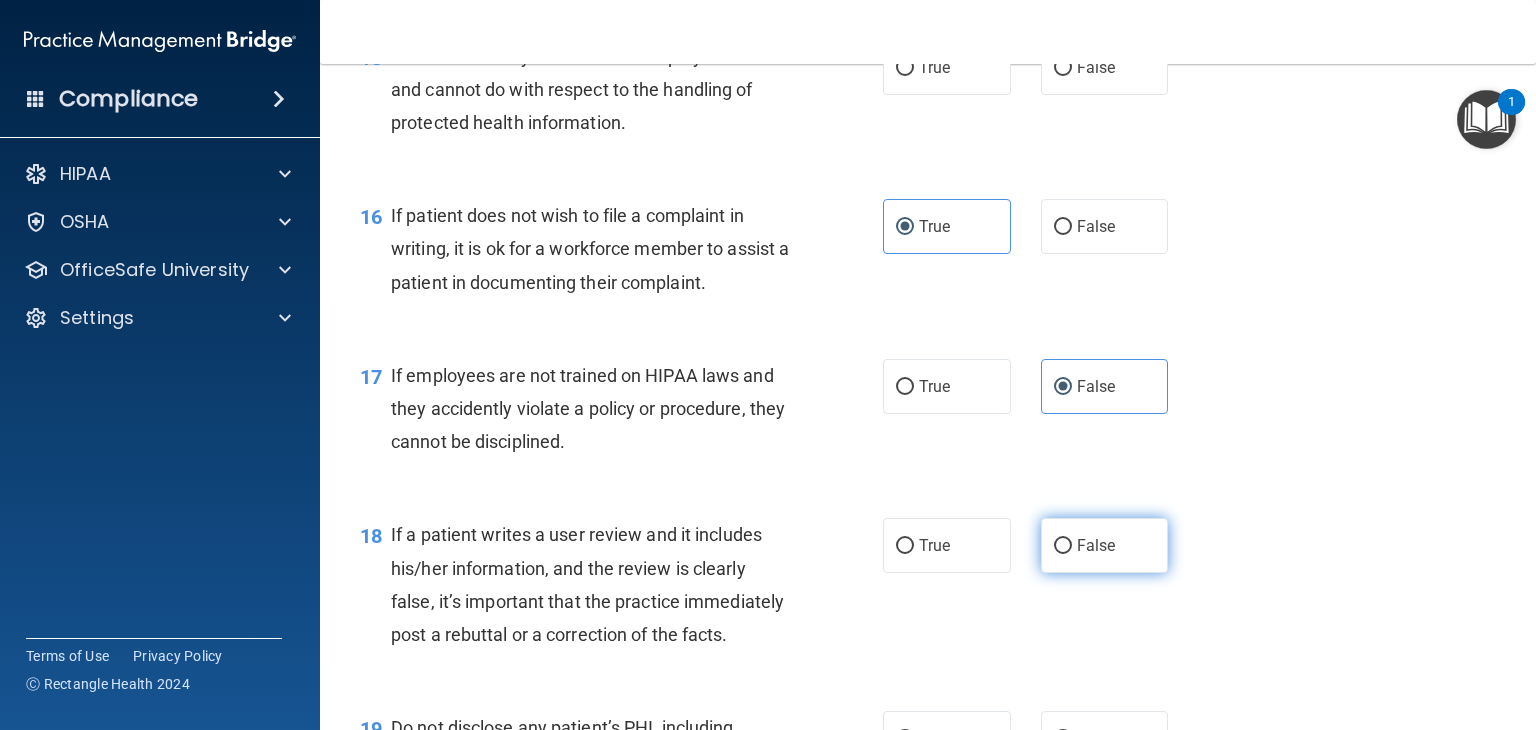 click on "False" at bounding box center [1105, 545] 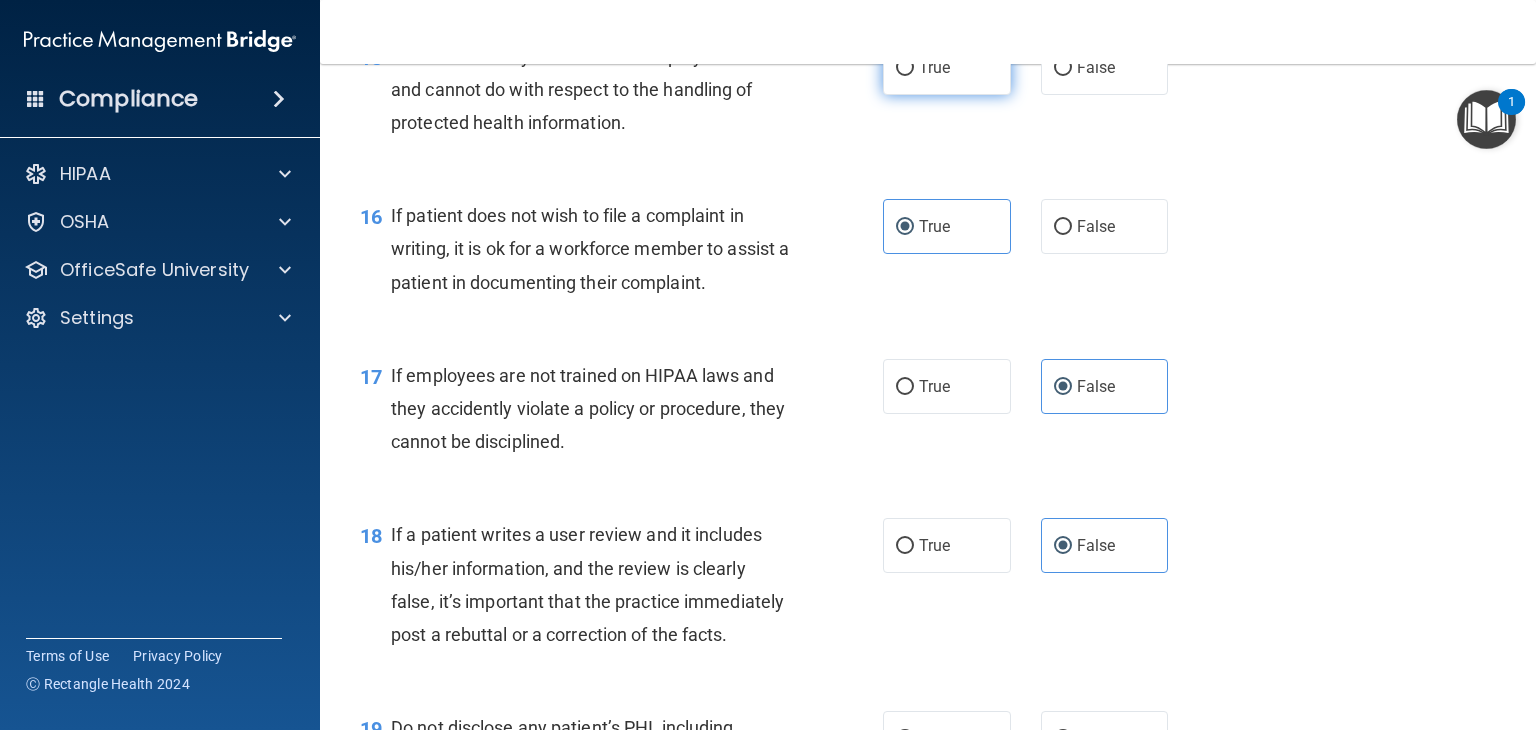 click on "True" at bounding box center [947, 67] 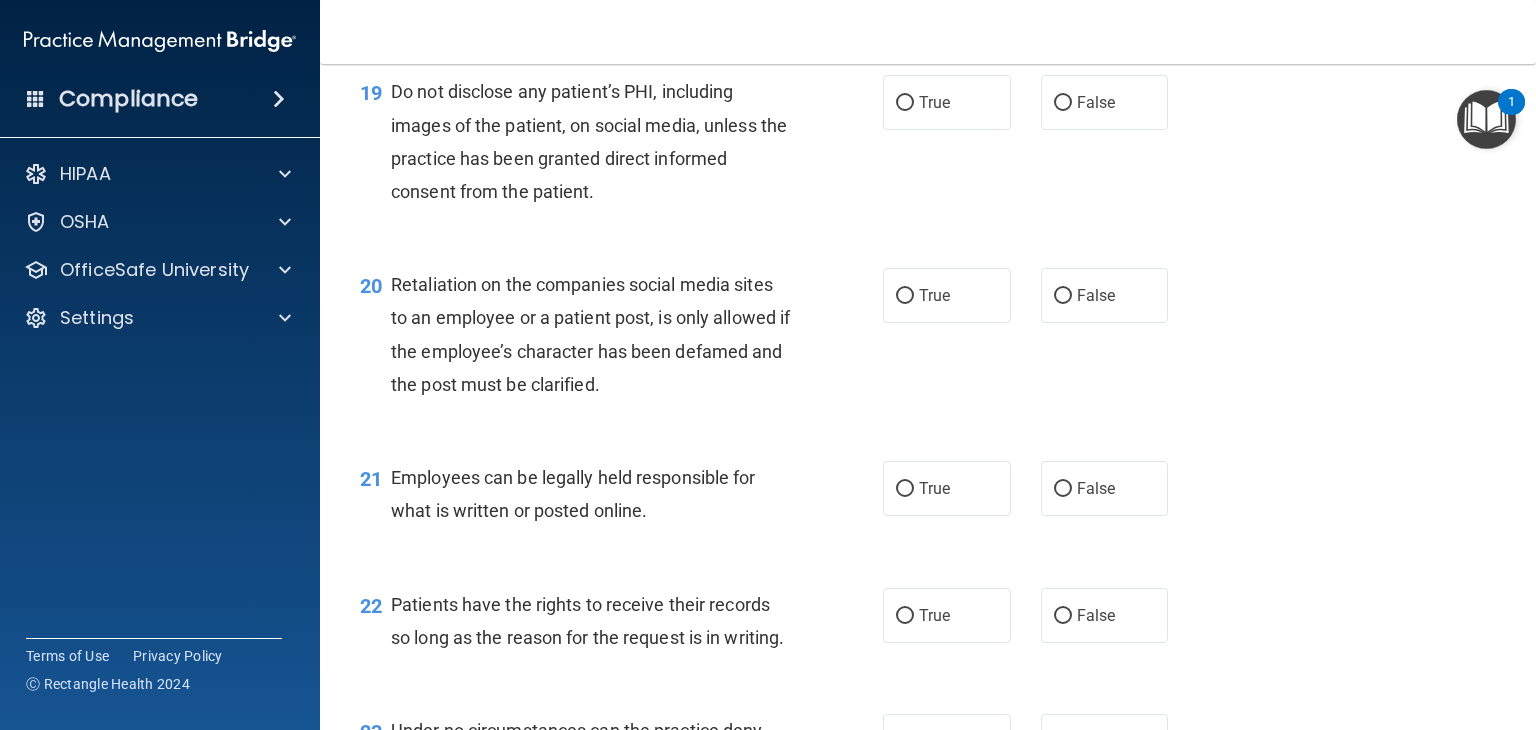 scroll, scrollTop: 3592, scrollLeft: 0, axis: vertical 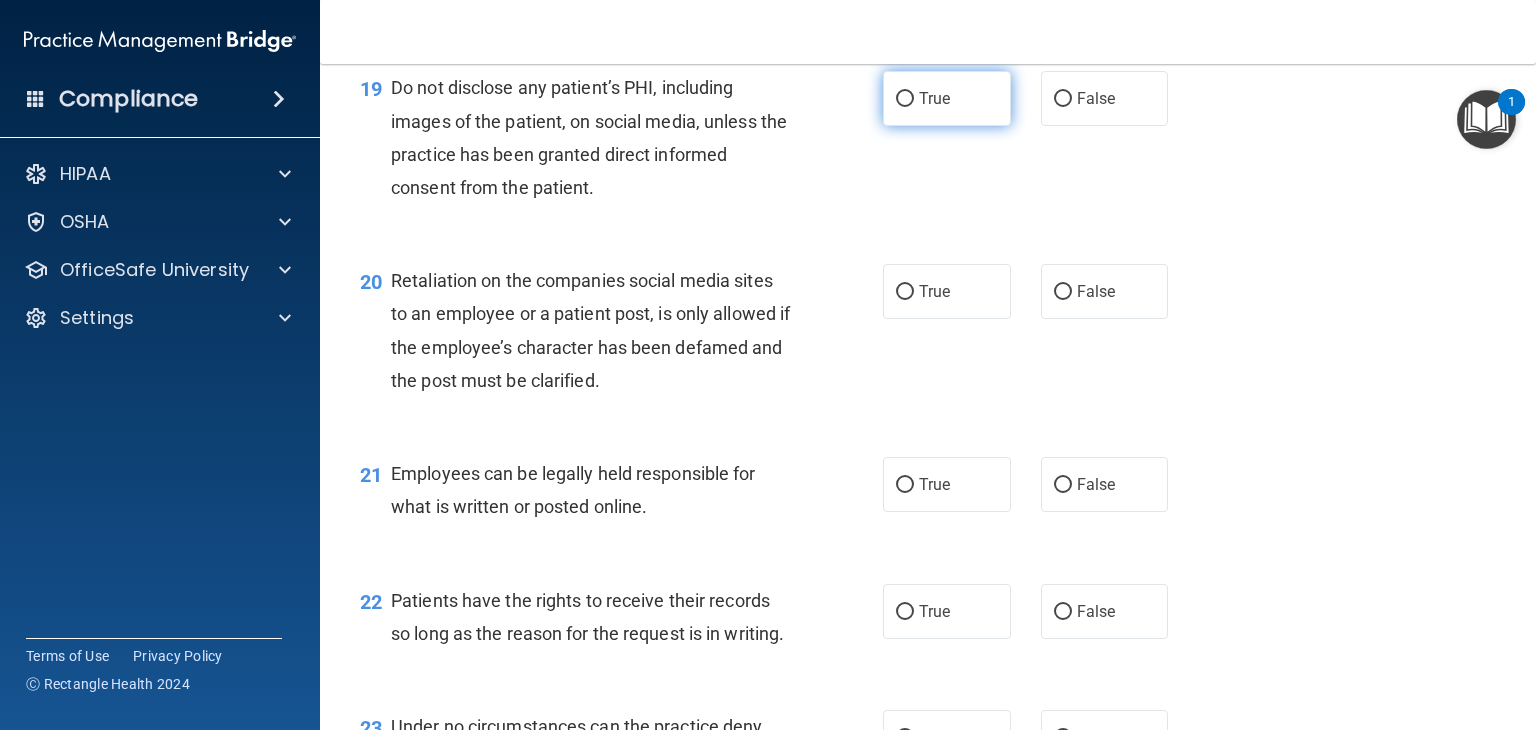 click on "True" at bounding box center (947, 98) 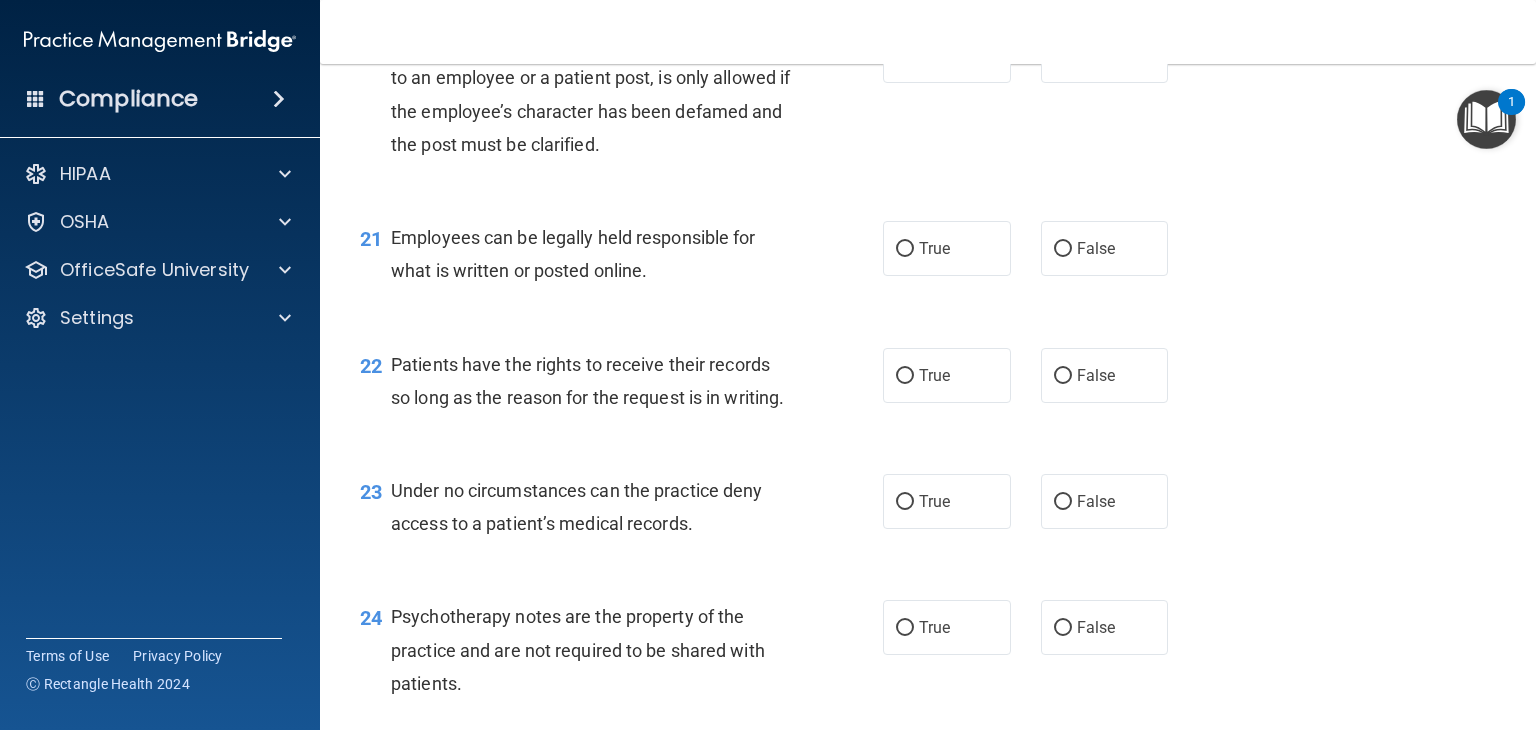 scroll, scrollTop: 3828, scrollLeft: 0, axis: vertical 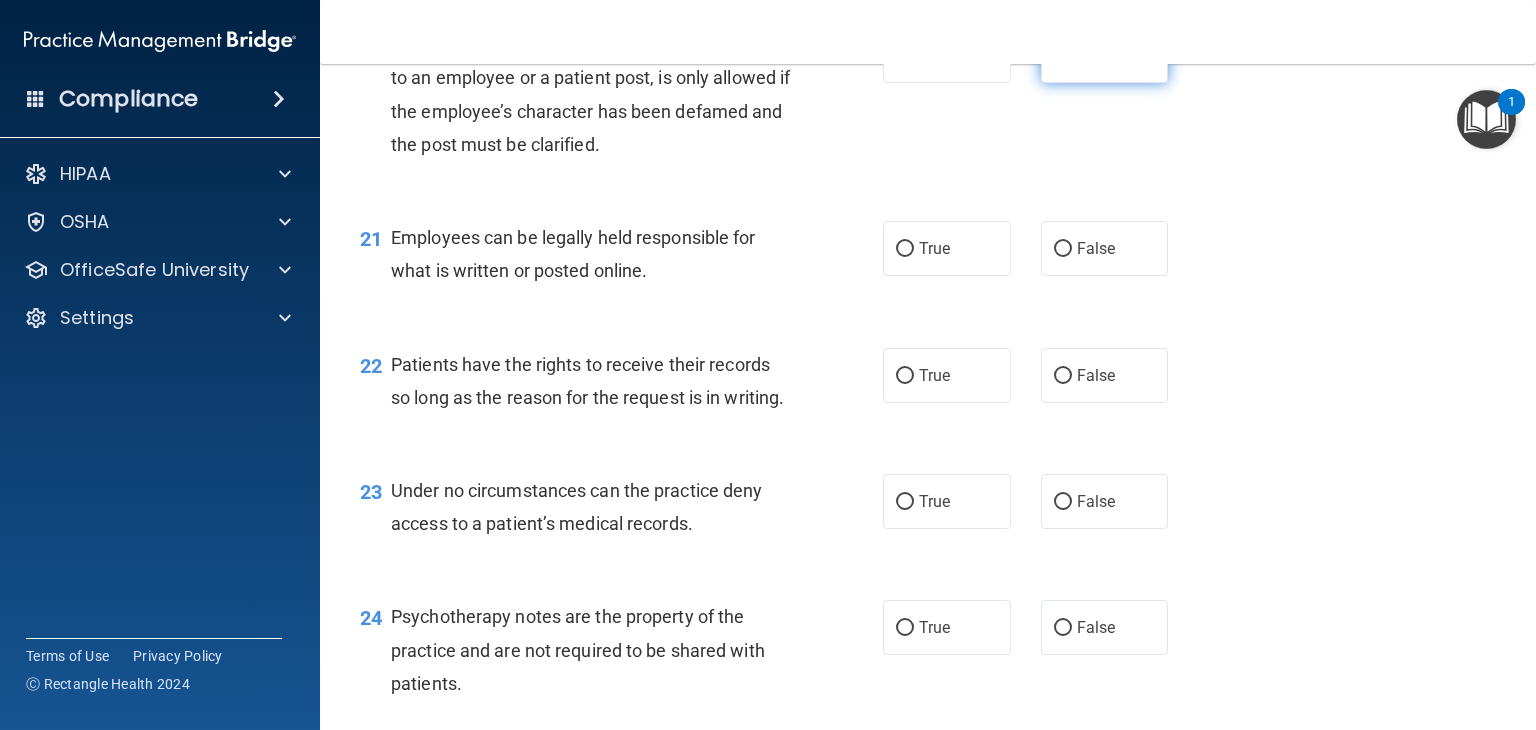 click on "False" at bounding box center [1105, 55] 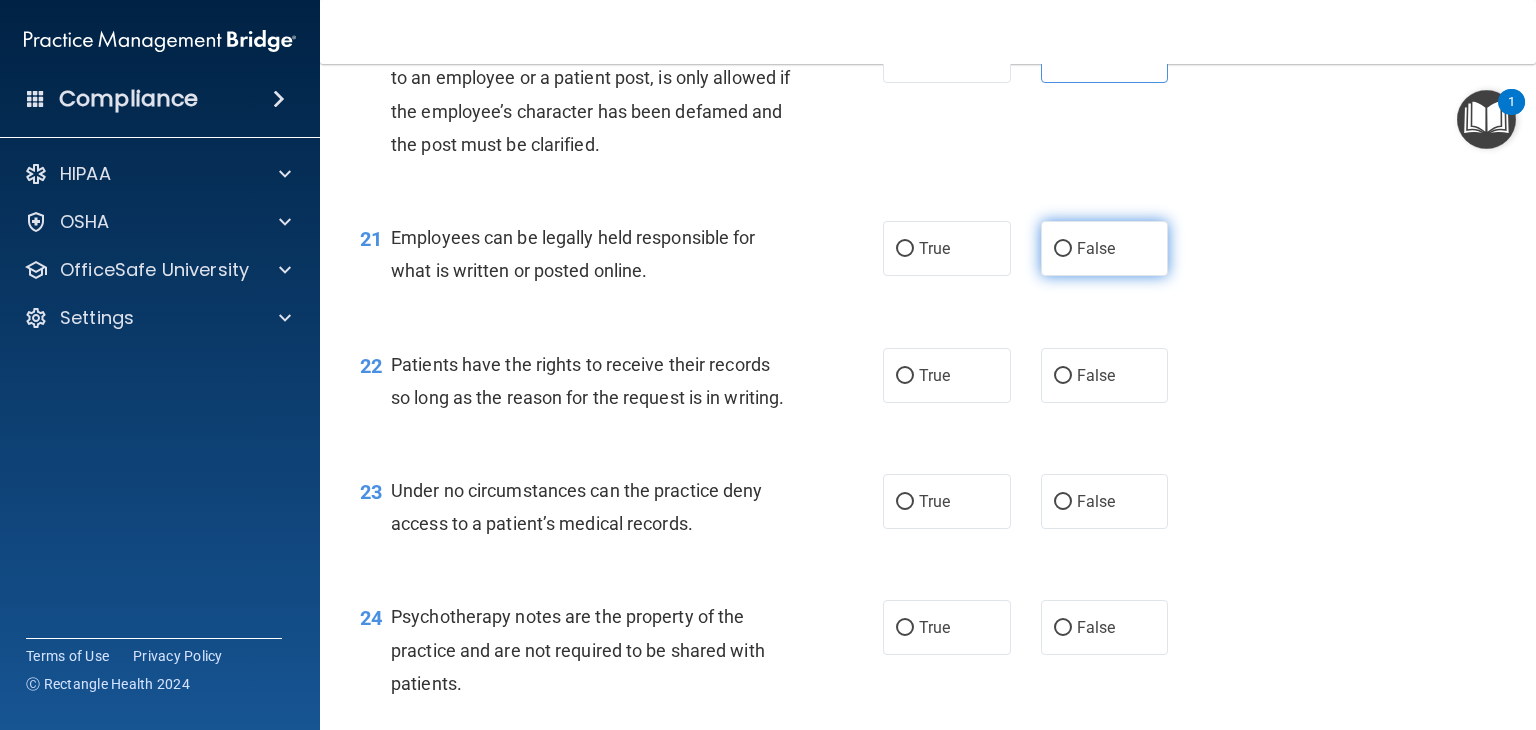 click on "False" at bounding box center (1105, 248) 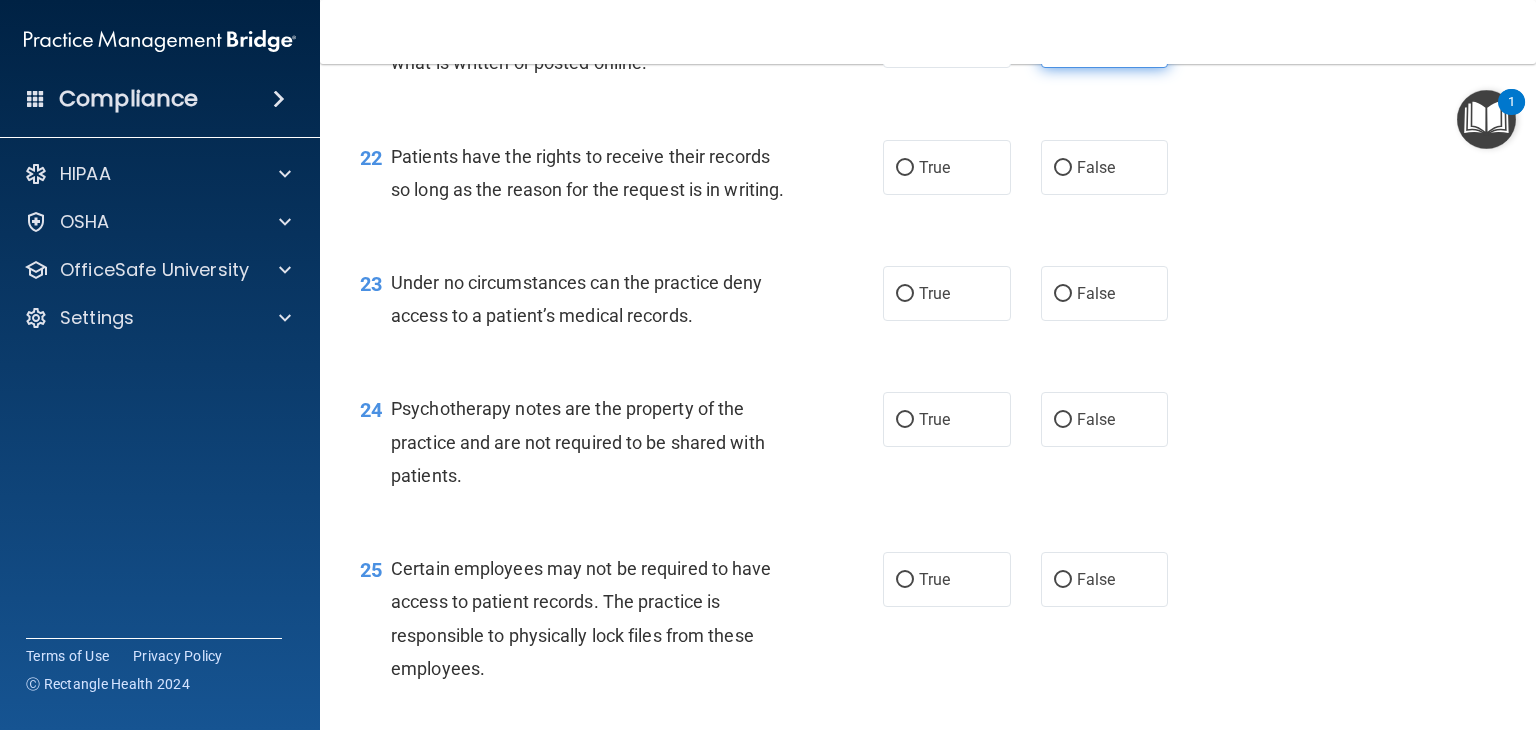 scroll, scrollTop: 4036, scrollLeft: 0, axis: vertical 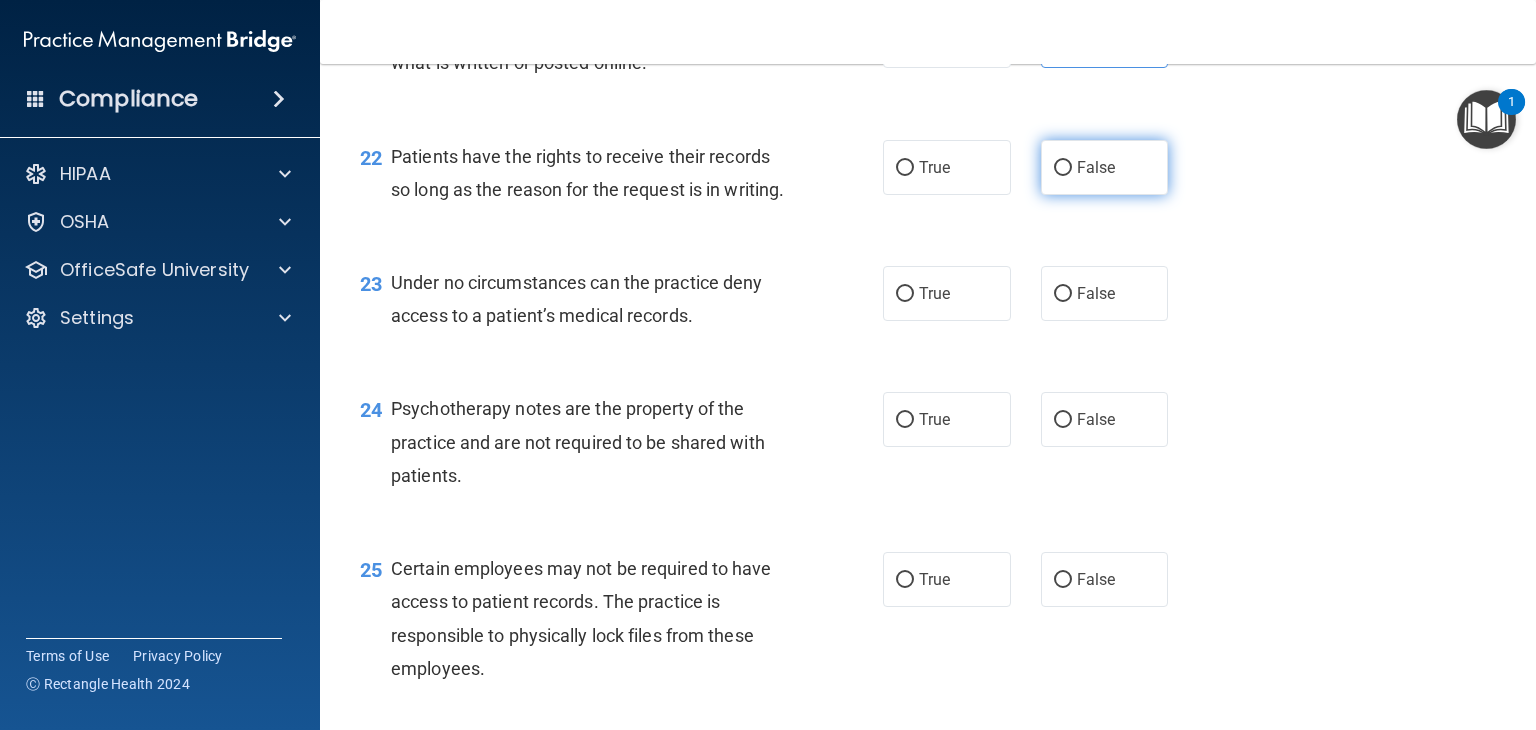 click on "False" at bounding box center (1105, 167) 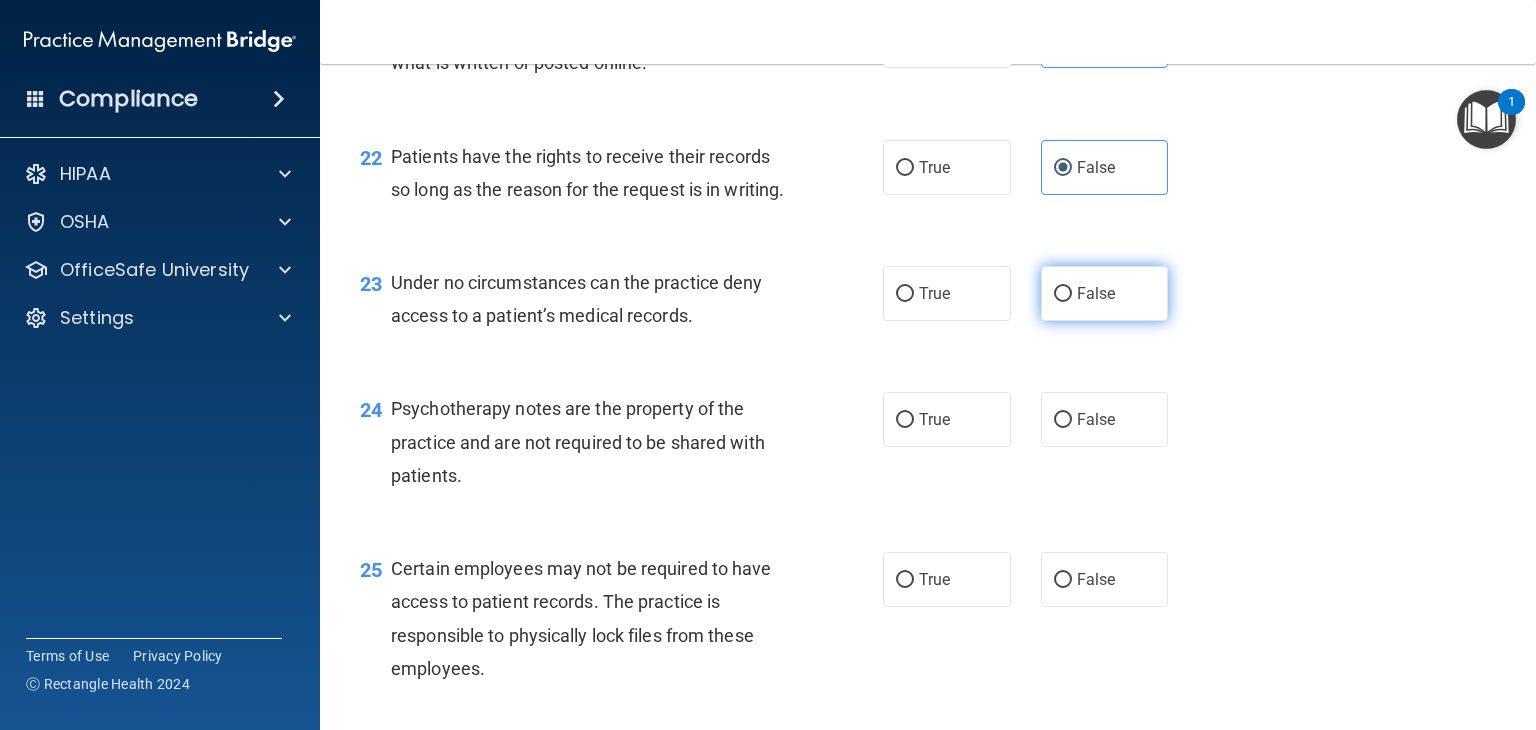 click on "False" at bounding box center (1105, 293) 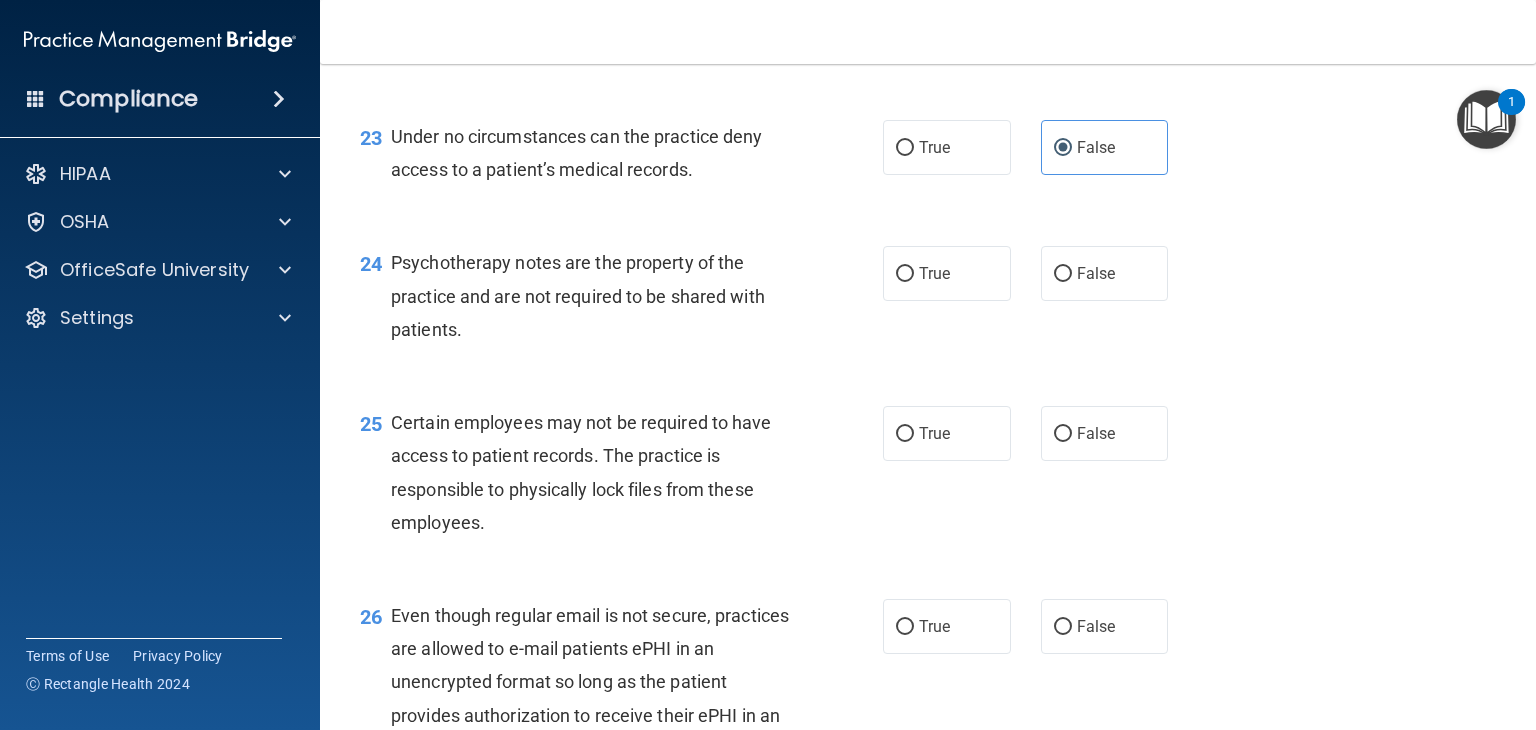 scroll, scrollTop: 4196, scrollLeft: 0, axis: vertical 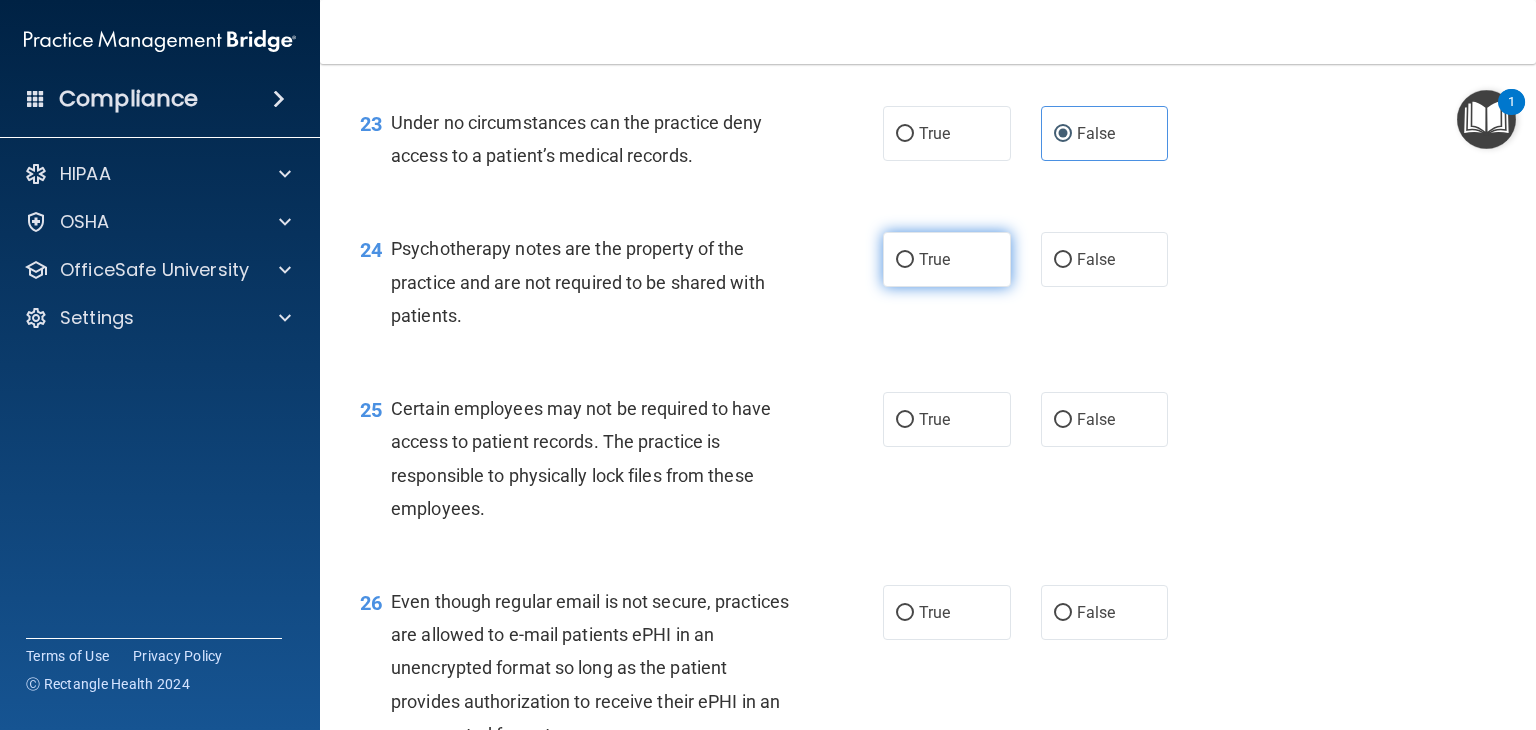 click on "True" at bounding box center [947, 259] 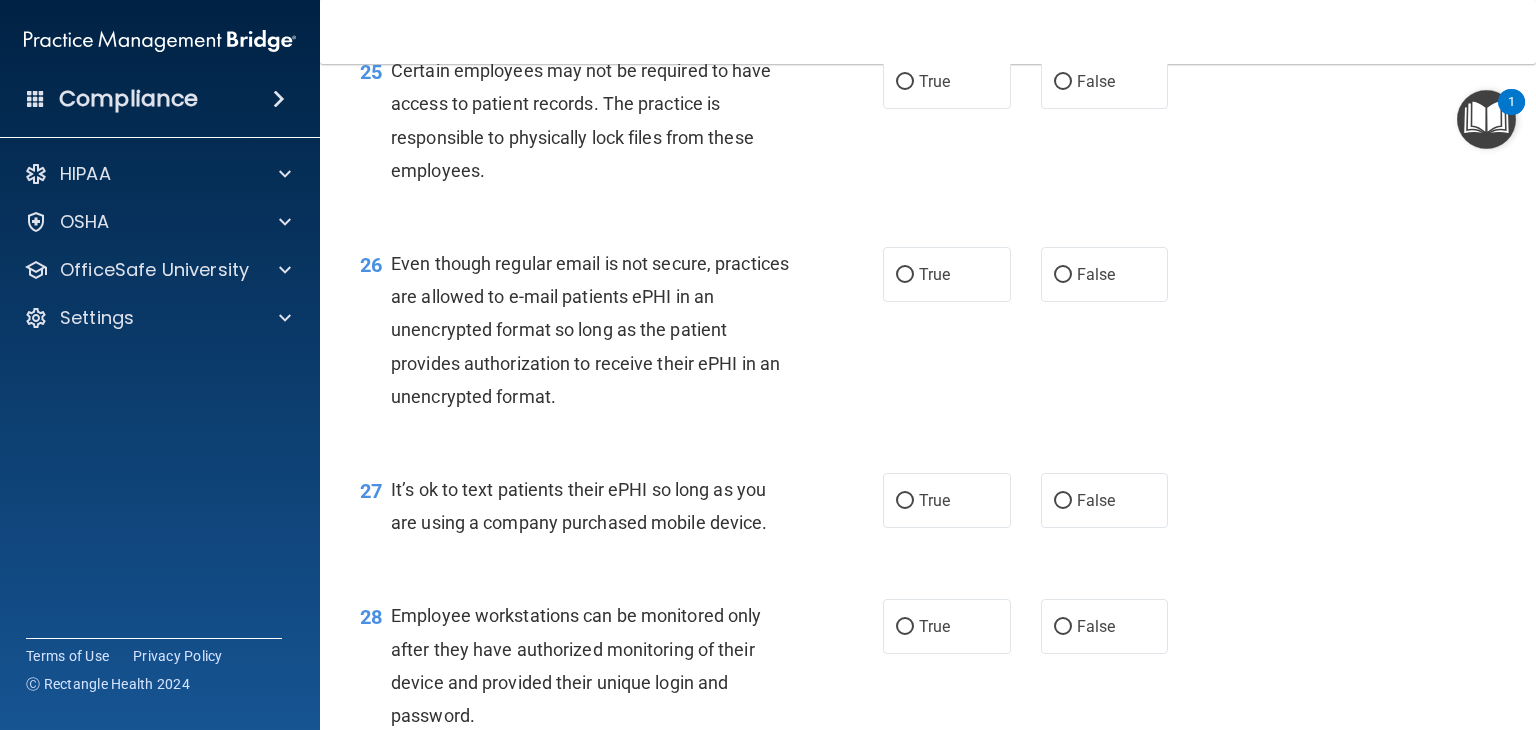 scroll, scrollTop: 4532, scrollLeft: 0, axis: vertical 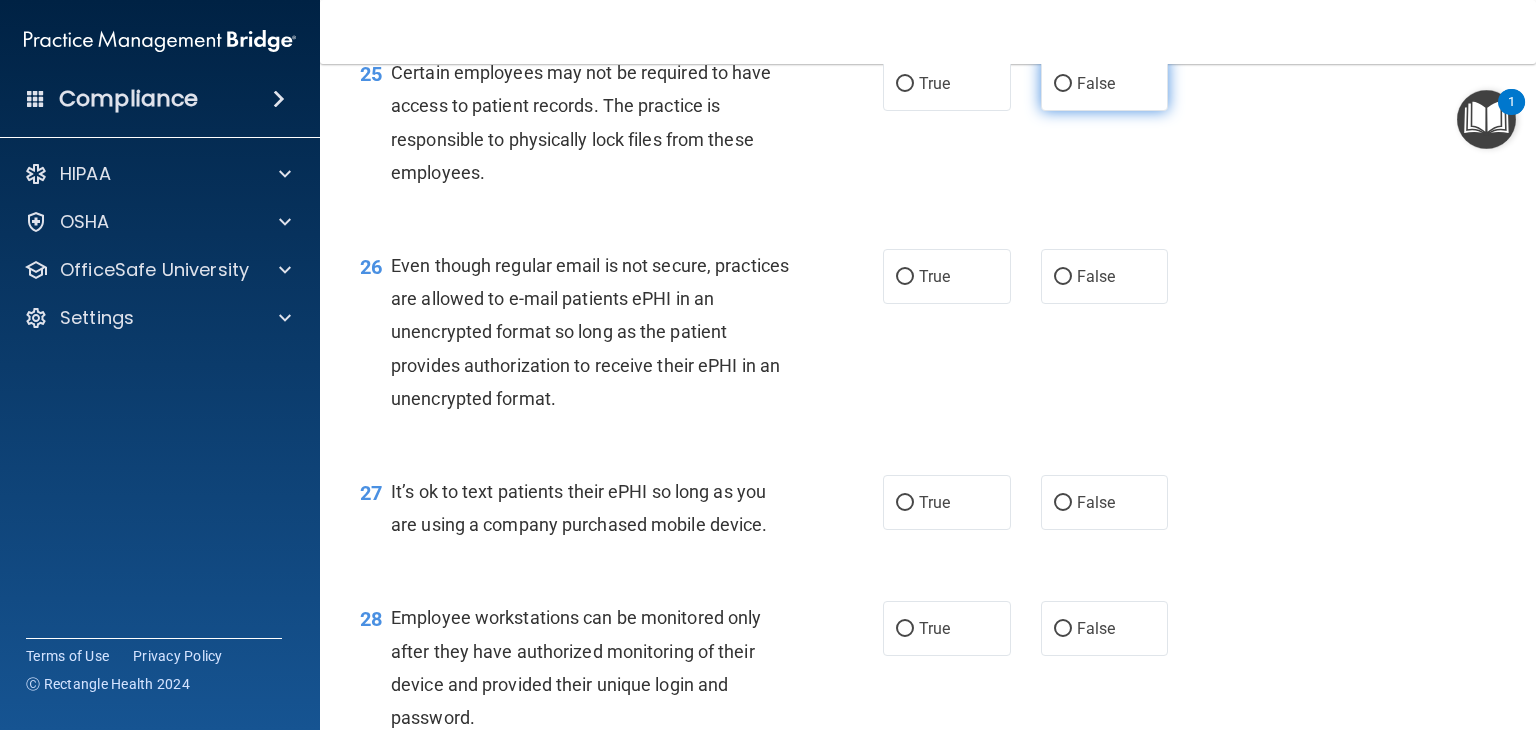 click on "False" at bounding box center [1105, 83] 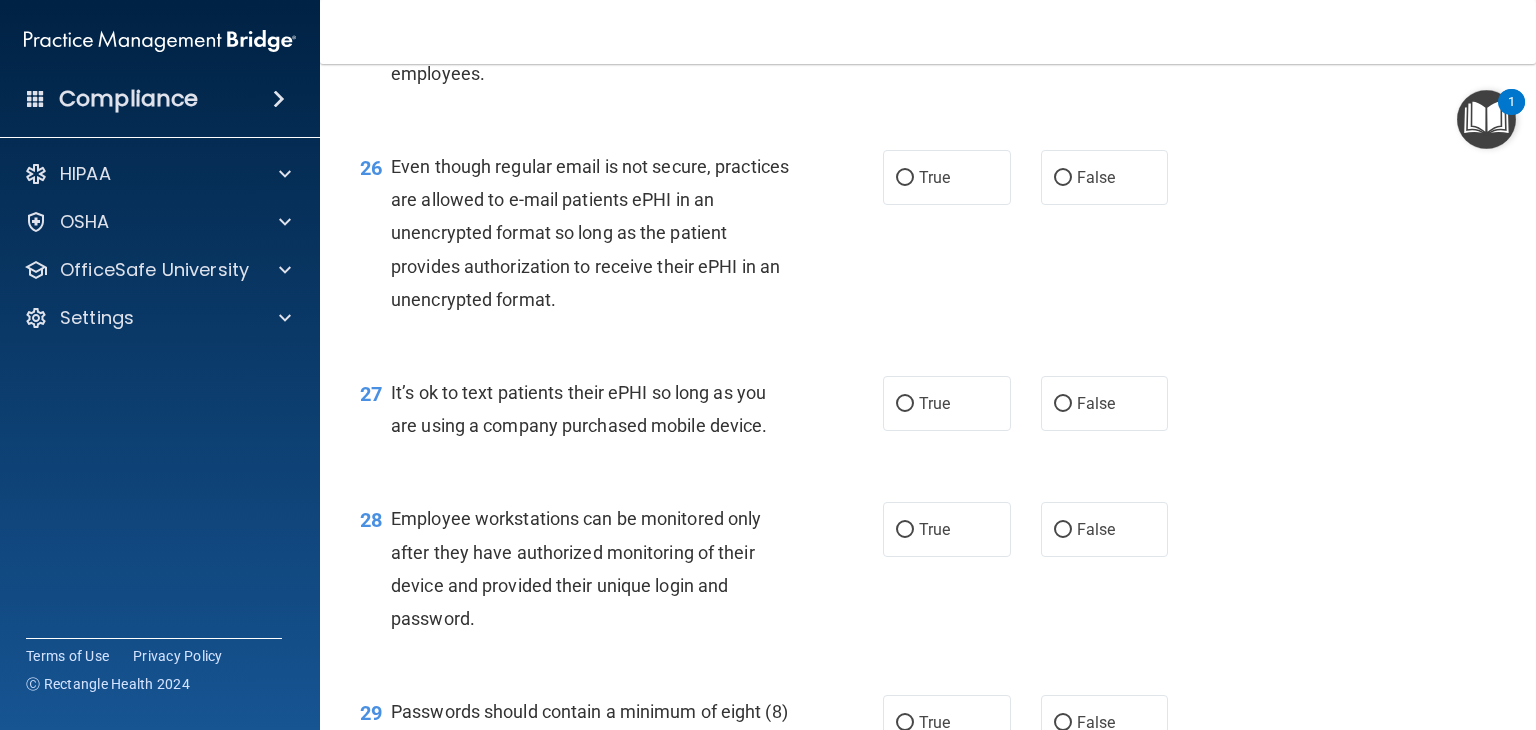 scroll, scrollTop: 4632, scrollLeft: 0, axis: vertical 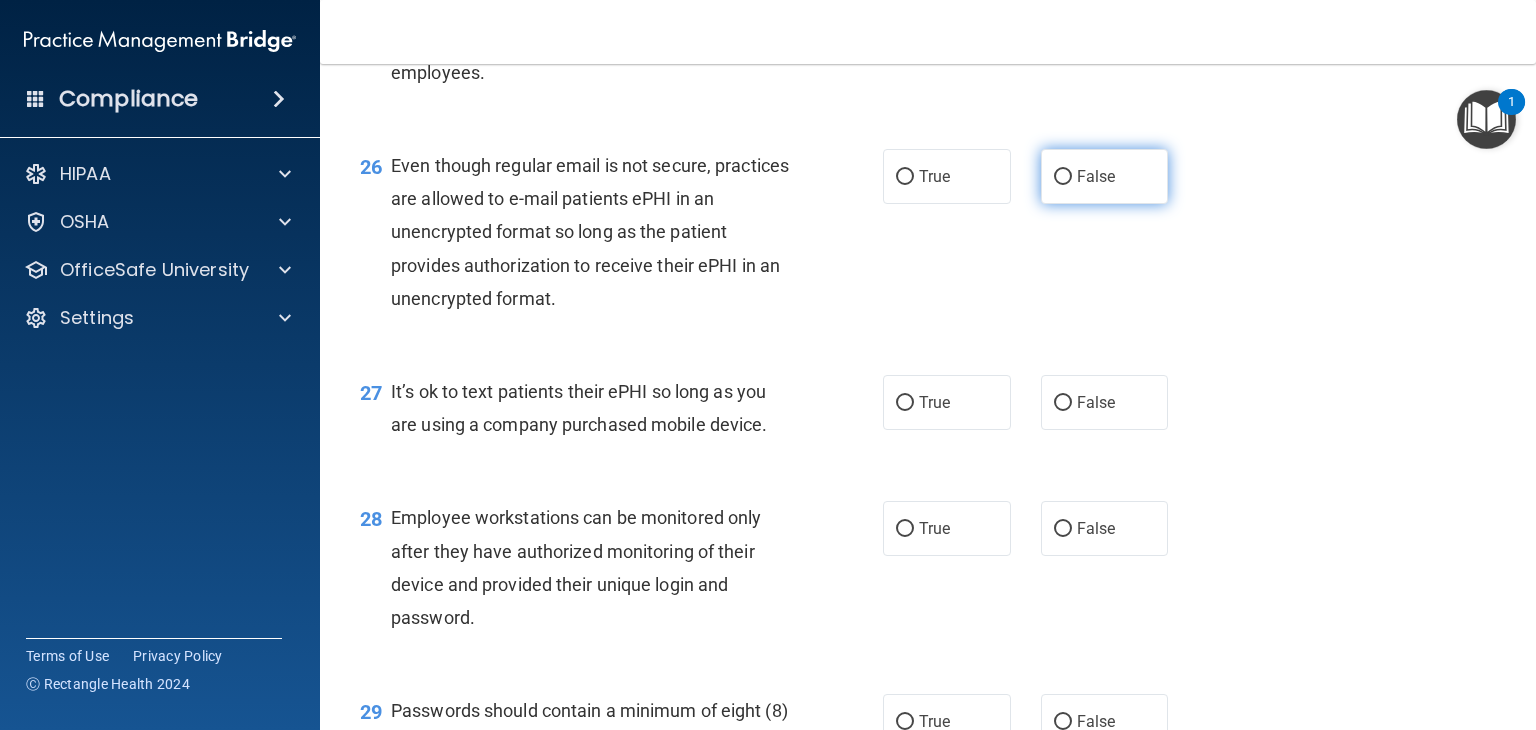 click on "False" at bounding box center (1105, 176) 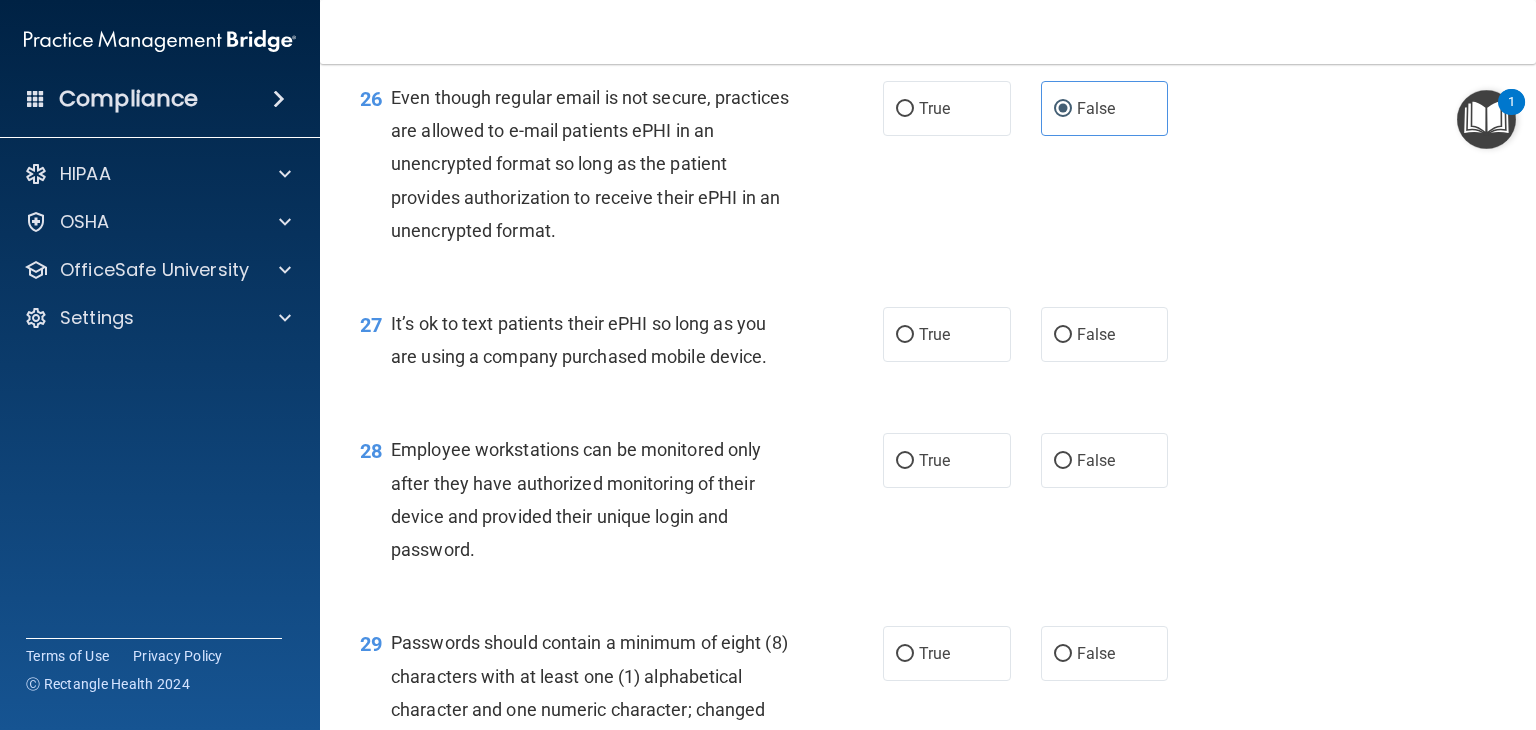 scroll, scrollTop: 4714, scrollLeft: 0, axis: vertical 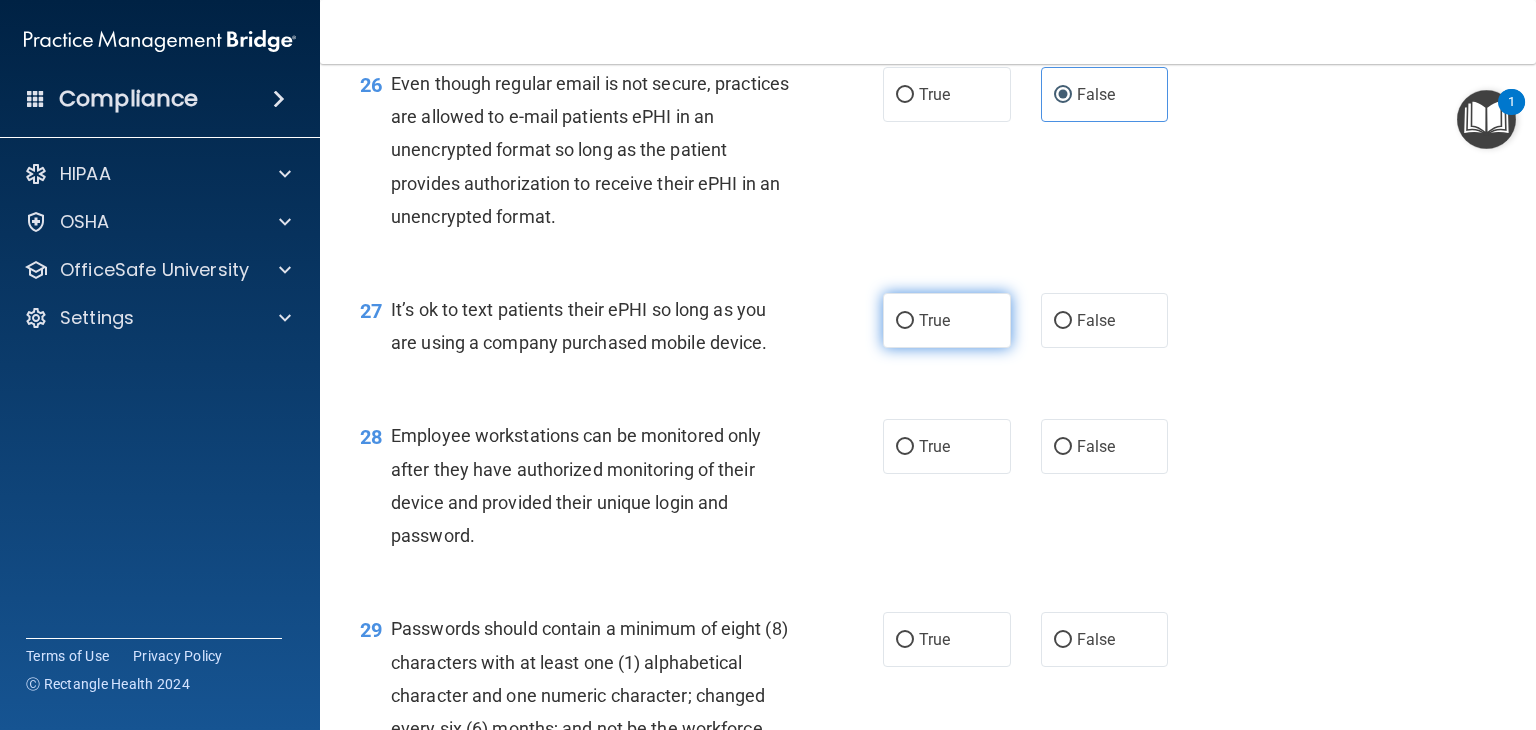 click on "True" at bounding box center (947, 320) 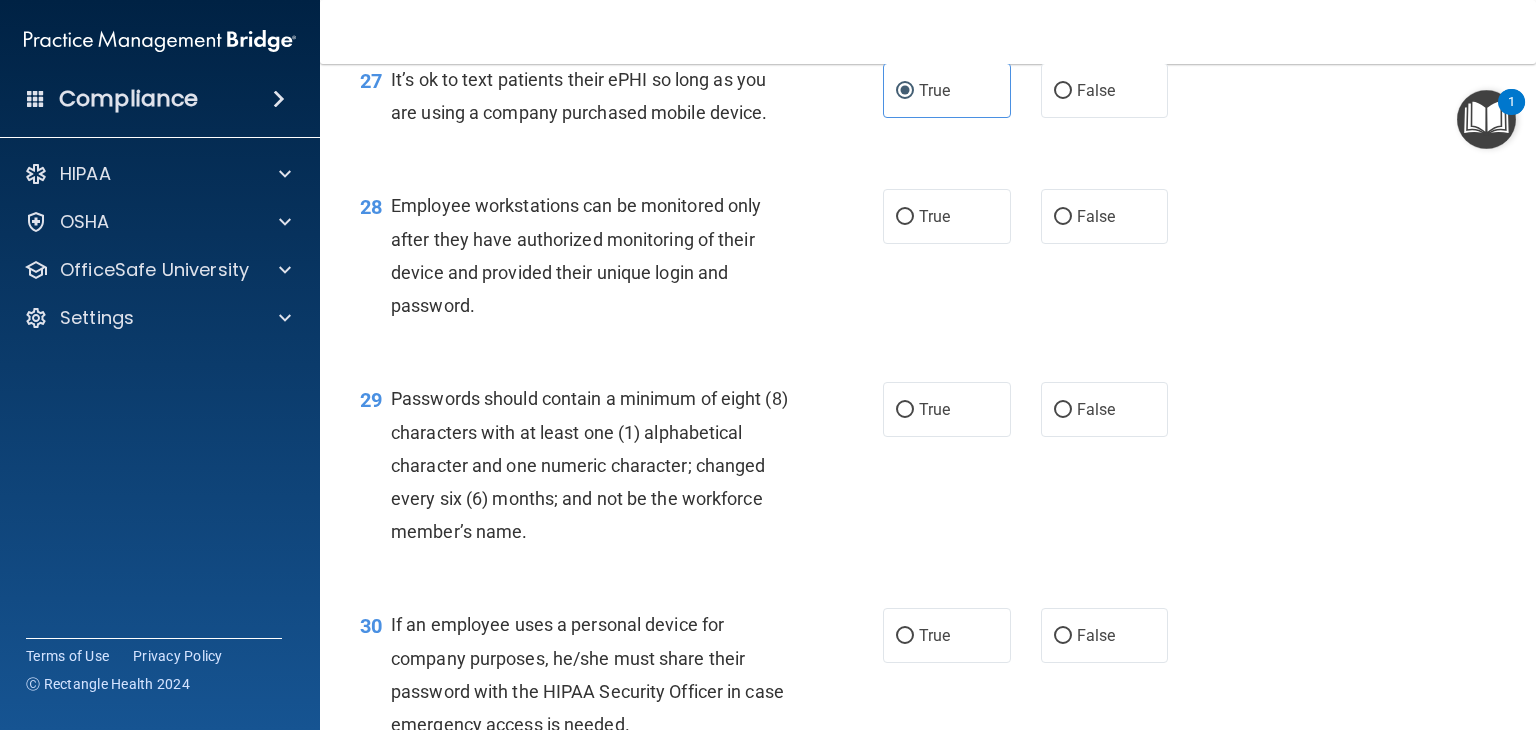 scroll, scrollTop: 4950, scrollLeft: 0, axis: vertical 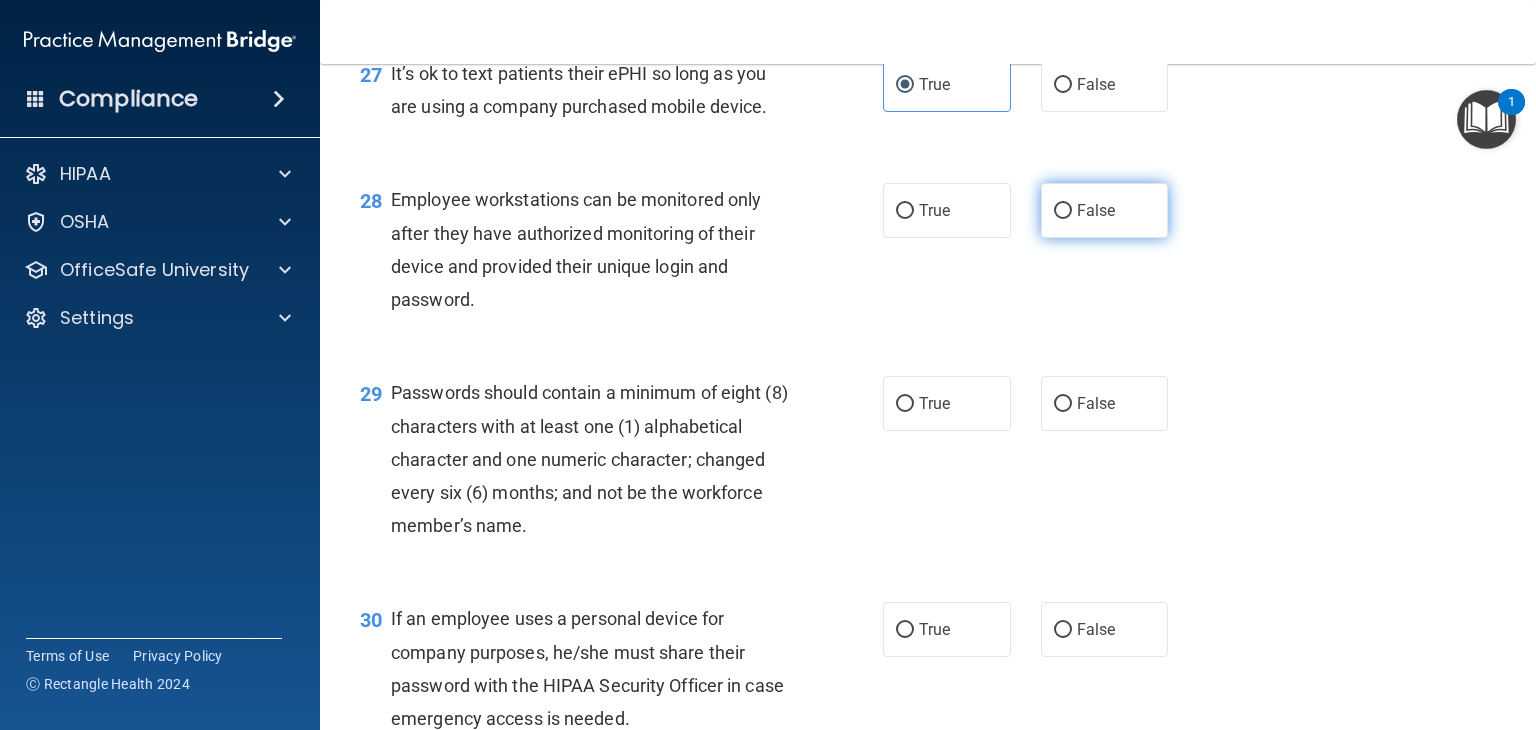 click on "False" at bounding box center (1105, 210) 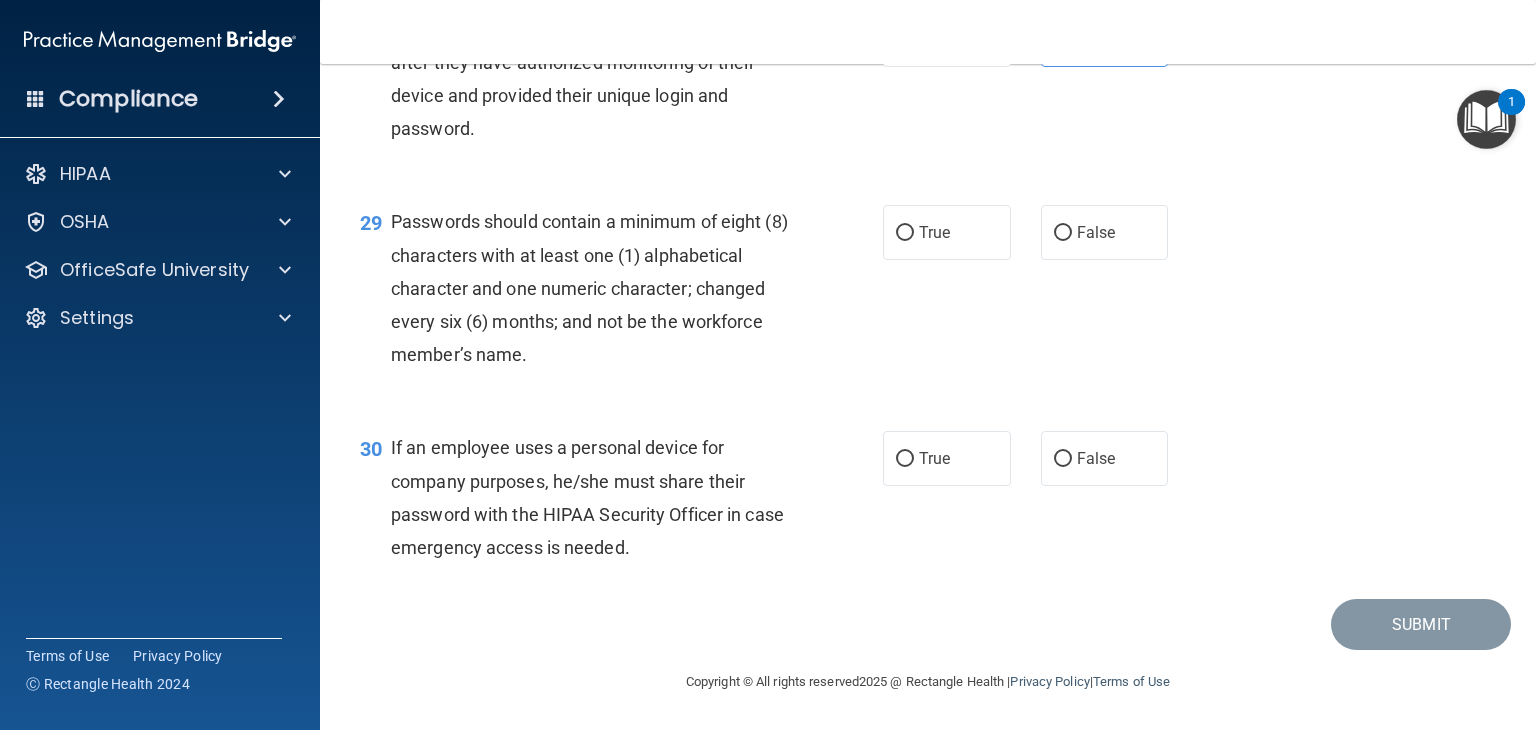 scroll, scrollTop: 5136, scrollLeft: 0, axis: vertical 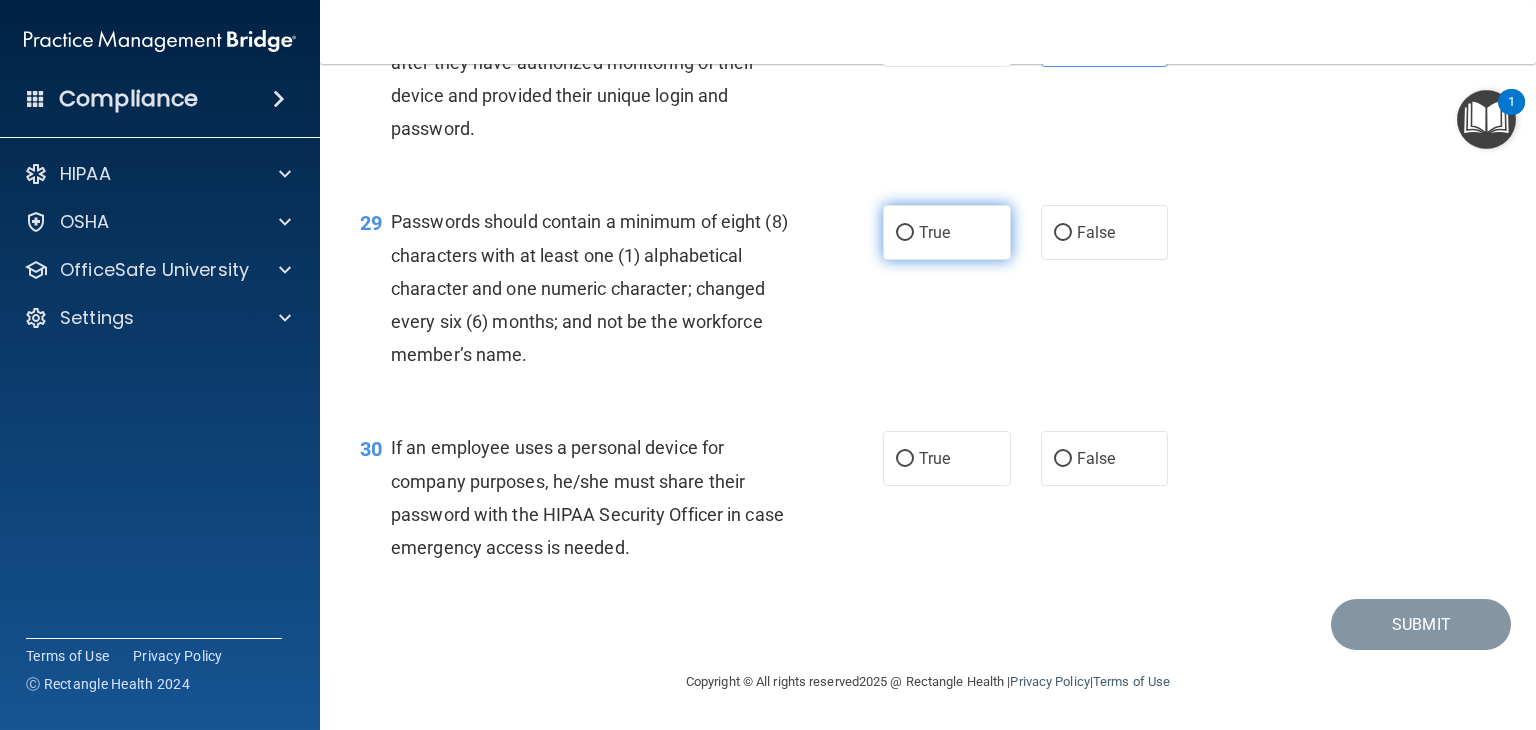 click on "True" at bounding box center [905, 233] 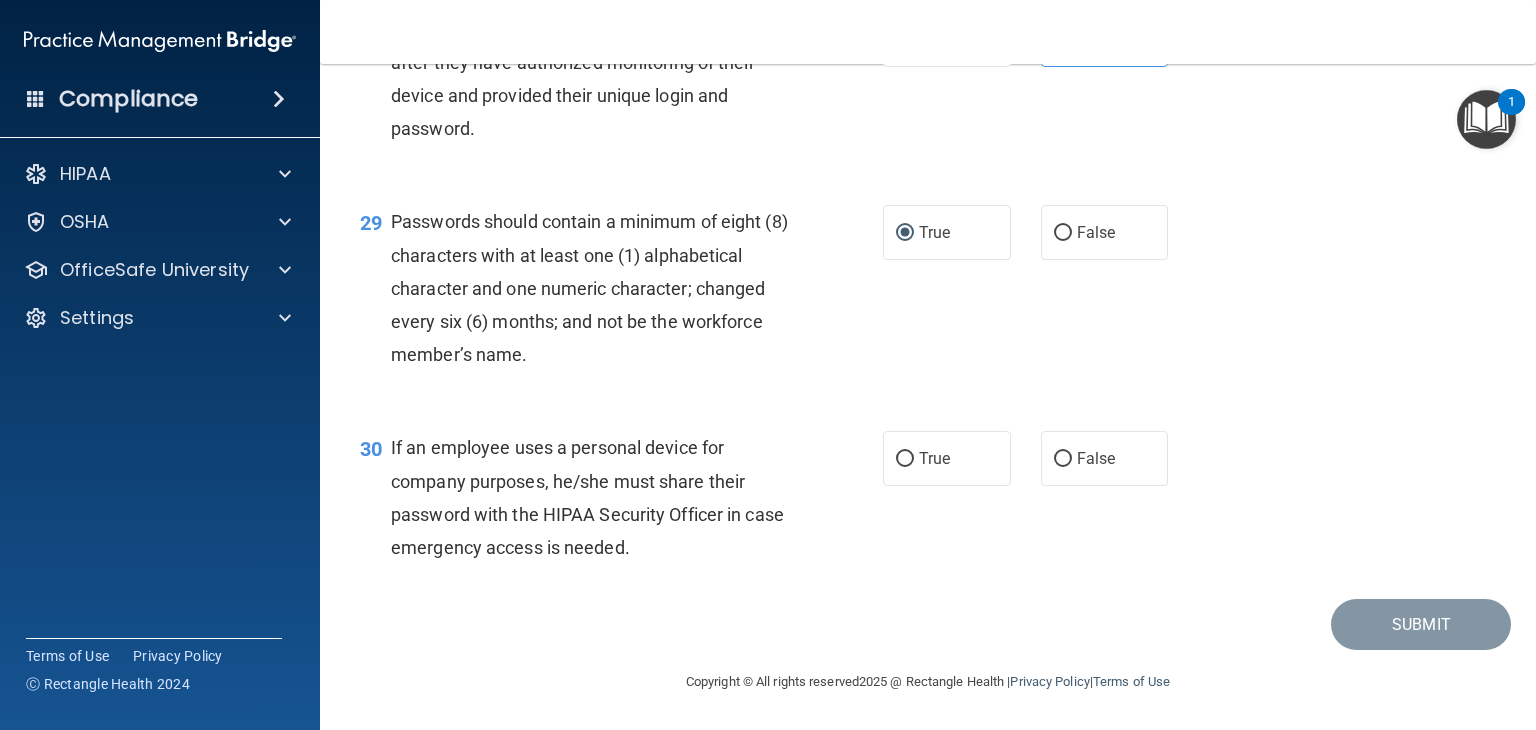 scroll, scrollTop: 5221, scrollLeft: 0, axis: vertical 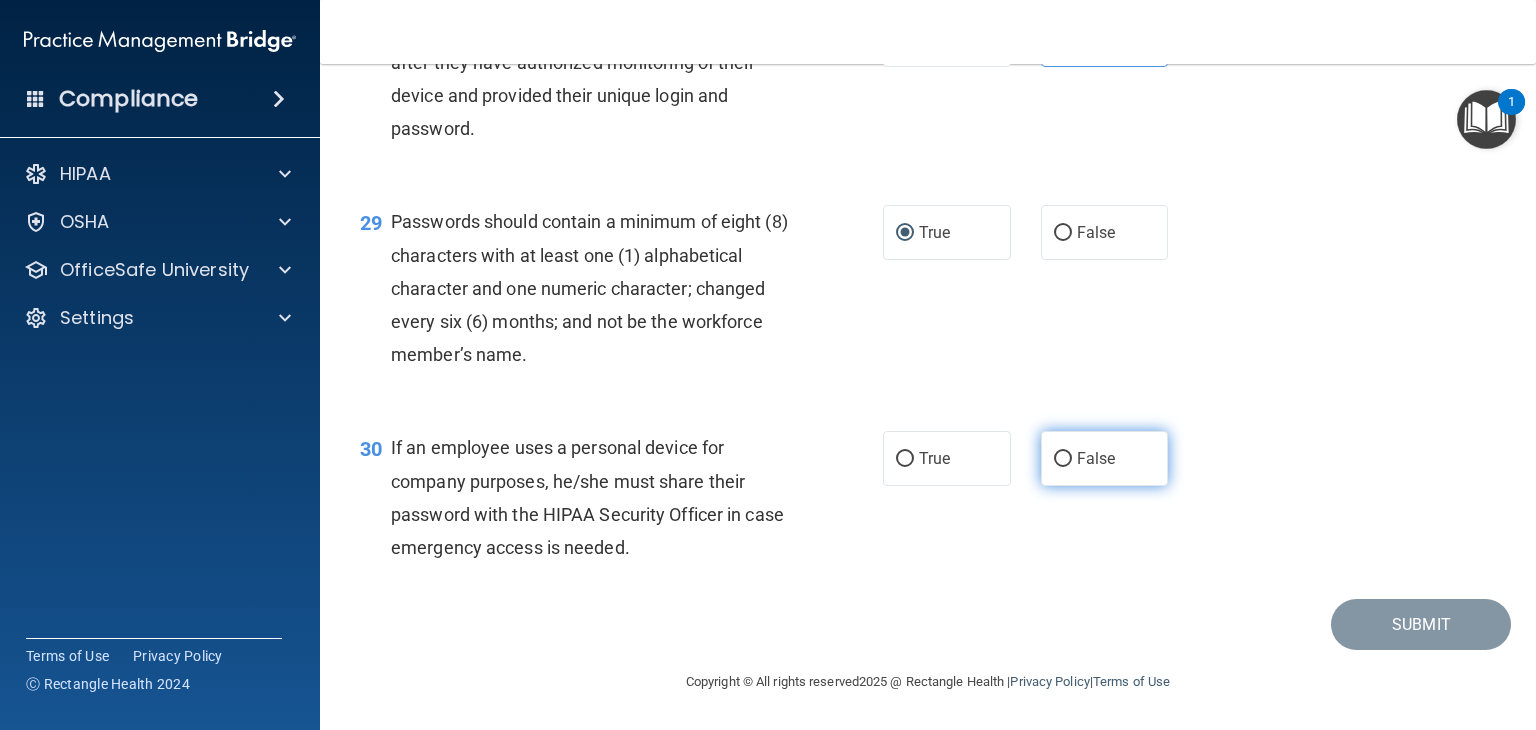 click on "False" at bounding box center [1096, 458] 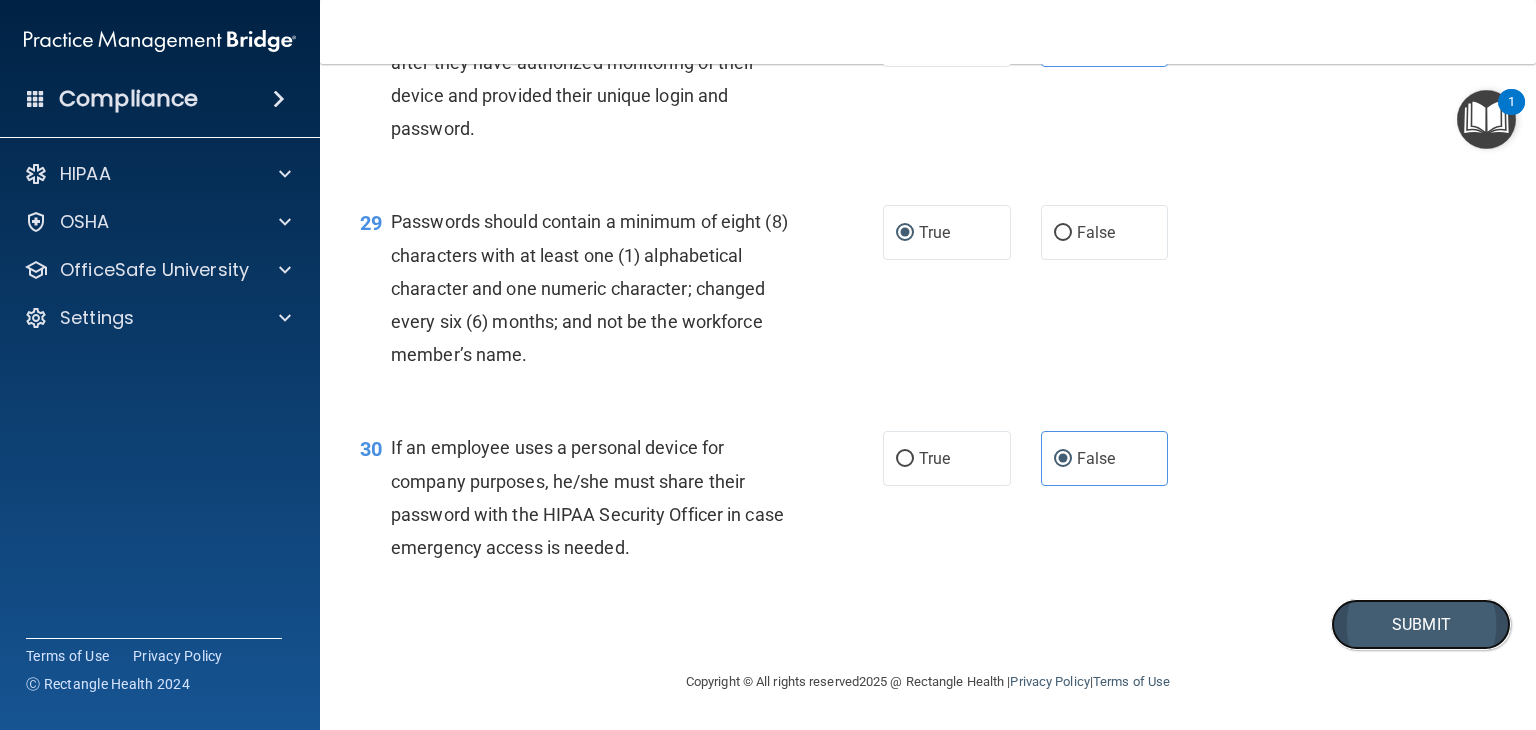 click on "Submit" at bounding box center [1421, 624] 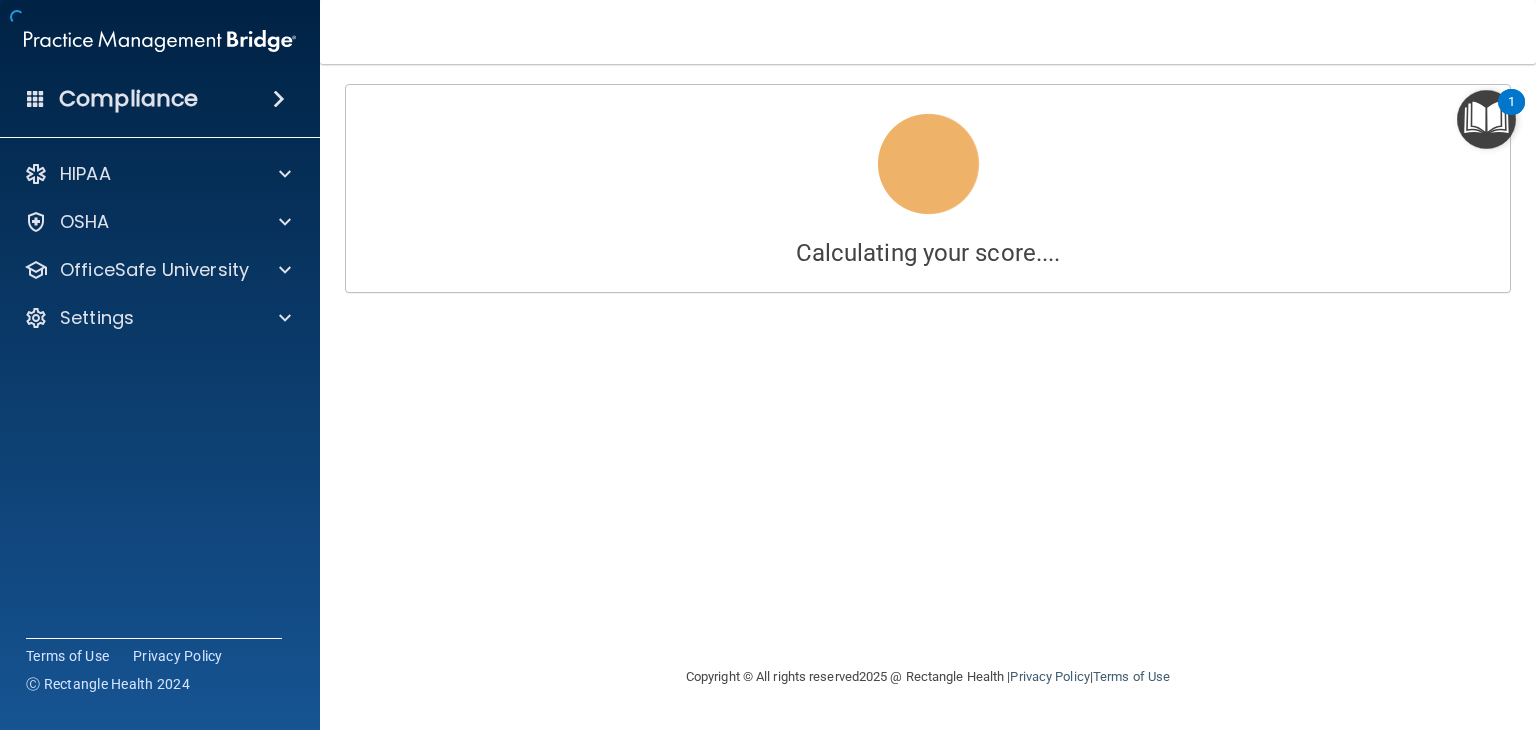 scroll, scrollTop: 0, scrollLeft: 0, axis: both 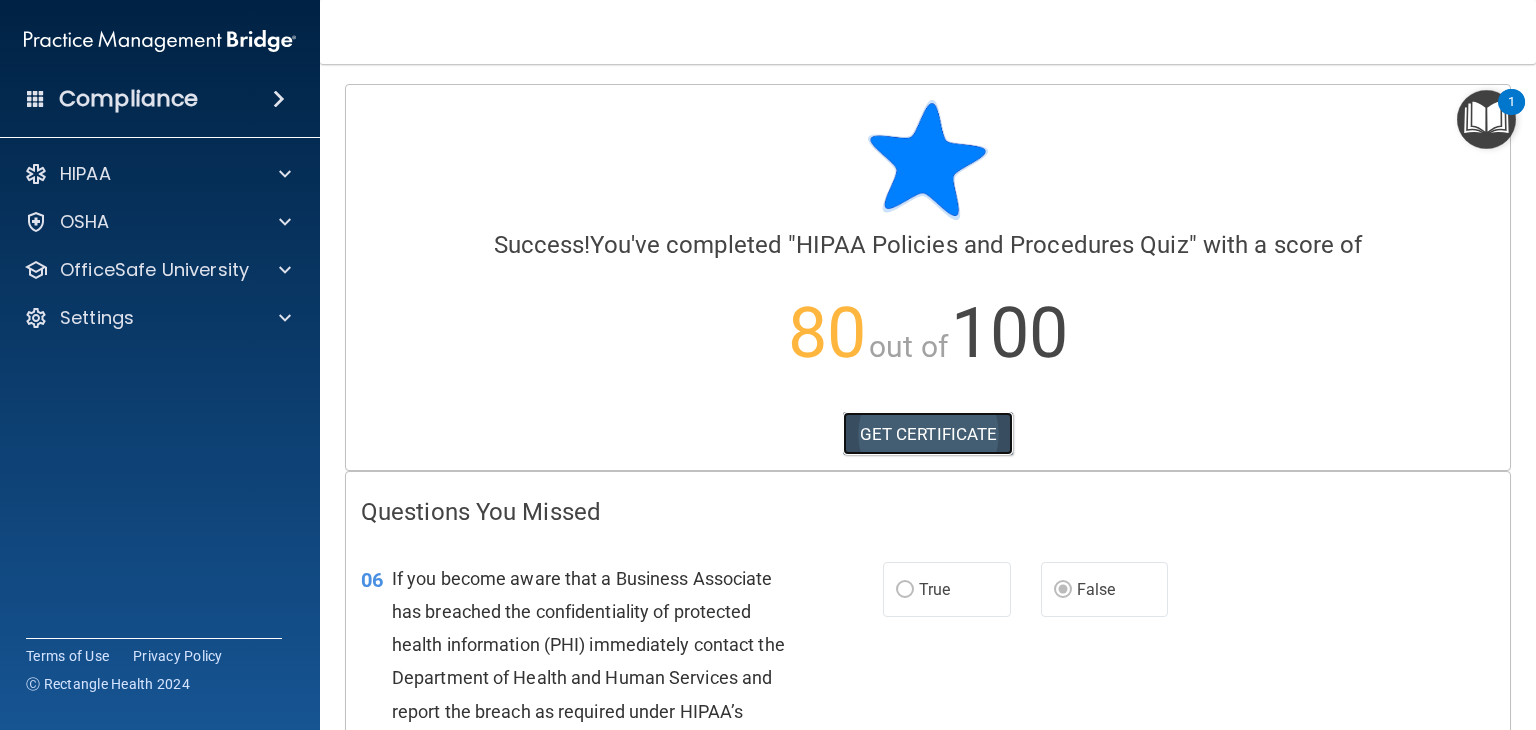 click on "GET CERTIFICATE" at bounding box center [928, 434] 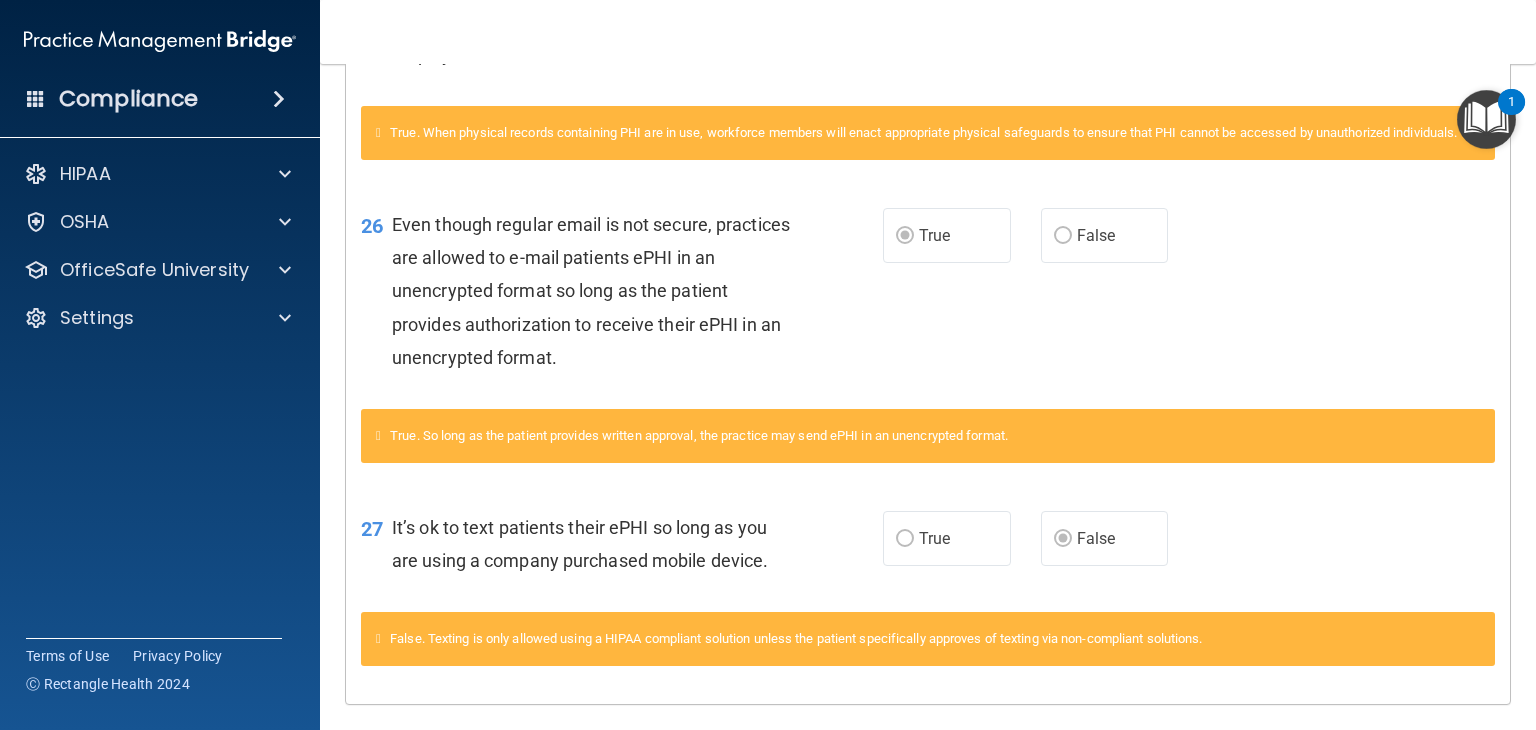 scroll, scrollTop: 1527, scrollLeft: 0, axis: vertical 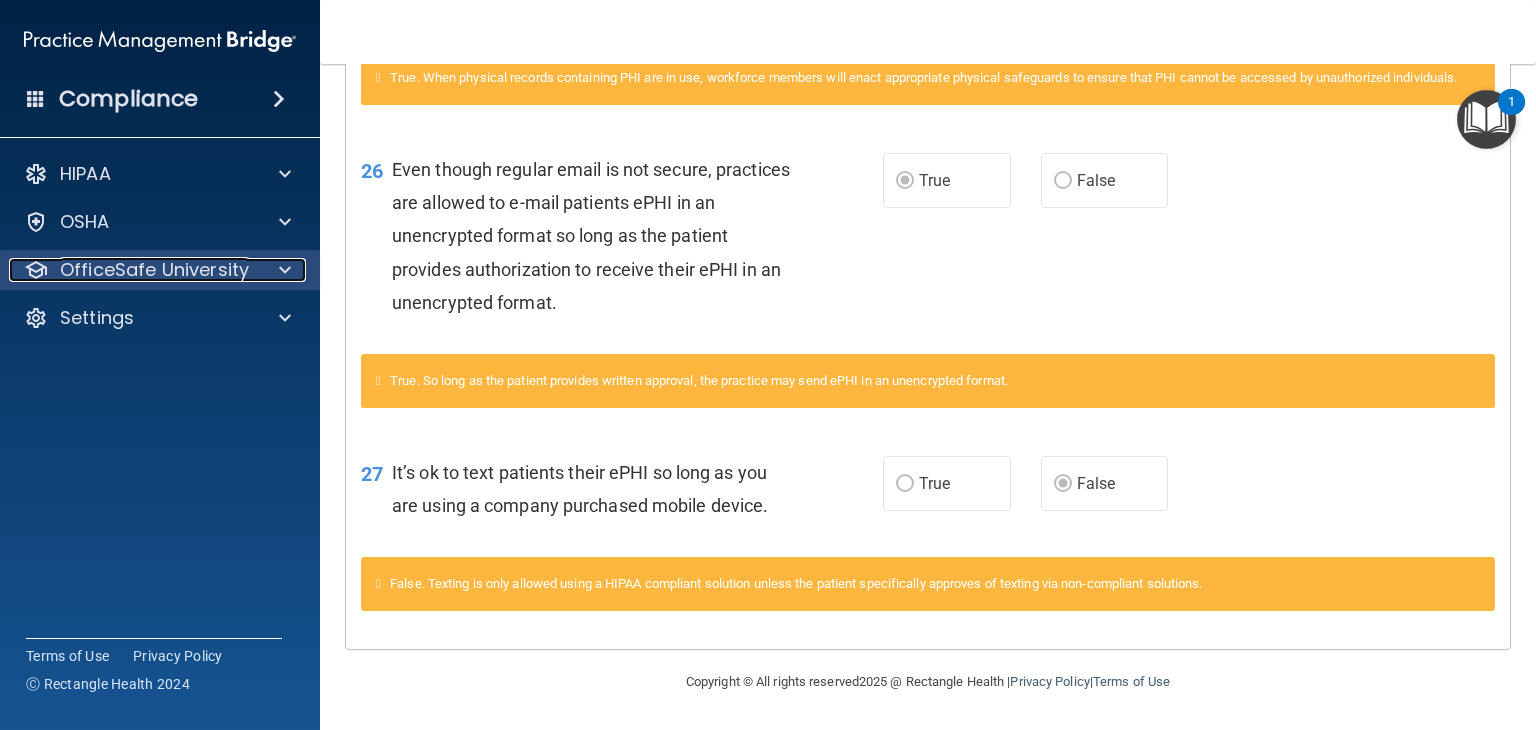 click at bounding box center (285, 270) 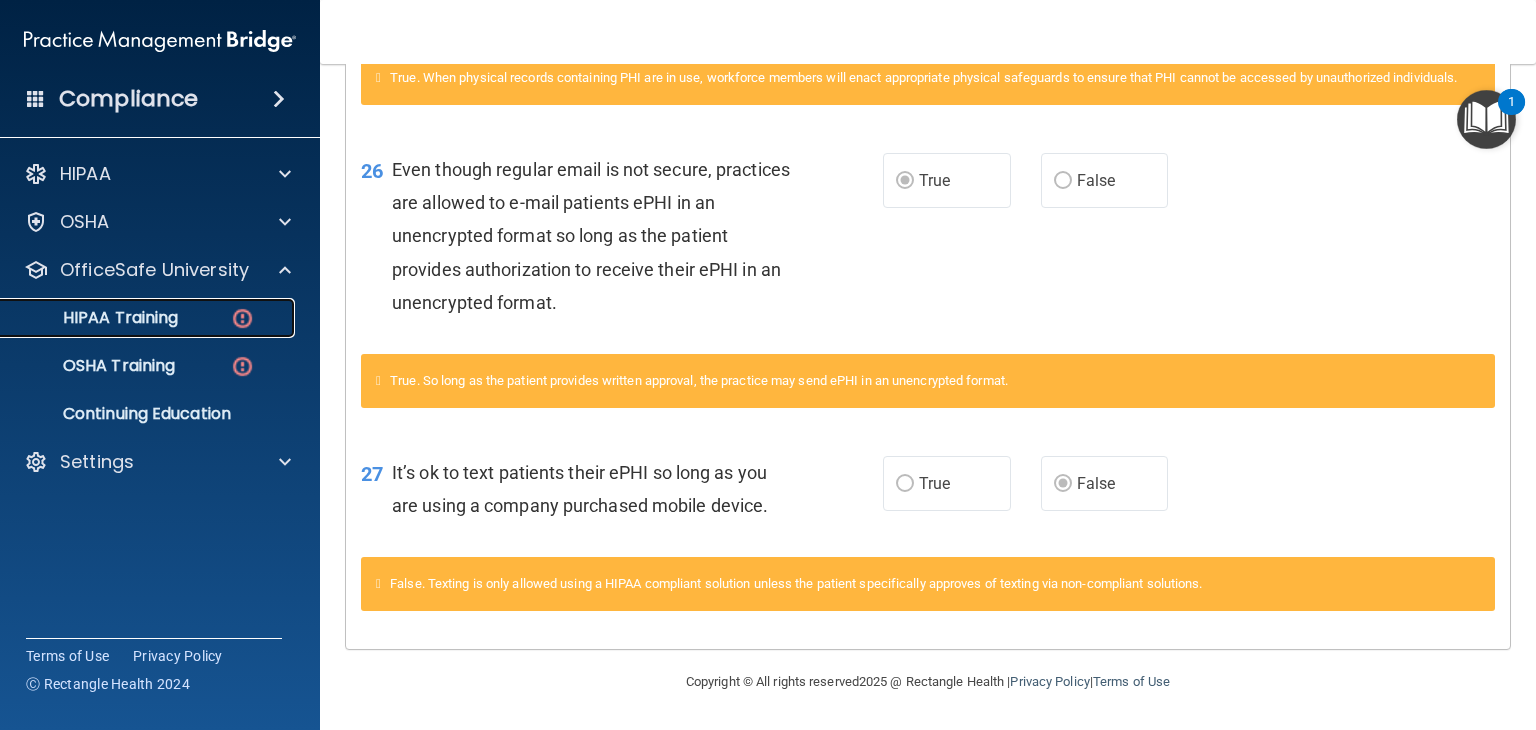 click at bounding box center (242, 318) 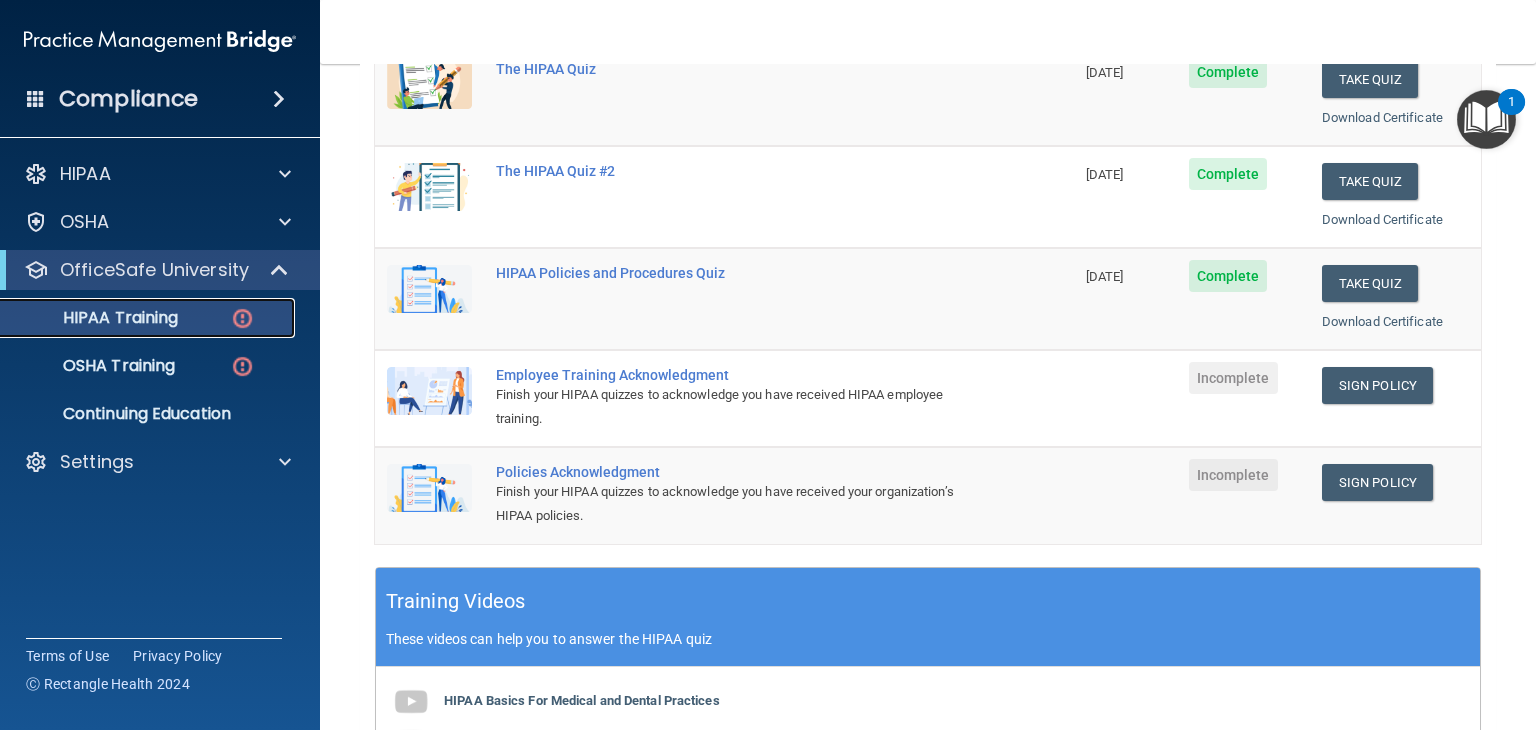 scroll, scrollTop: 307, scrollLeft: 0, axis: vertical 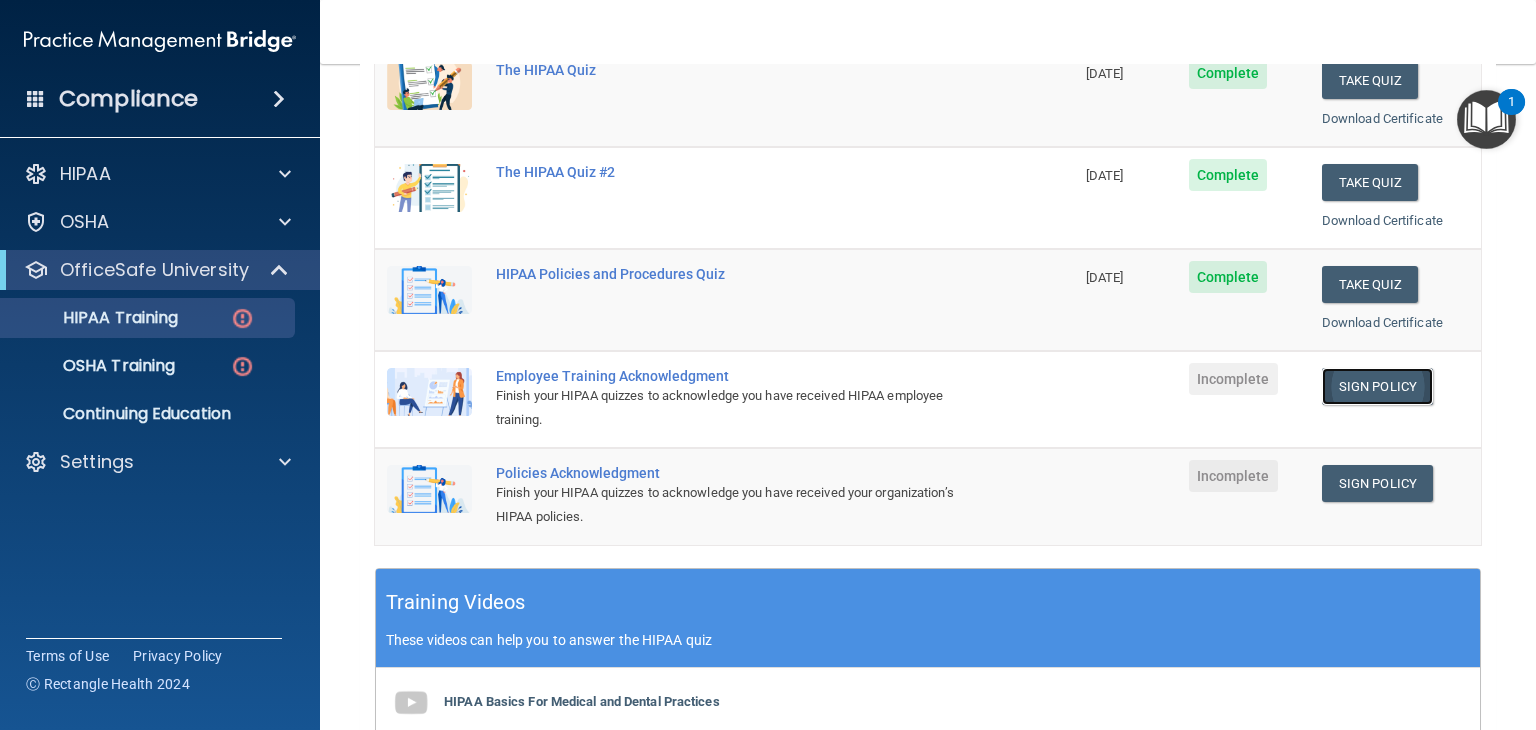 click on "Sign Policy" at bounding box center [1377, 386] 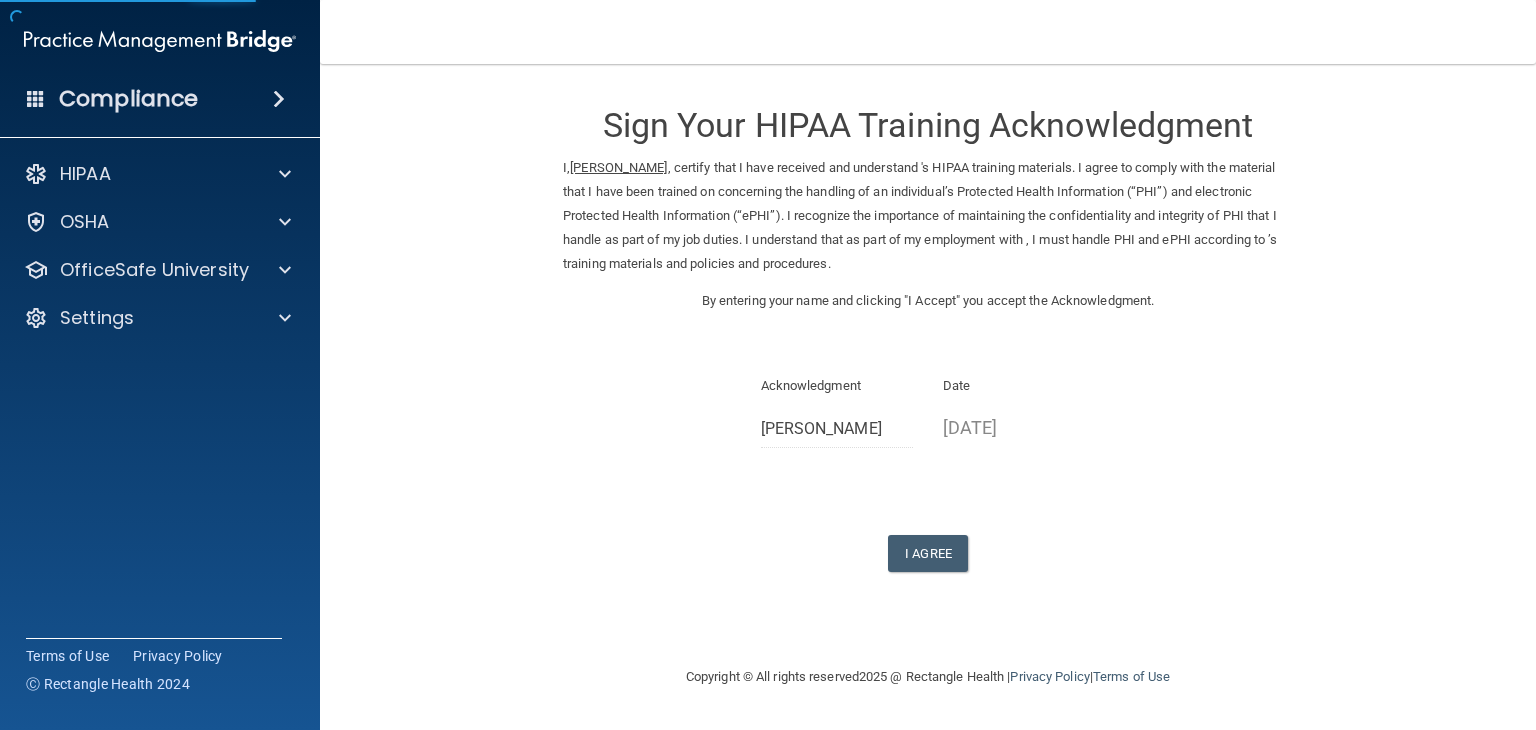 scroll, scrollTop: 0, scrollLeft: 0, axis: both 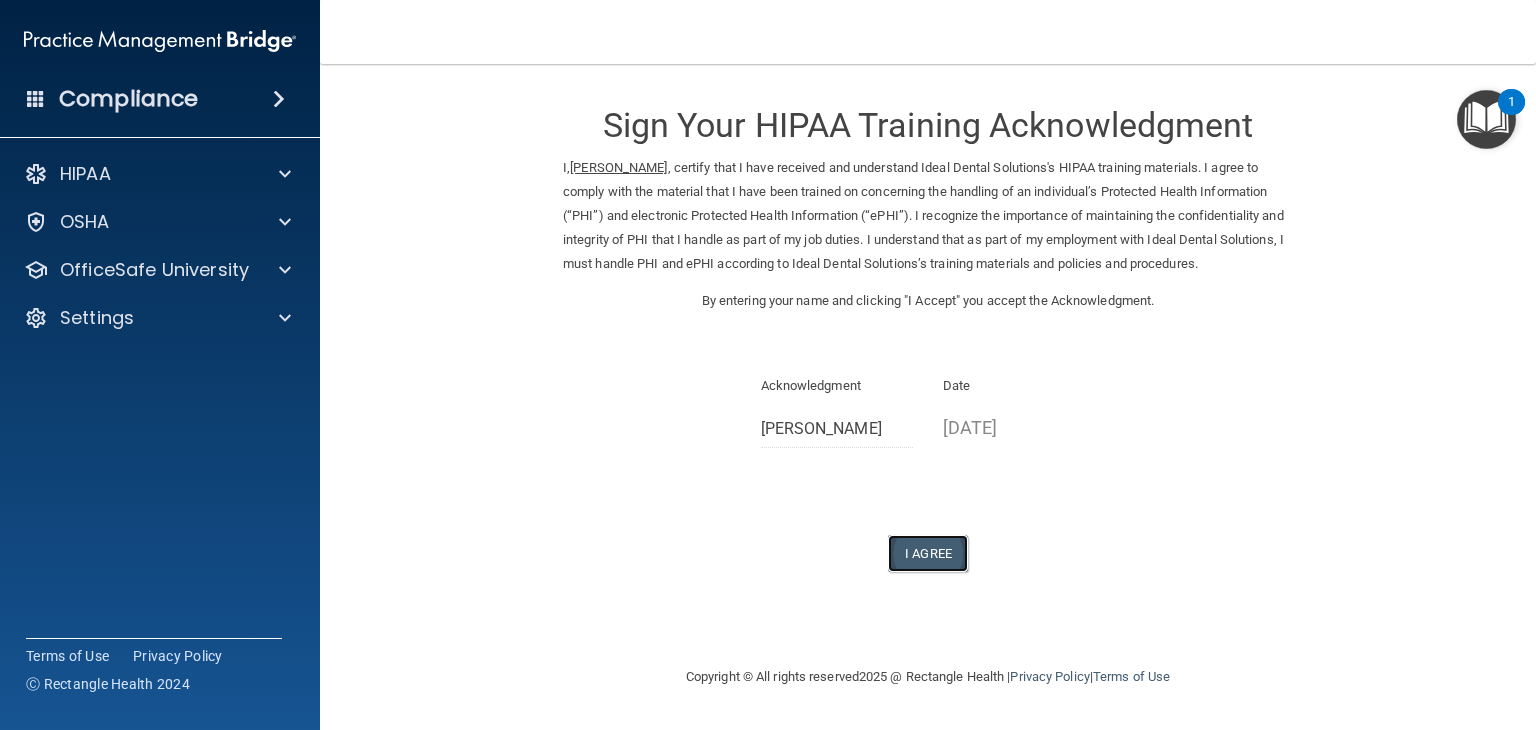 click on "I Agree" at bounding box center [928, 553] 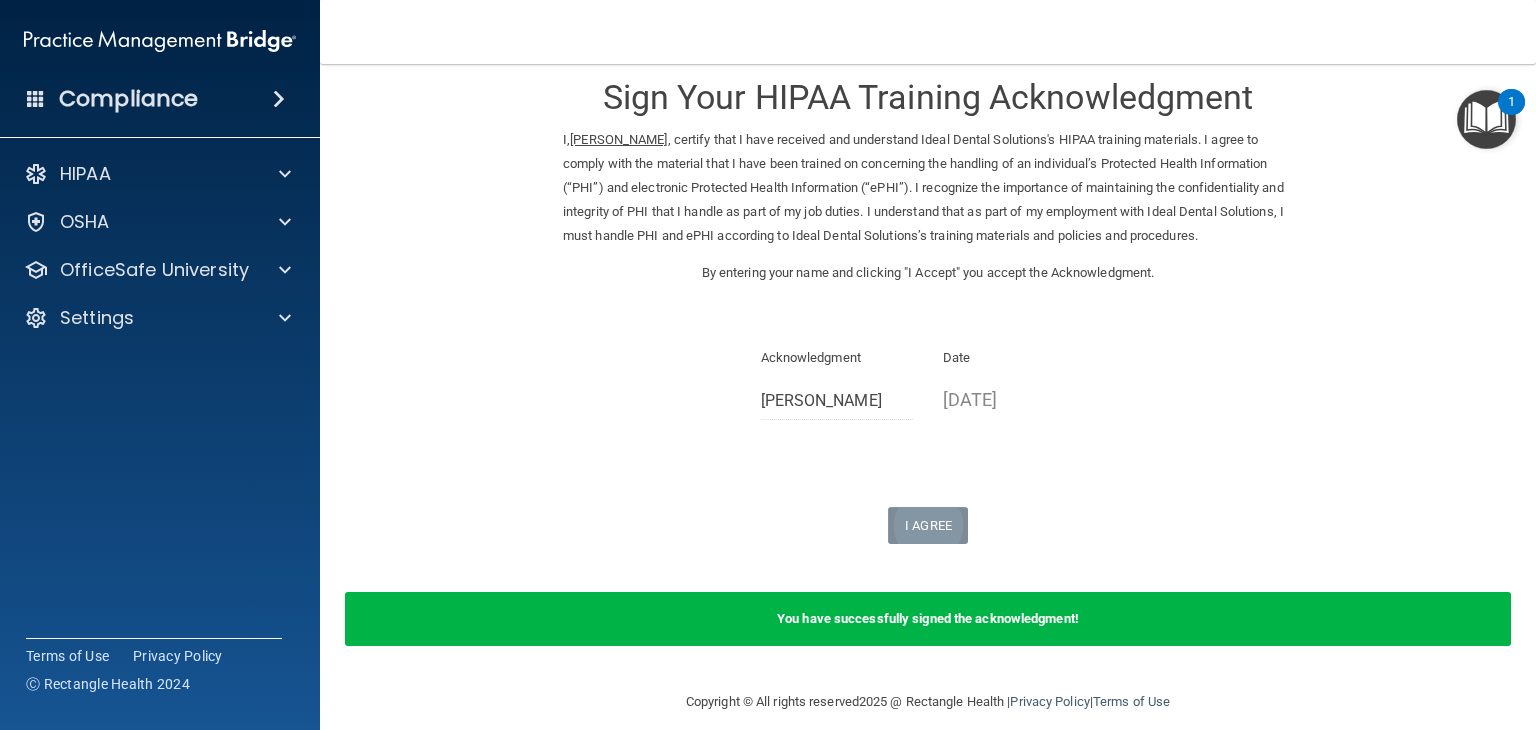 scroll, scrollTop: 0, scrollLeft: 0, axis: both 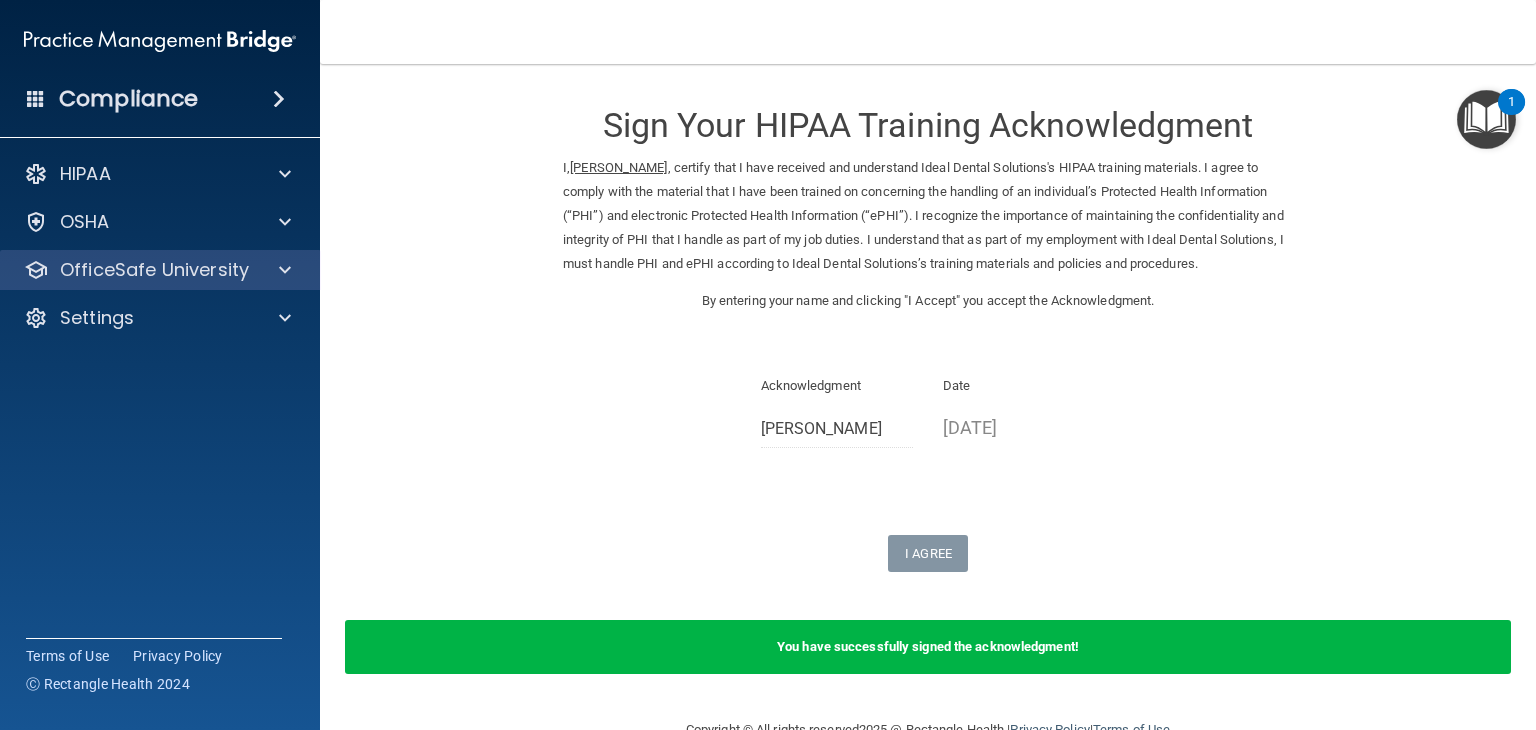 click on "OfficeSafe University" at bounding box center (160, 270) 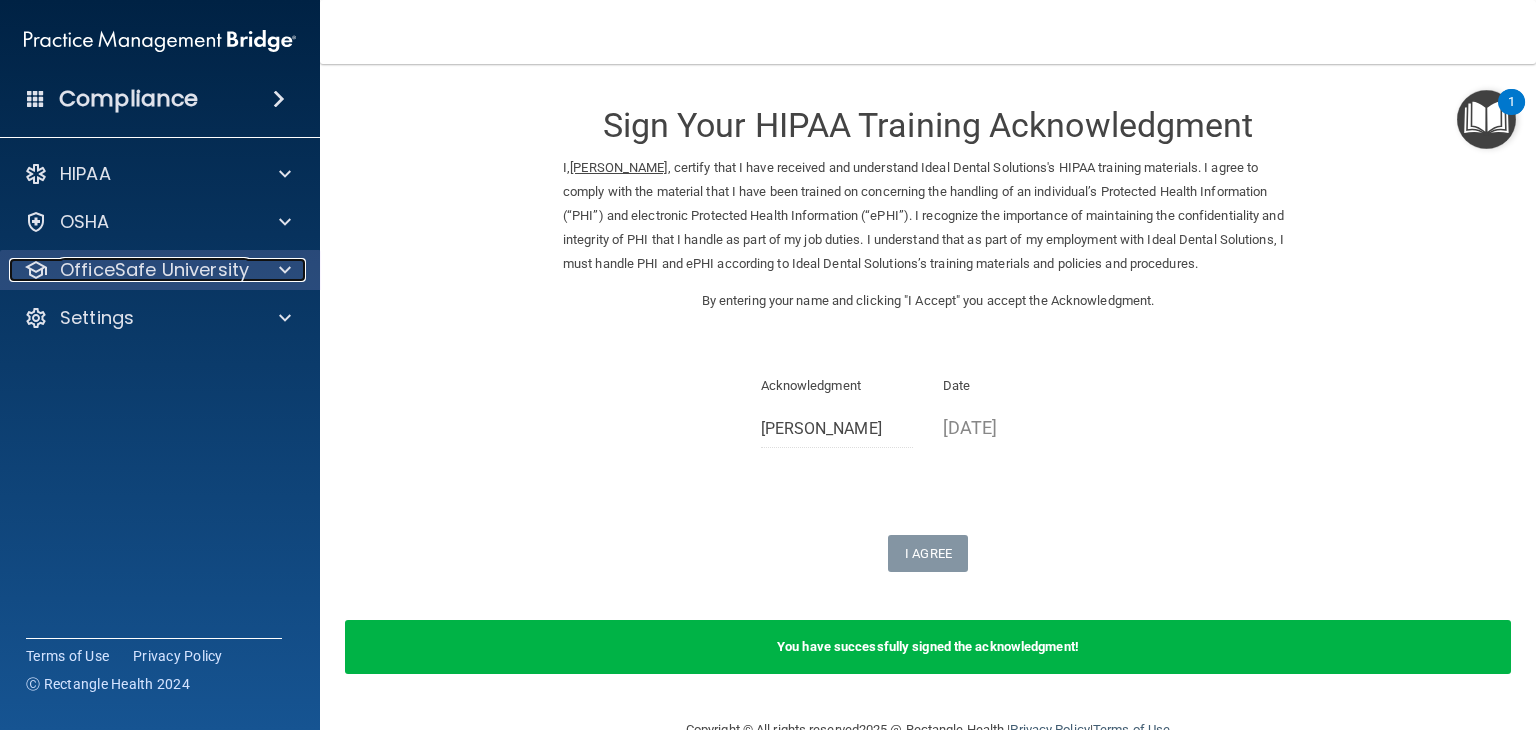 click at bounding box center [285, 270] 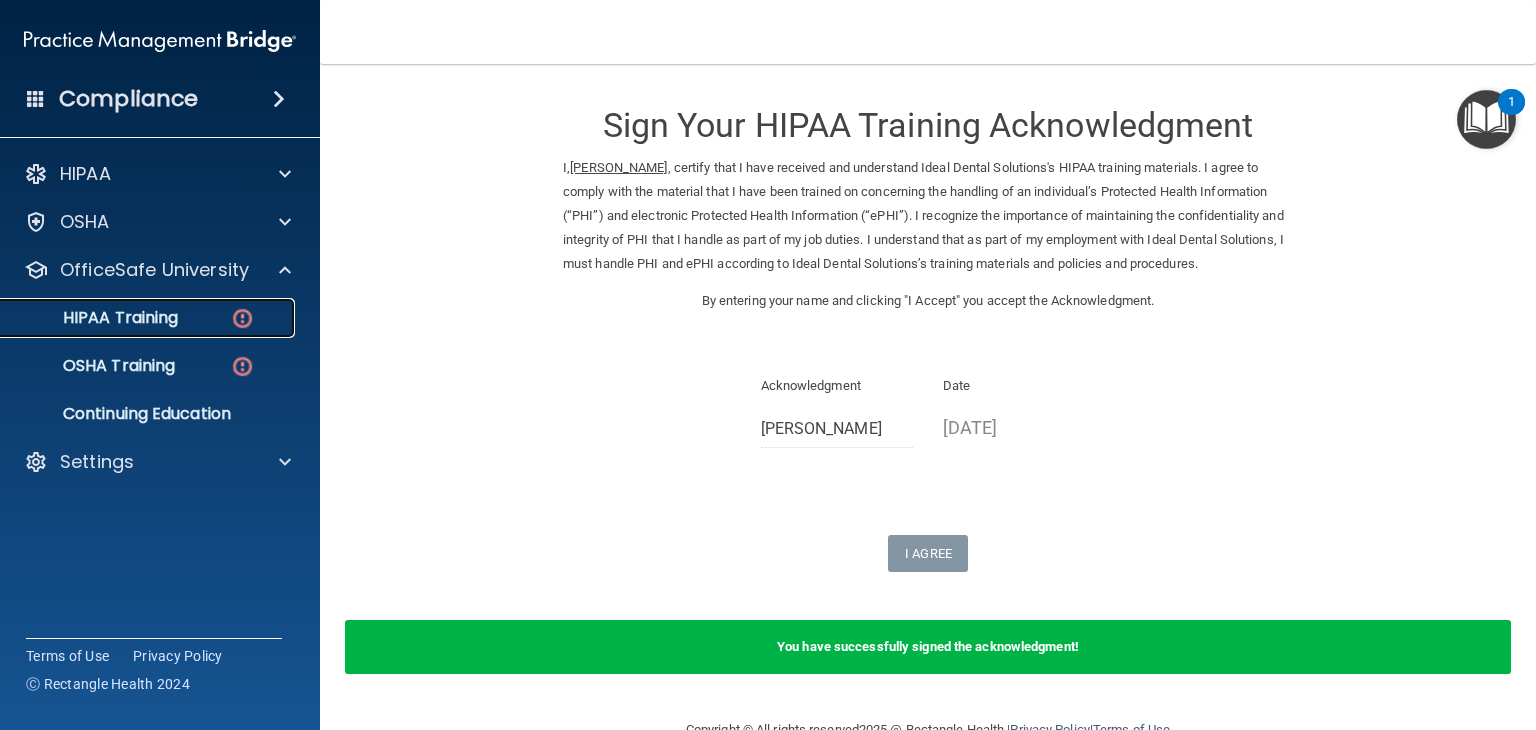 click on "HIPAA Training" at bounding box center (149, 318) 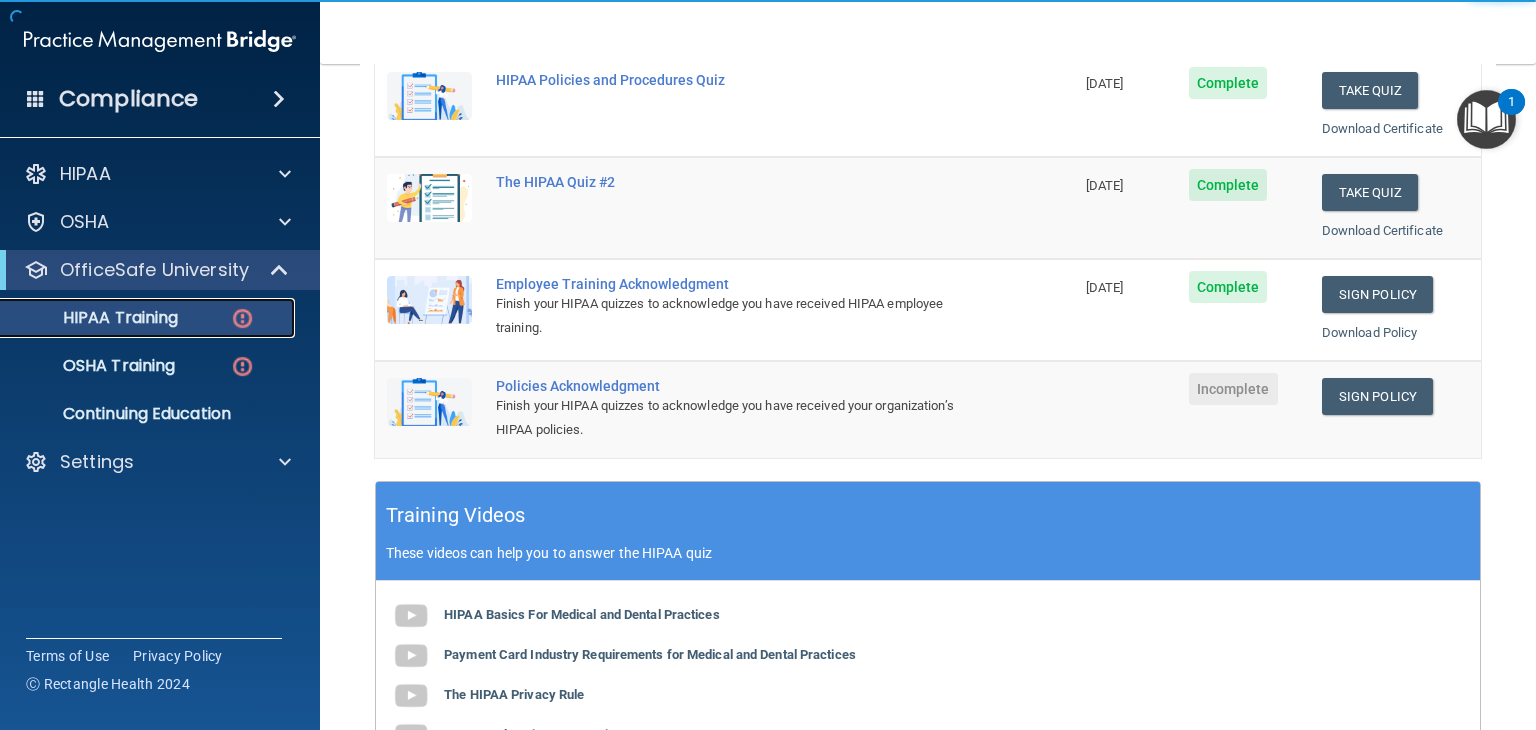 scroll, scrollTop: 400, scrollLeft: 0, axis: vertical 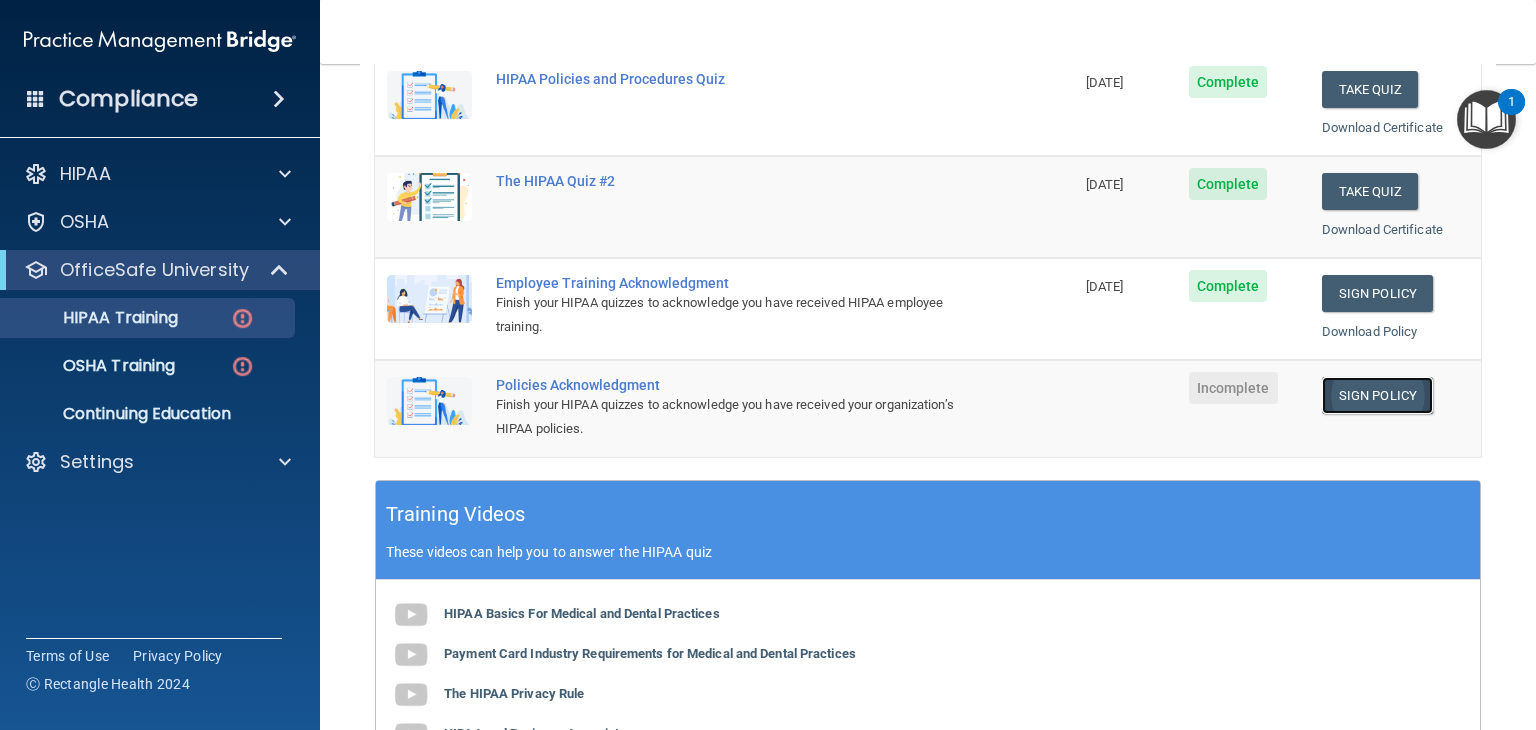 click on "Sign Policy" at bounding box center (1377, 395) 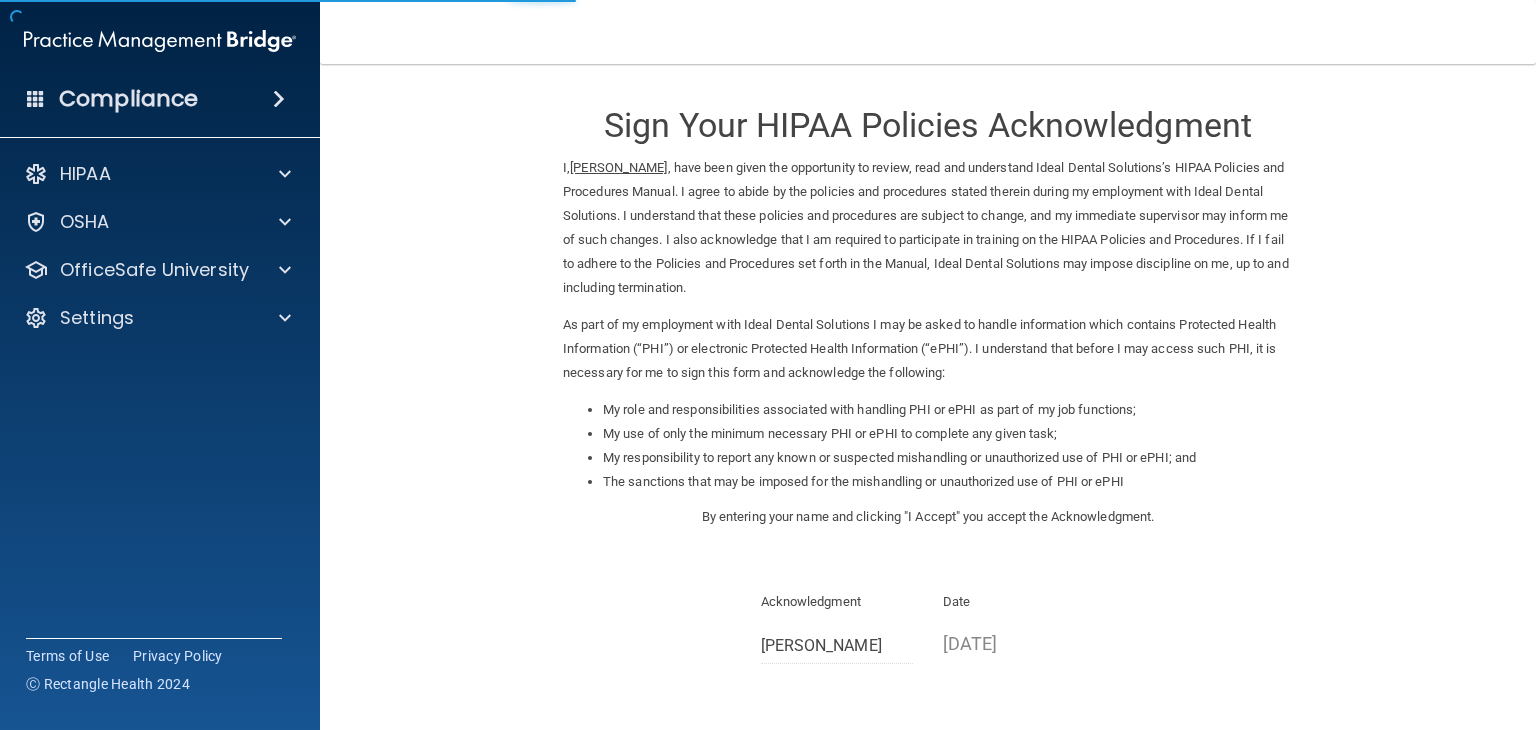 scroll, scrollTop: 0, scrollLeft: 0, axis: both 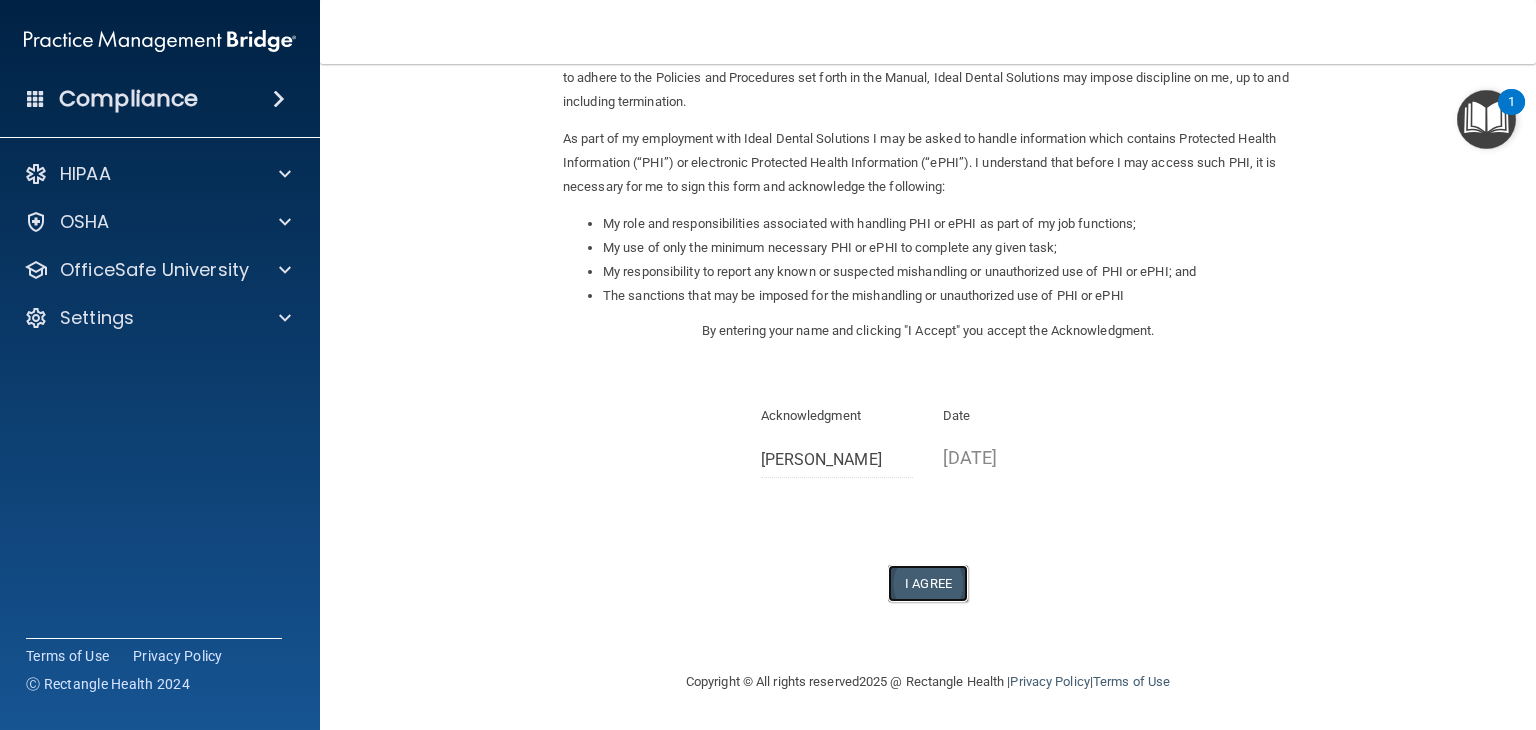 click on "I Agree" at bounding box center [928, 583] 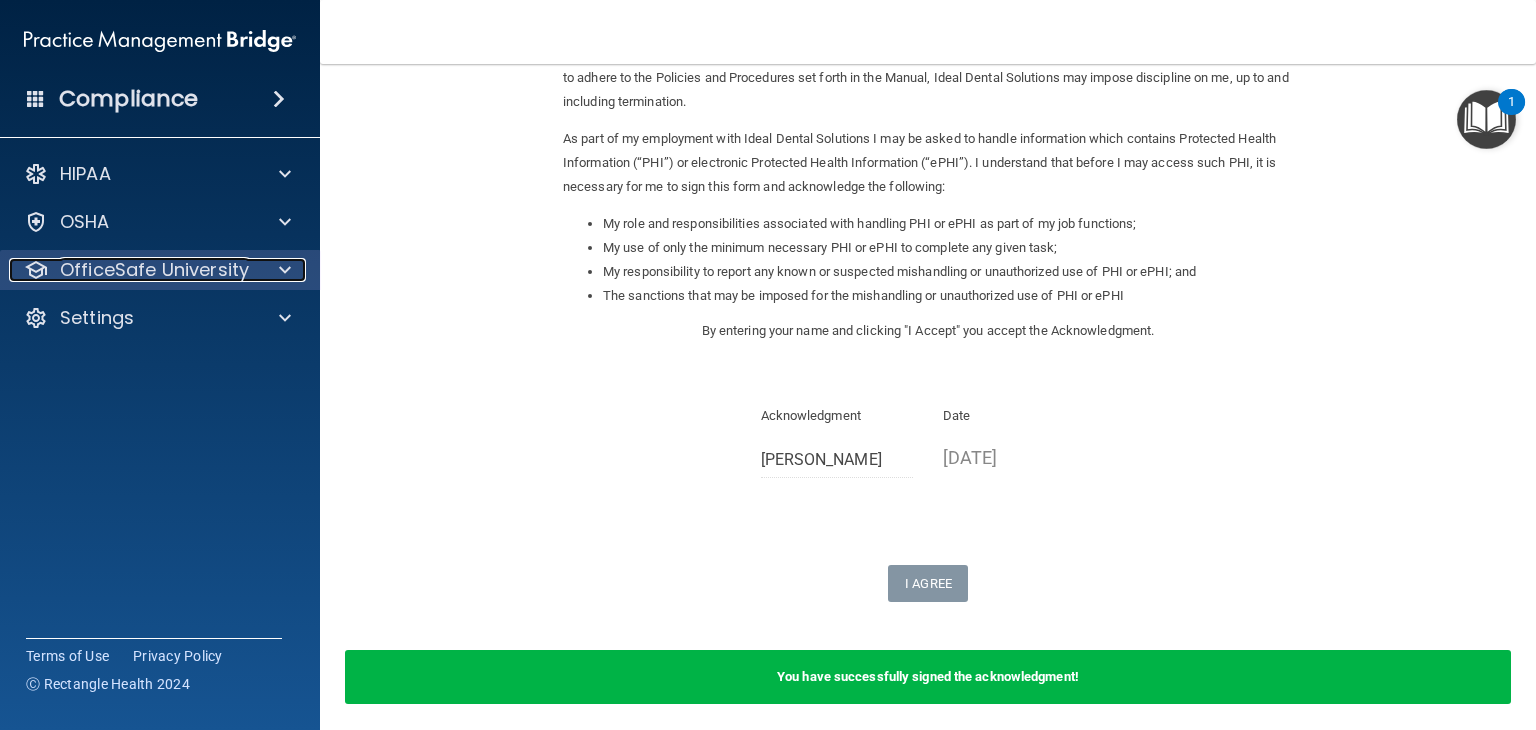 click at bounding box center (285, 270) 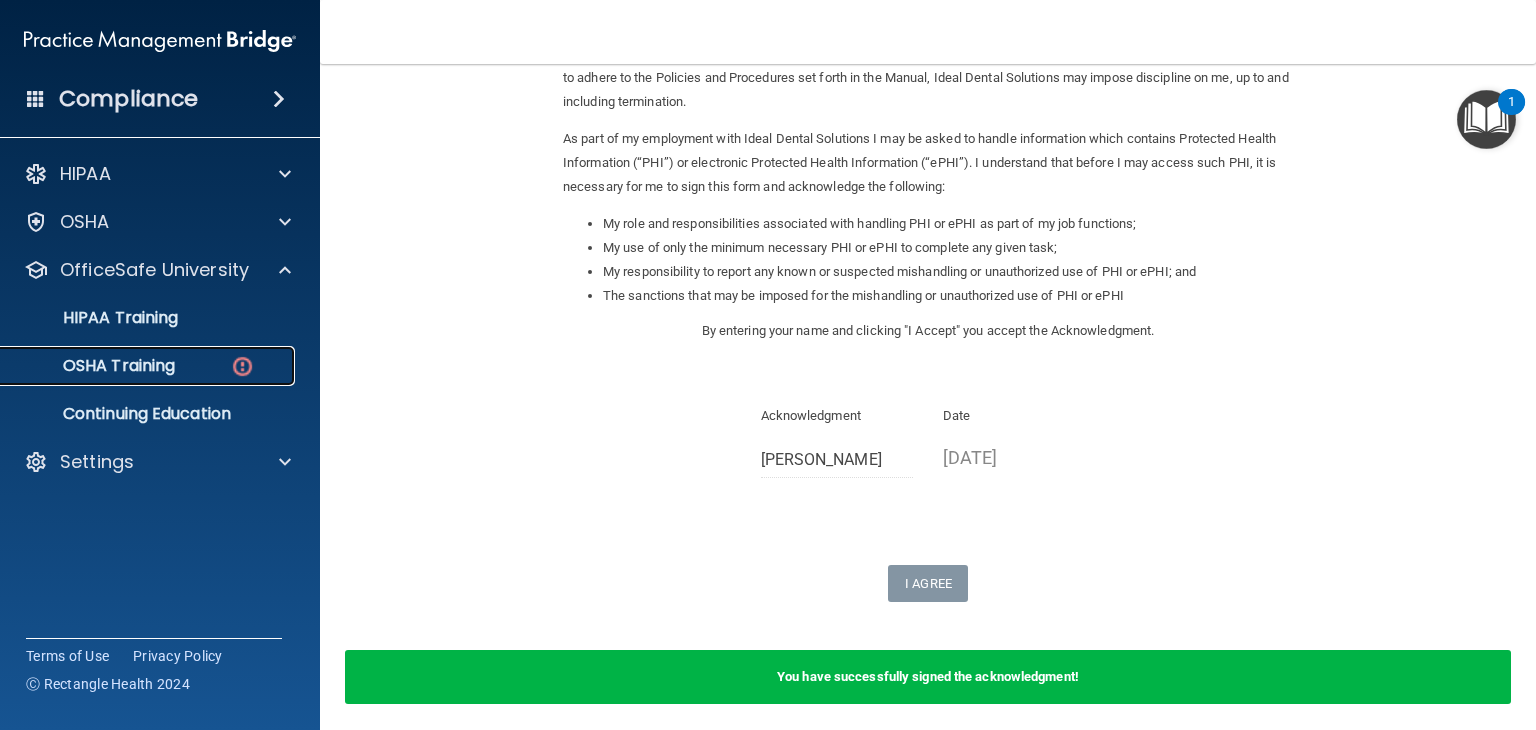 click at bounding box center [242, 366] 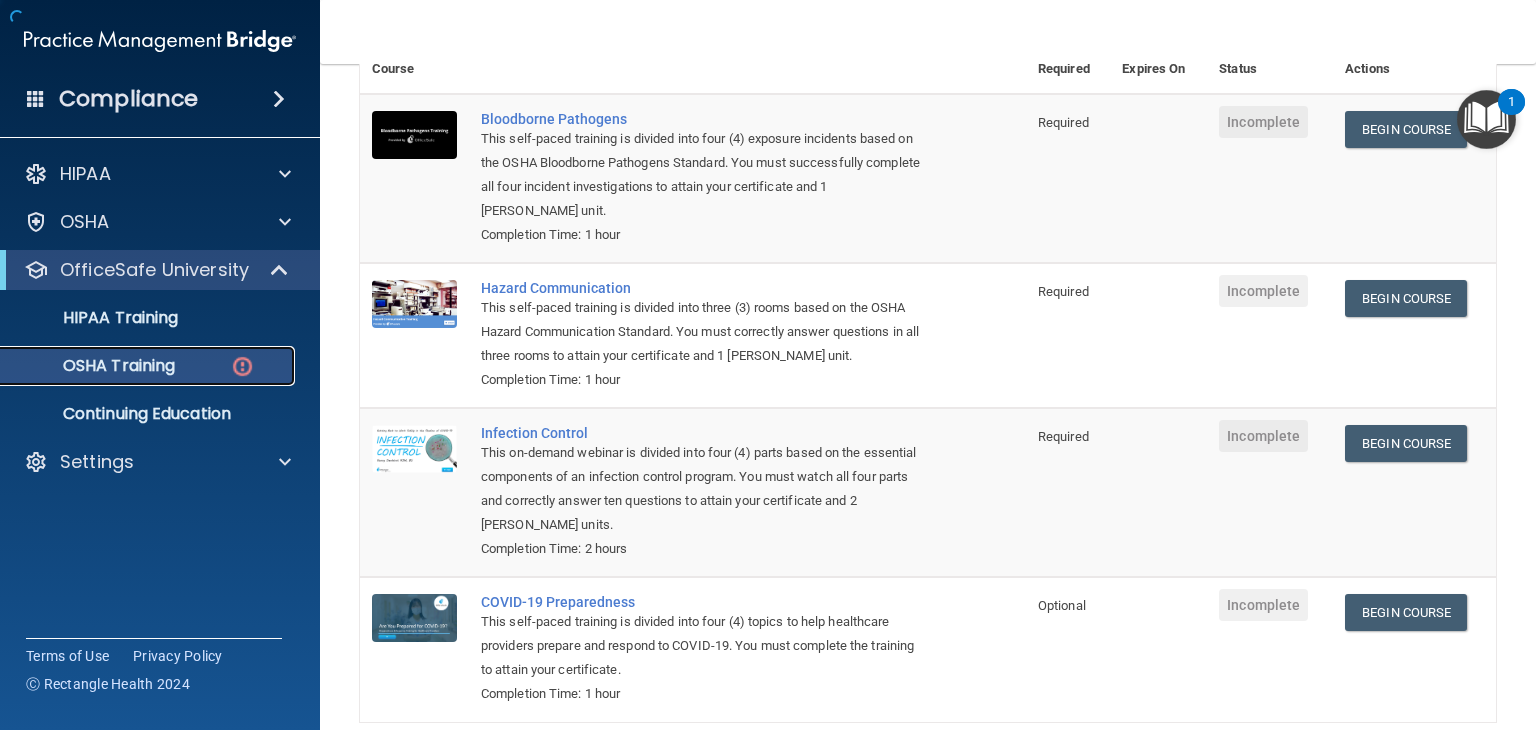 scroll, scrollTop: 207, scrollLeft: 0, axis: vertical 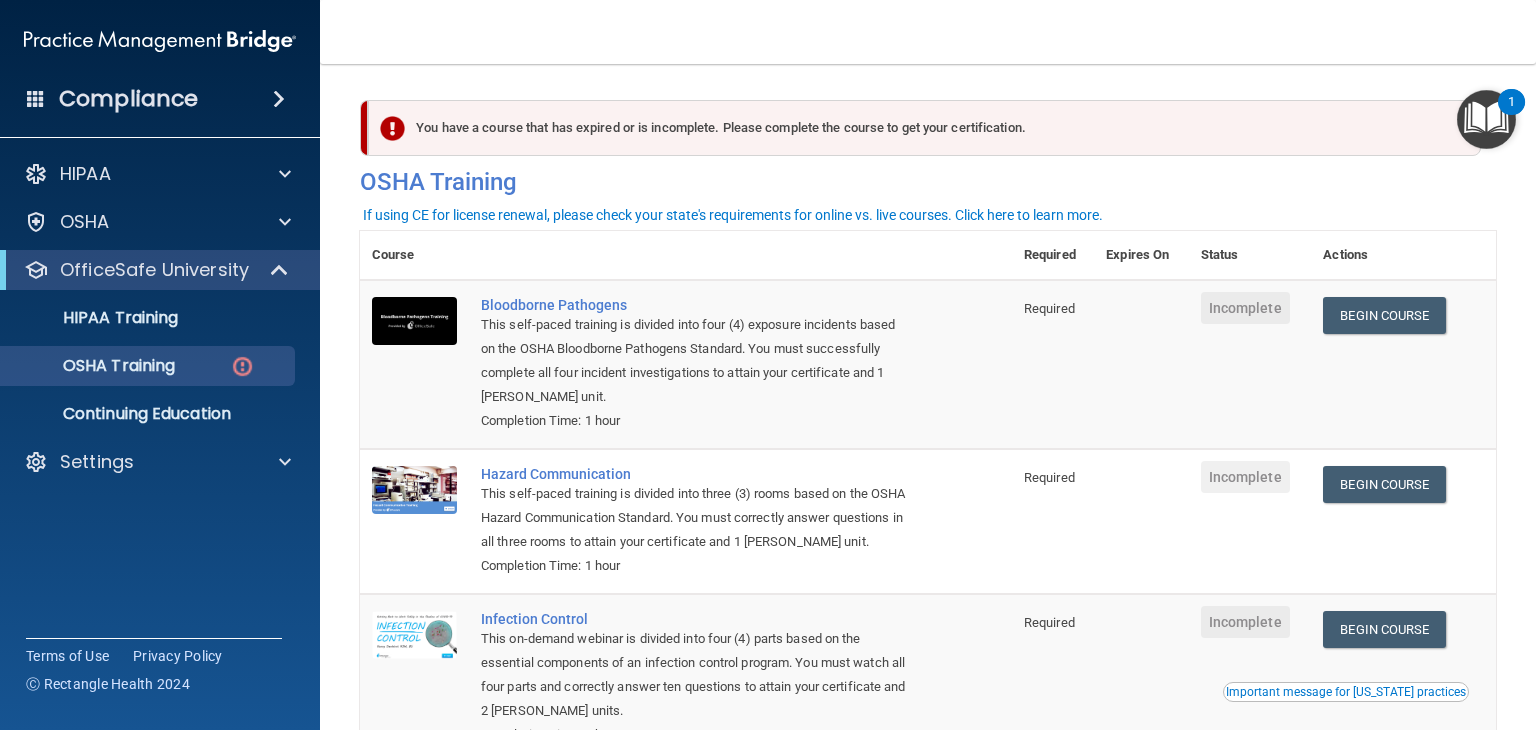 click on "If using CE for license renewal, please check your state's requirements for online vs. live courses. Click here to learn more." at bounding box center (733, 215) 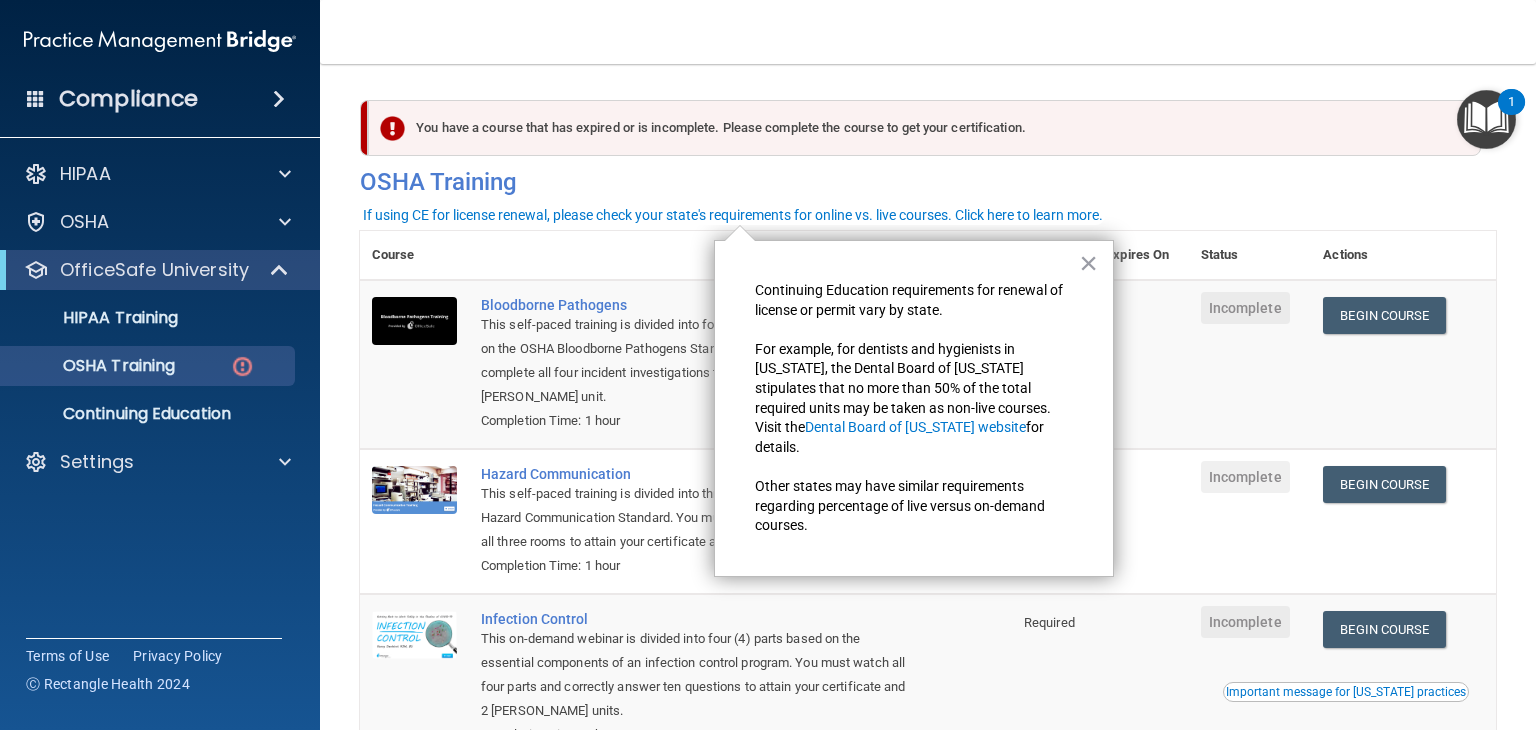 click on "If using CE for license renewal, please check your state's requirements for online vs. live courses. Click here to learn more." at bounding box center [733, 215] 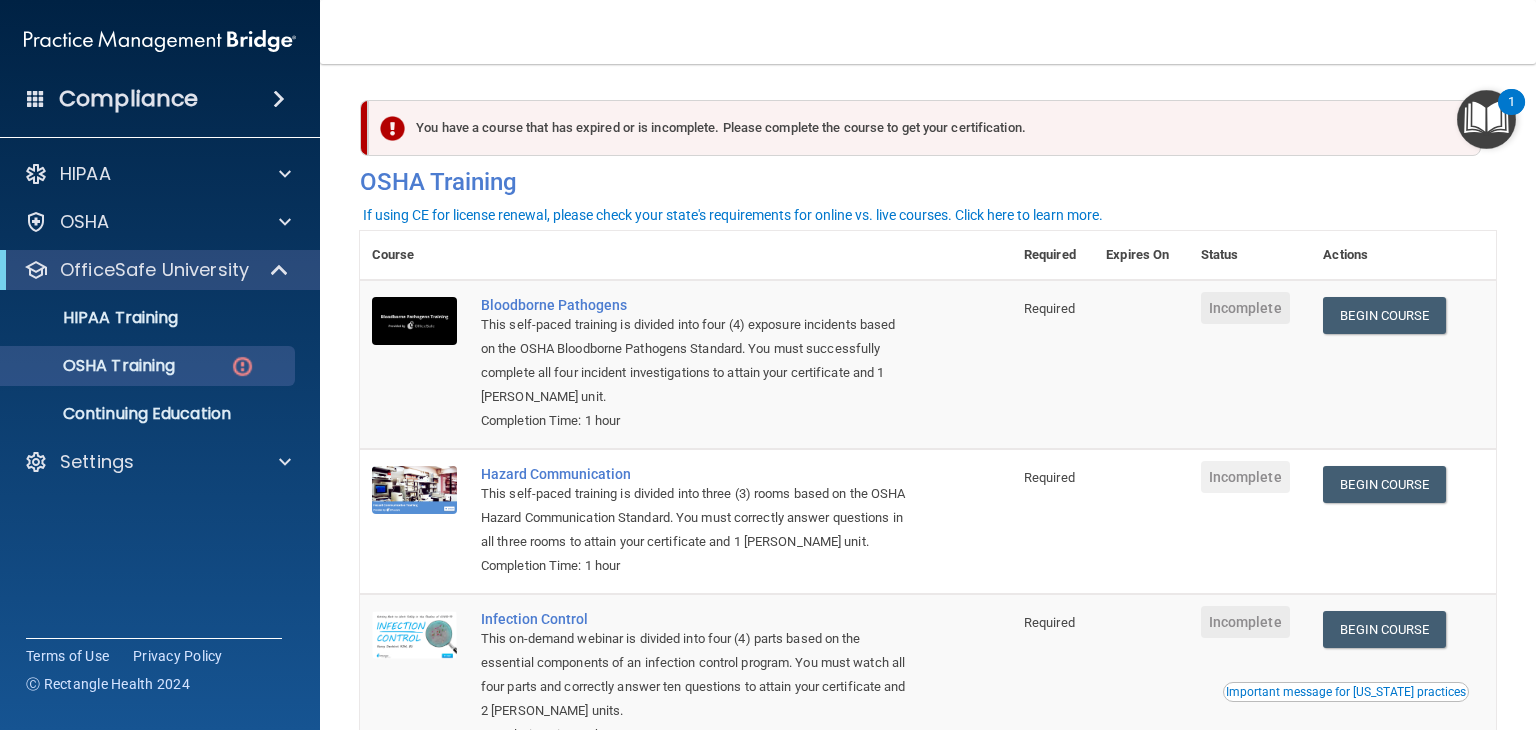 click on "If using CE for license renewal, please check your state's requirements for online vs. live courses. Click here to learn more." at bounding box center (733, 215) 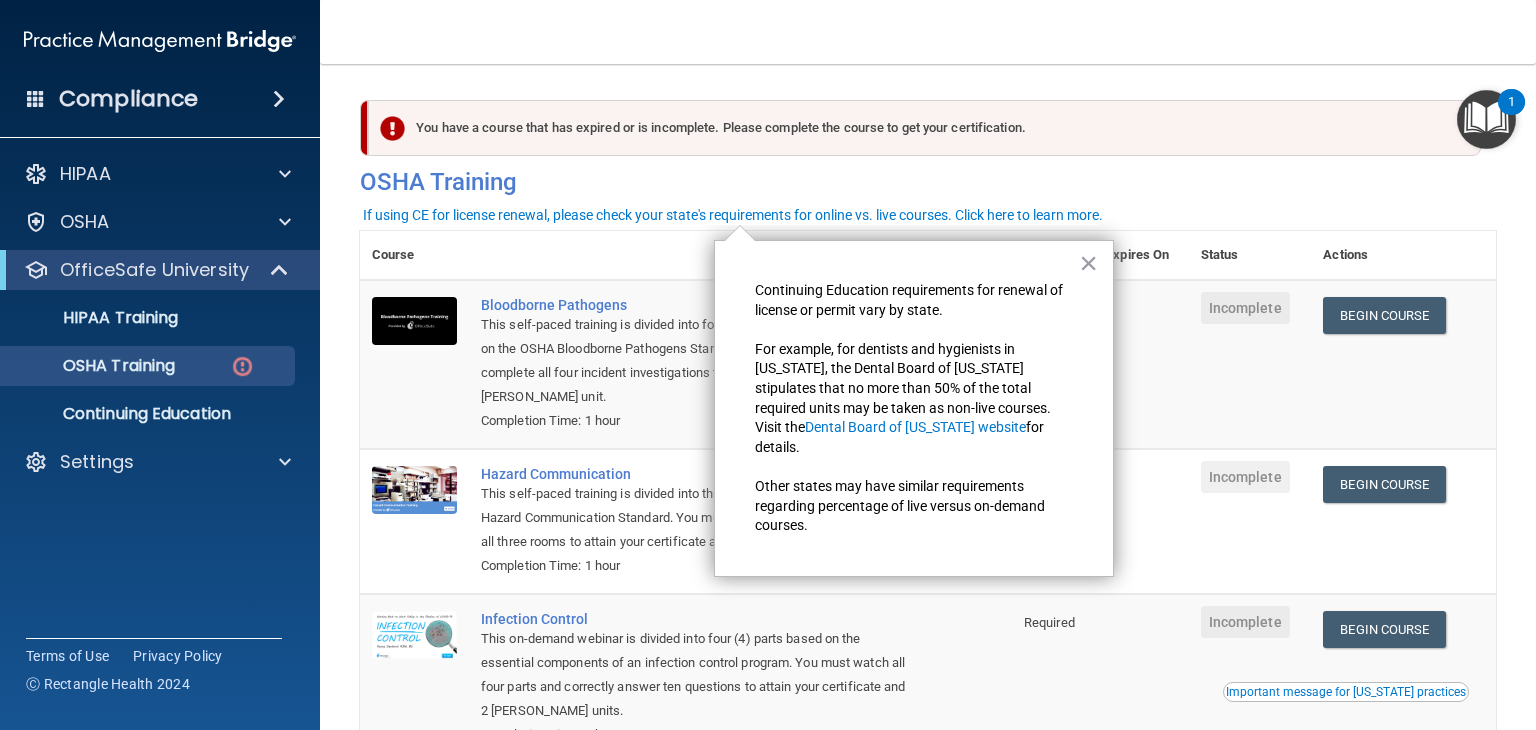 click on "If using CE for license renewal, please check your state's requirements for online vs. live courses. Click here to learn more." at bounding box center (733, 215) 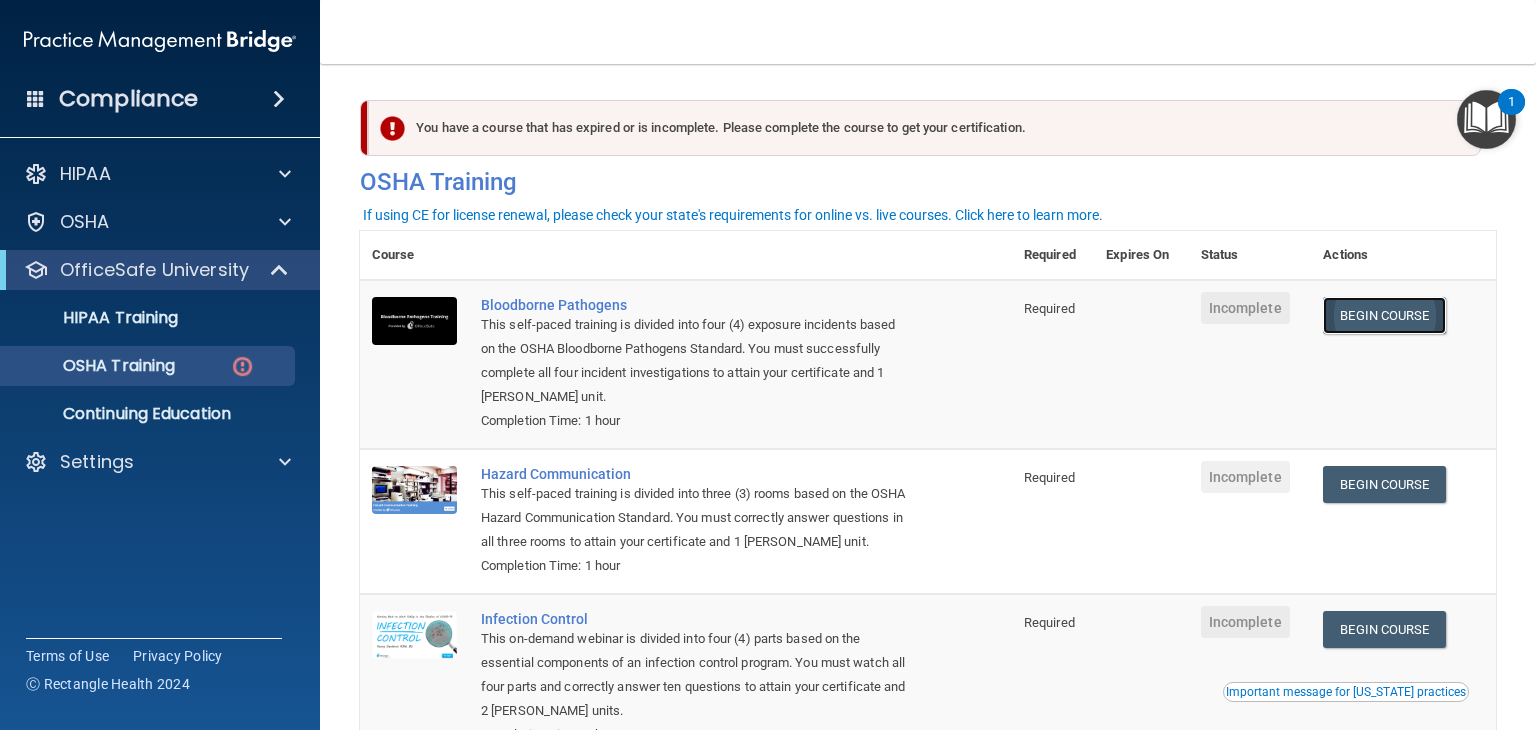 click on "Begin Course" at bounding box center [1384, 315] 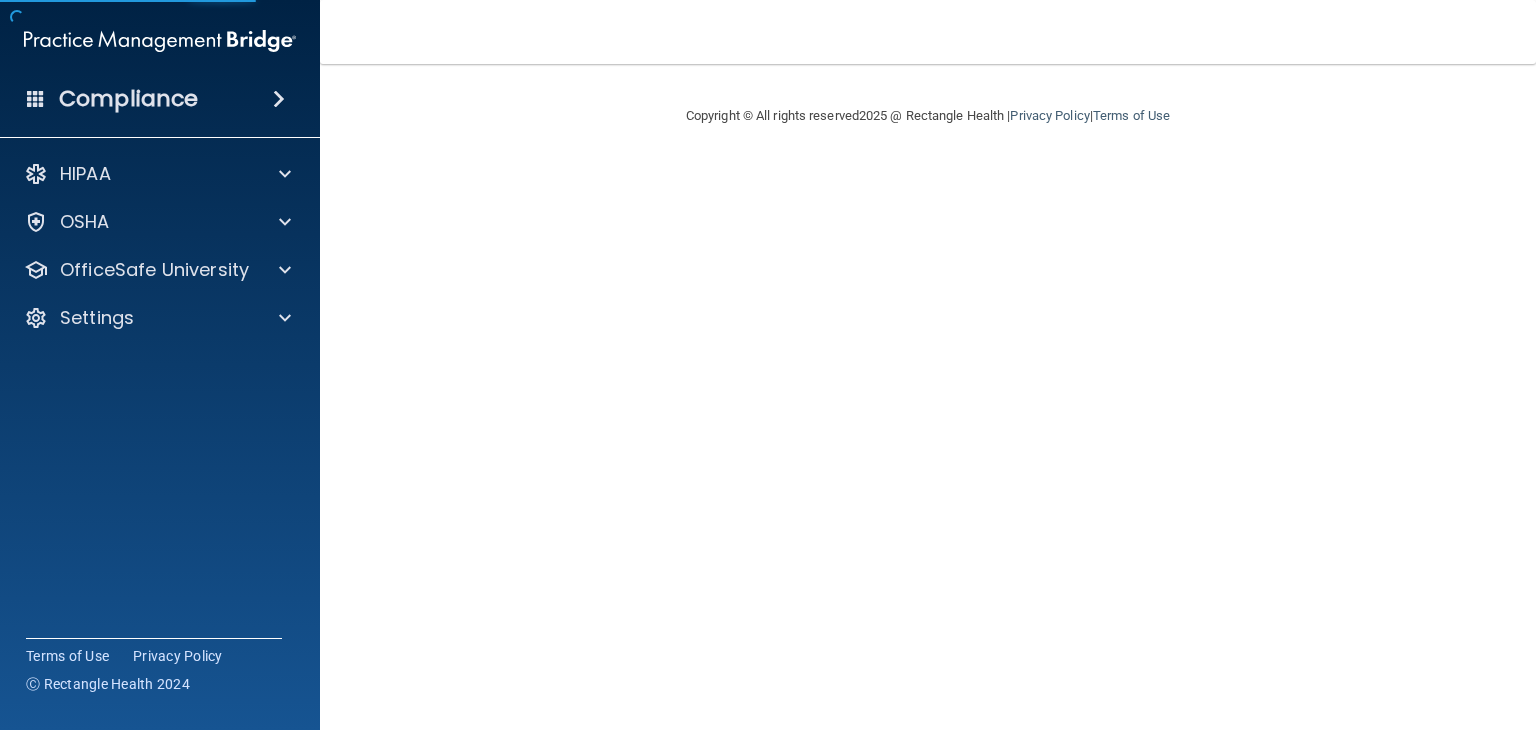 scroll, scrollTop: 0, scrollLeft: 0, axis: both 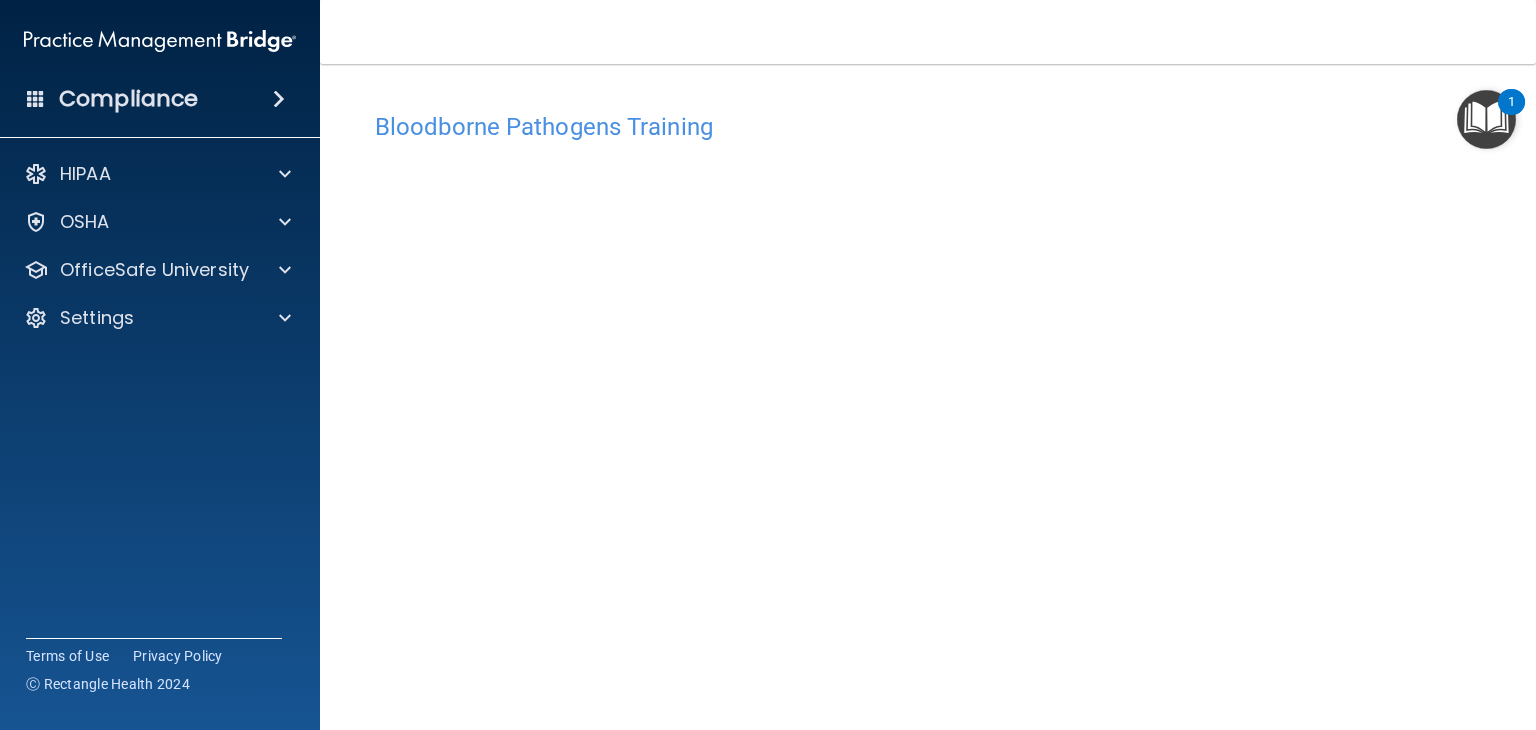 click at bounding box center [1486, 119] 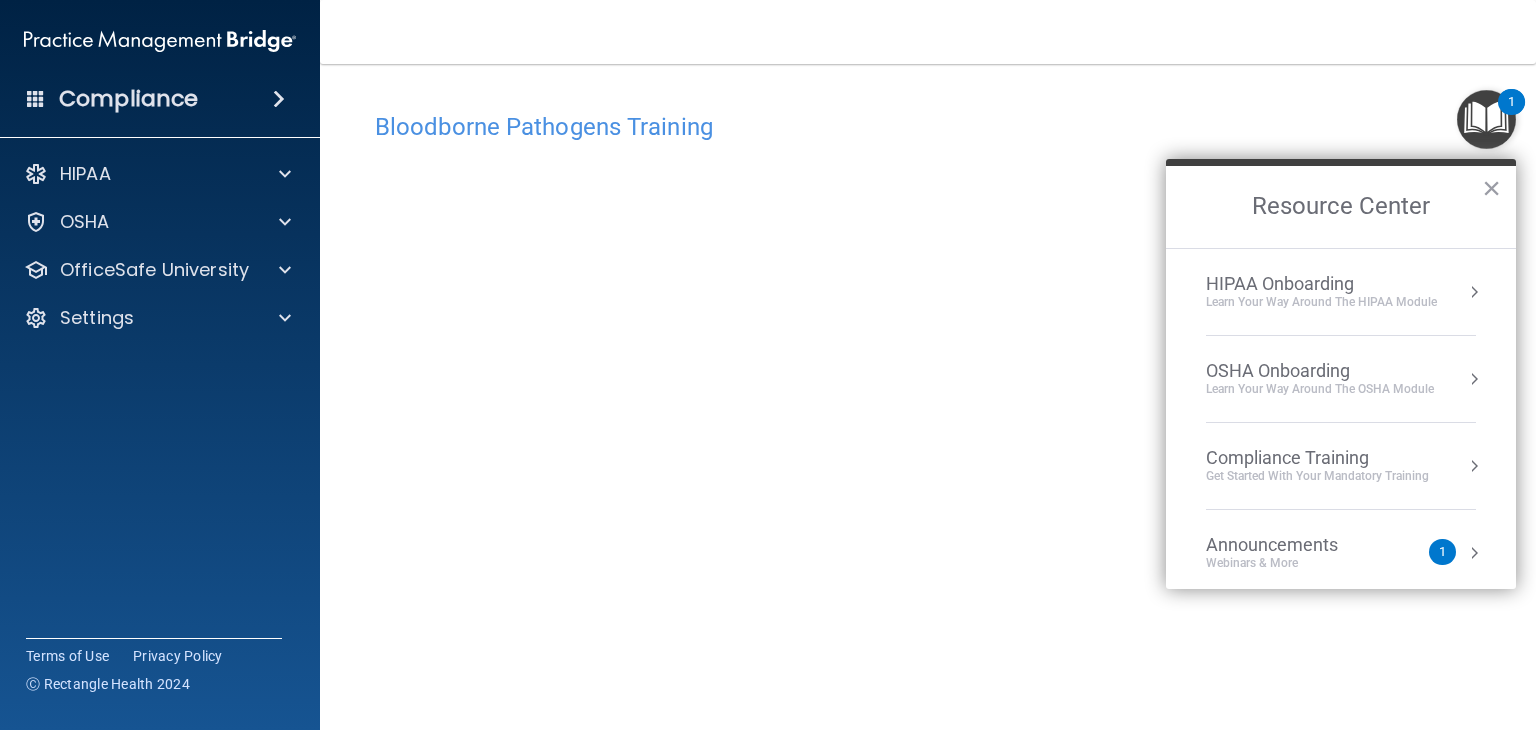 click on "Announcements Webinars & More 1" at bounding box center (1341, 553) 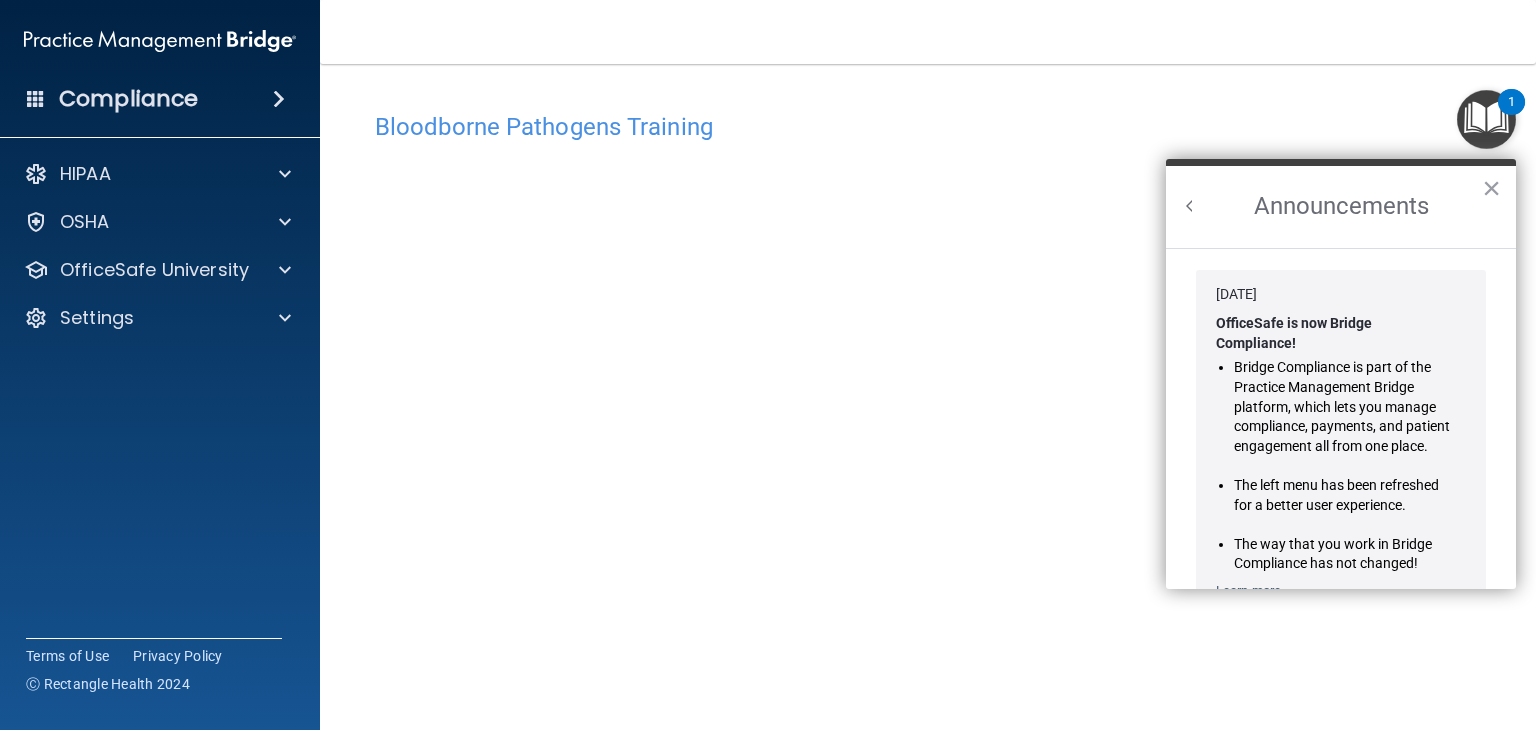 scroll, scrollTop: 0, scrollLeft: 0, axis: both 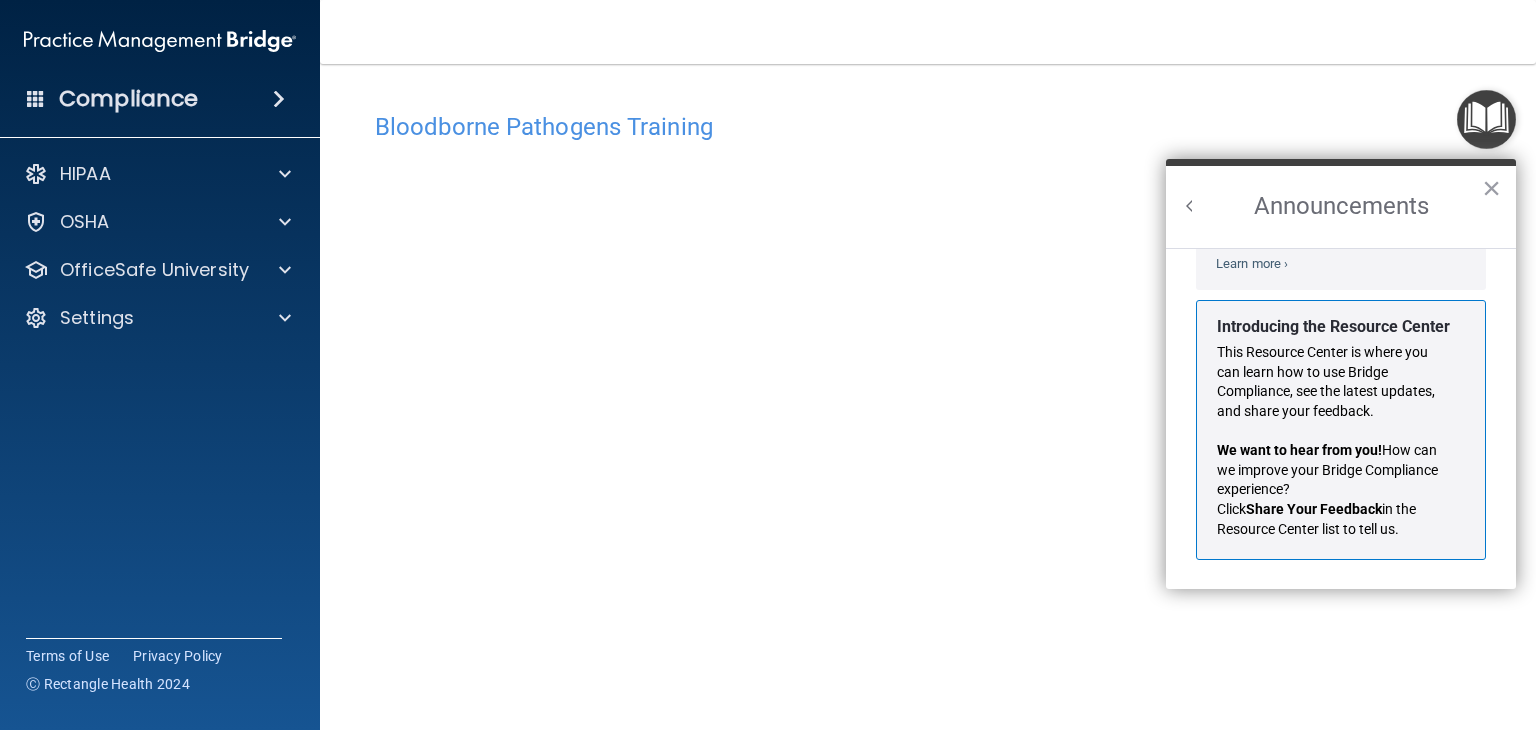click on "This Resource Center is where you can learn how to use Bridge Compliance, see the latest updates, and share your feedback." at bounding box center [1333, 382] 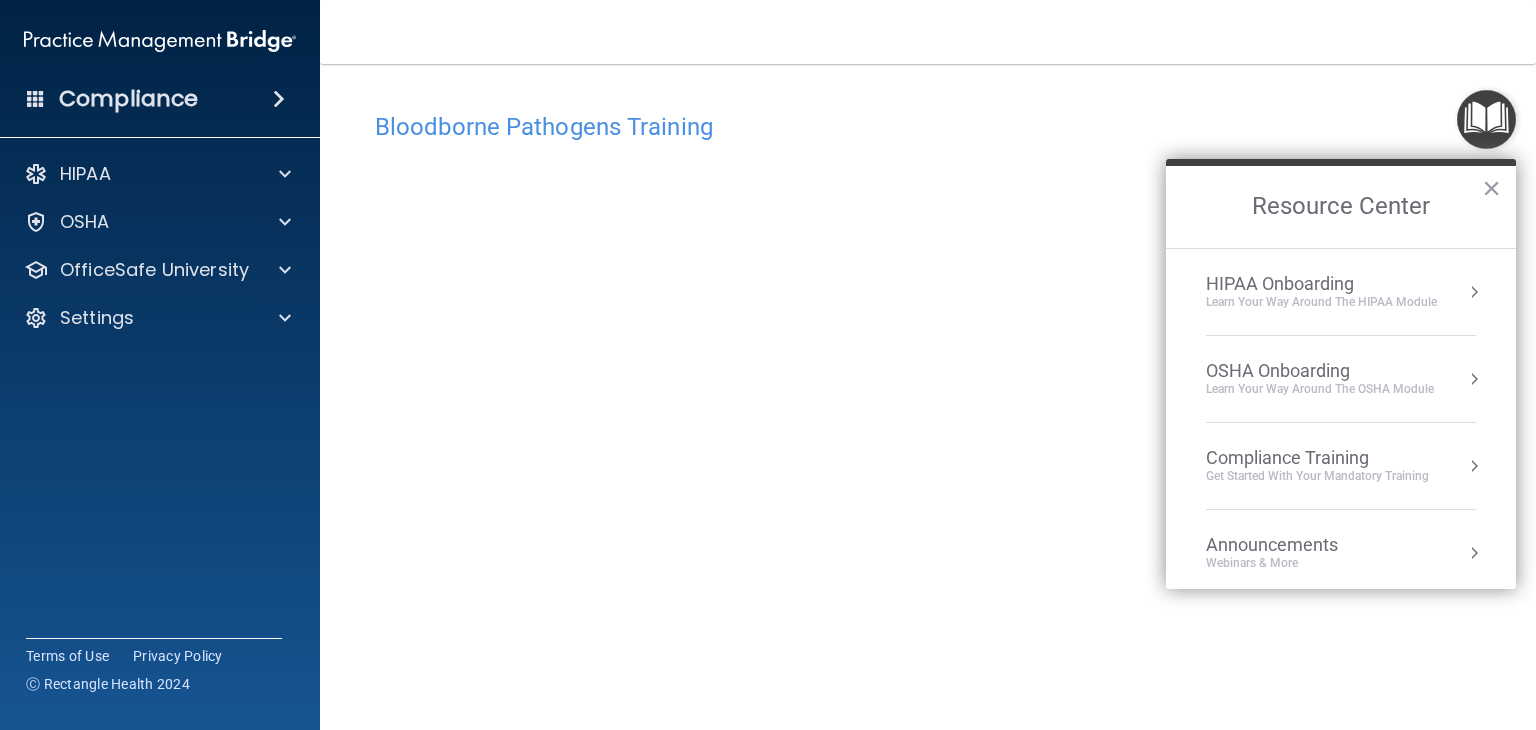 scroll, scrollTop: 0, scrollLeft: 0, axis: both 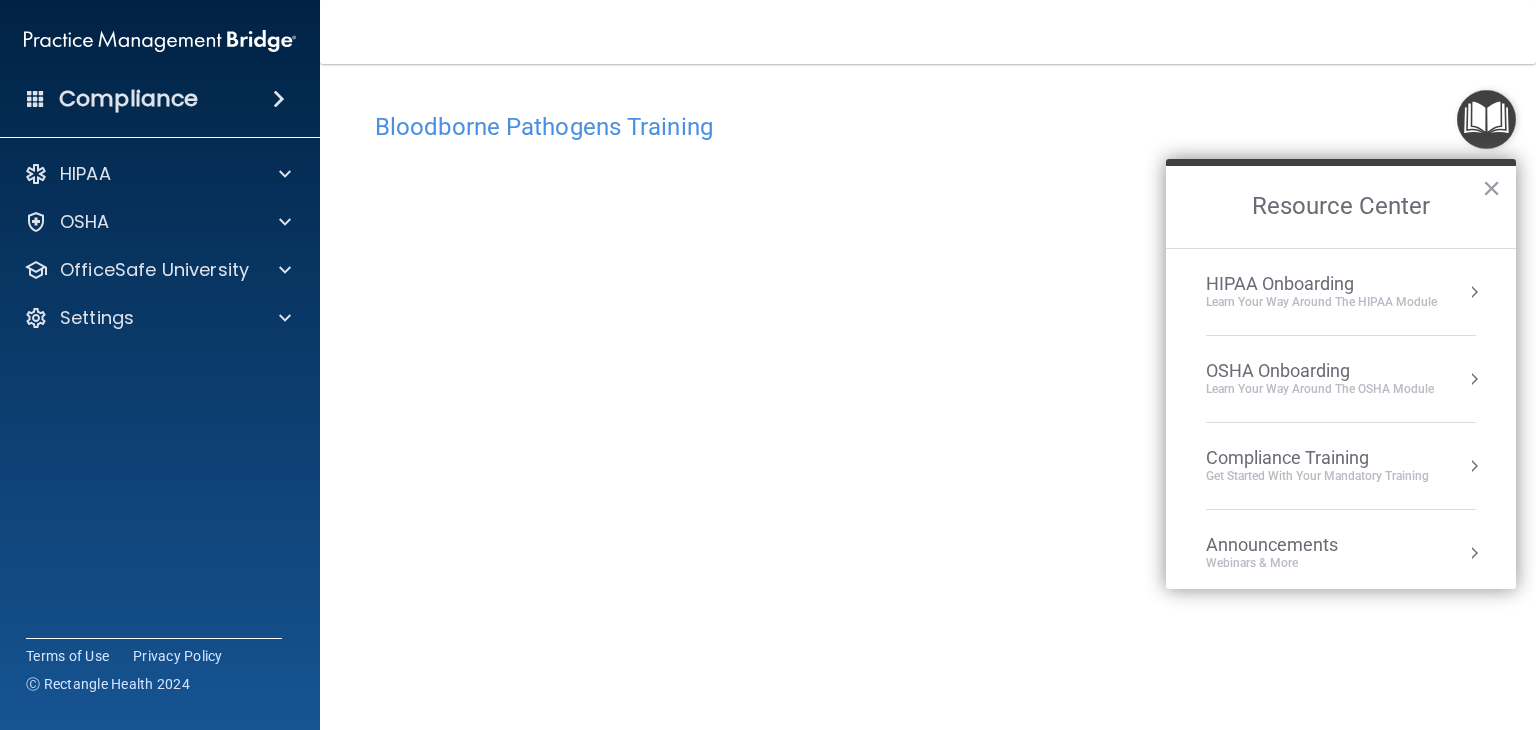 click on "Resource Center" at bounding box center (1341, 207) 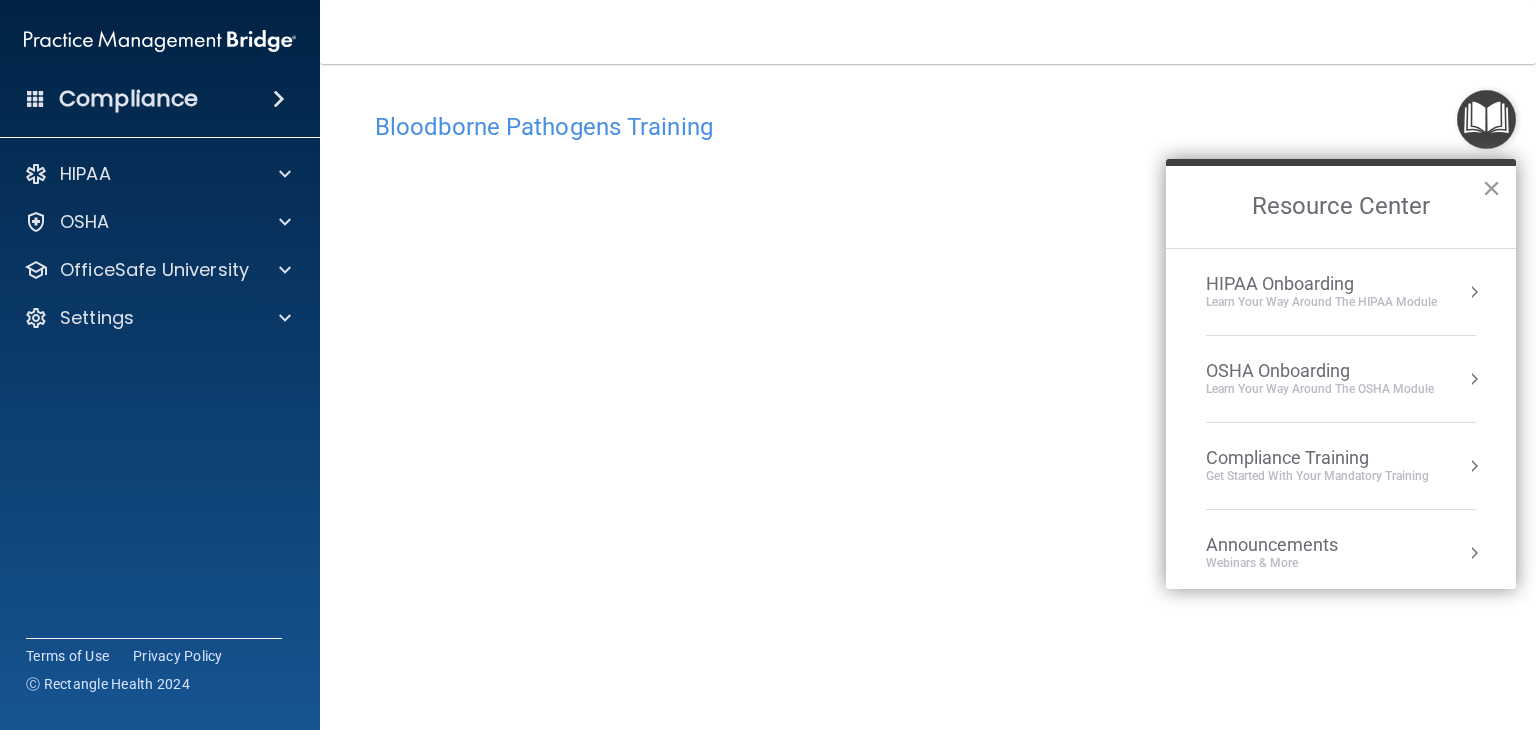 click on "×" at bounding box center (1491, 188) 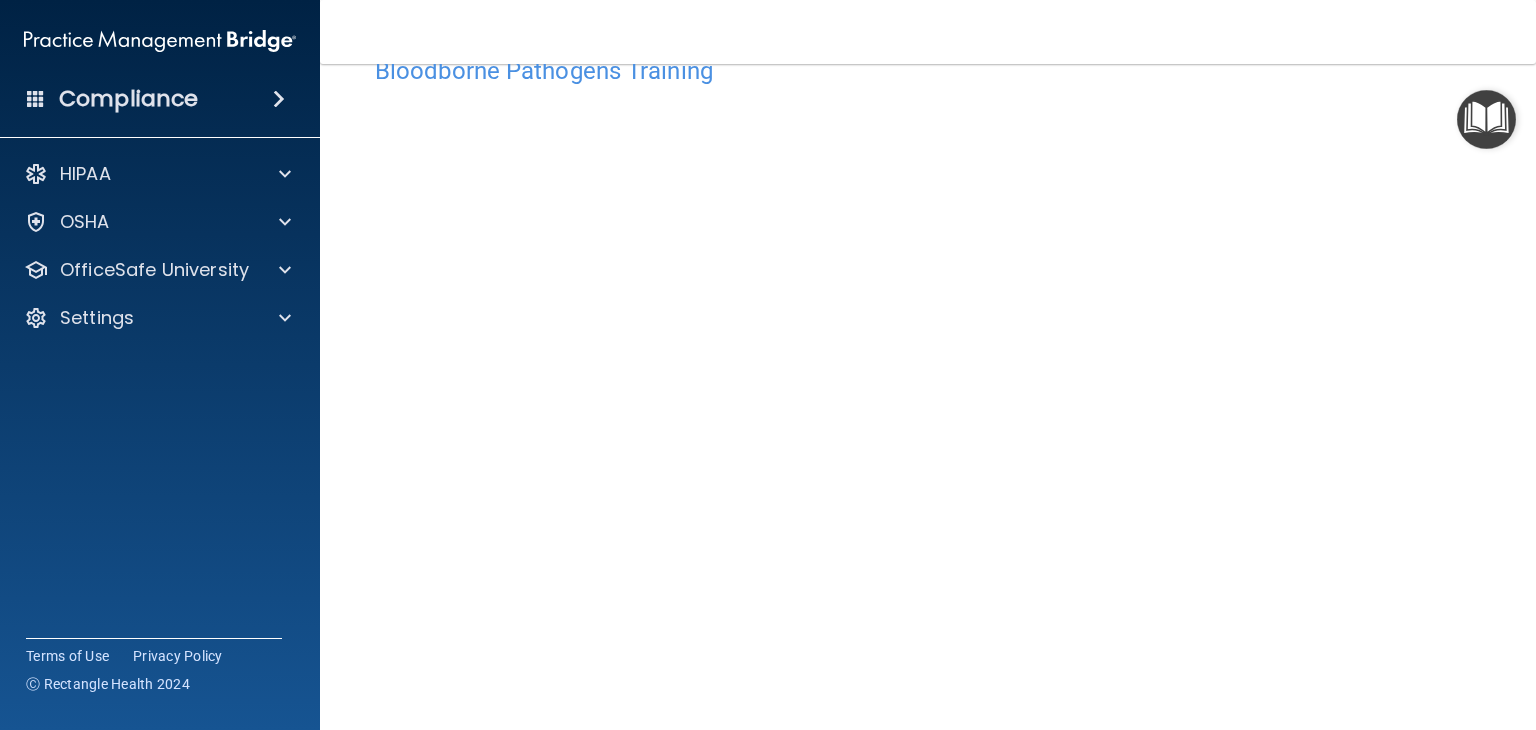 scroll, scrollTop: 59, scrollLeft: 0, axis: vertical 